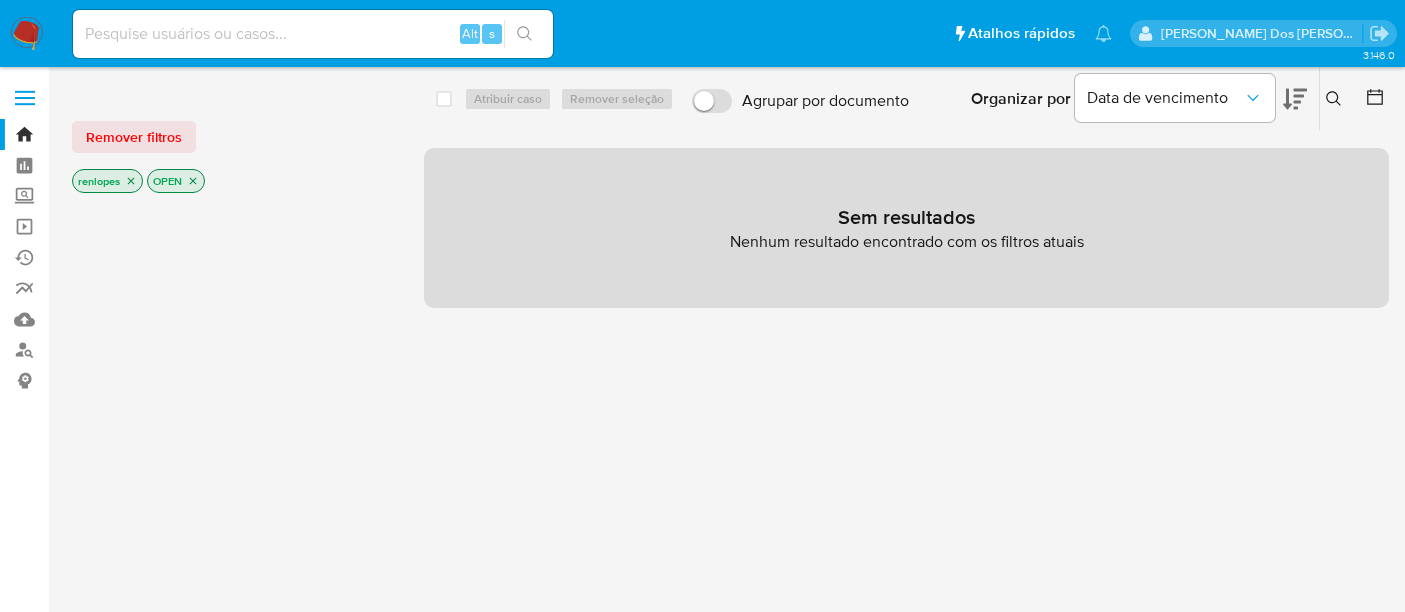 scroll, scrollTop: 0, scrollLeft: 0, axis: both 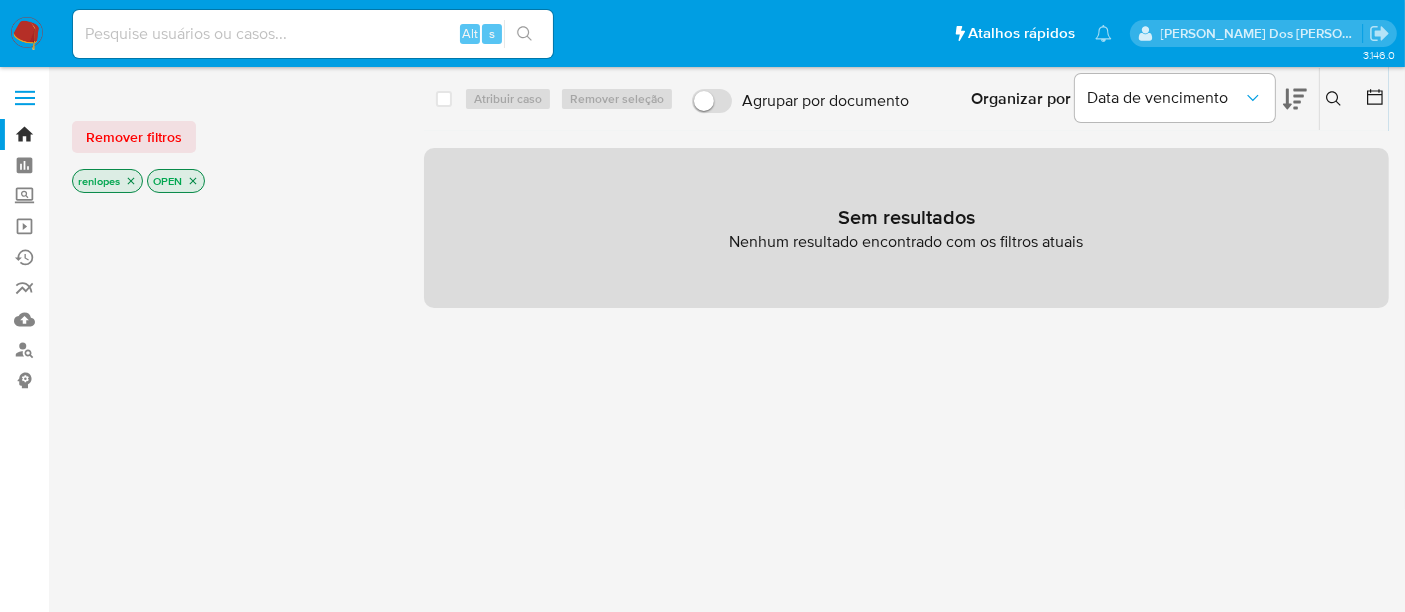 click at bounding box center [313, 34] 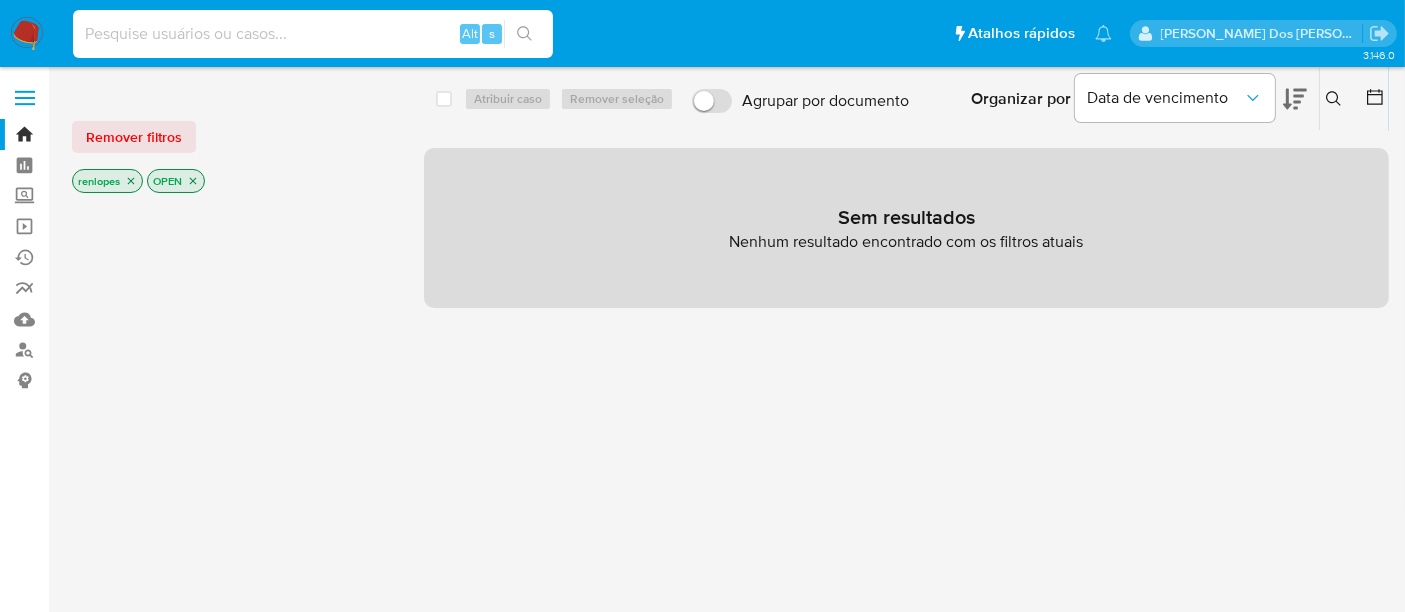 paste on "saHAvKfeDQwxQrt4Xp1pbB7d" 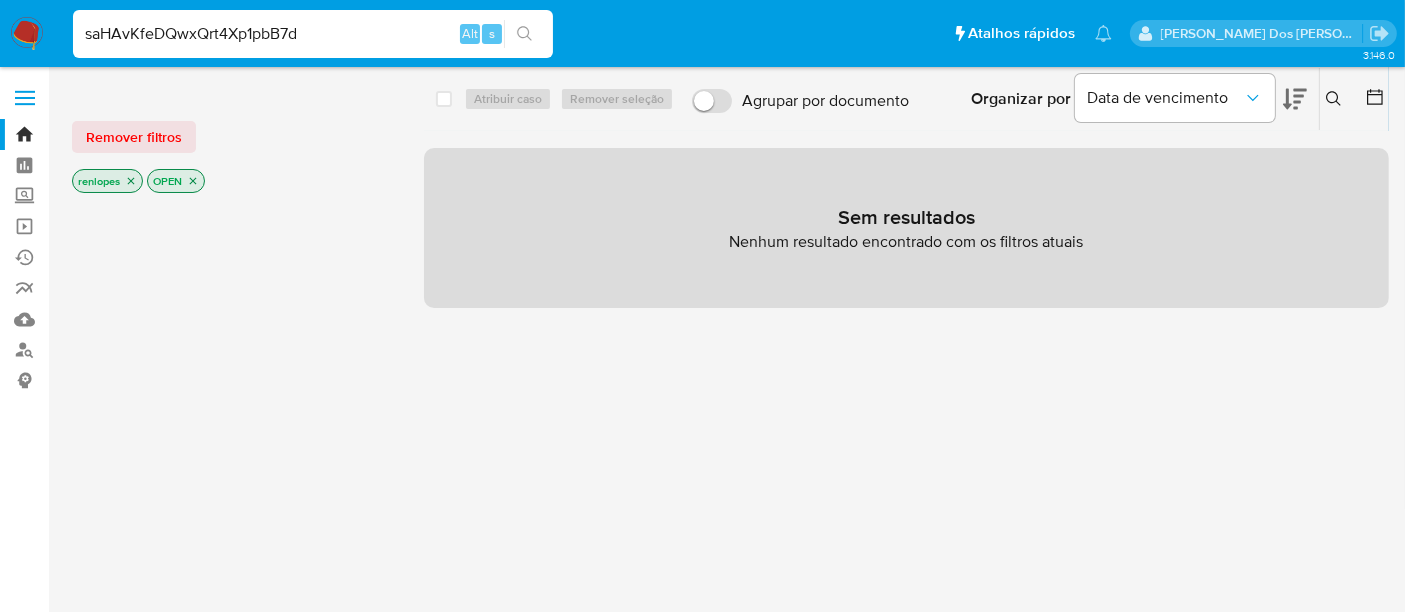 type on "saHAvKfeDQwxQrt4Xp1pbB7d" 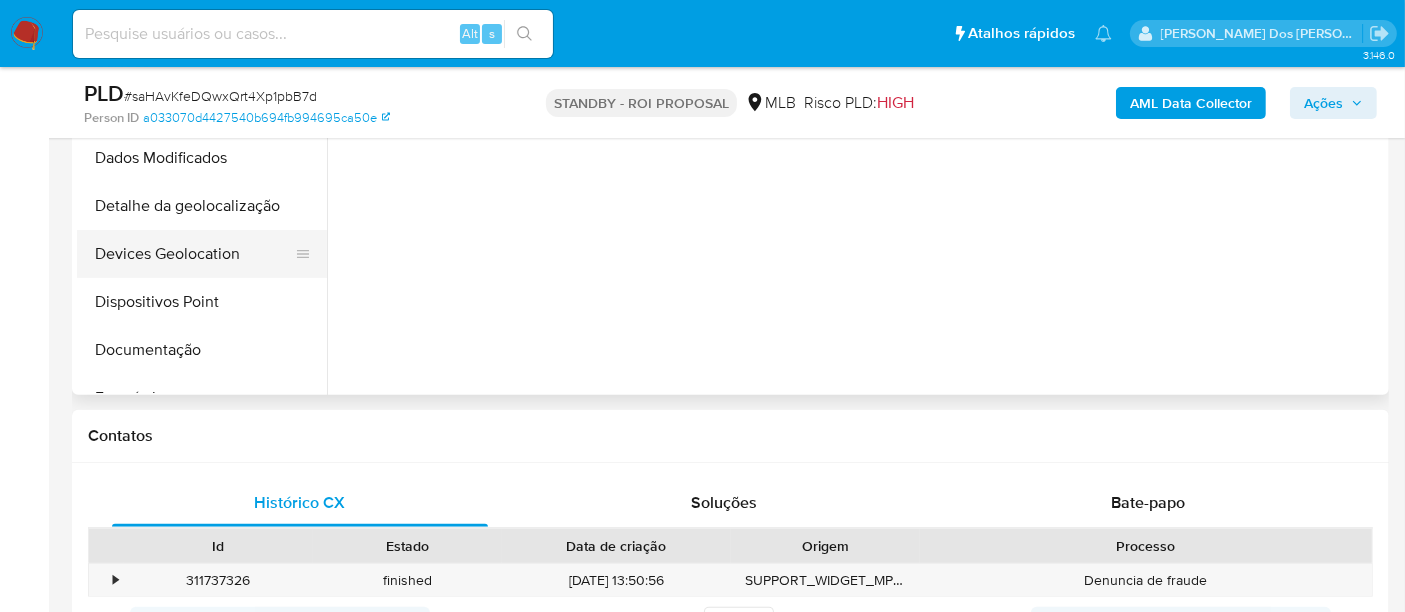 scroll, scrollTop: 555, scrollLeft: 0, axis: vertical 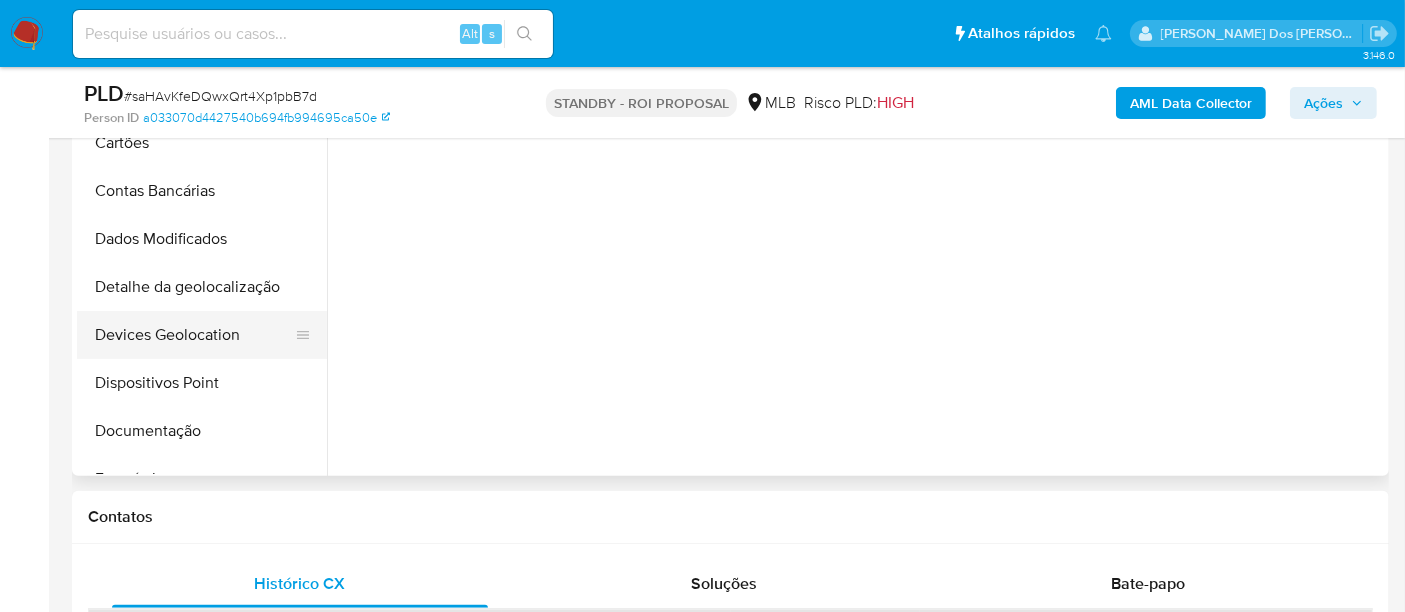 select on "10" 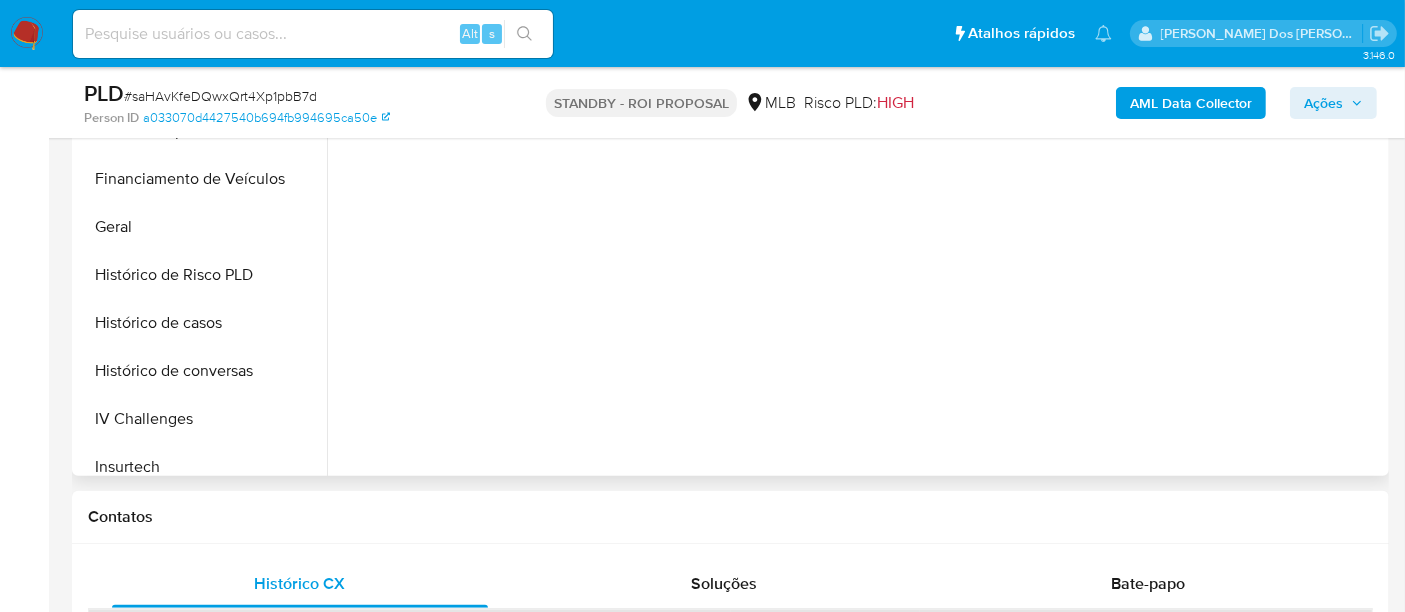 scroll, scrollTop: 555, scrollLeft: 0, axis: vertical 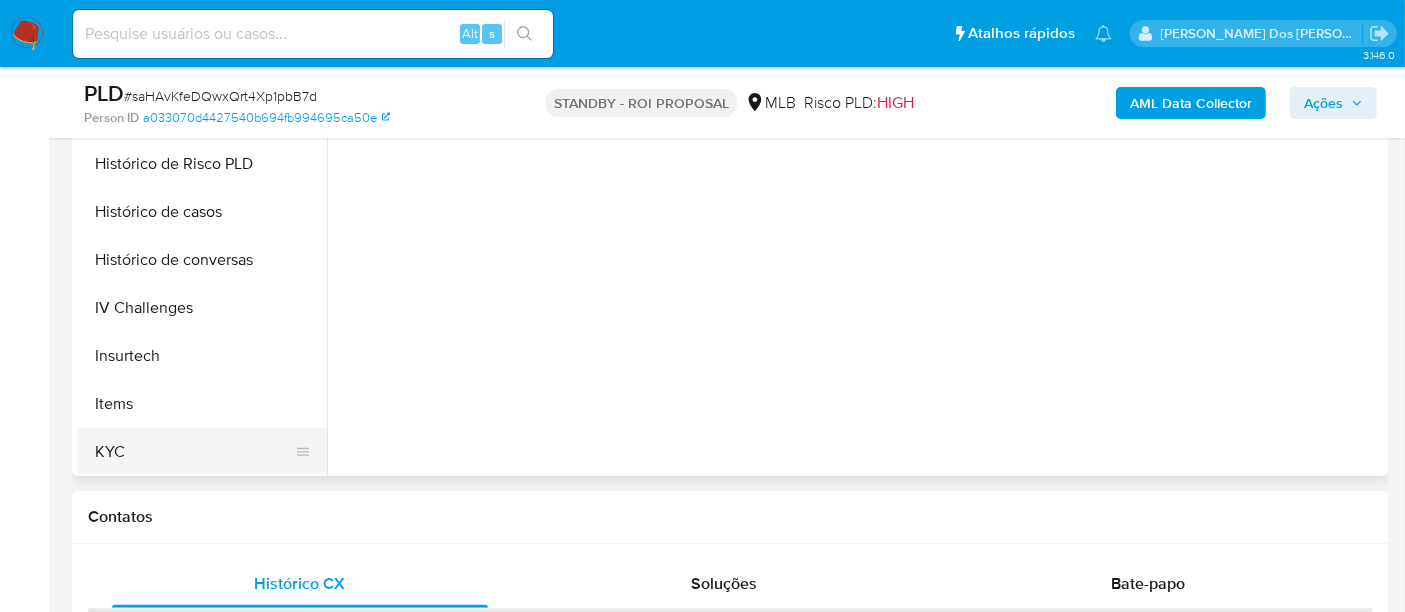 click on "KYC" at bounding box center [194, 452] 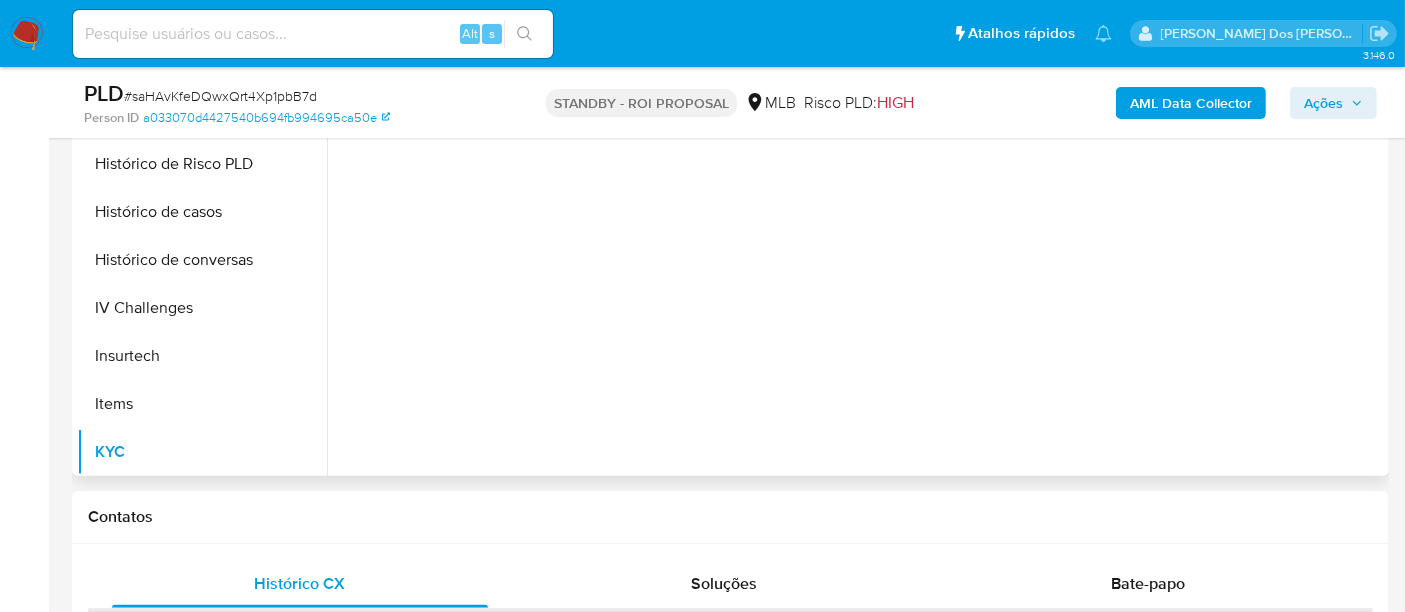type 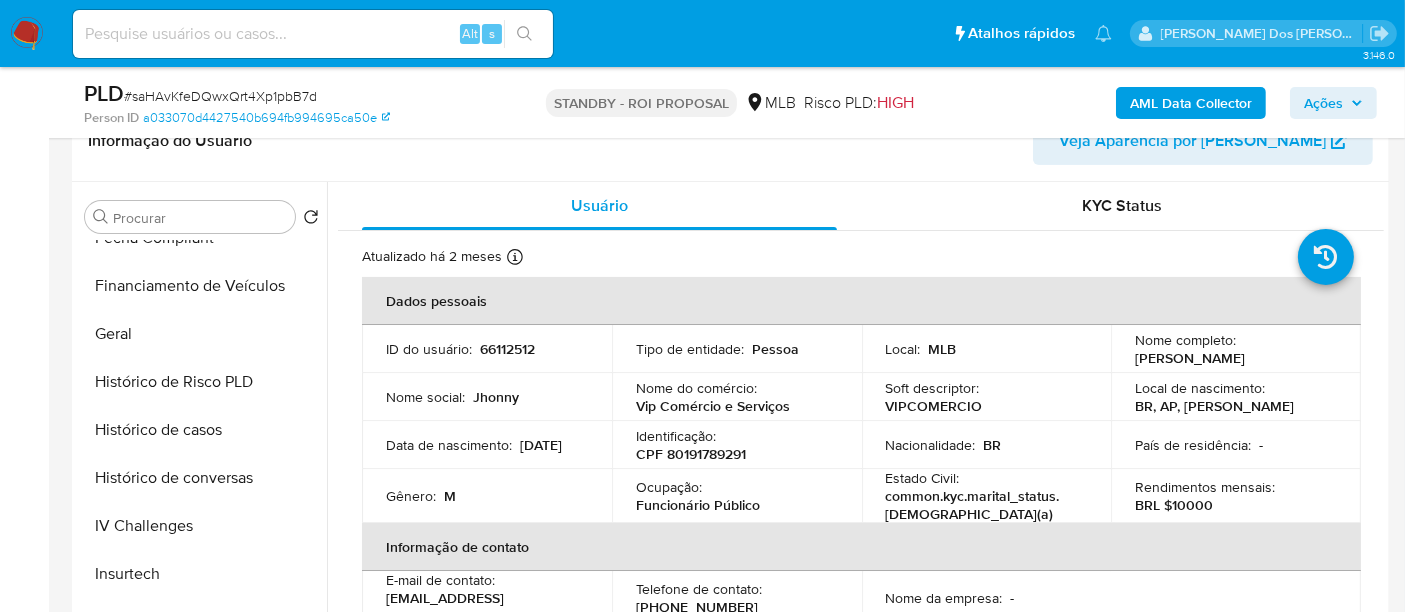 scroll, scrollTop: 333, scrollLeft: 0, axis: vertical 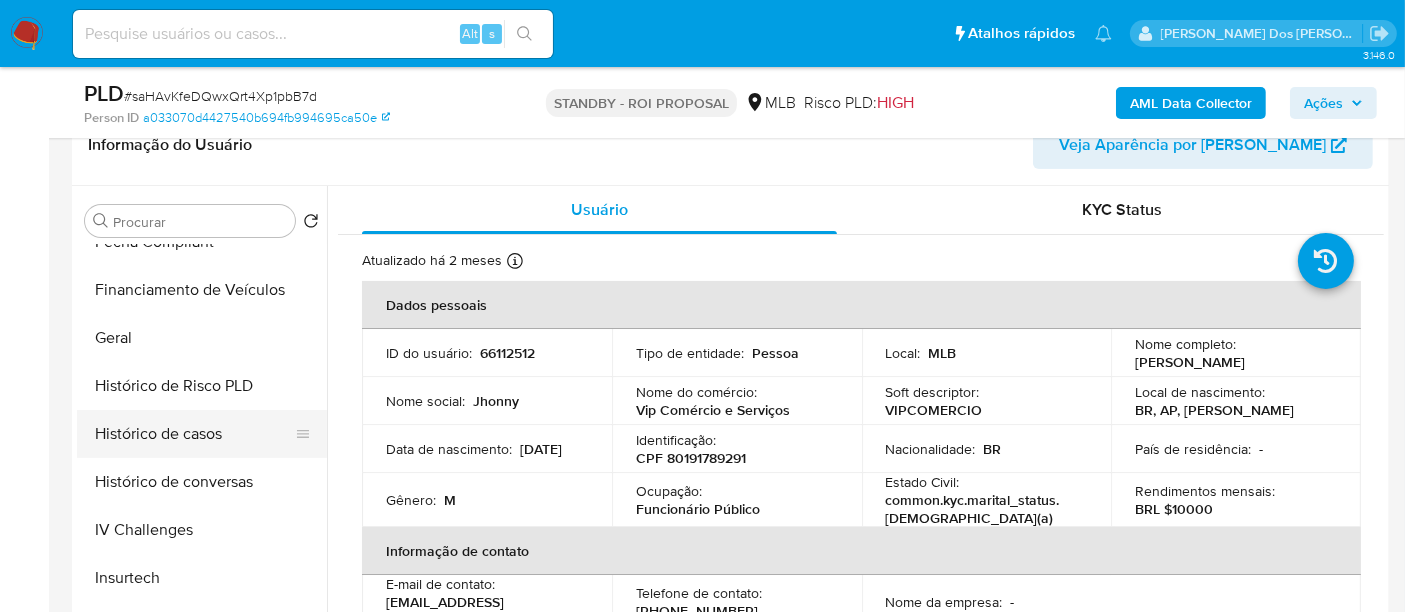 click on "Histórico de casos" at bounding box center [194, 434] 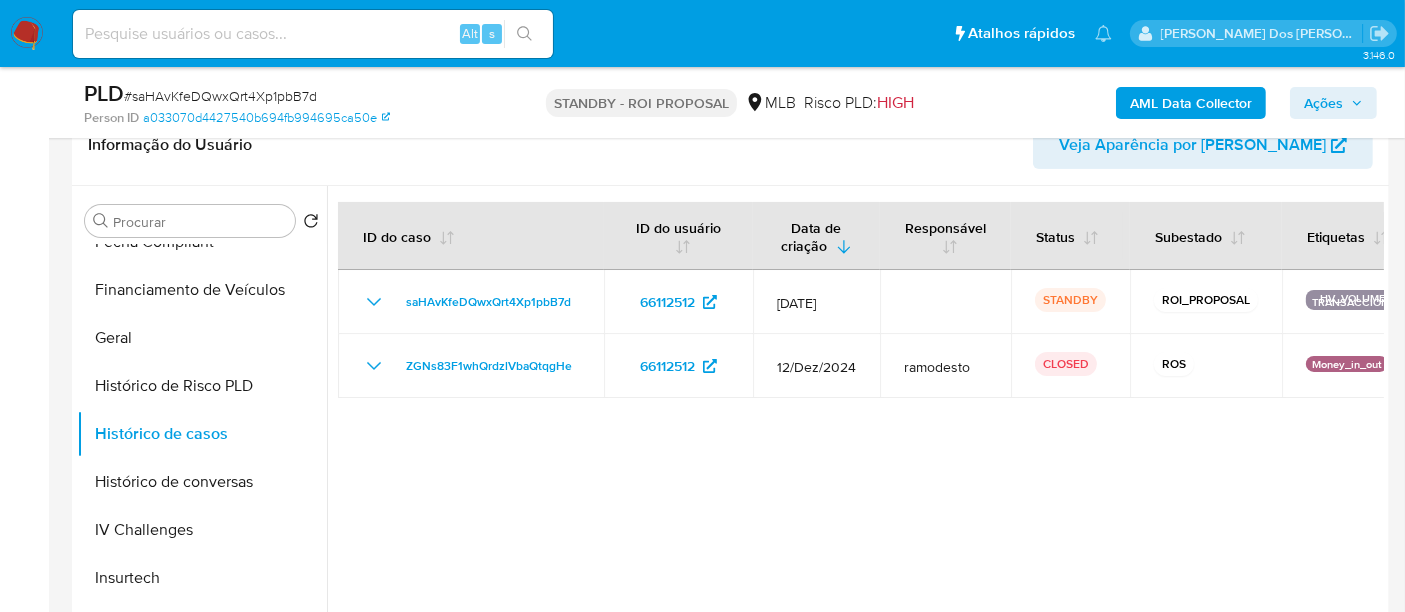 type 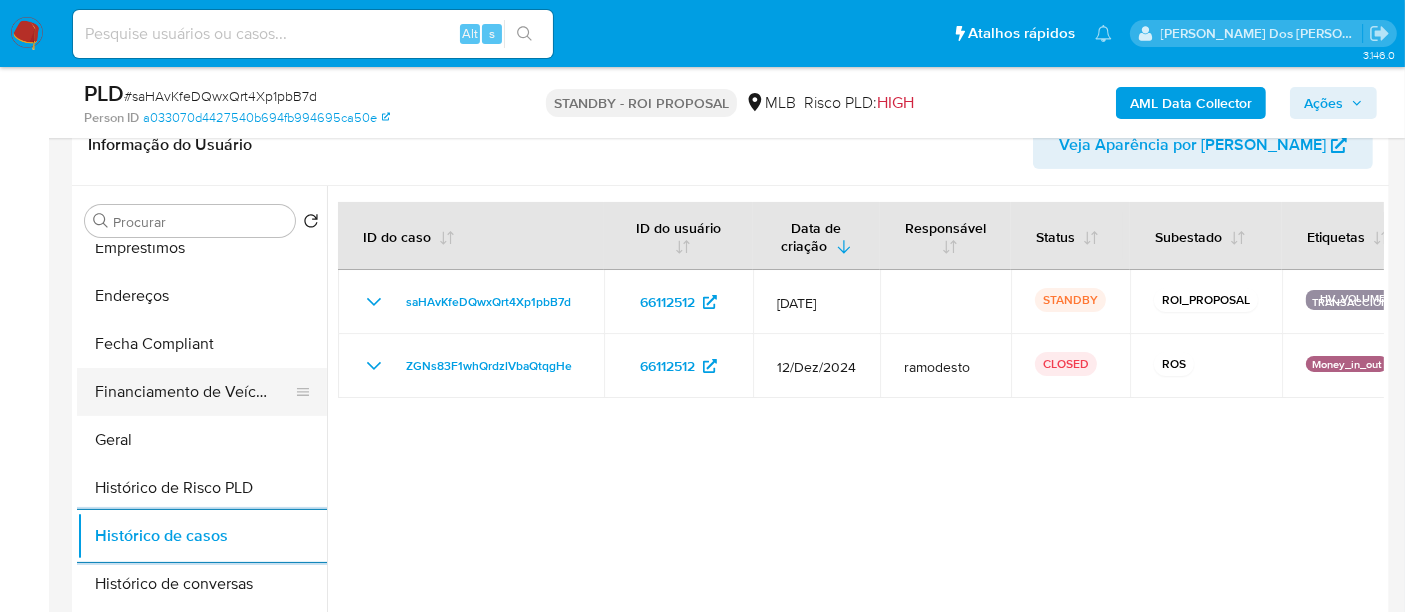 scroll, scrollTop: 333, scrollLeft: 0, axis: vertical 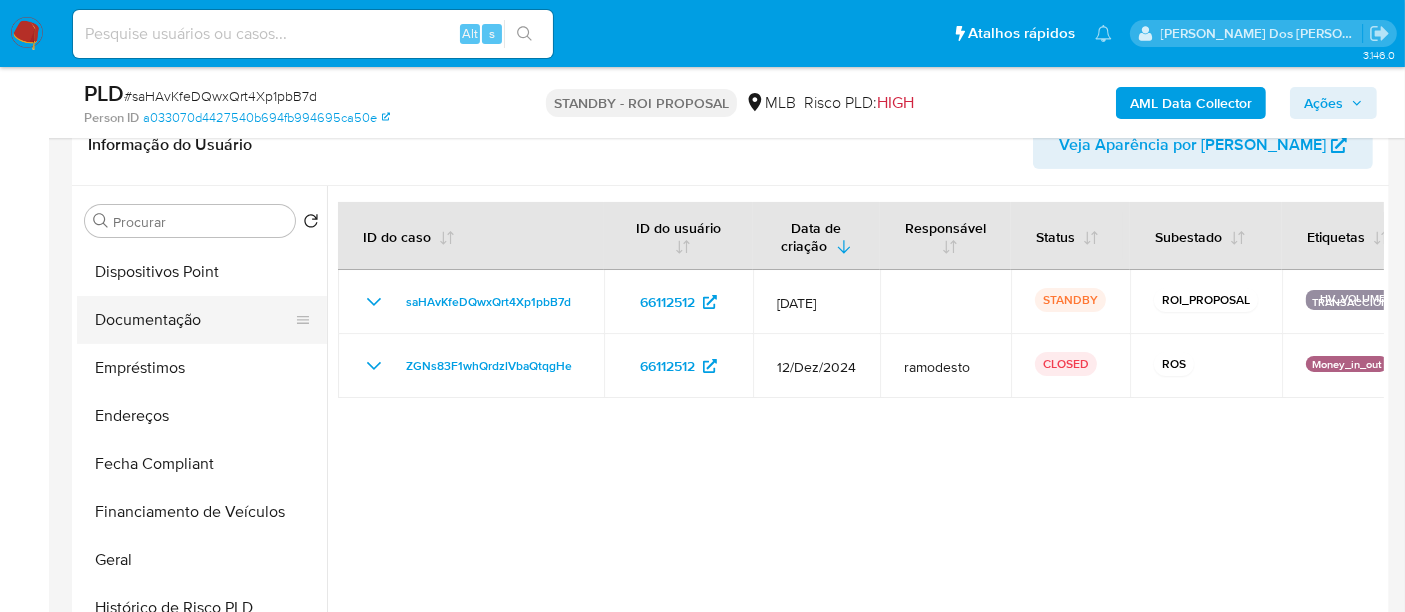 click on "Documentação" at bounding box center [194, 320] 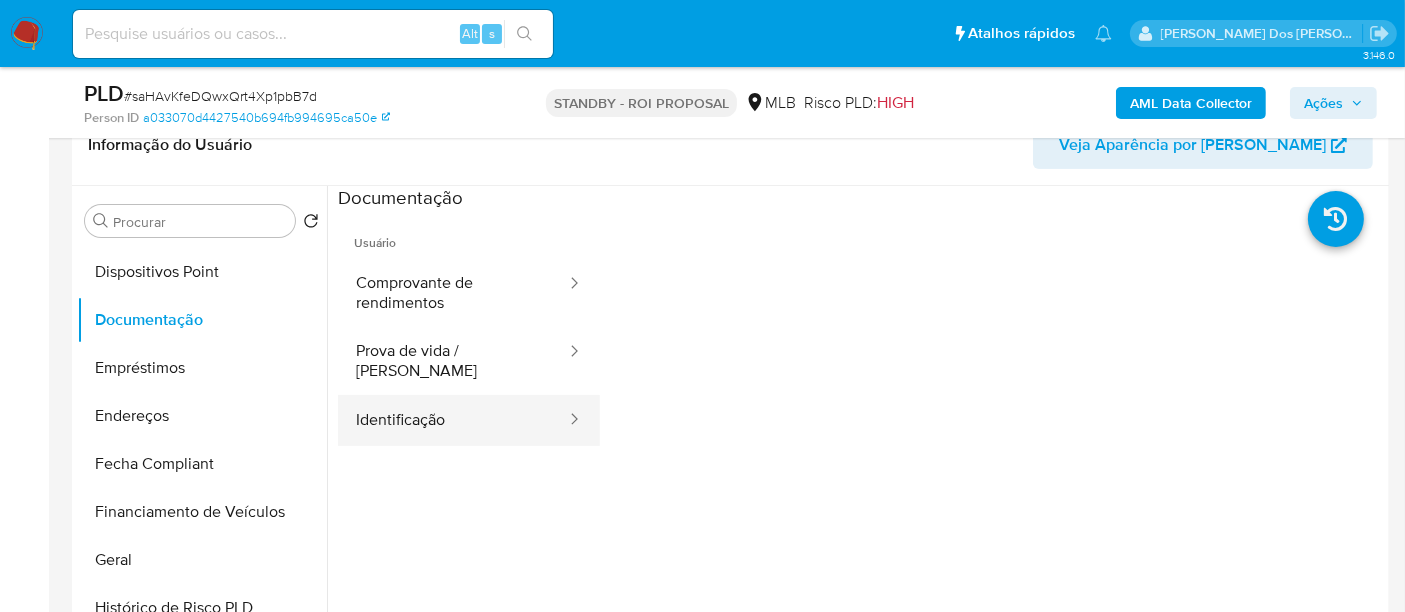 click on "Identificação" at bounding box center (453, 420) 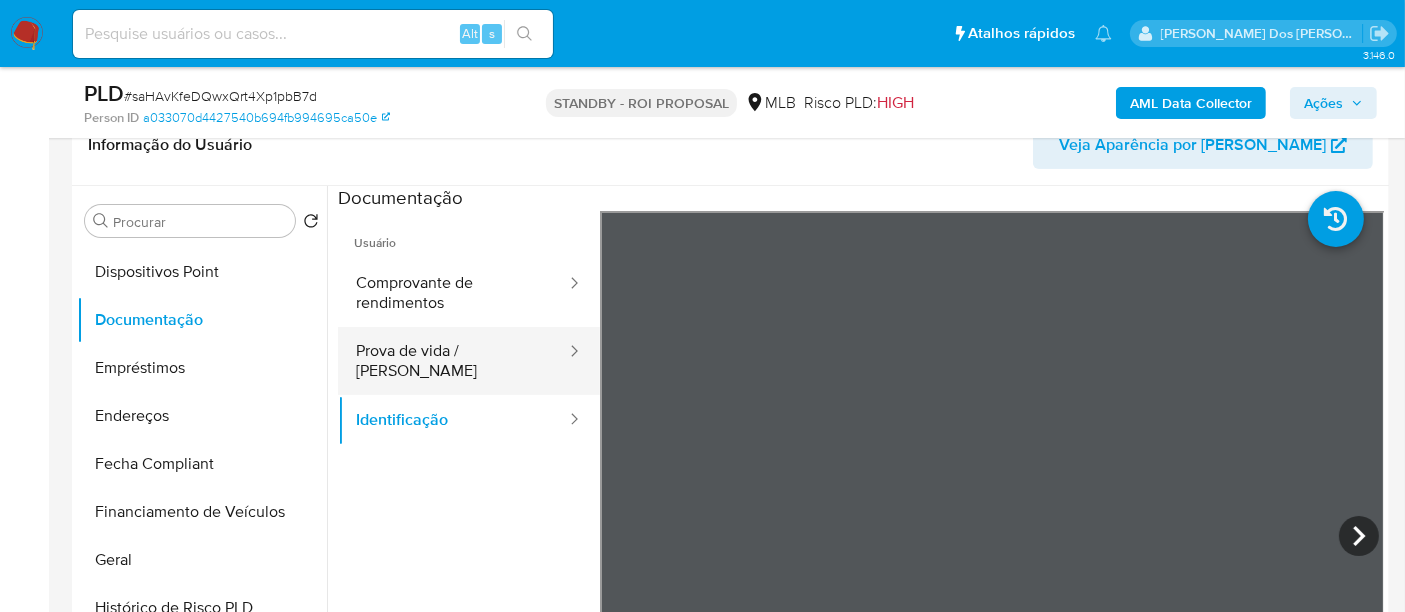 click on "Prova de vida / Selfie" at bounding box center (453, 361) 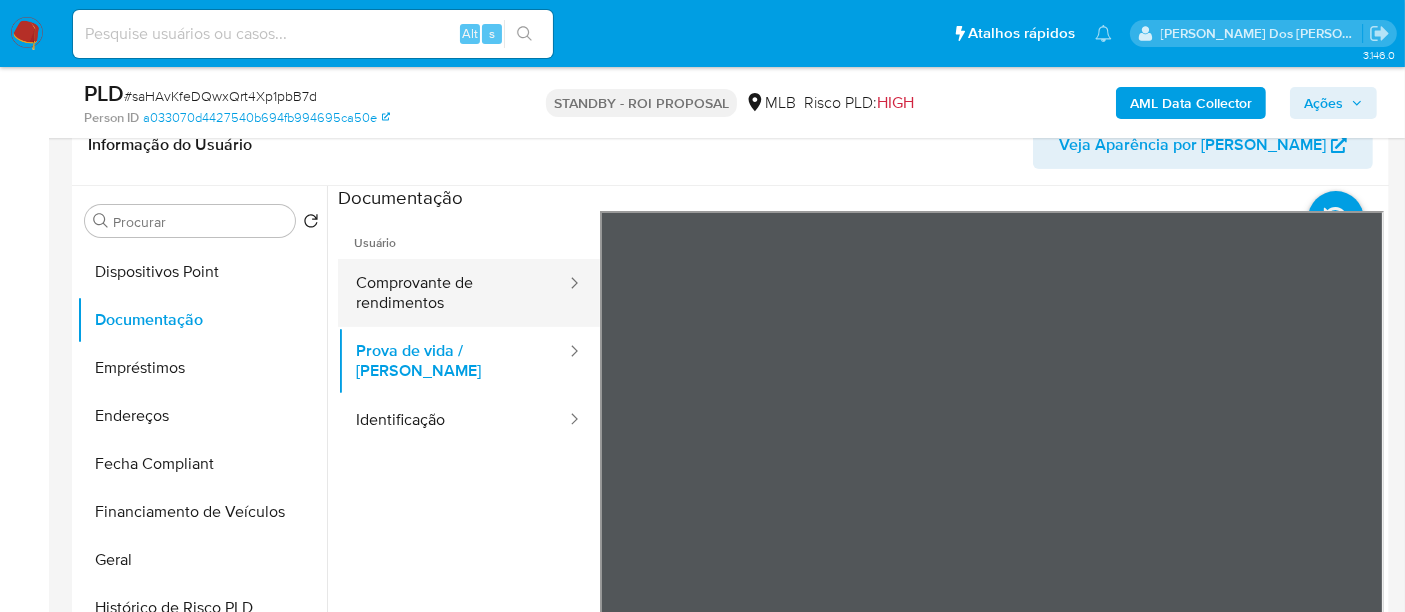 click on "Comprovante de rendimentos" at bounding box center [453, 293] 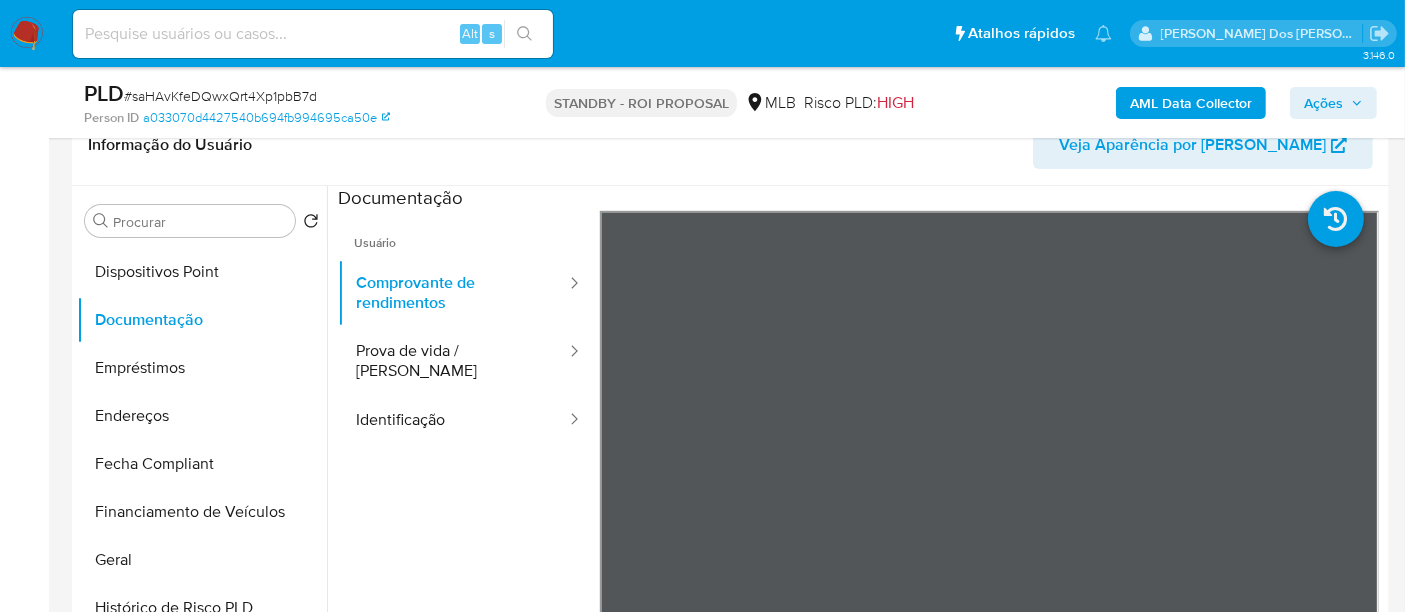 type 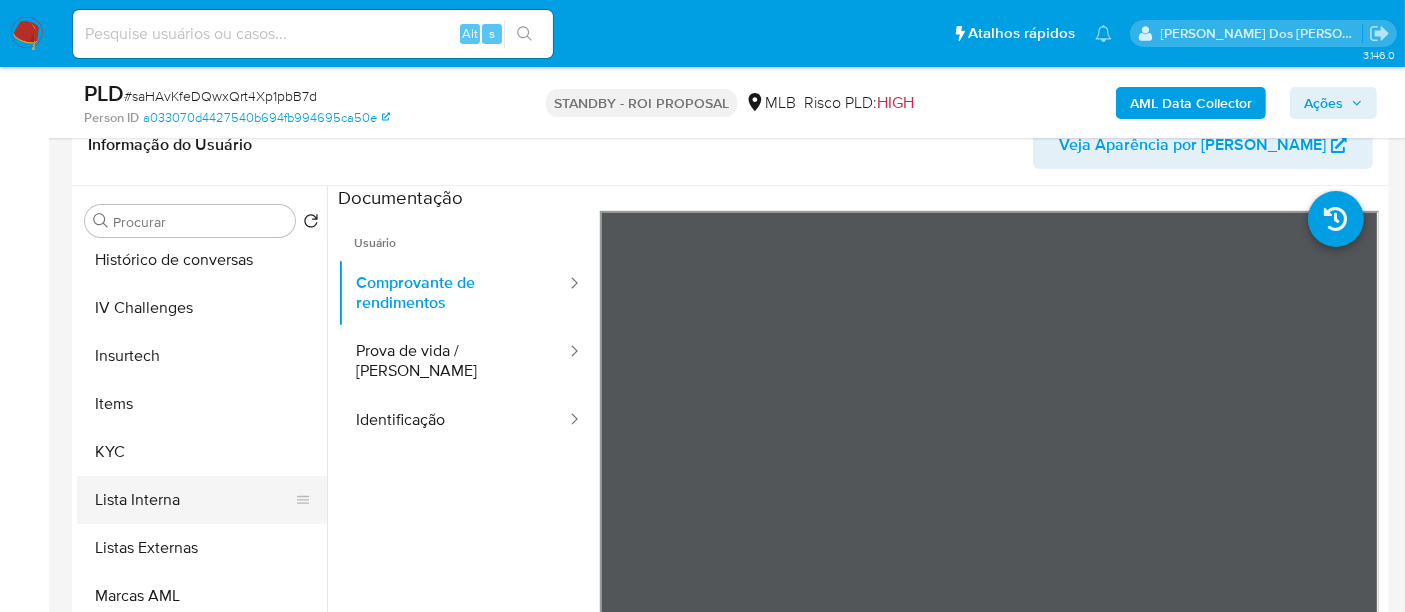 scroll, scrollTop: 844, scrollLeft: 0, axis: vertical 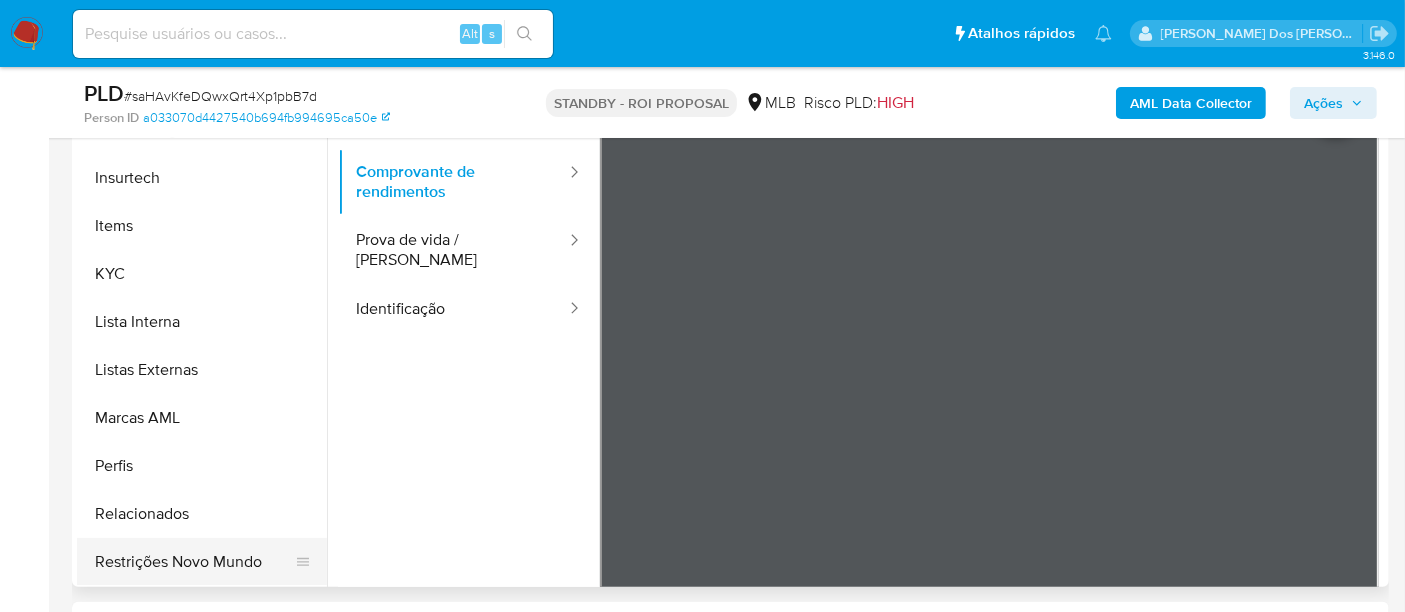 click on "Restrições Novo Mundo" at bounding box center (194, 562) 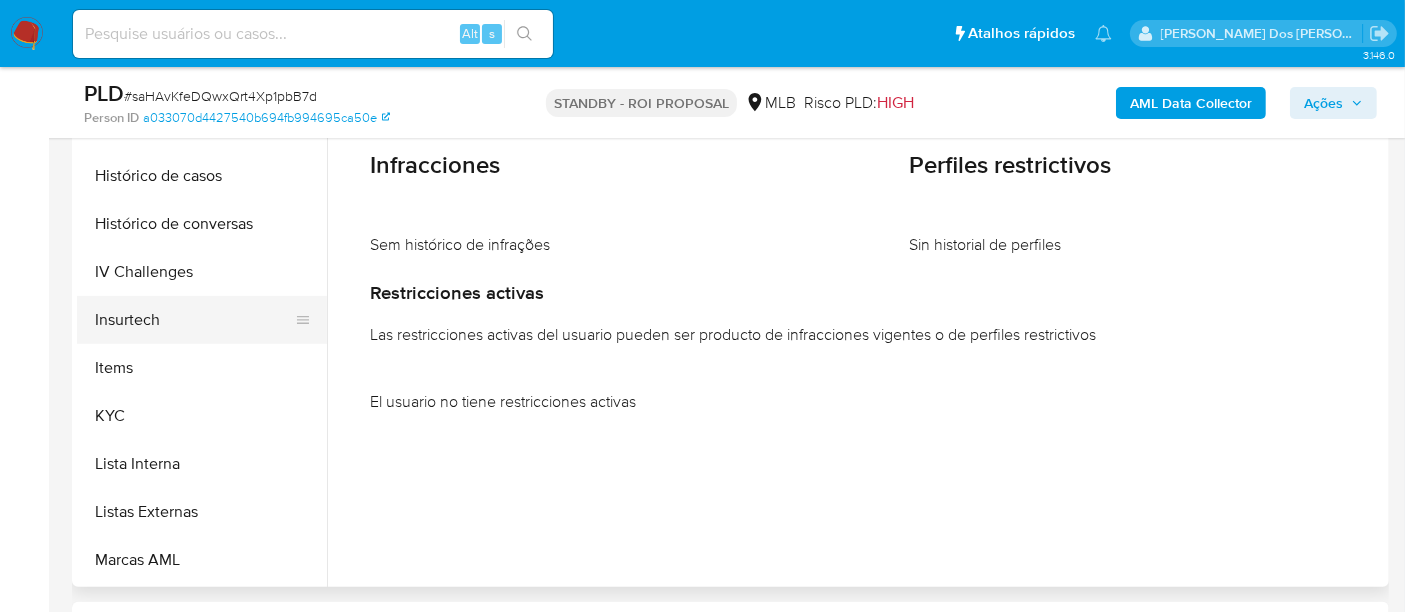 scroll, scrollTop: 622, scrollLeft: 0, axis: vertical 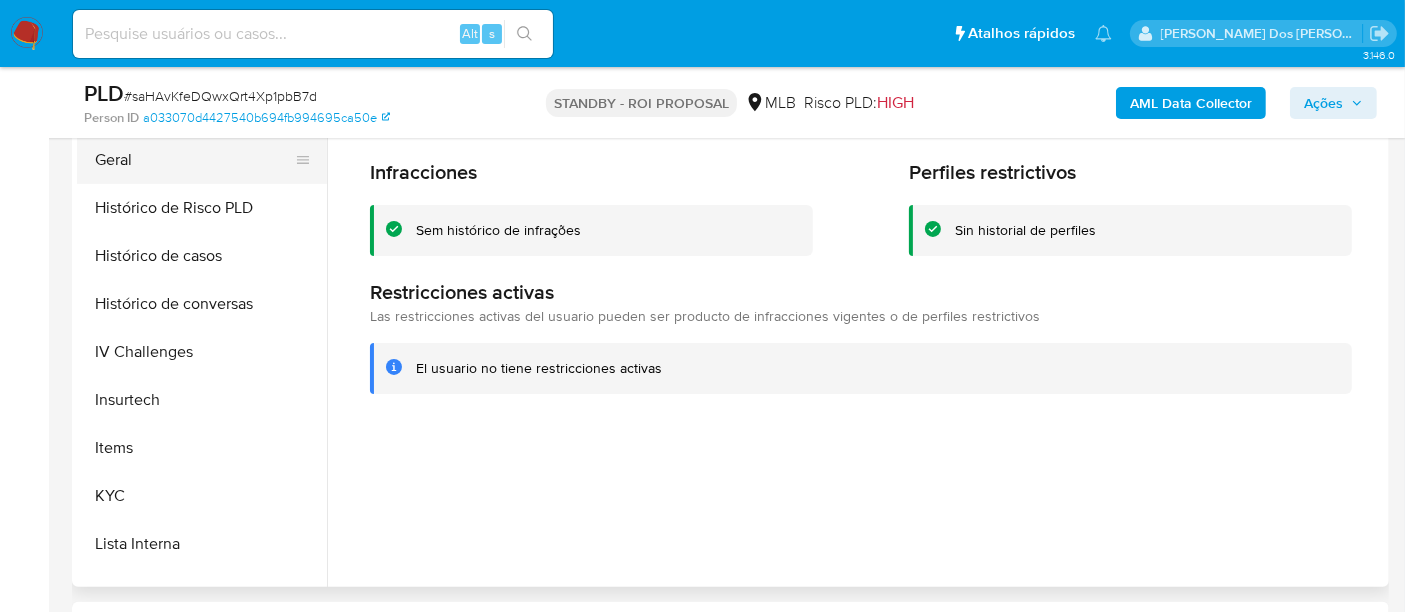 click on "Geral" at bounding box center [194, 160] 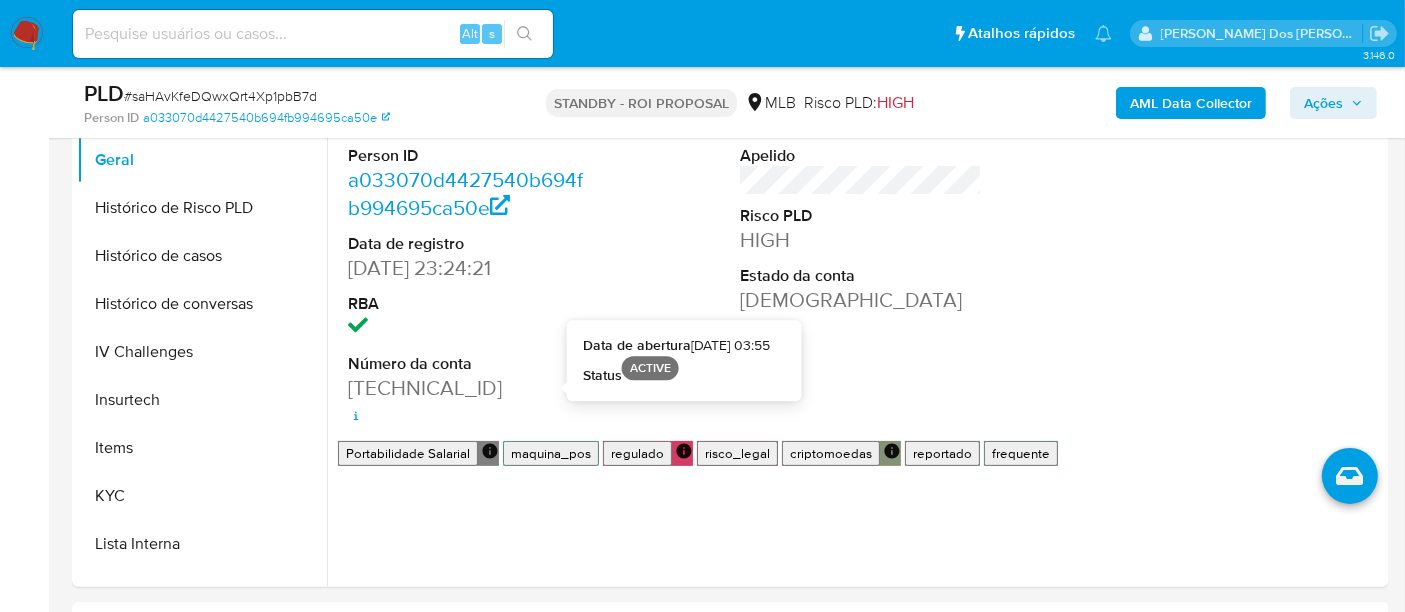 type 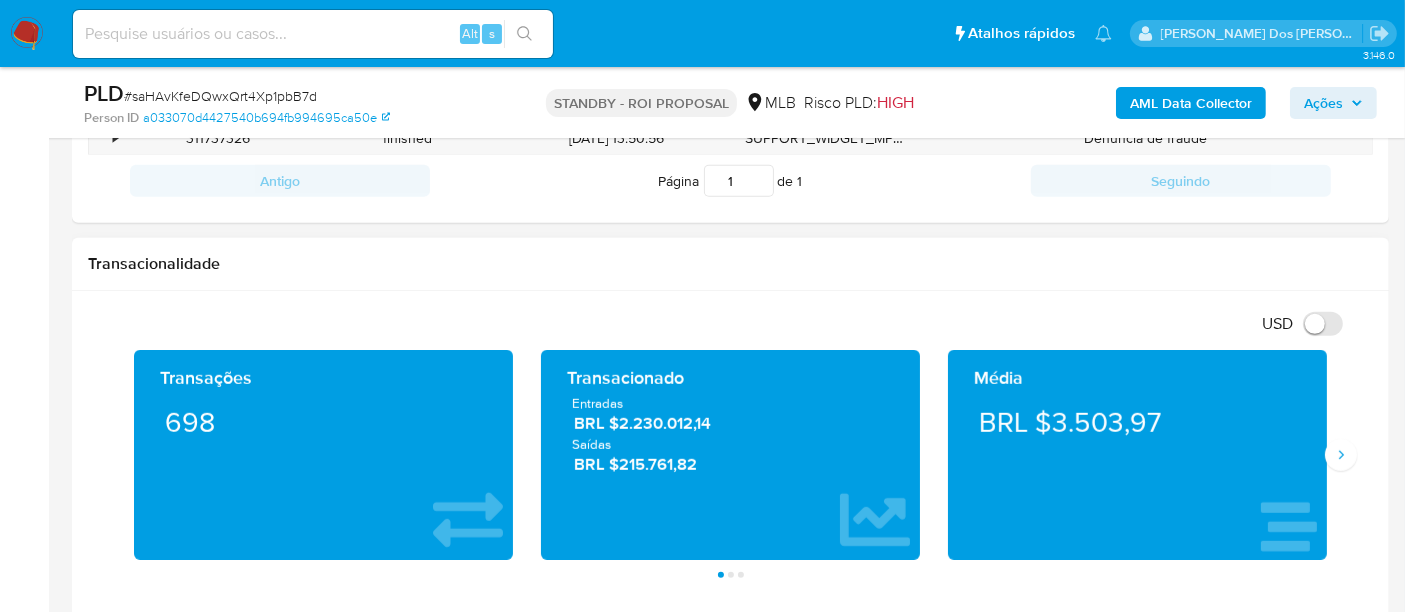 scroll, scrollTop: 1222, scrollLeft: 0, axis: vertical 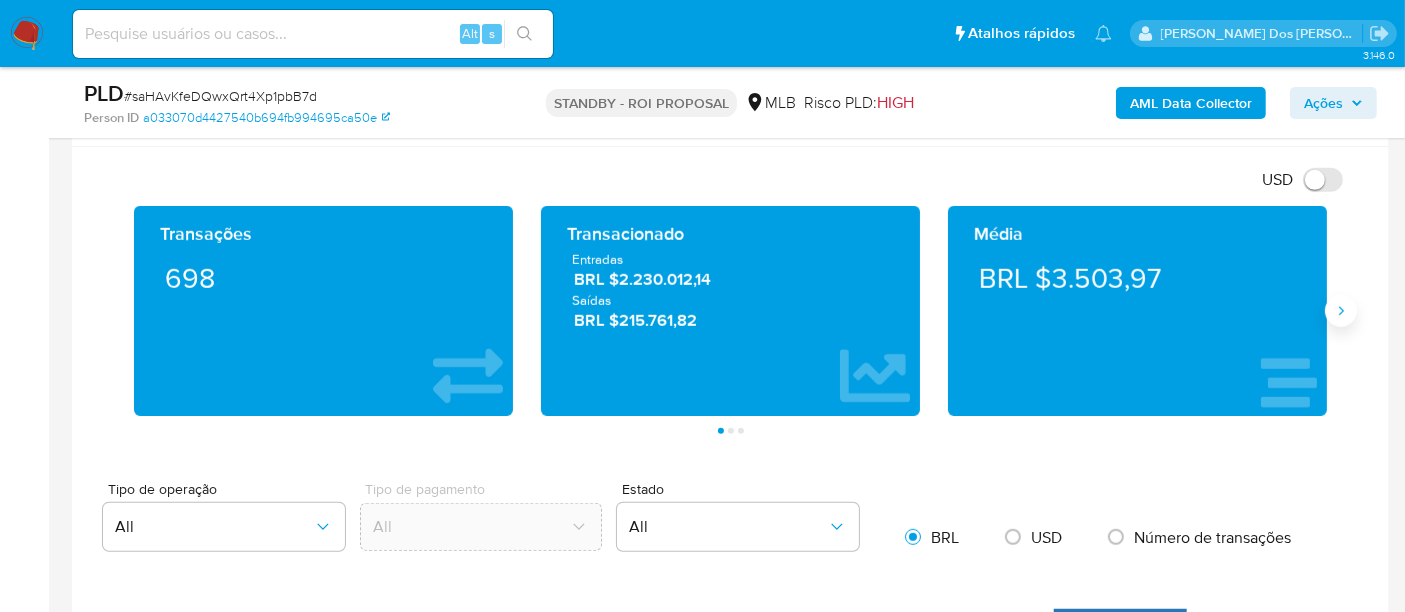 click at bounding box center (1341, 311) 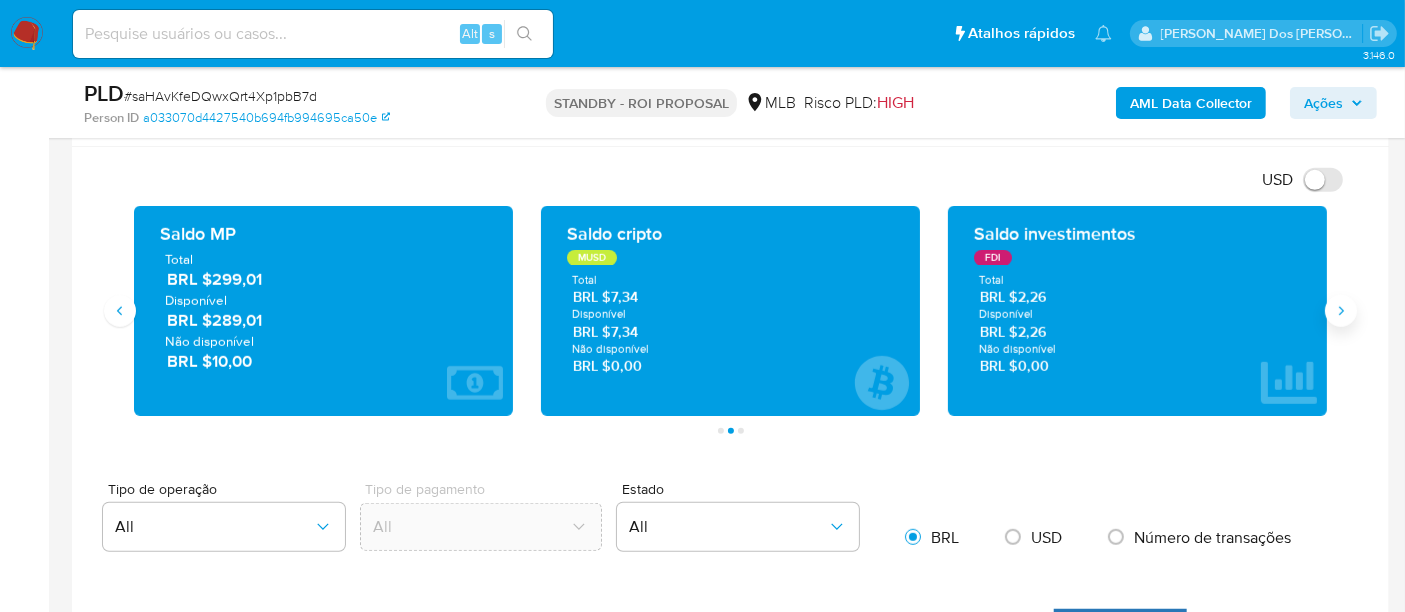 click 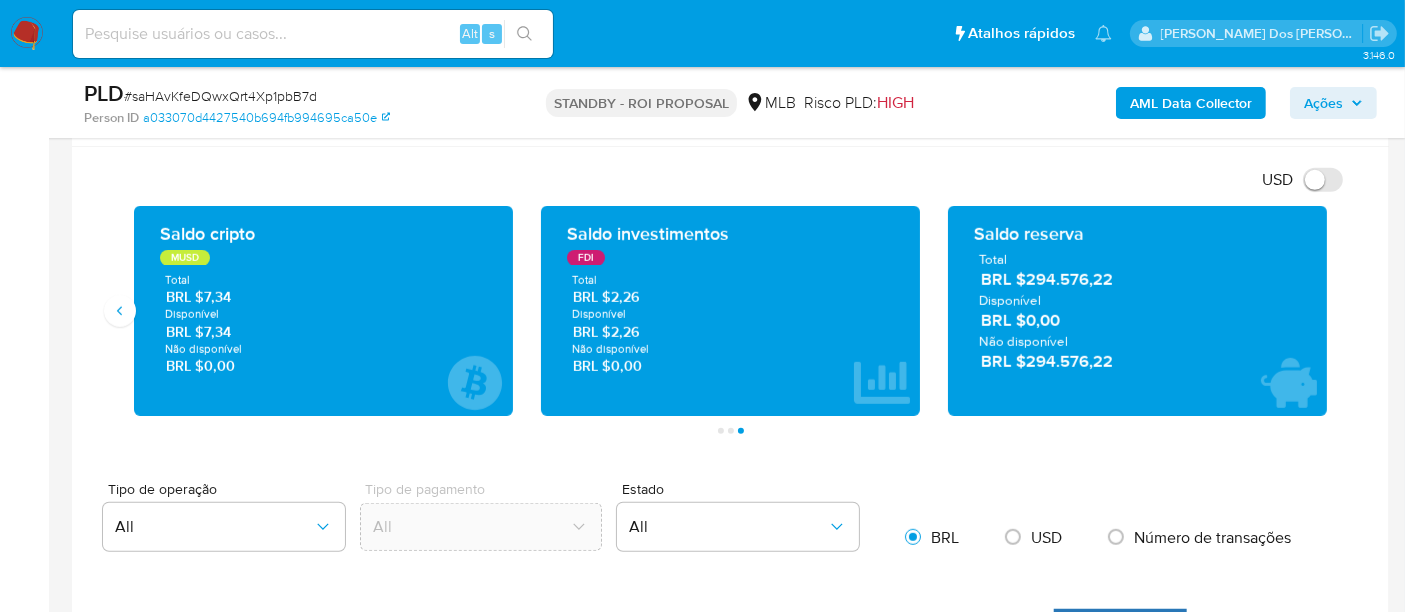 click on "Alt s" at bounding box center [313, 34] 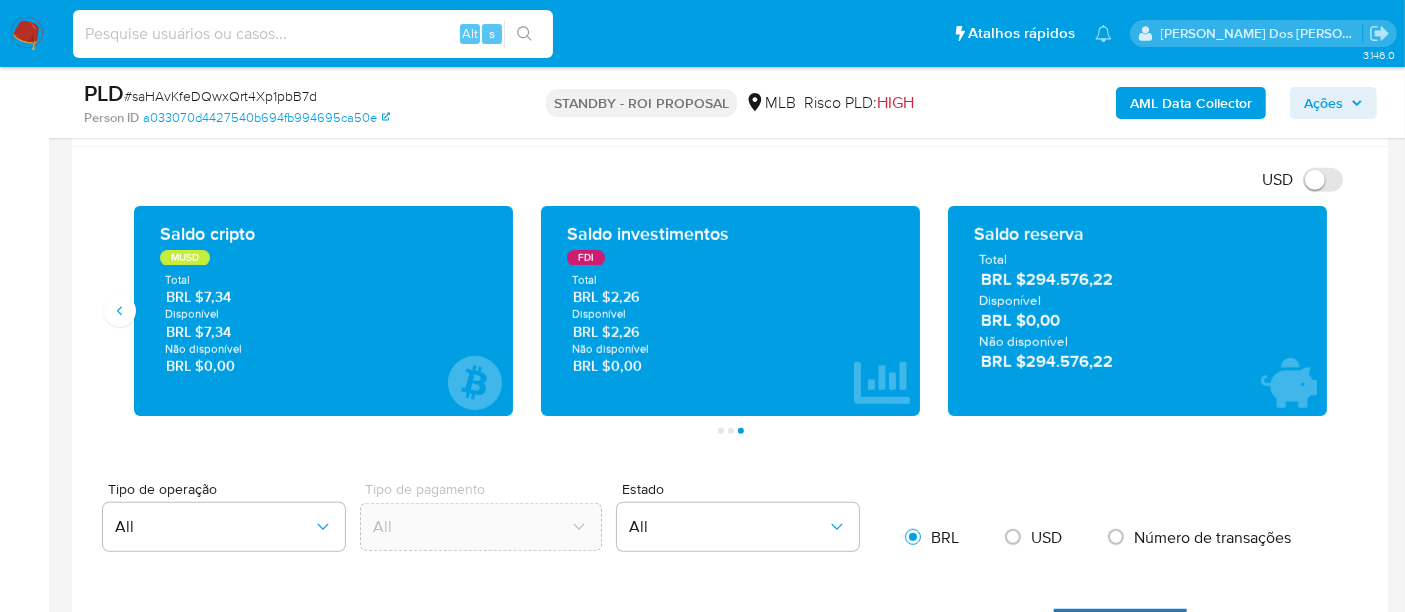 paste on "VdH8KnniYOInvyuu8dVxXw6h" 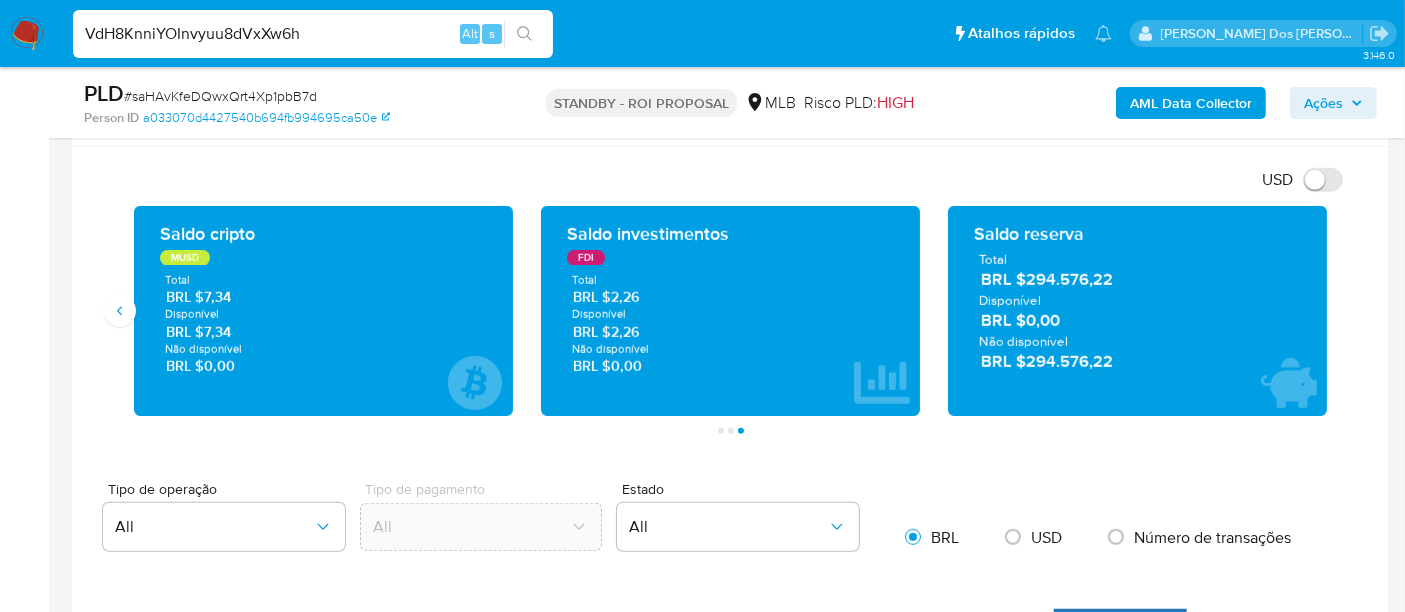 type on "VdH8KnniYOInvyuu8dVxXw6h" 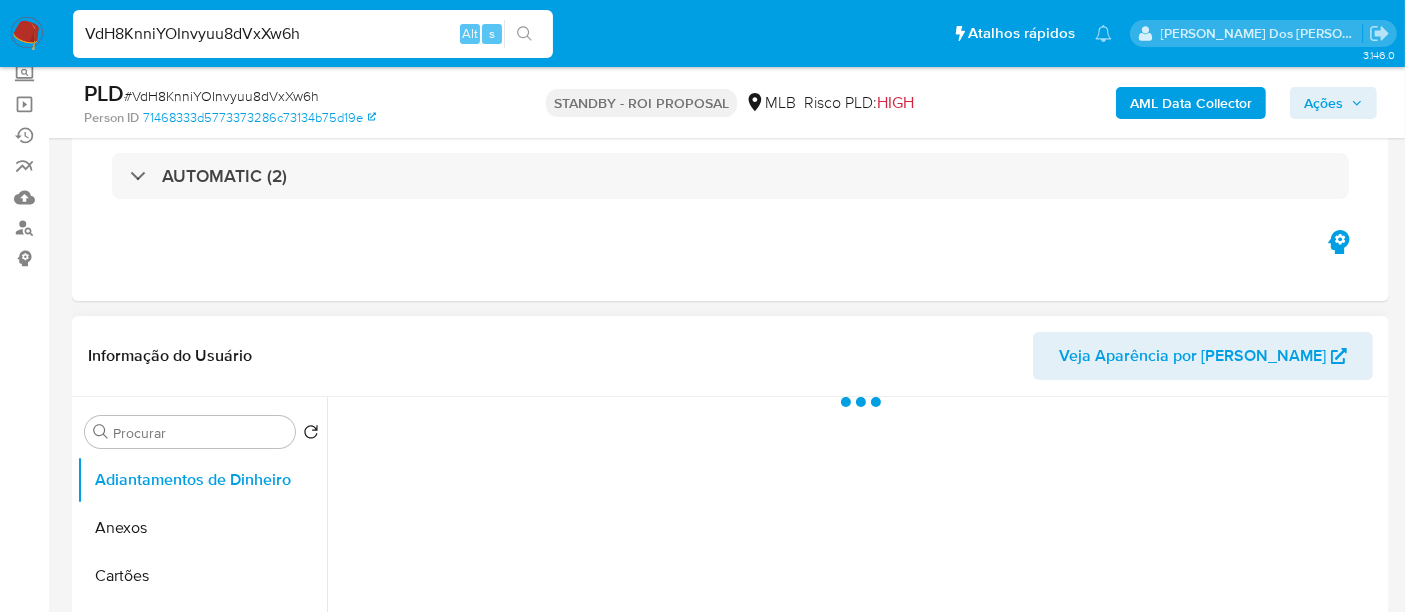 scroll, scrollTop: 333, scrollLeft: 0, axis: vertical 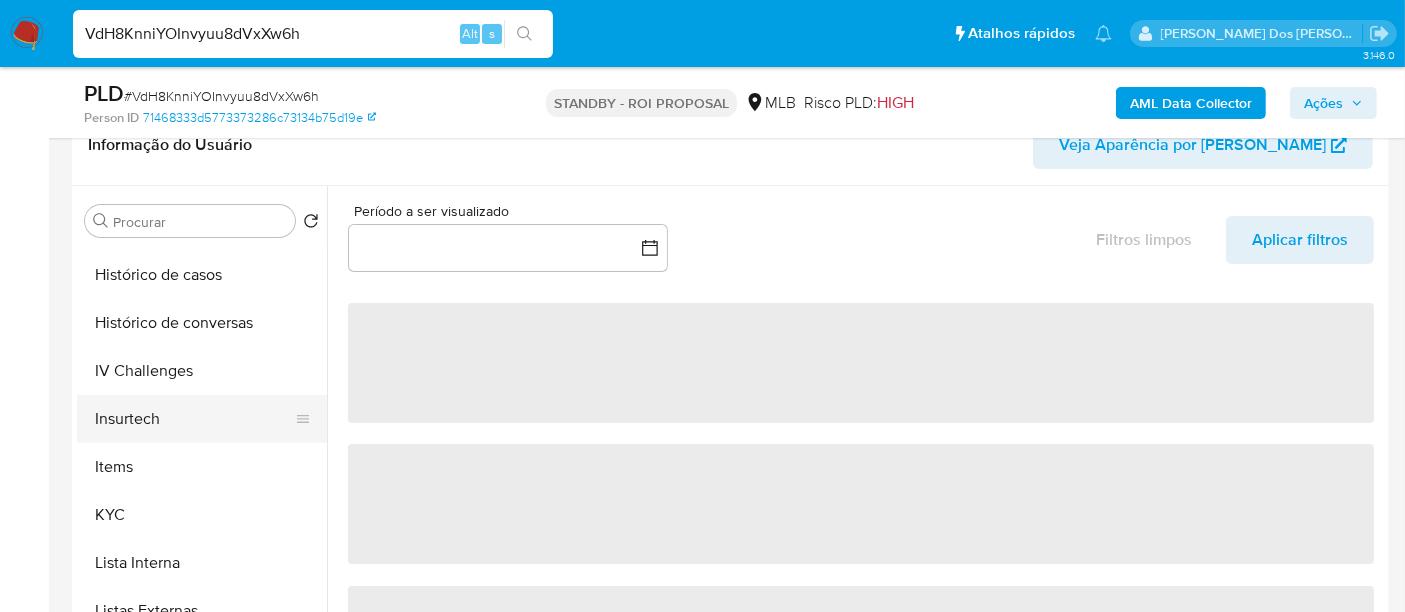 select on "10" 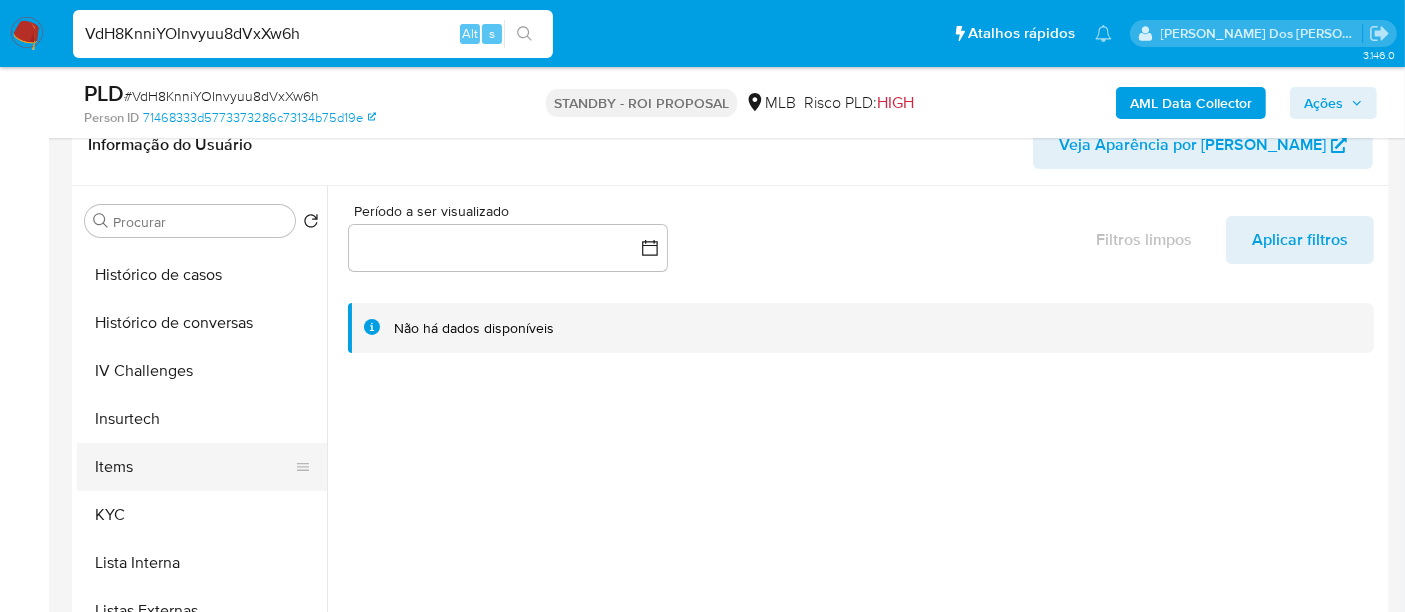 scroll, scrollTop: 777, scrollLeft: 0, axis: vertical 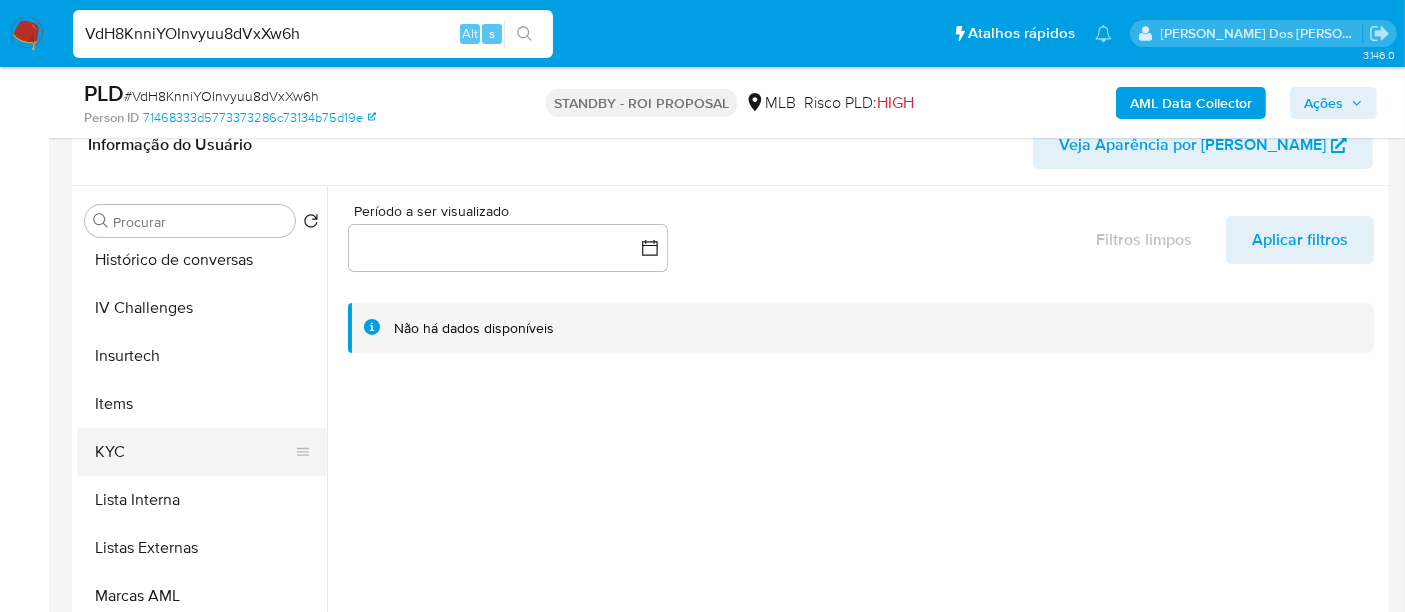 click on "KYC" at bounding box center [194, 452] 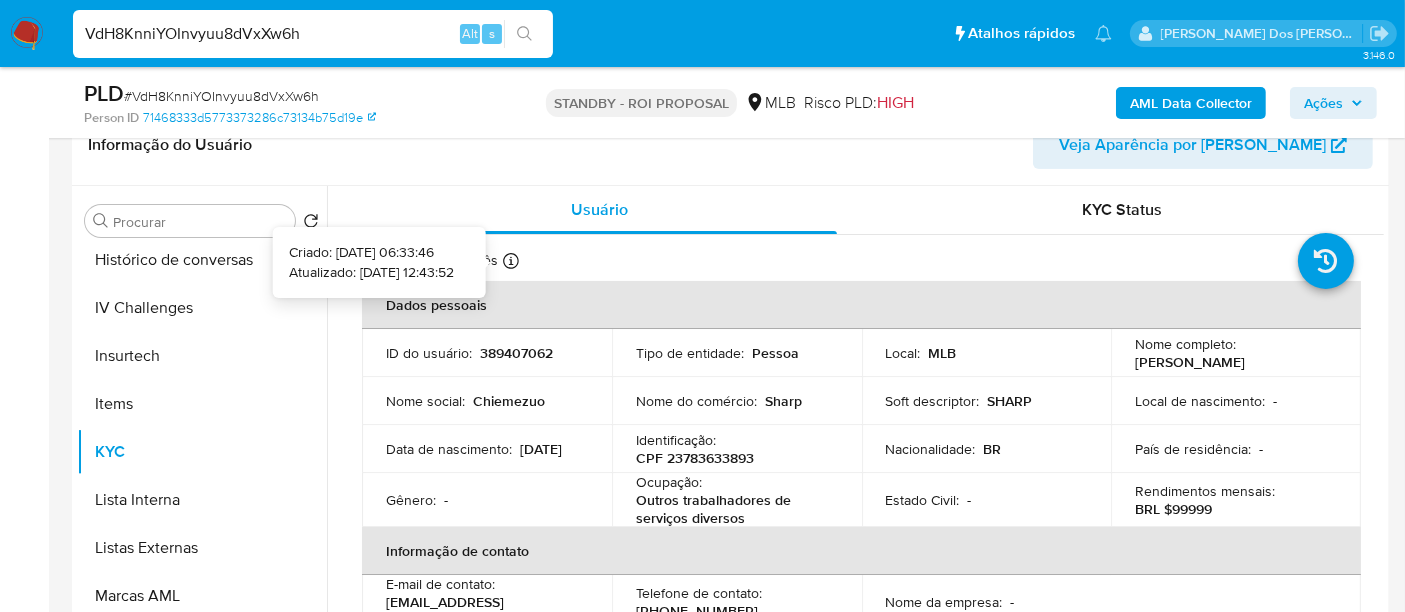 type 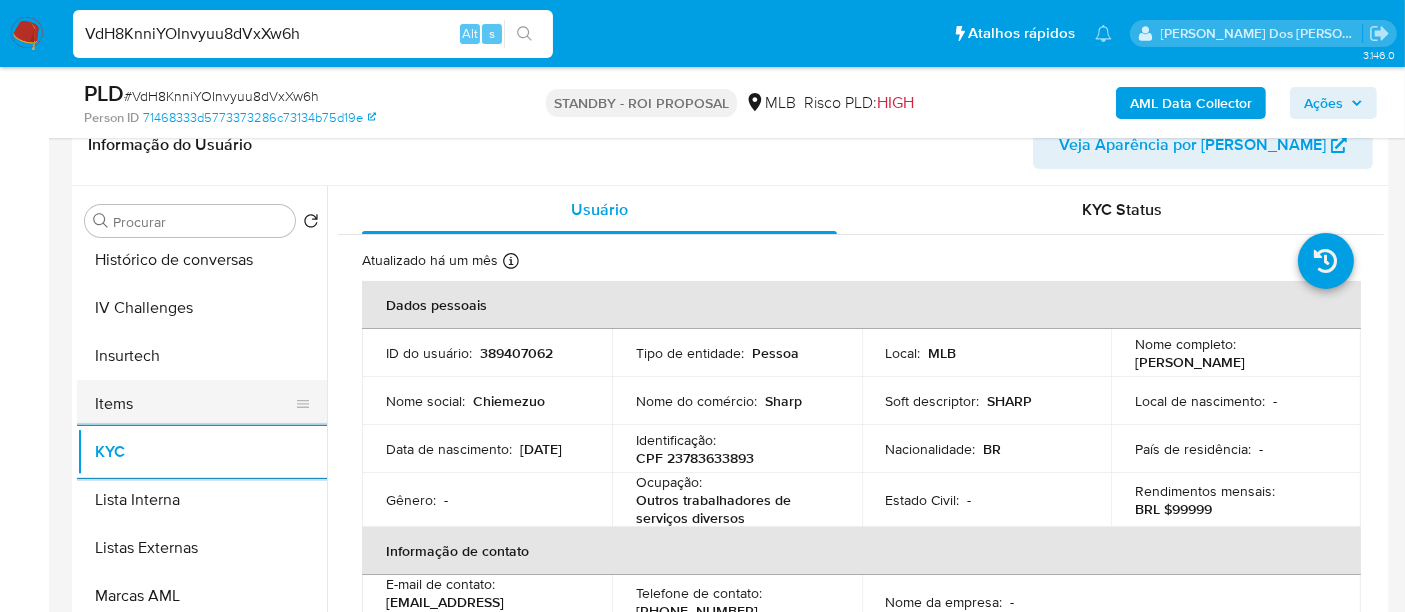 scroll, scrollTop: 666, scrollLeft: 0, axis: vertical 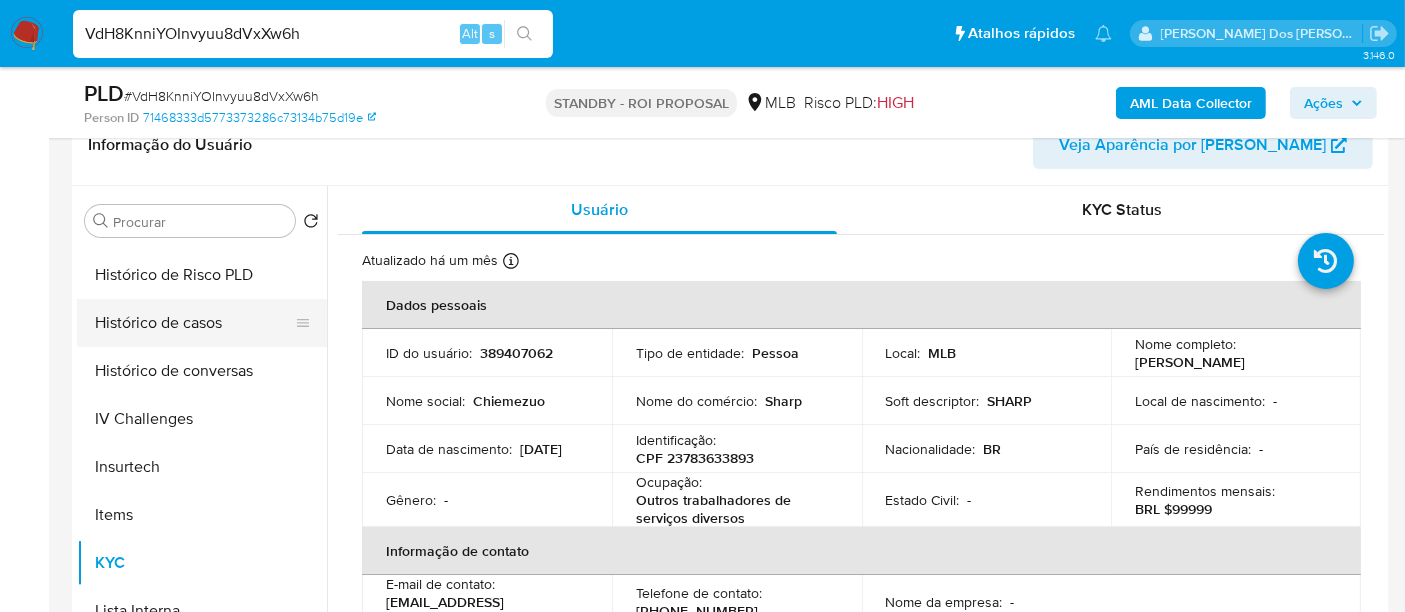 click on "Histórico de casos" at bounding box center [194, 323] 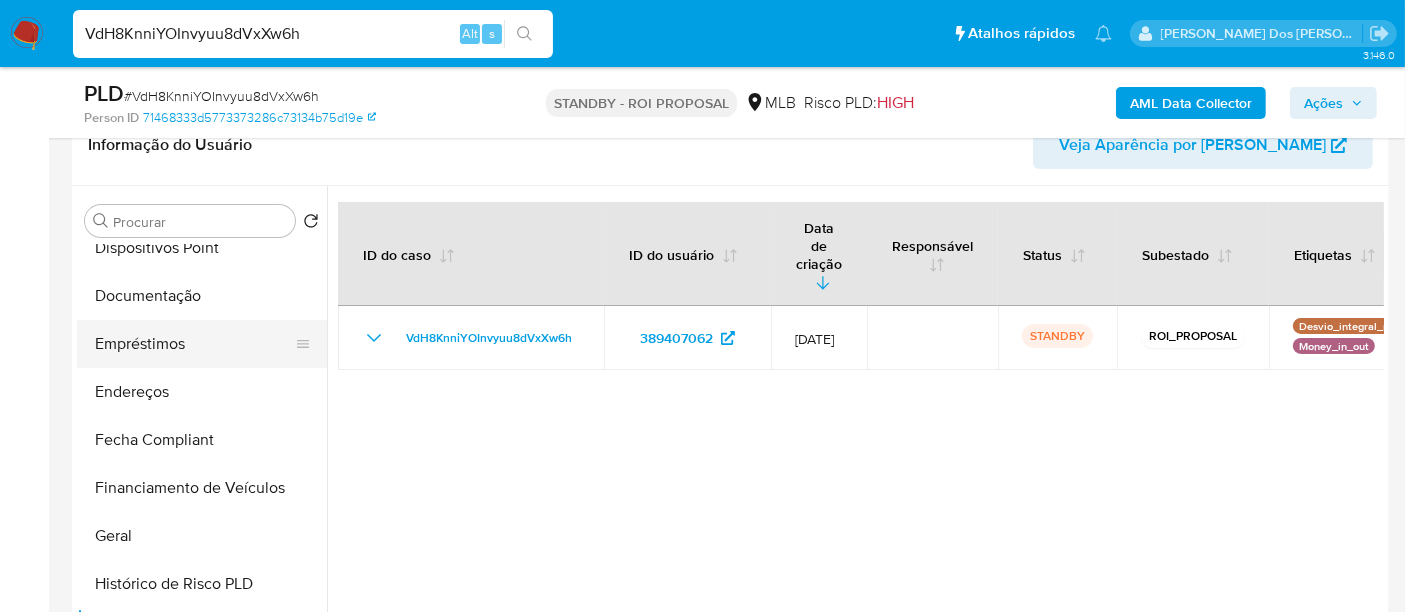 scroll, scrollTop: 333, scrollLeft: 0, axis: vertical 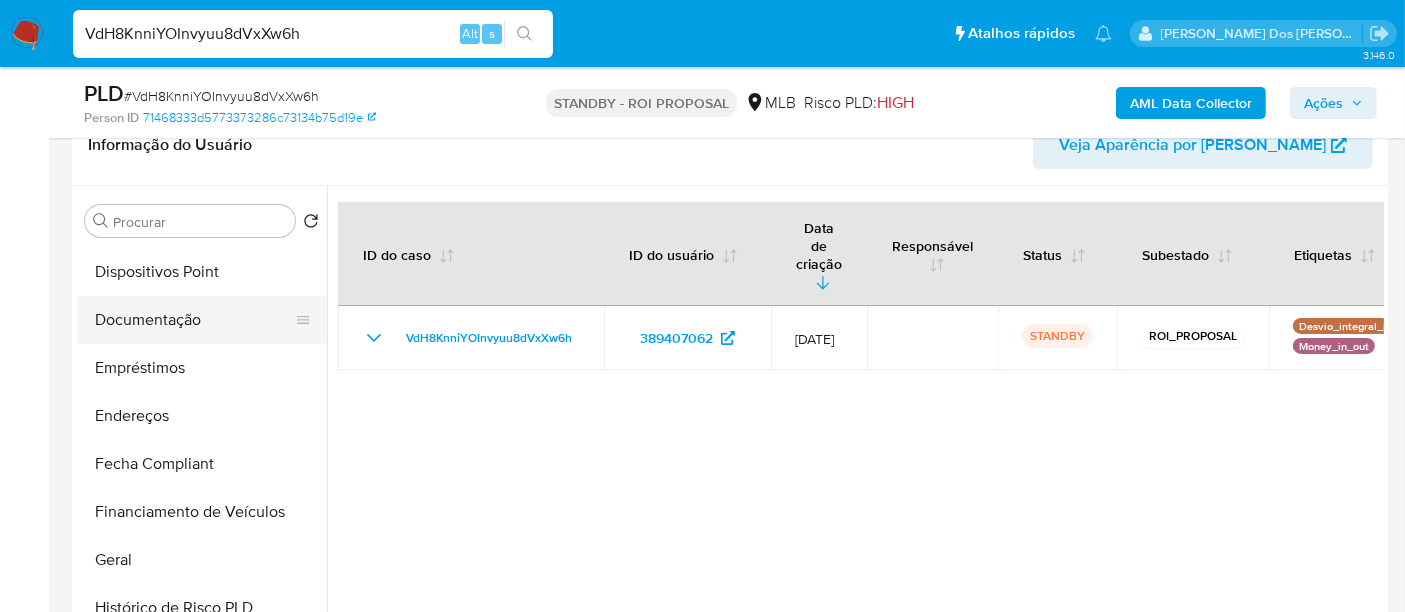 click on "Documentação" at bounding box center (194, 320) 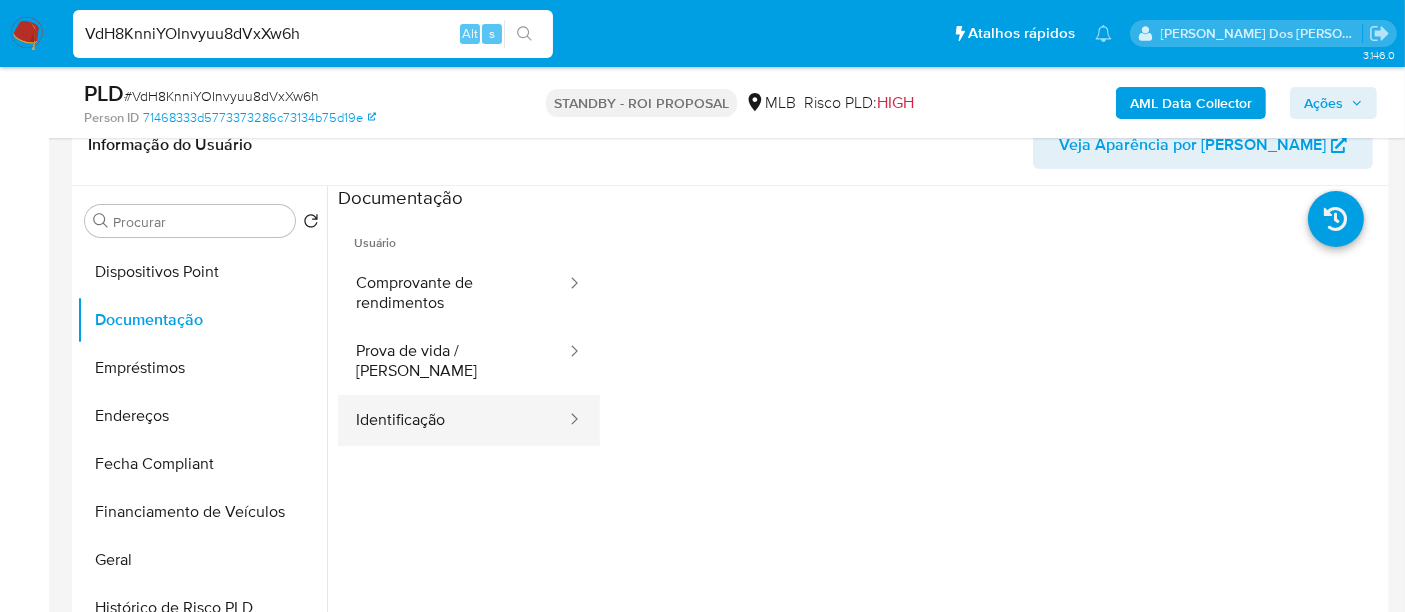 click on "Identificação" at bounding box center [453, 420] 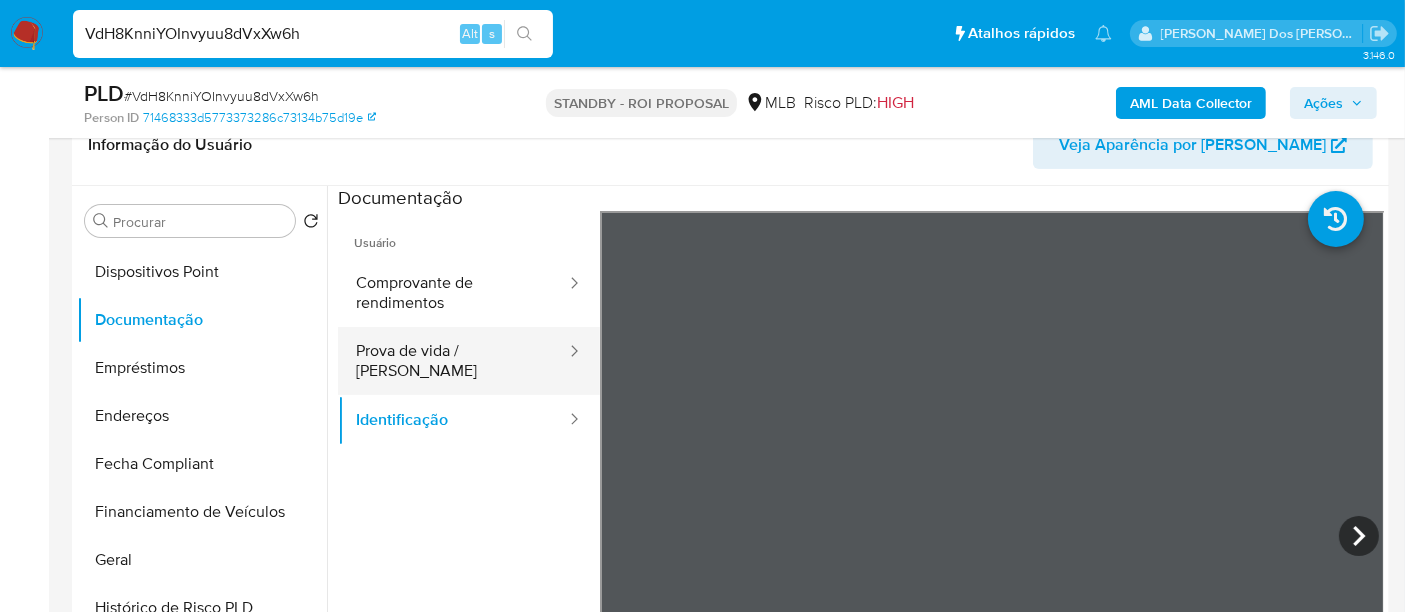 click on "Prova de vida / Selfie" at bounding box center [453, 361] 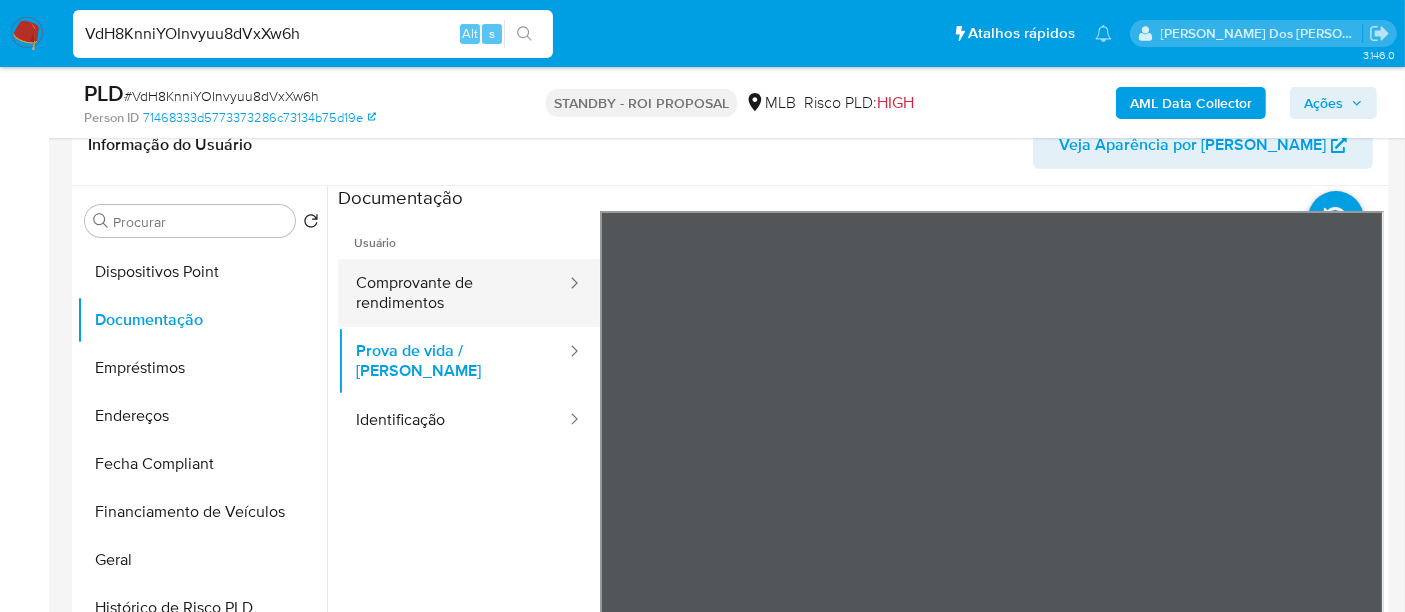 click on "Comprovante de rendimentos" at bounding box center [453, 293] 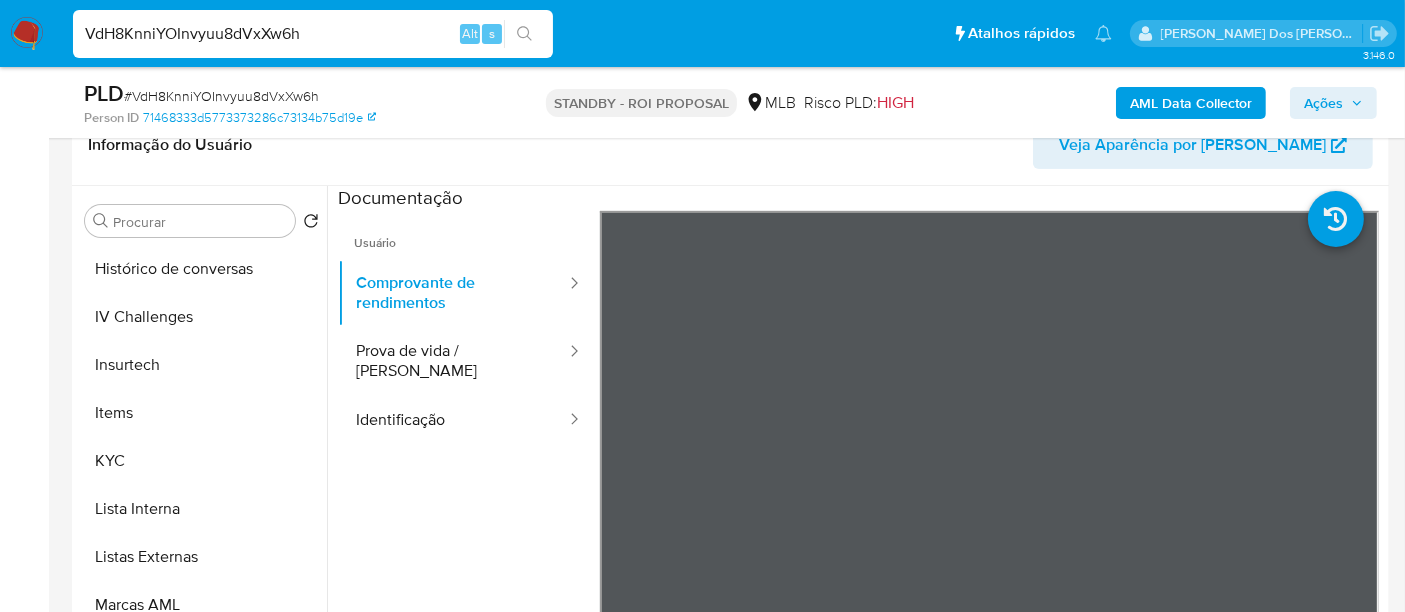 scroll, scrollTop: 844, scrollLeft: 0, axis: vertical 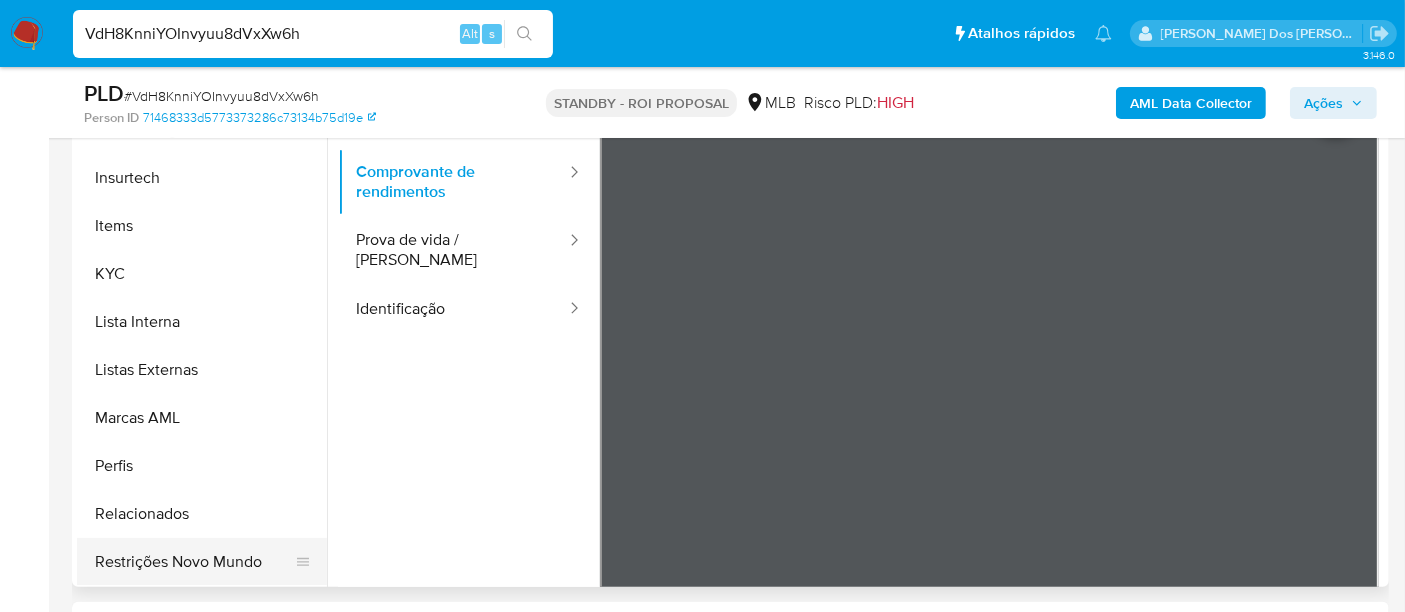 click on "Restrições Novo Mundo" at bounding box center (194, 562) 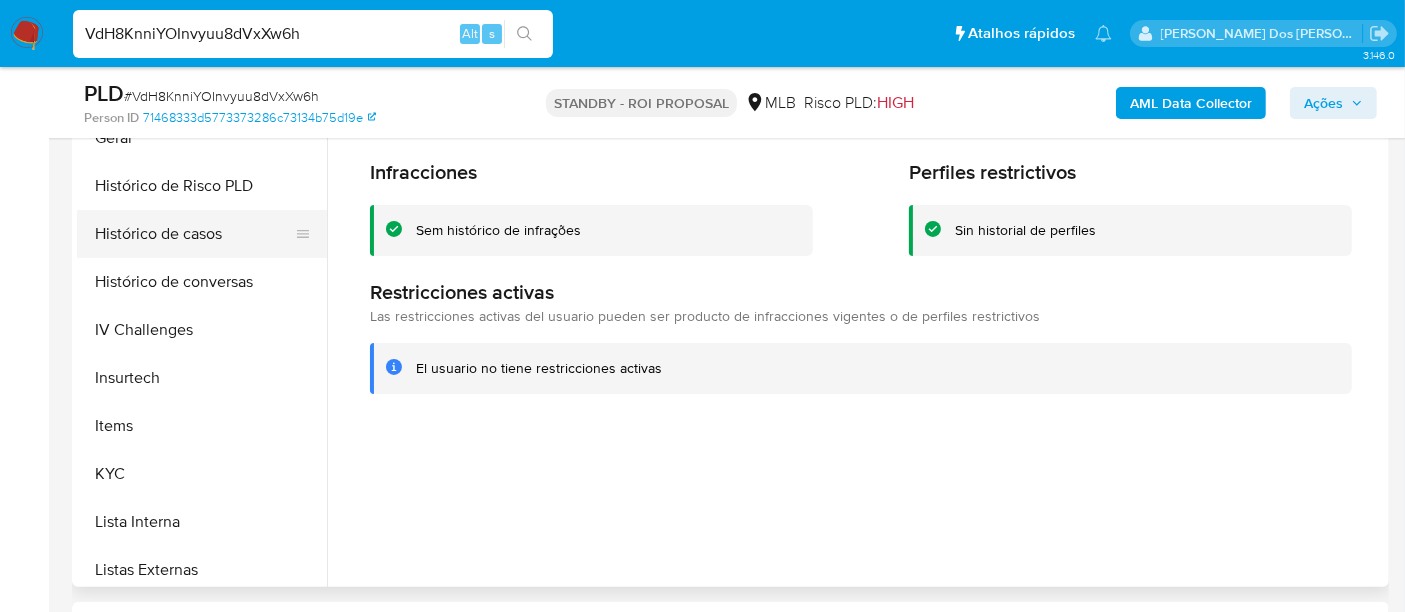 scroll, scrollTop: 511, scrollLeft: 0, axis: vertical 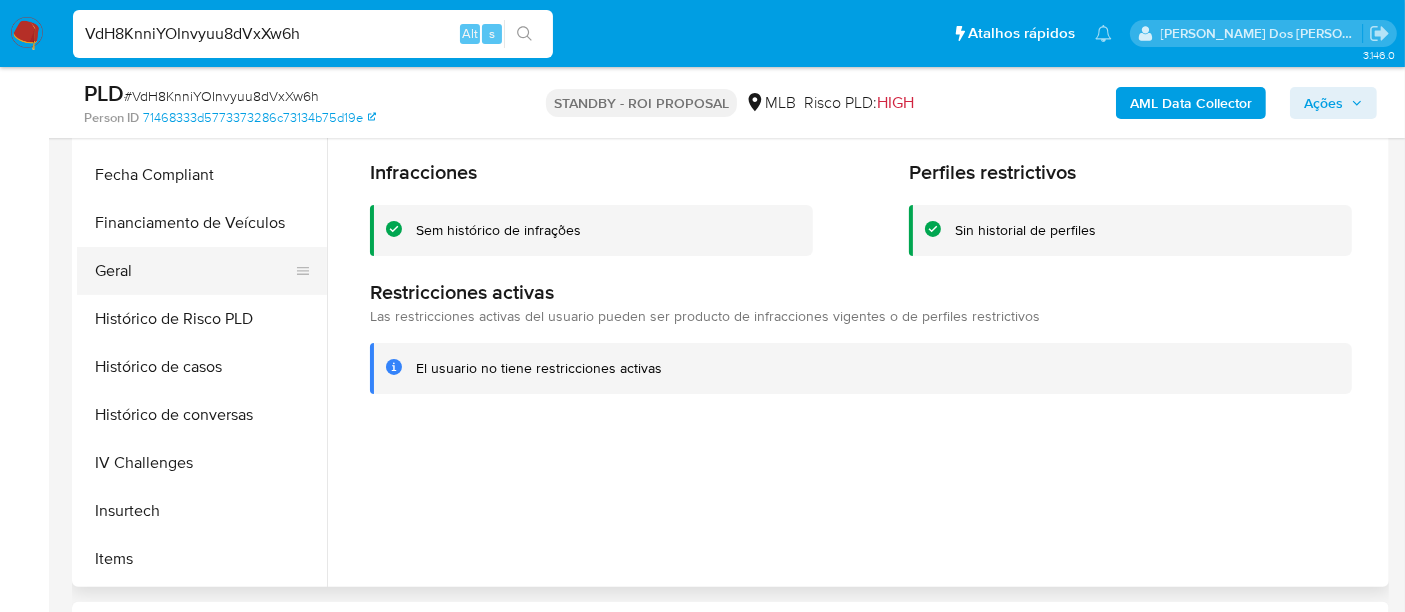 click on "Geral" at bounding box center [194, 271] 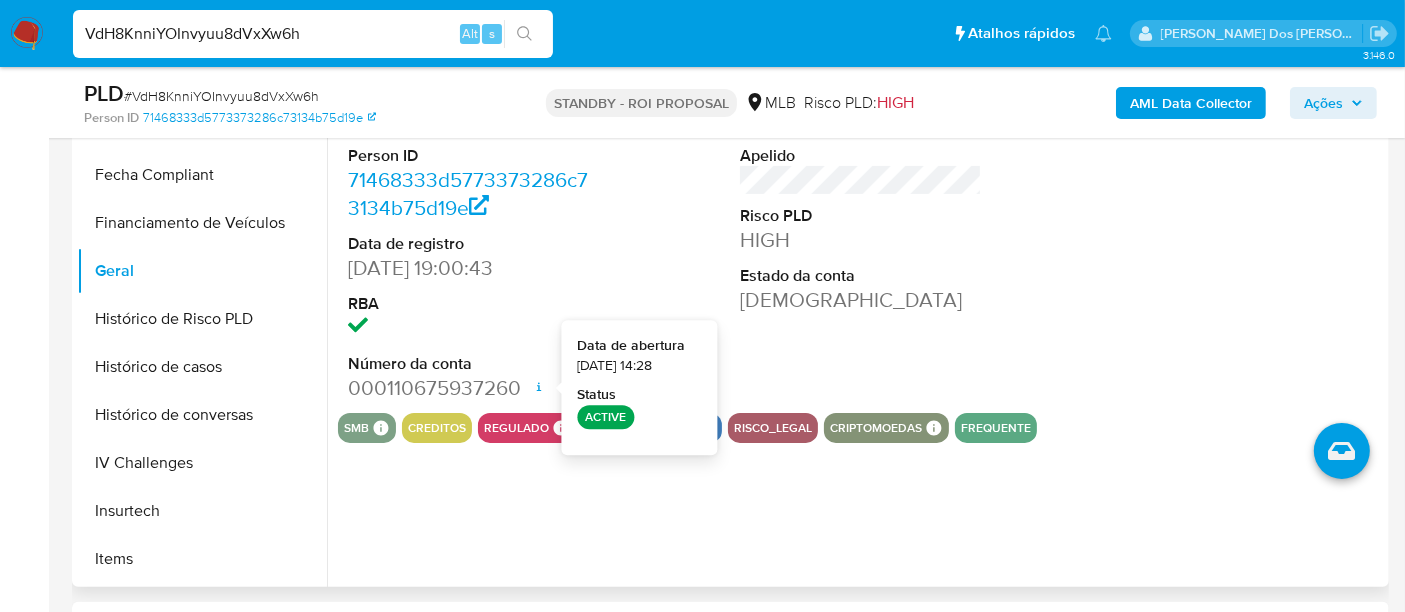 type 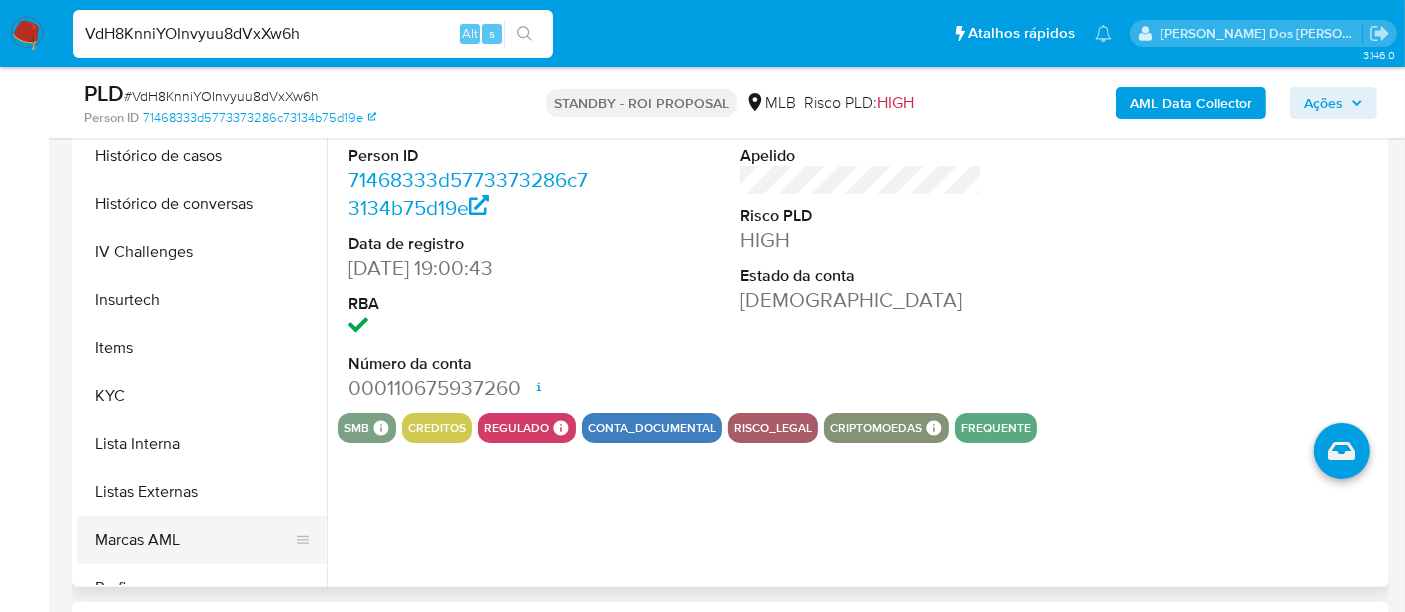 scroll, scrollTop: 844, scrollLeft: 0, axis: vertical 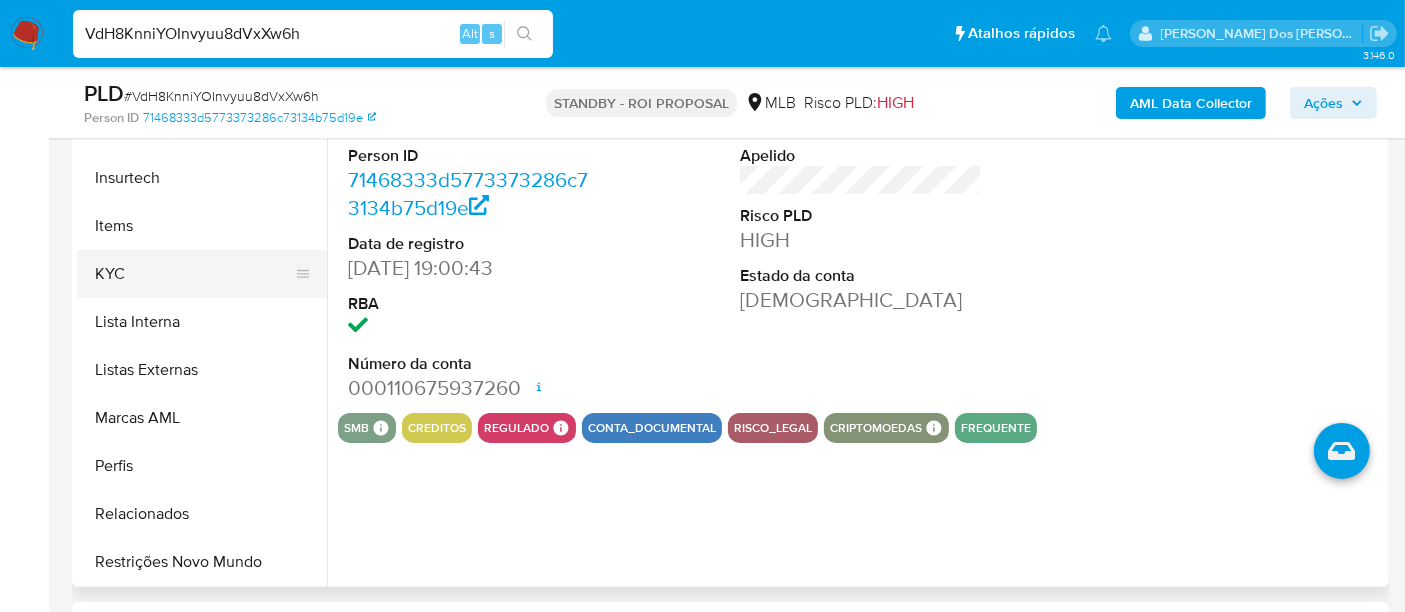 click on "KYC" at bounding box center [194, 274] 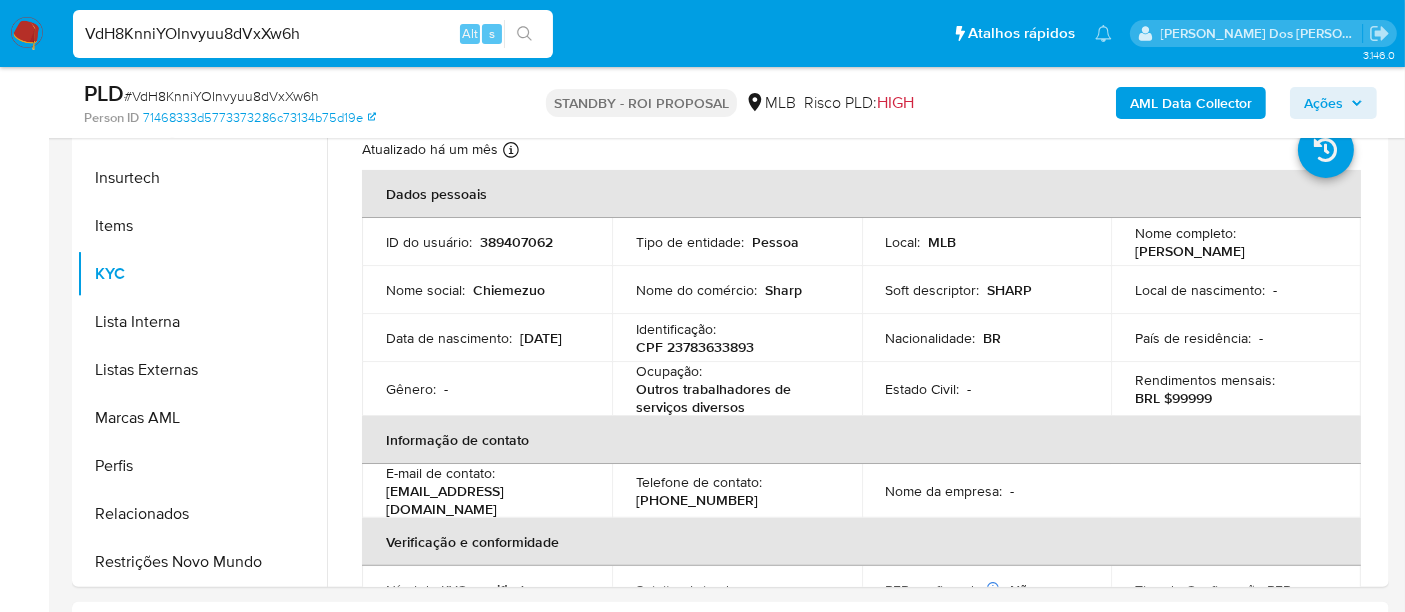 click on "VdH8KnniYOInvyuu8dVxXw6h Alt s" at bounding box center [313, 34] 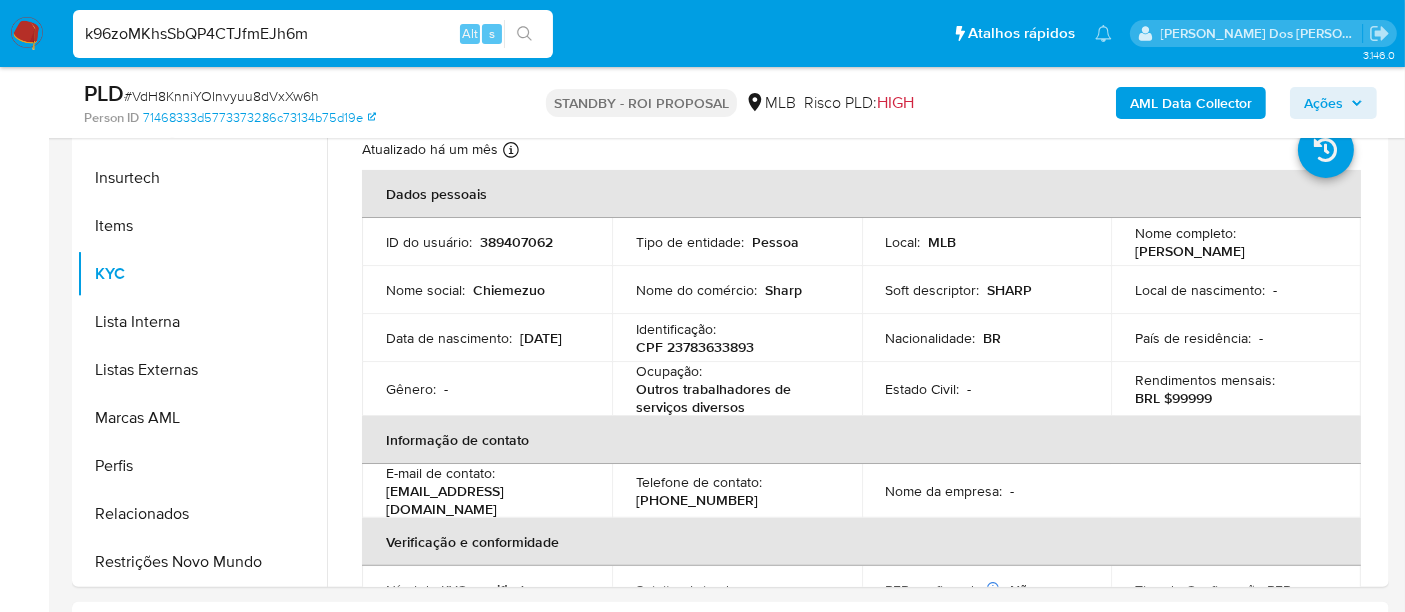 type on "k96zoMKhsSbQP4CTJfmEJh6m" 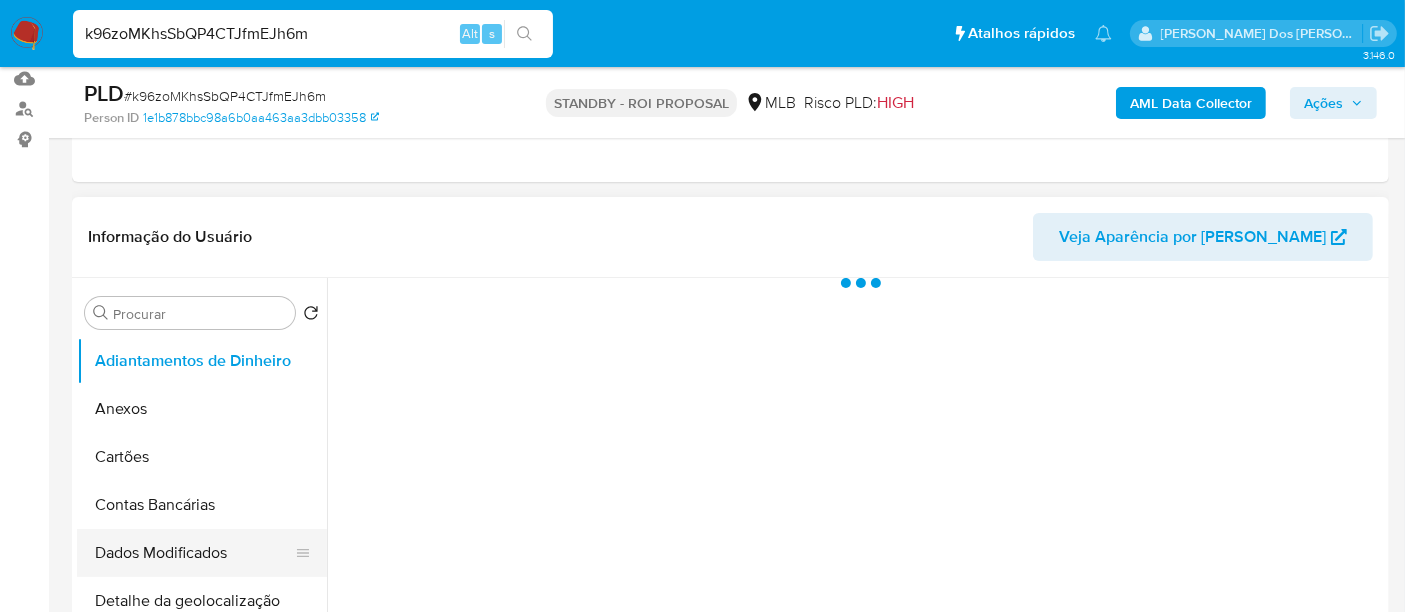 scroll, scrollTop: 444, scrollLeft: 0, axis: vertical 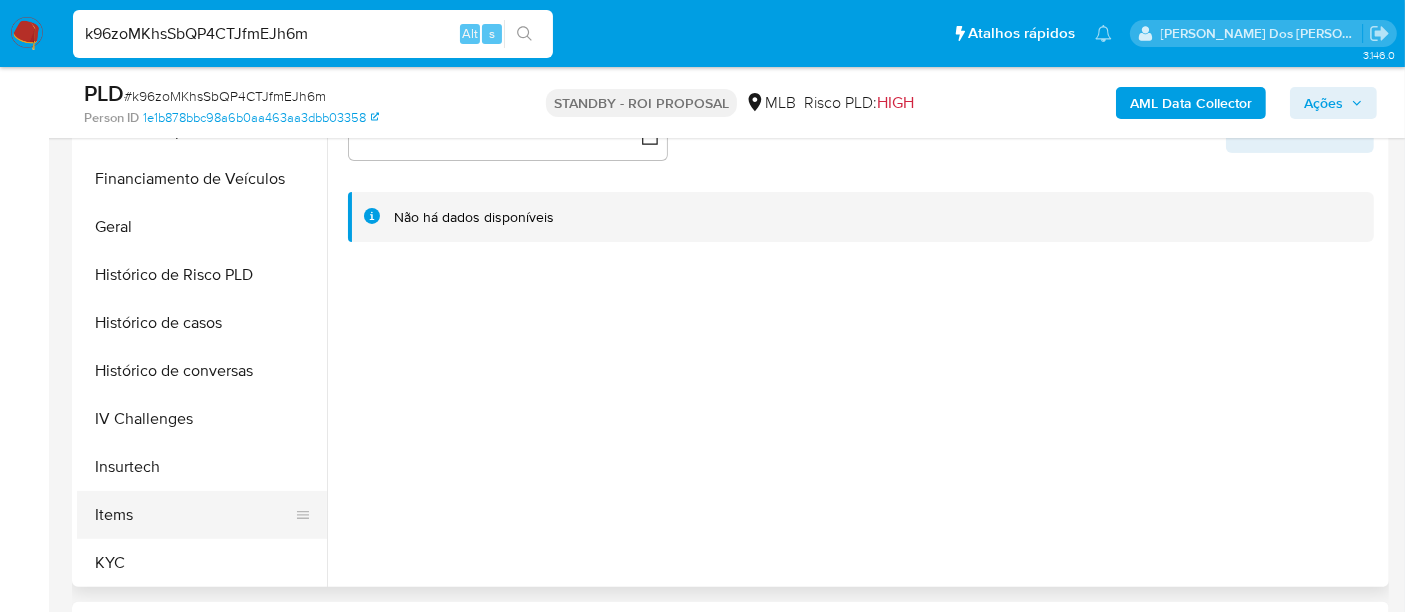 select on "10" 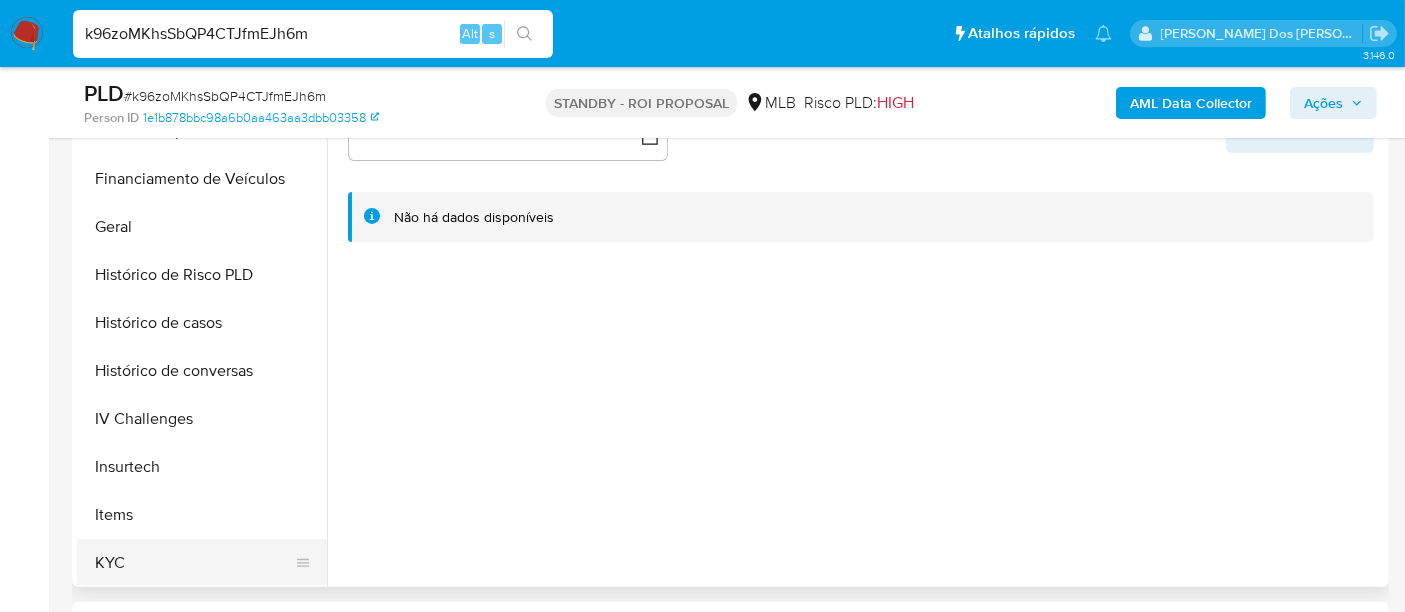 click on "KYC" at bounding box center (194, 563) 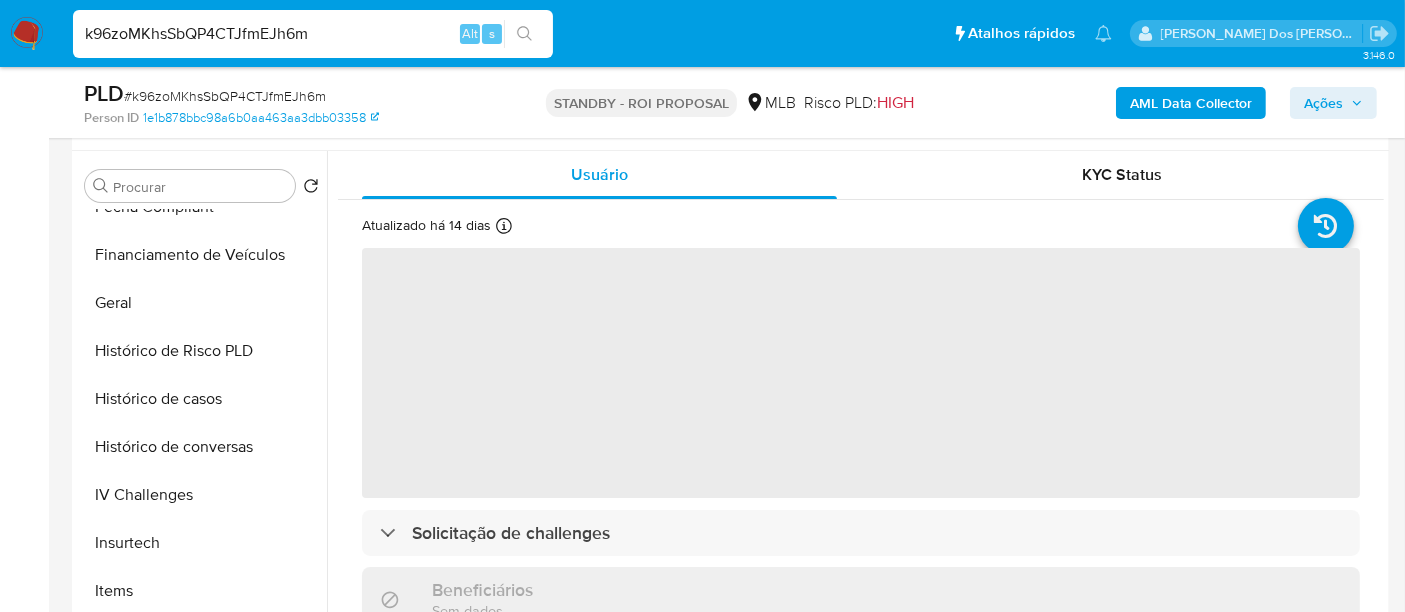 scroll, scrollTop: 333, scrollLeft: 0, axis: vertical 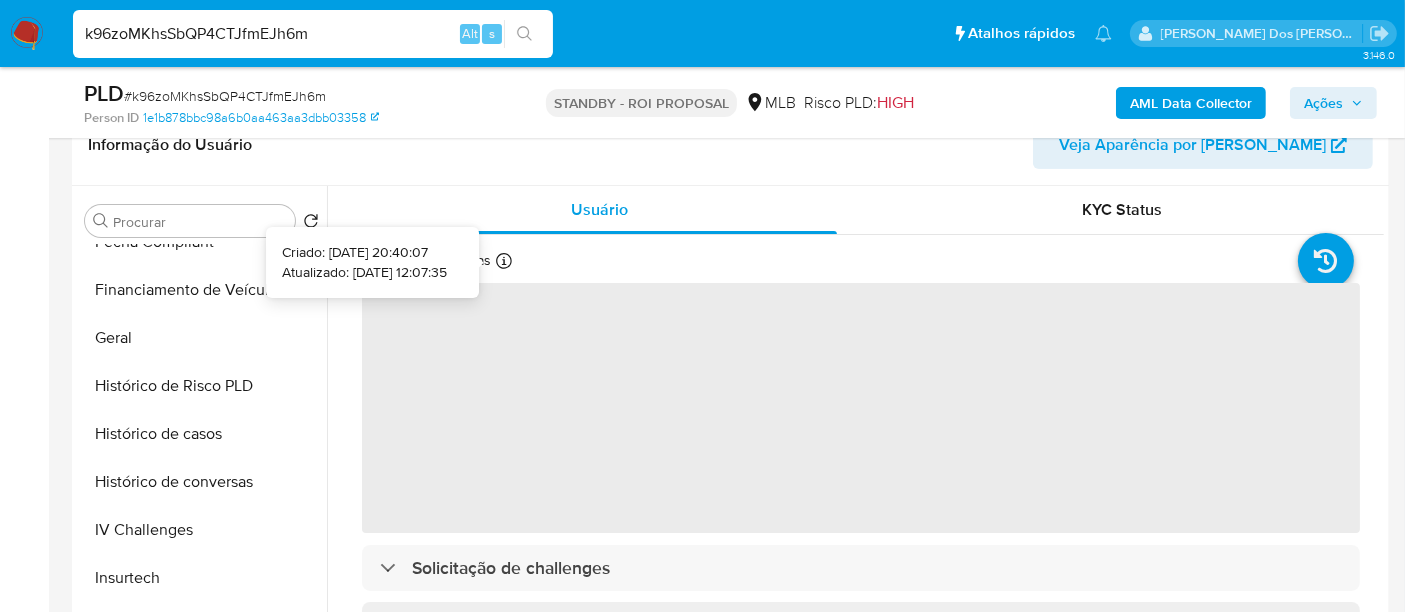 type 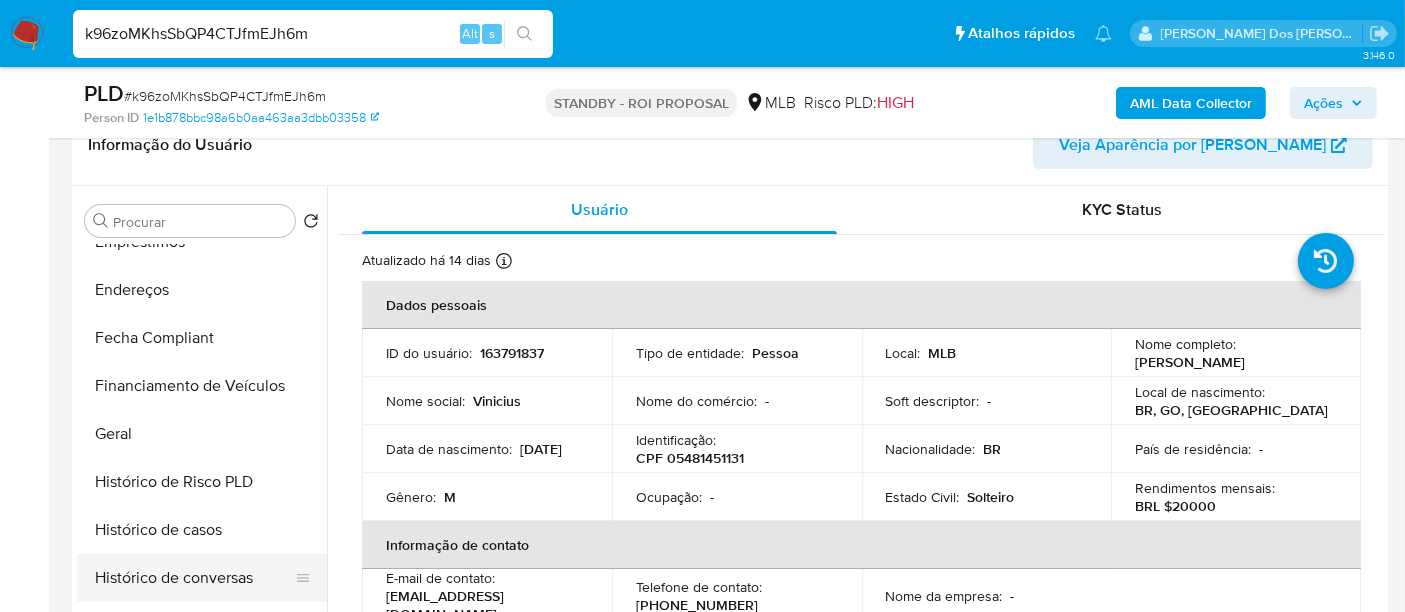 scroll, scrollTop: 333, scrollLeft: 0, axis: vertical 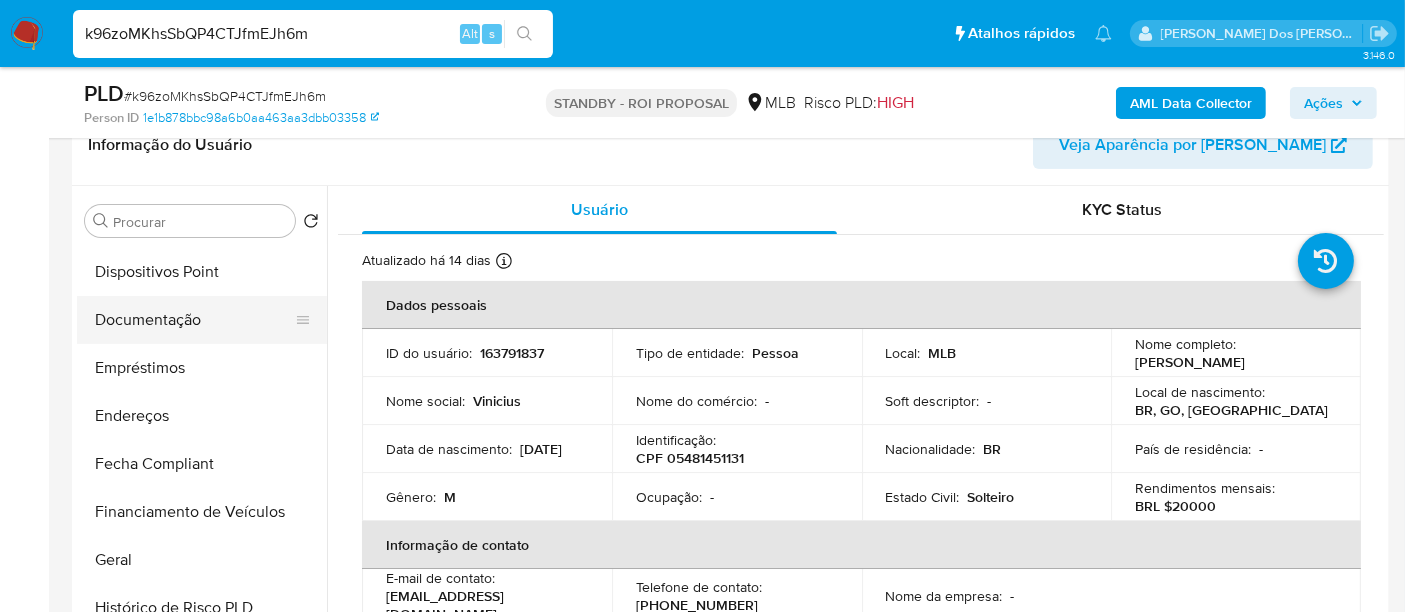 click on "Documentação" at bounding box center (194, 320) 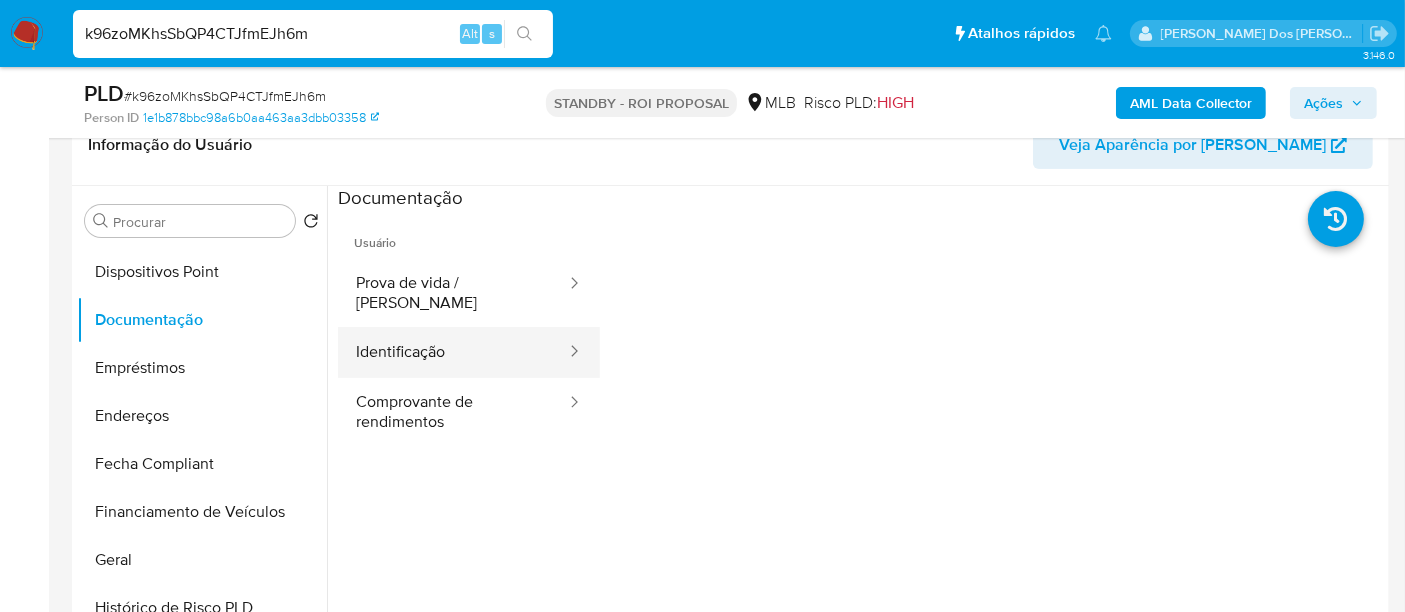 drag, startPoint x: 373, startPoint y: 338, endPoint x: 447, endPoint y: 354, distance: 75.70998 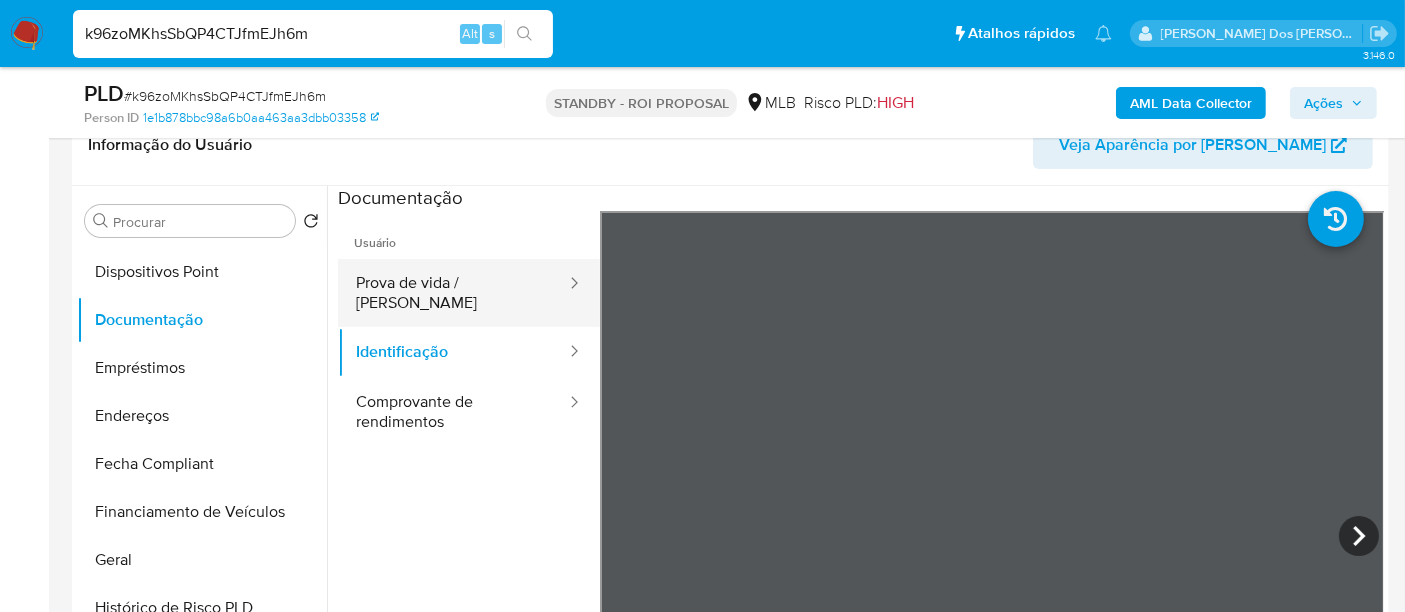 click on "Prova de vida / Selfie" at bounding box center [453, 293] 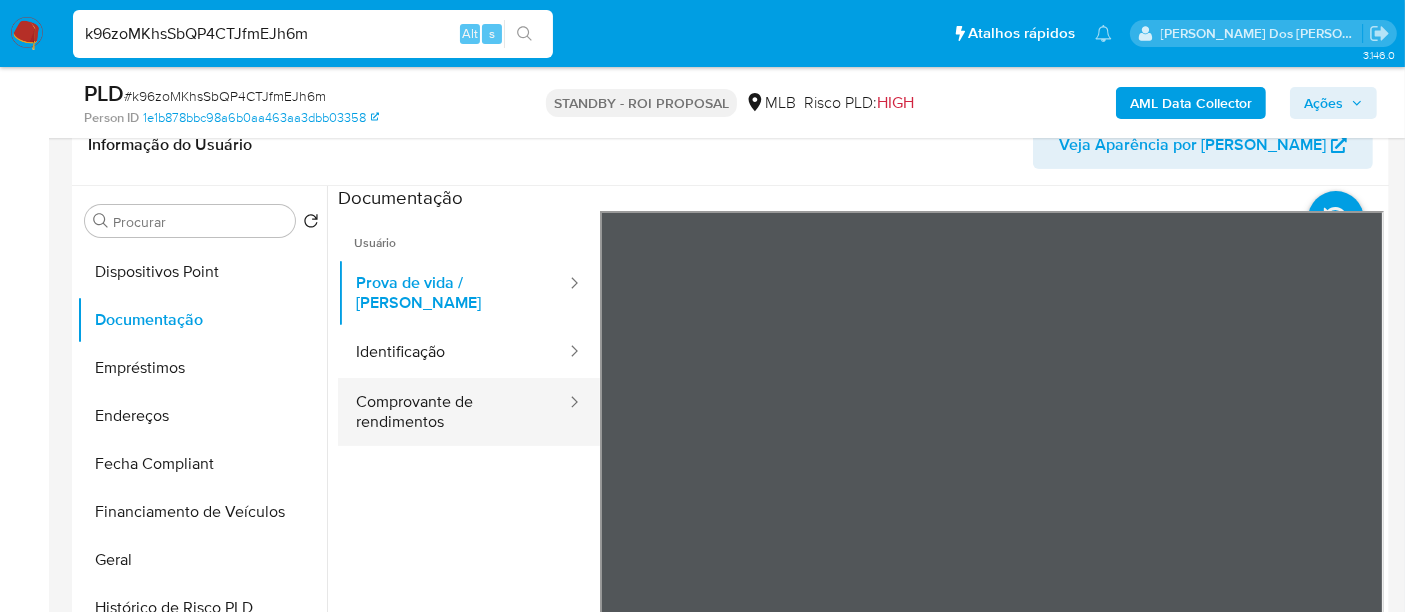 click on "Comprovante de rendimentos" at bounding box center [453, 412] 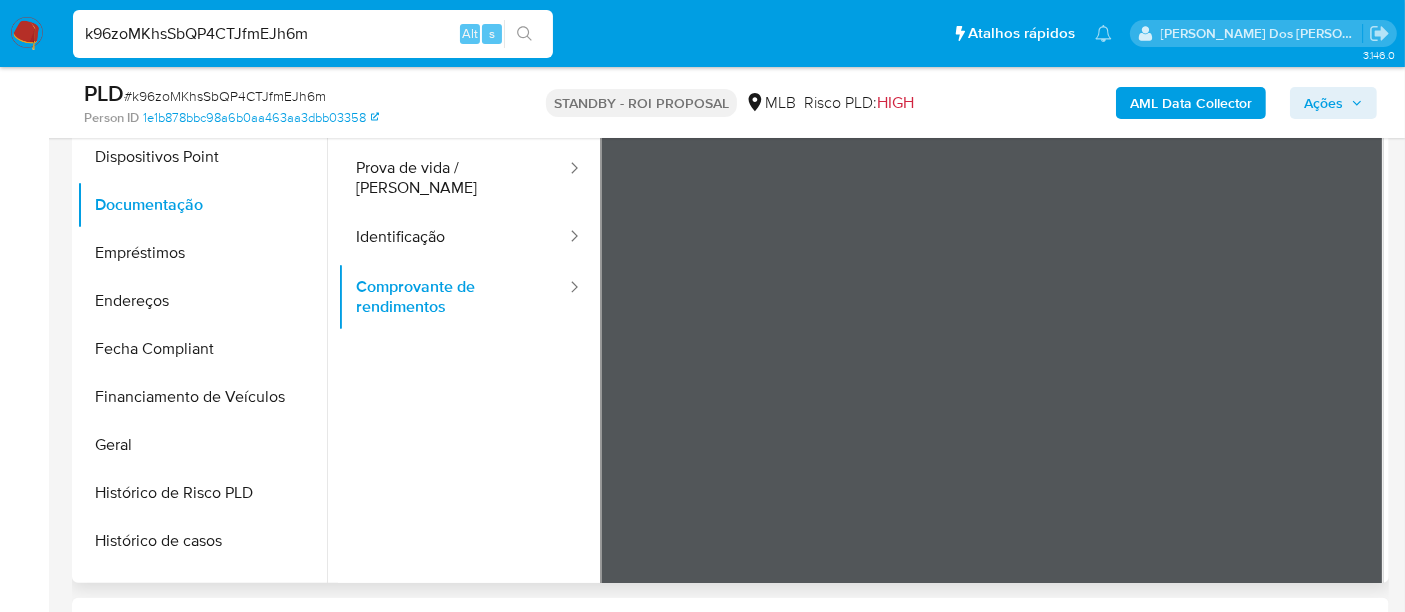 scroll, scrollTop: 444, scrollLeft: 0, axis: vertical 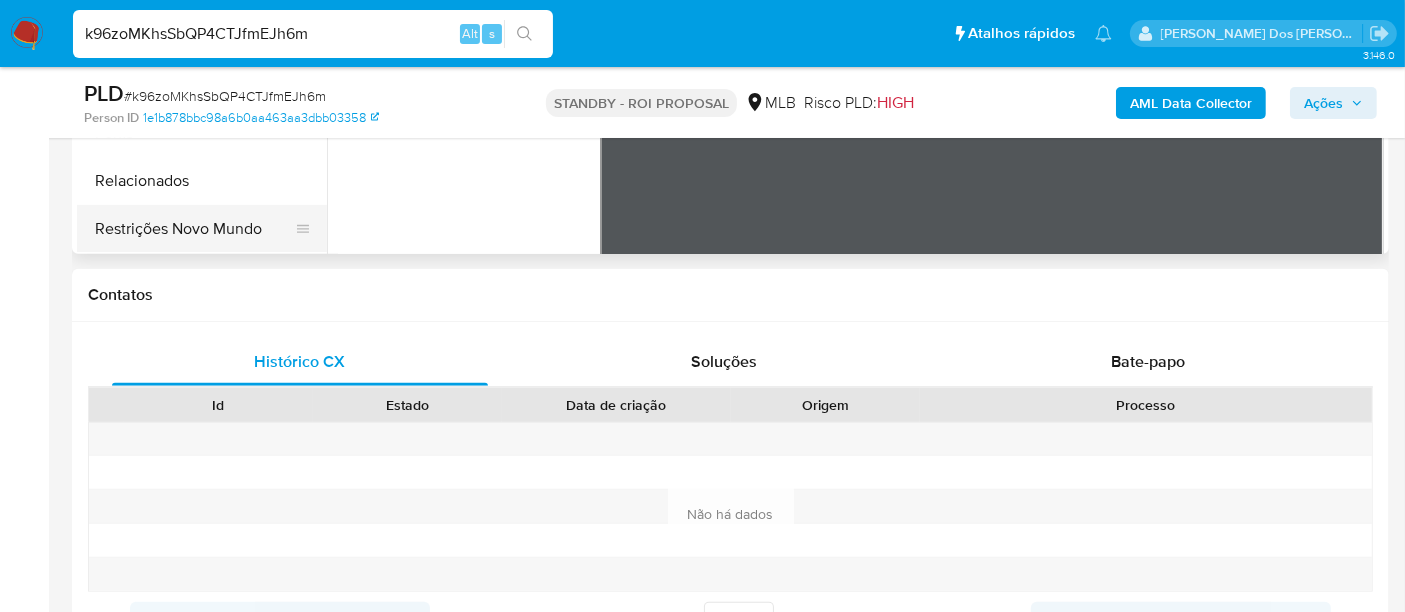 click on "Restrições Novo Mundo" at bounding box center [194, 229] 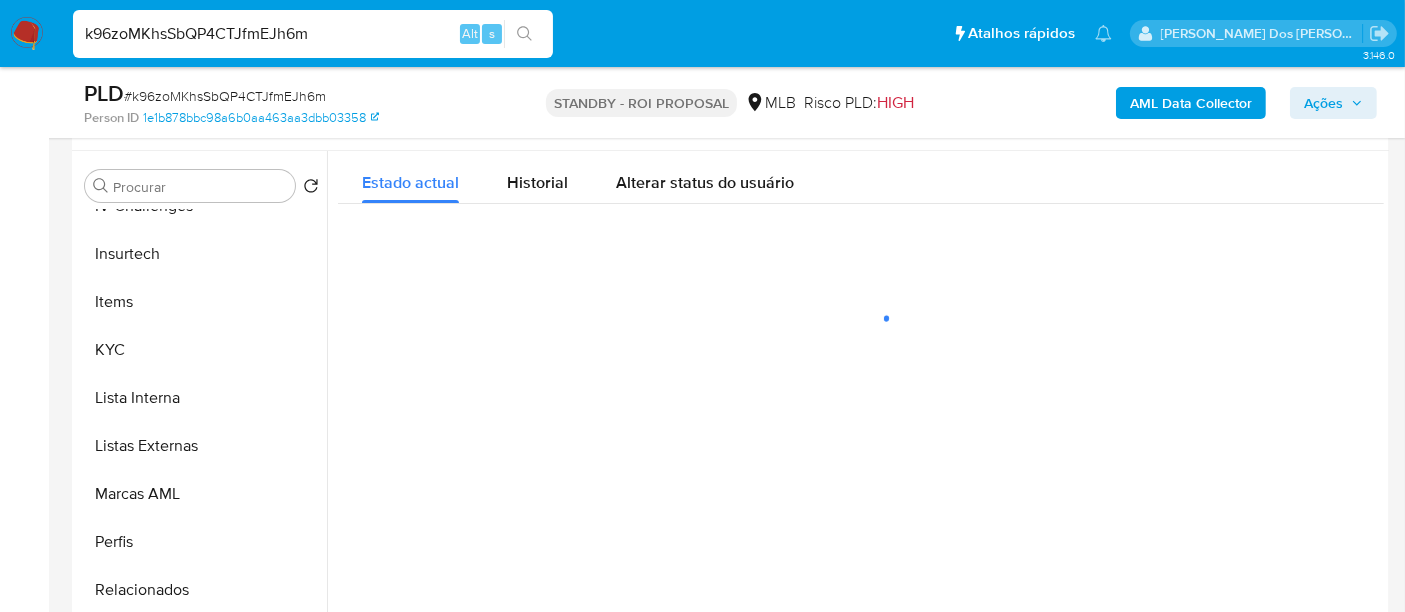 scroll, scrollTop: 333, scrollLeft: 0, axis: vertical 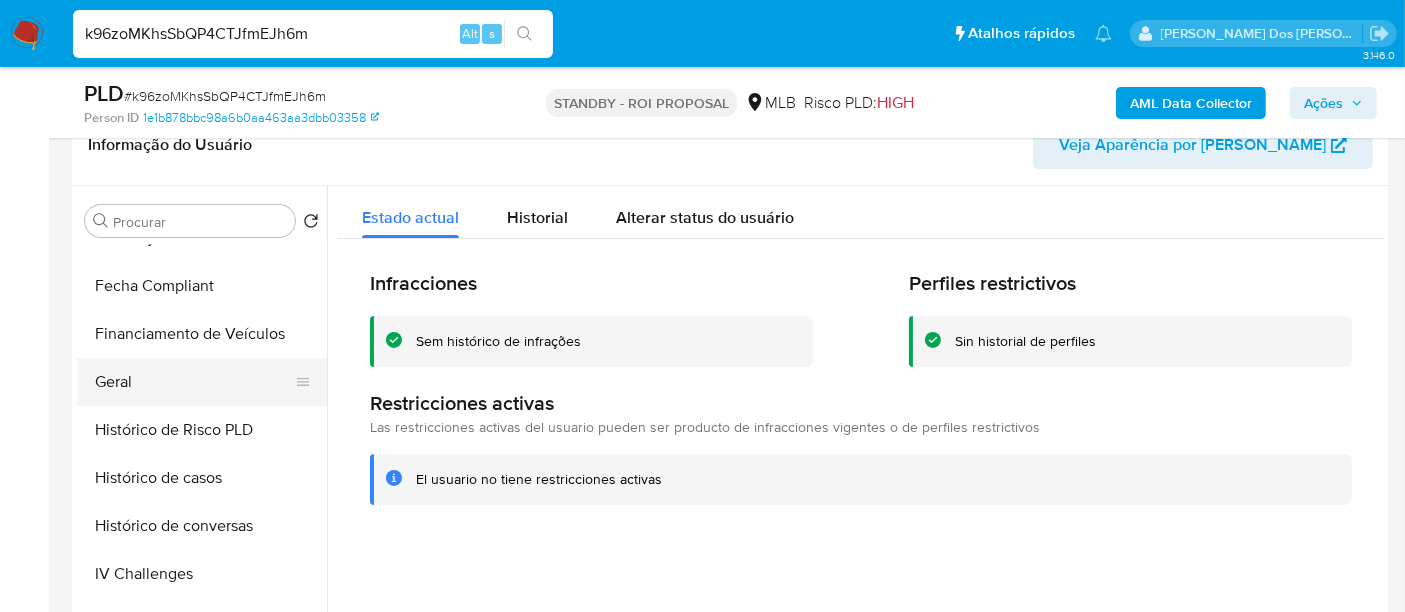 click on "Geral" at bounding box center (194, 382) 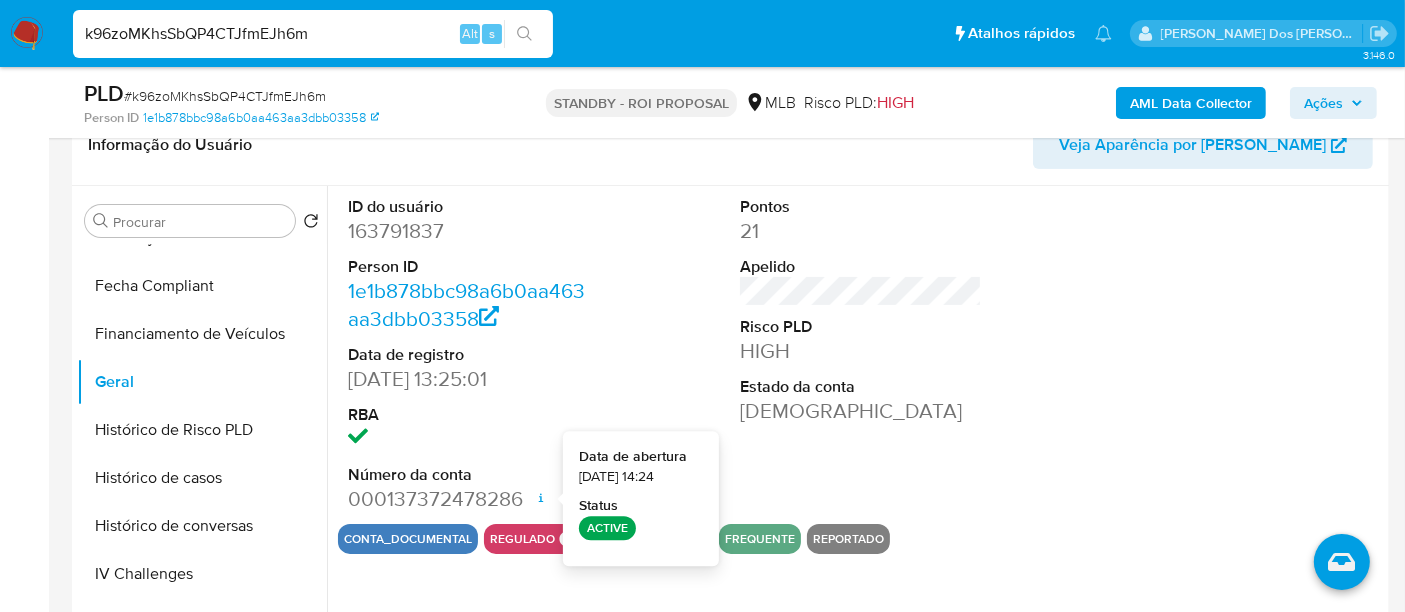 type 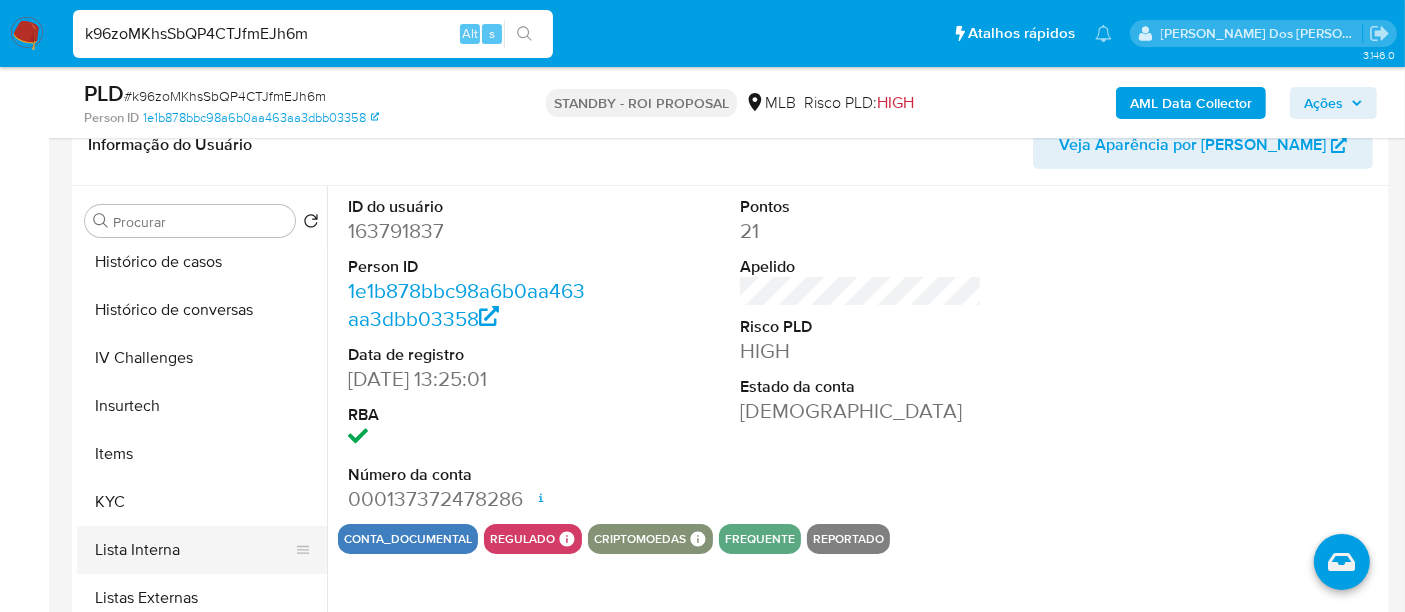scroll, scrollTop: 844, scrollLeft: 0, axis: vertical 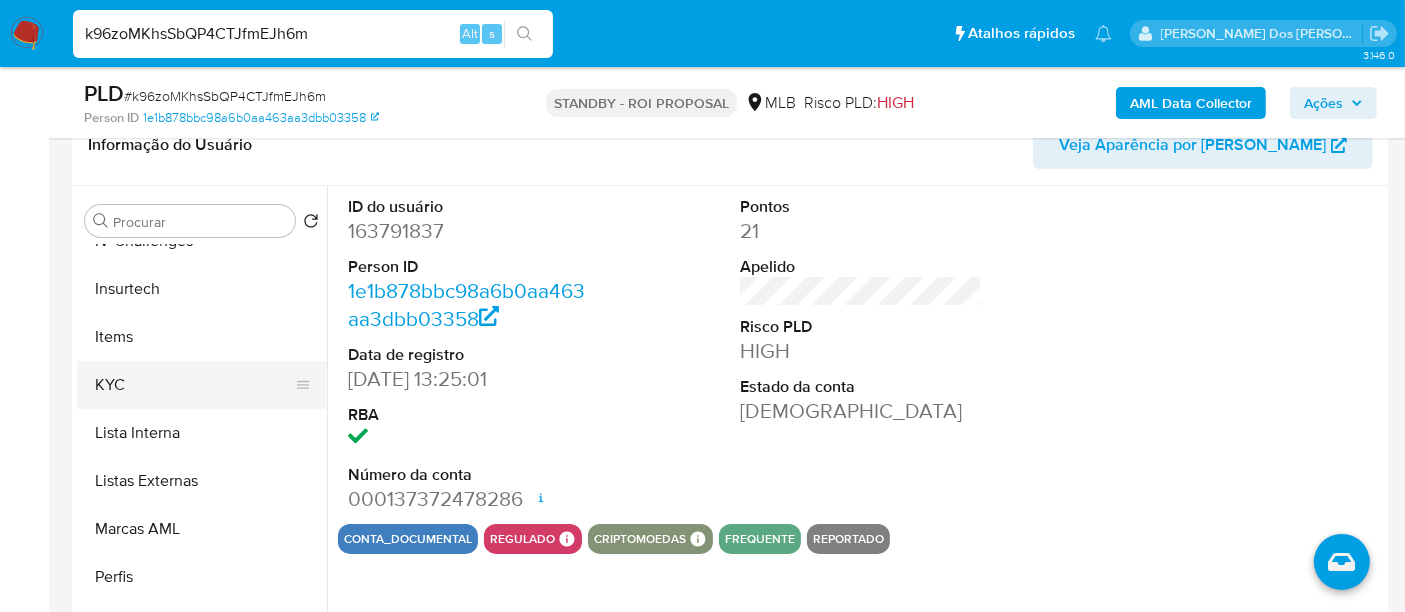 click on "KYC" at bounding box center (194, 385) 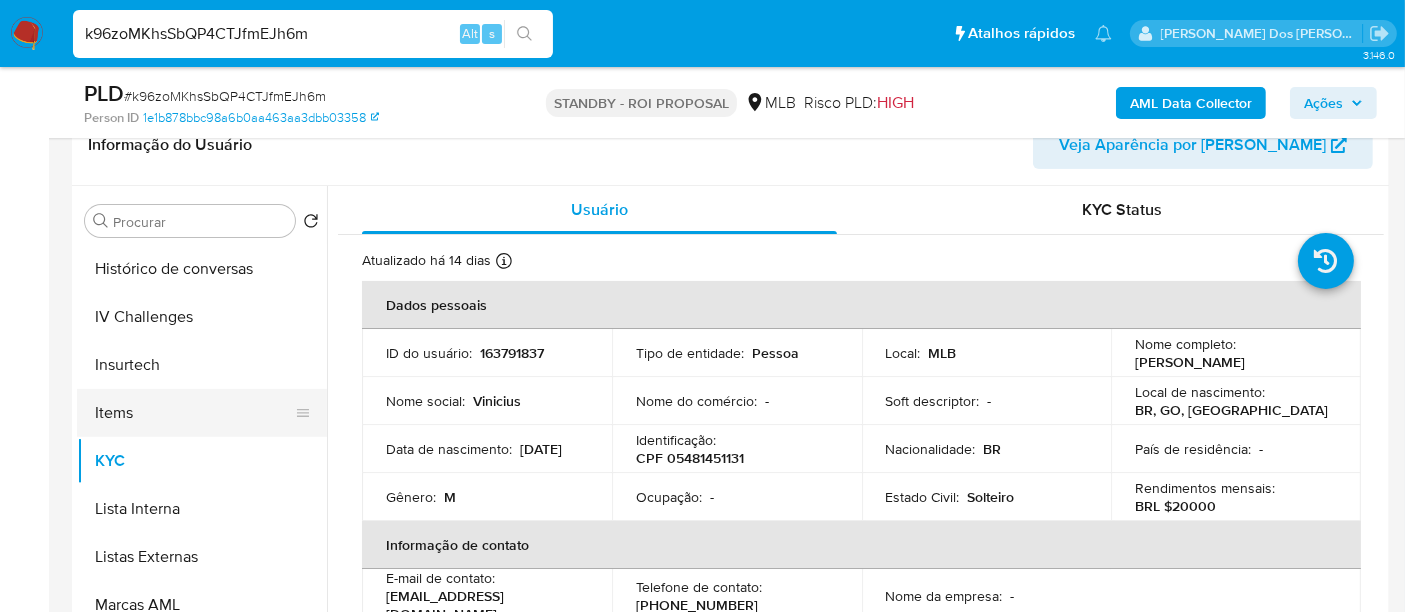 scroll, scrollTop: 733, scrollLeft: 0, axis: vertical 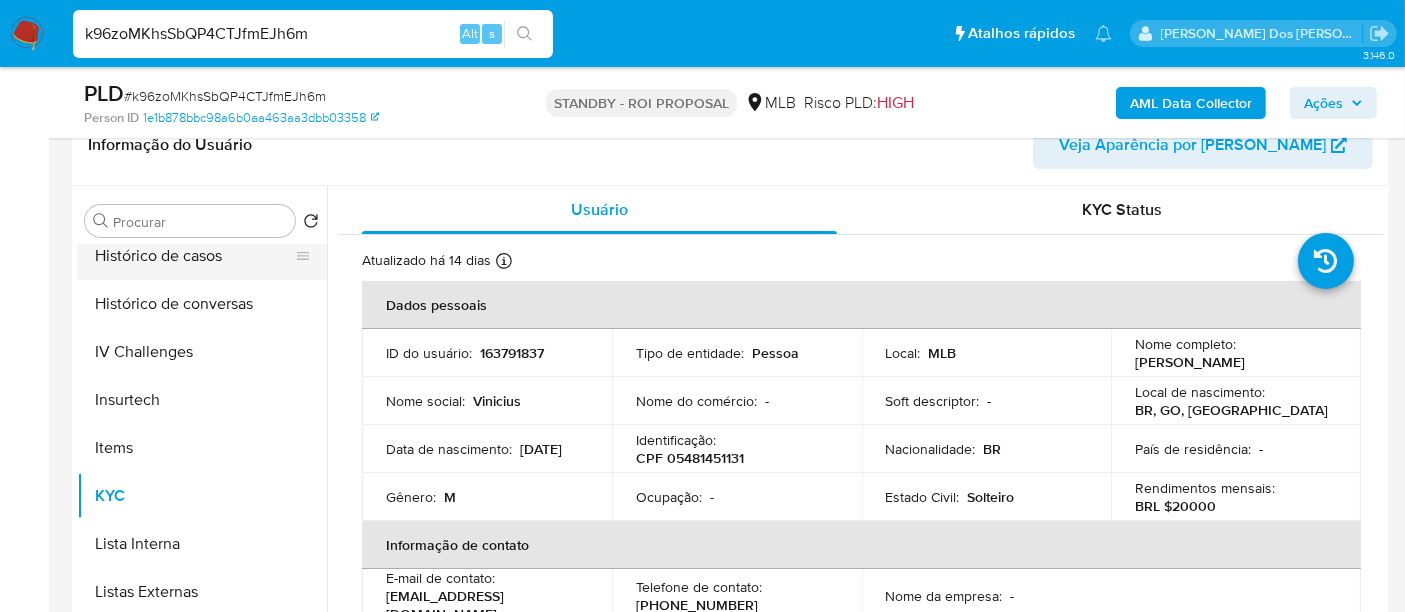 click on "Histórico de casos" at bounding box center [194, 256] 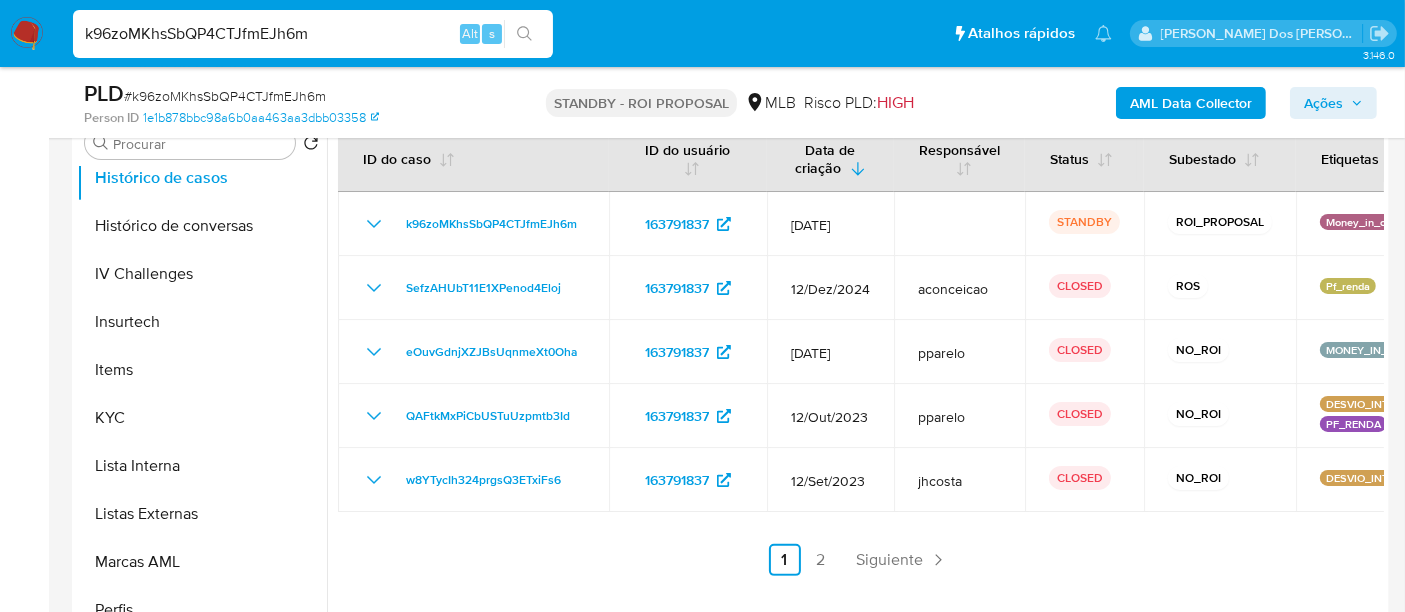 scroll, scrollTop: 444, scrollLeft: 0, axis: vertical 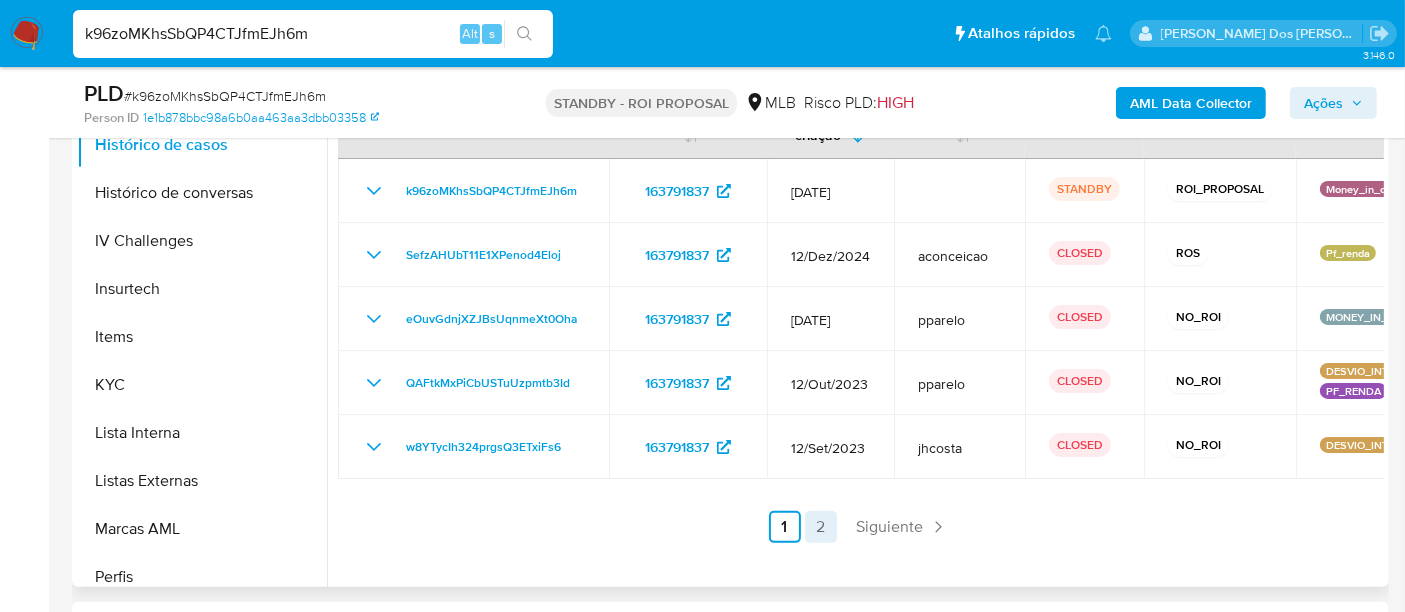 click on "2" at bounding box center [821, 527] 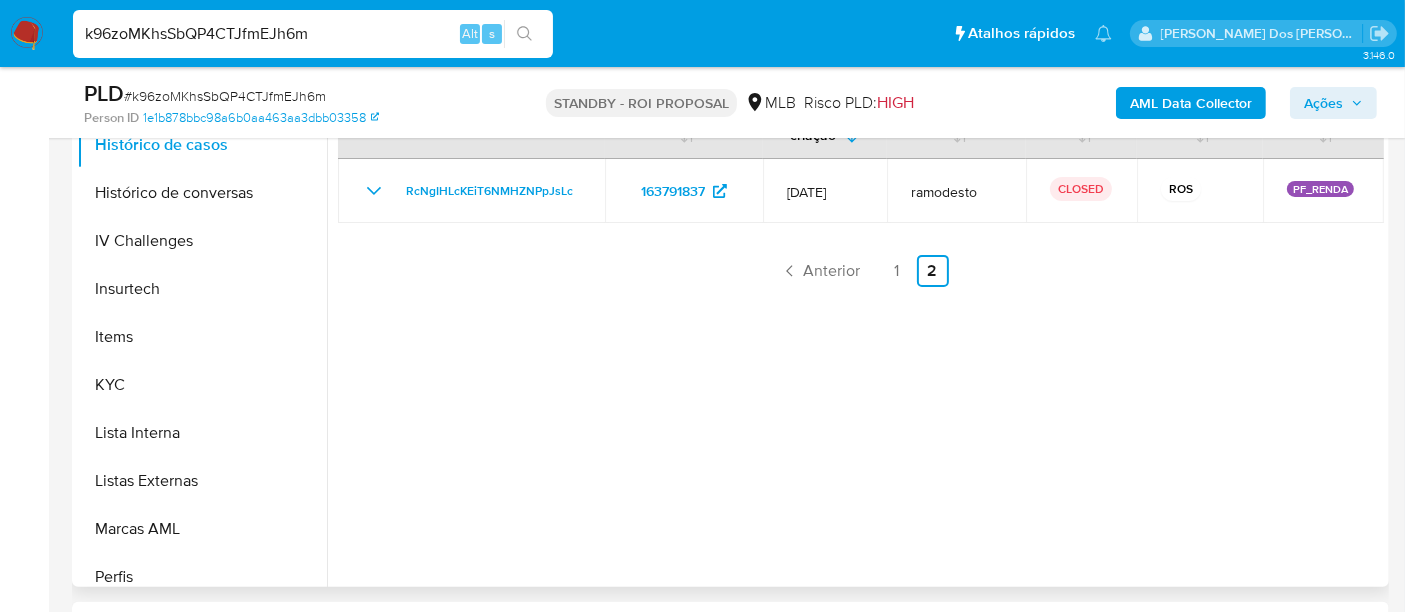 click on "k96zoMKhsSbQP4CTJfmEJh6m" at bounding box center [313, 34] 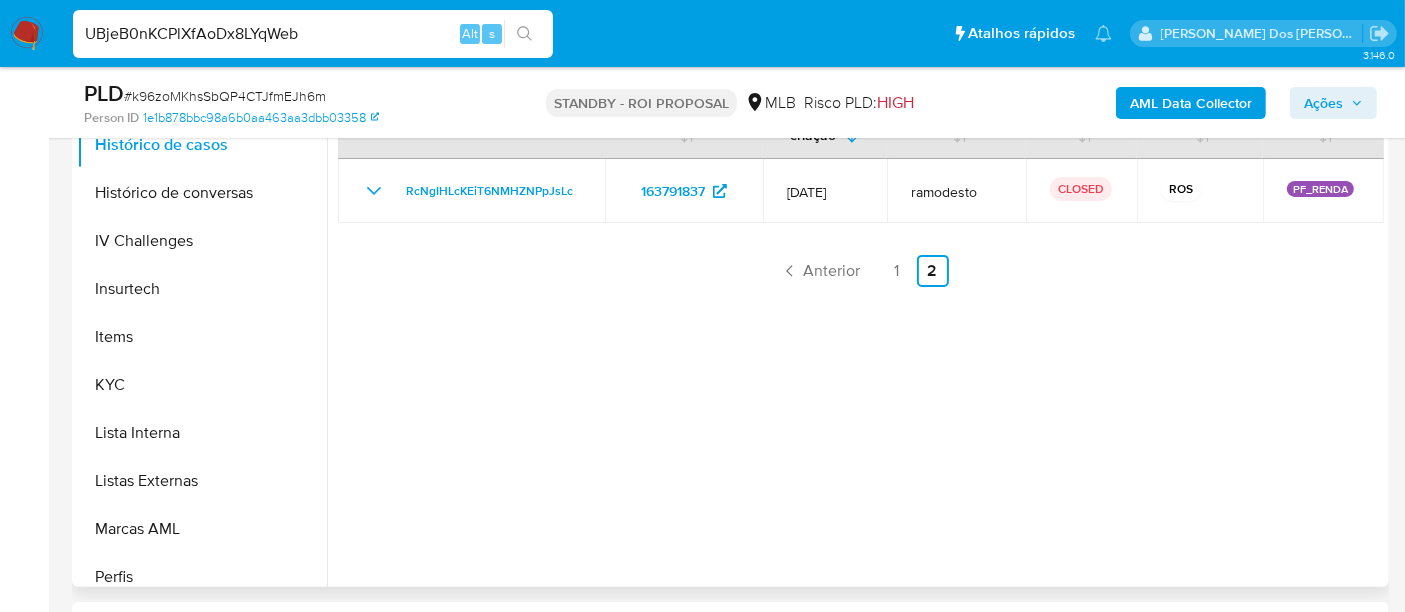 type on "UBjeB0nKCPlXfAoDx8LYqWeb" 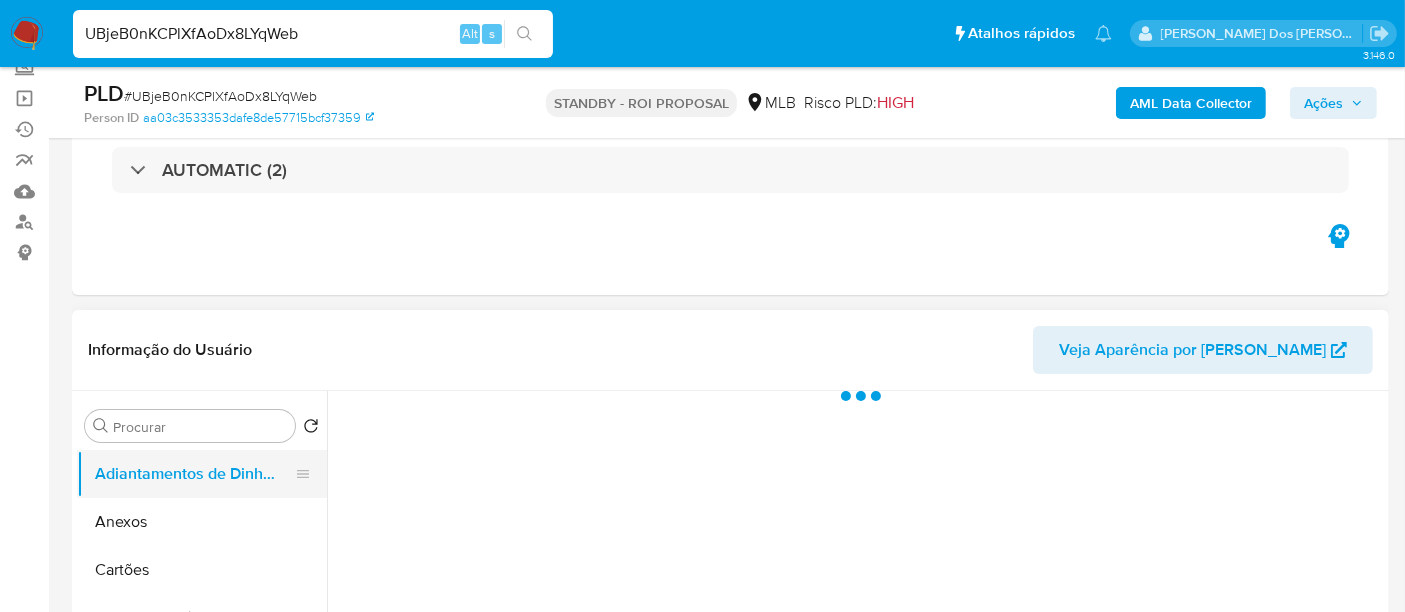 scroll, scrollTop: 333, scrollLeft: 0, axis: vertical 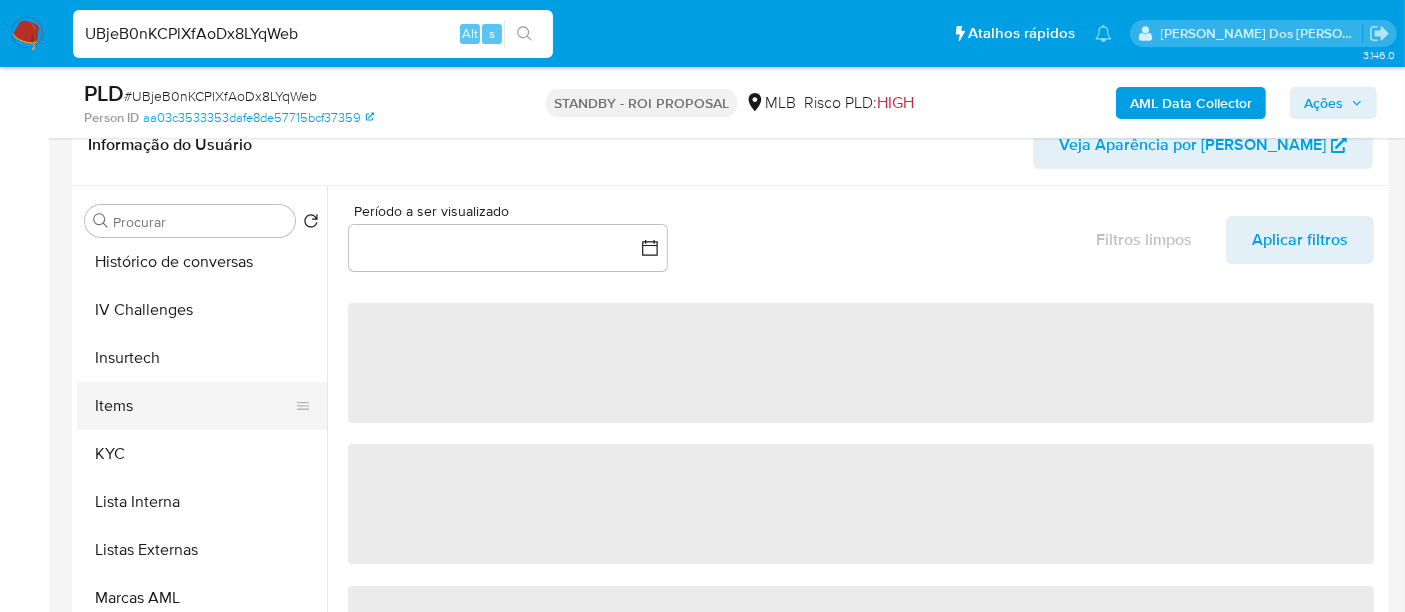 select on "10" 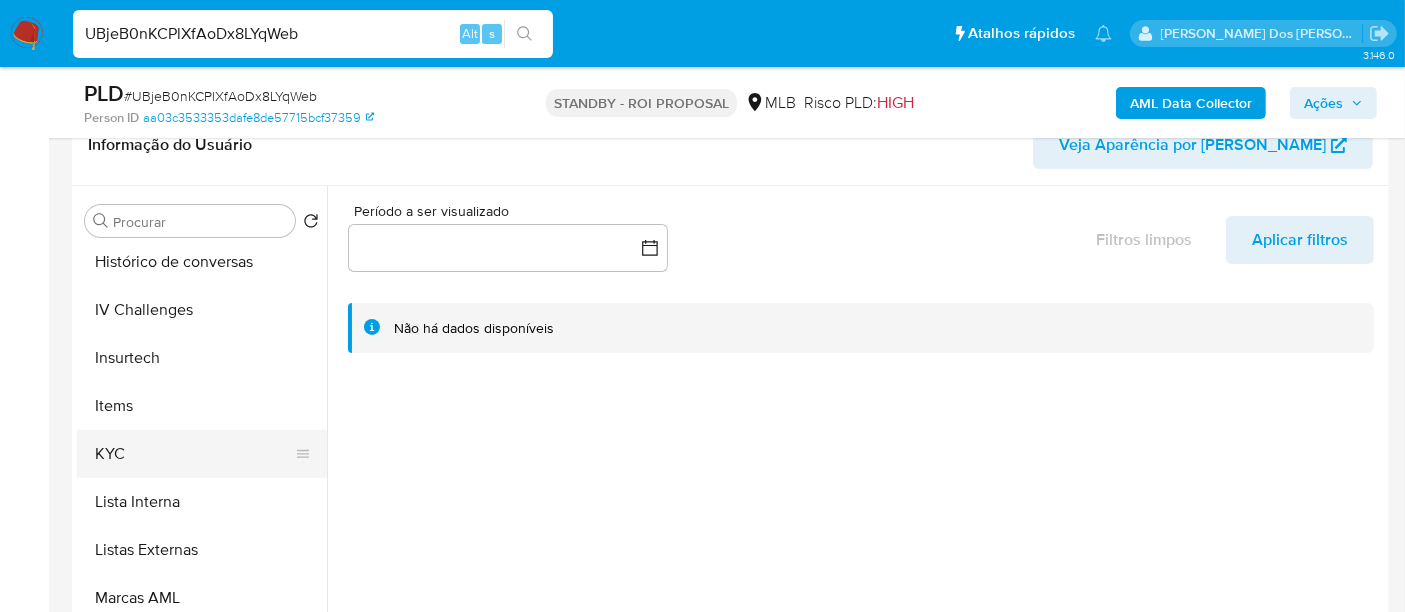 scroll, scrollTop: 777, scrollLeft: 0, axis: vertical 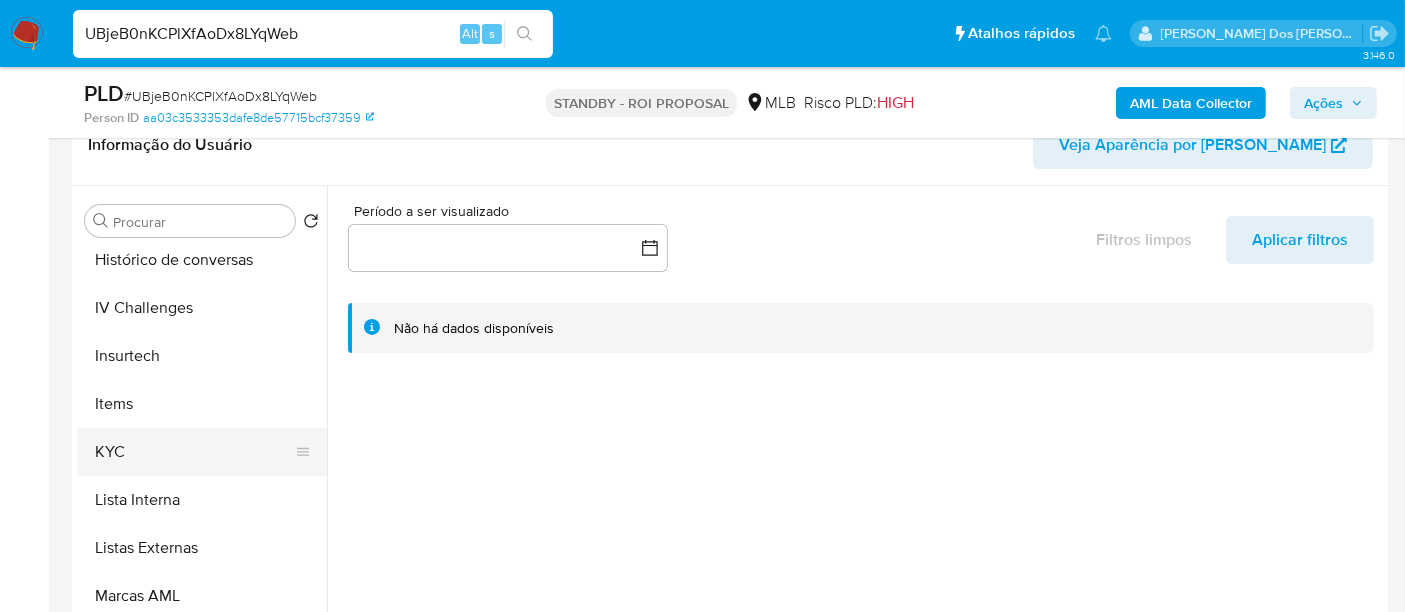 click on "KYC" at bounding box center [194, 452] 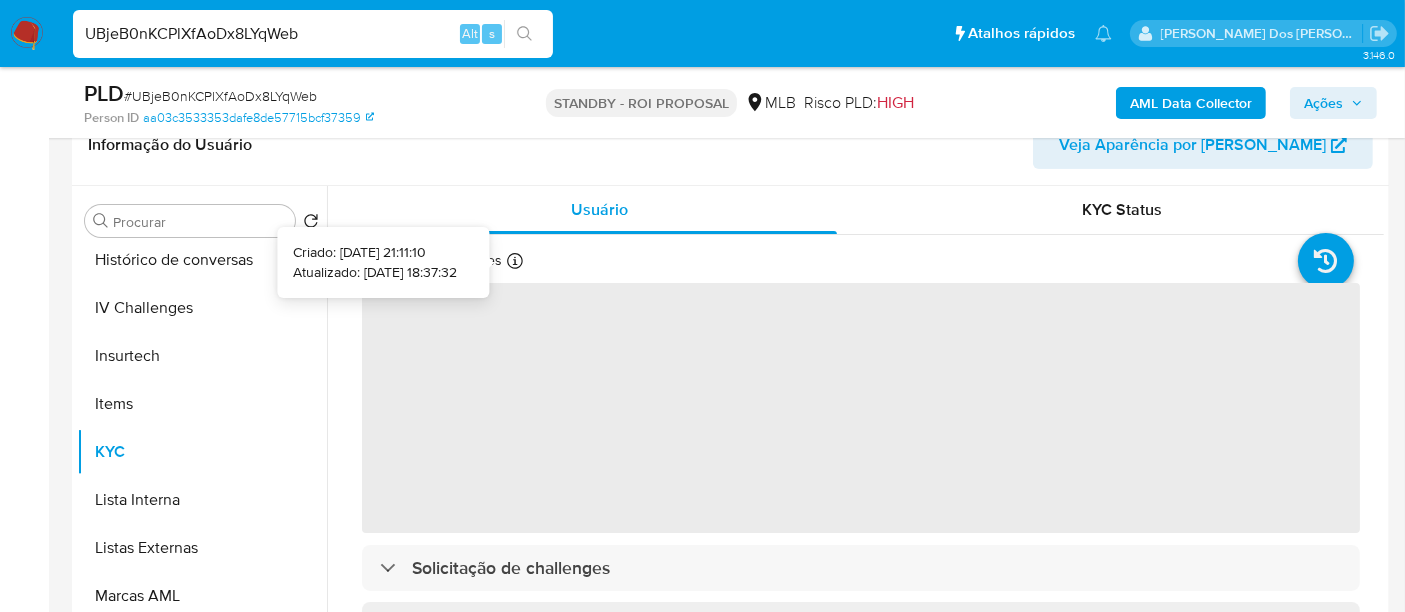 type 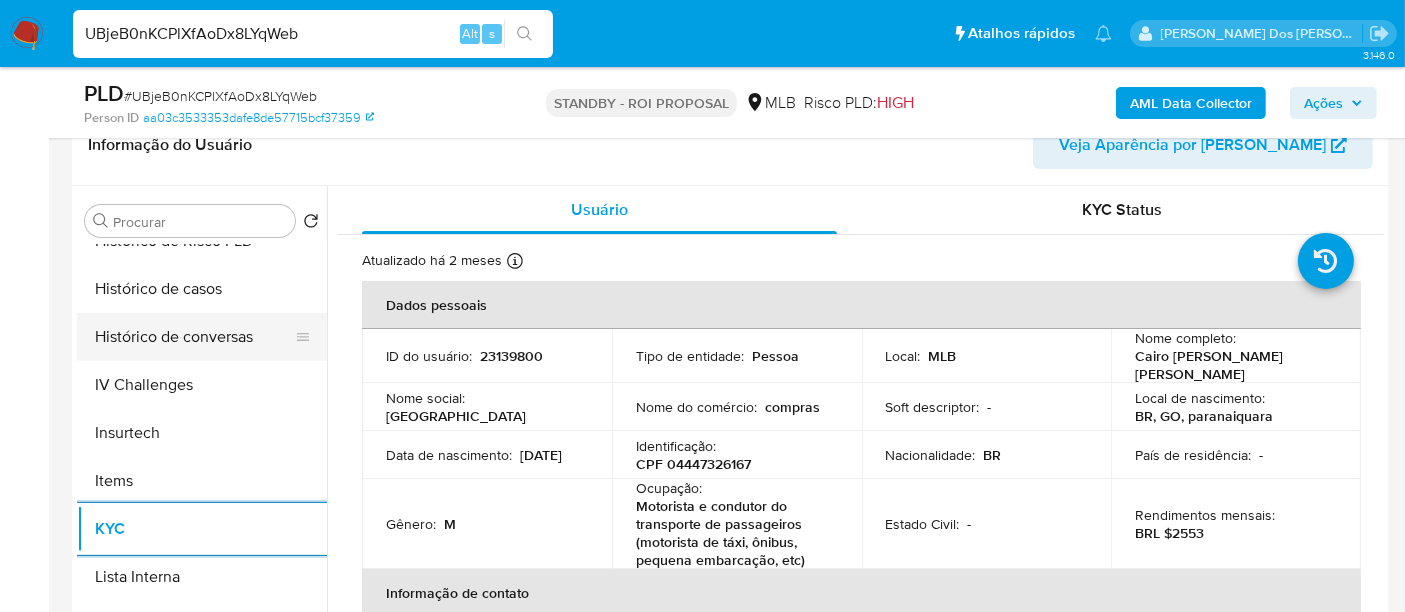 scroll, scrollTop: 665, scrollLeft: 0, axis: vertical 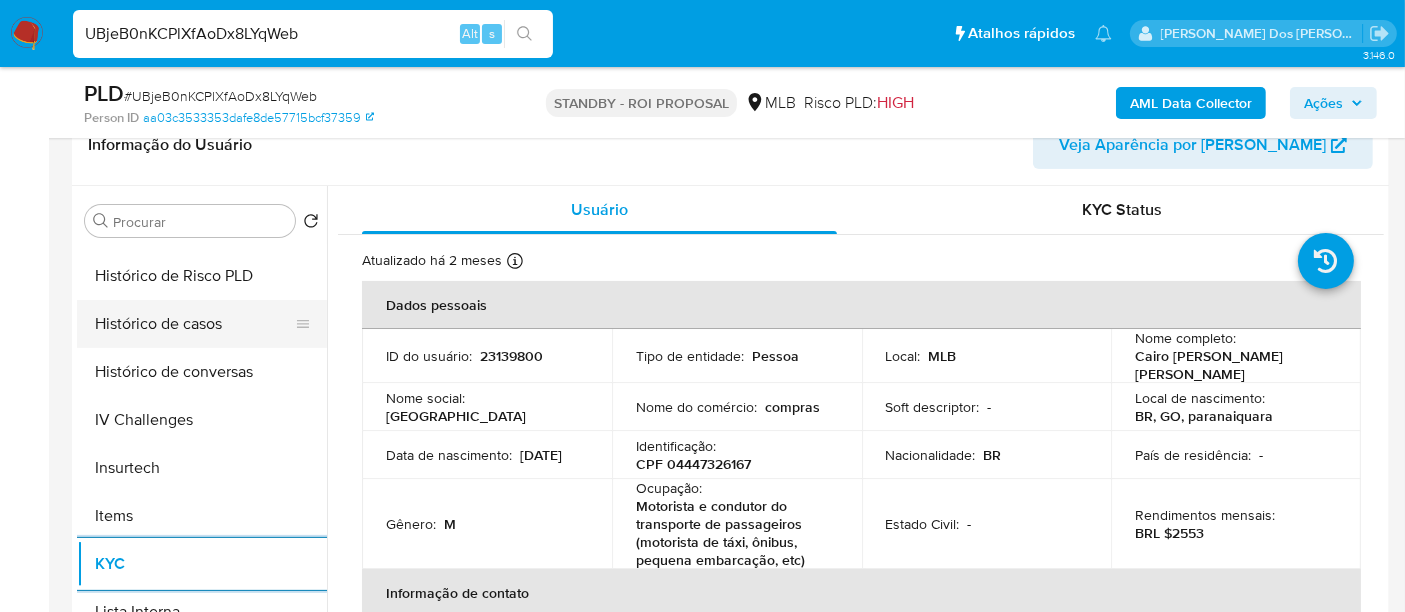 click on "Histórico de casos" at bounding box center [194, 324] 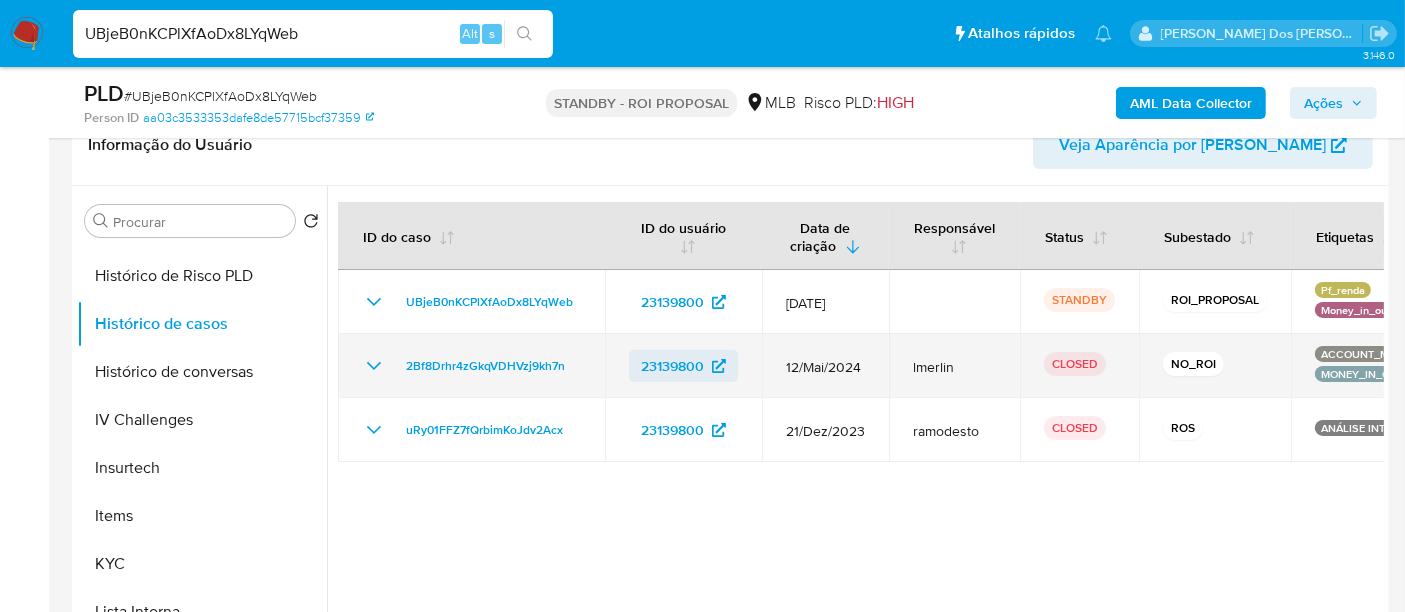 type 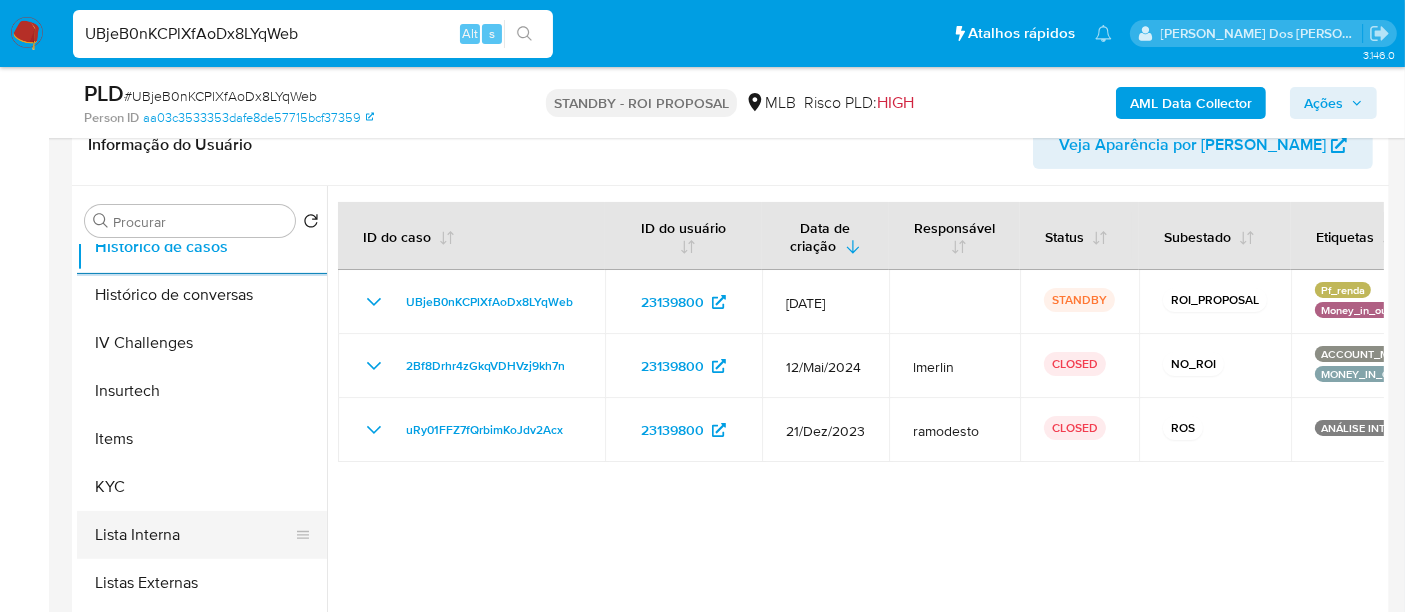 scroll, scrollTop: 777, scrollLeft: 0, axis: vertical 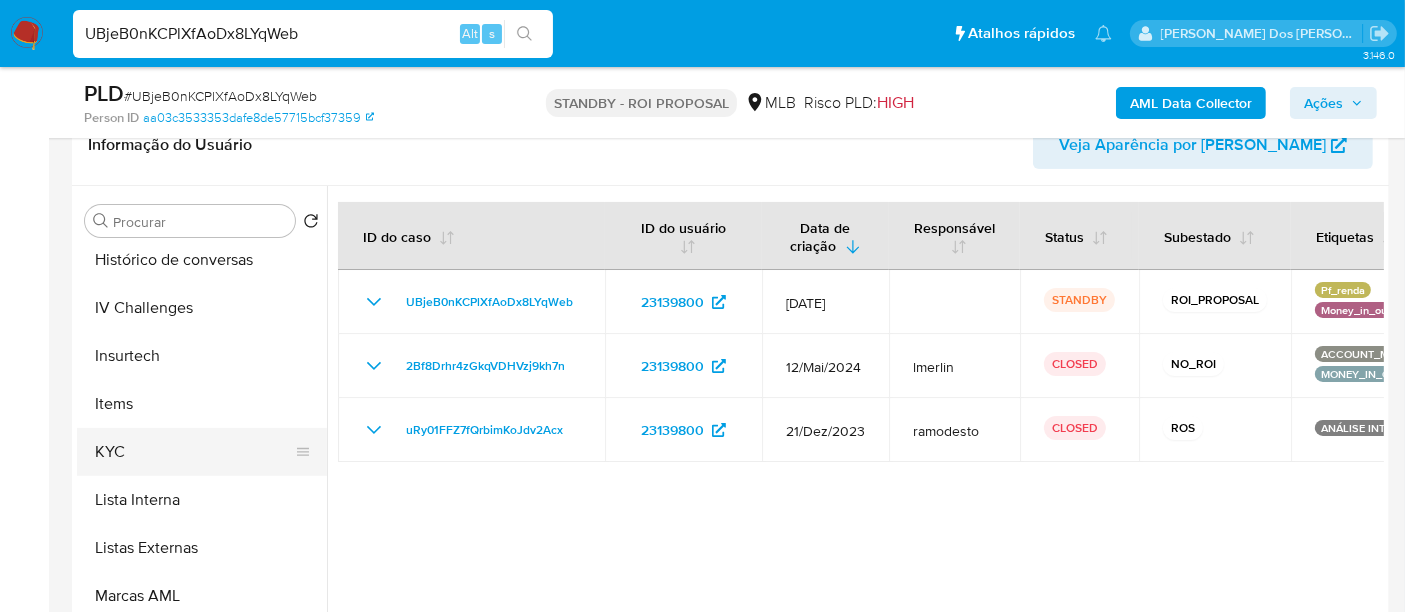 click on "KYC" at bounding box center (194, 452) 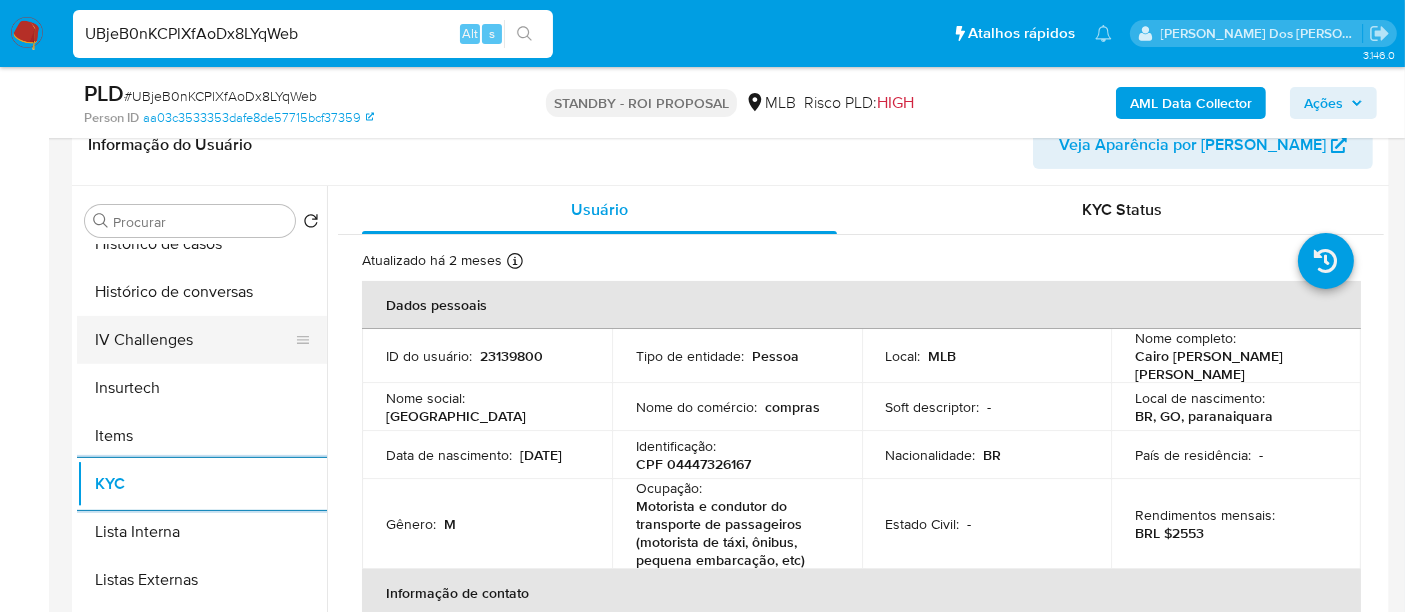 scroll, scrollTop: 665, scrollLeft: 0, axis: vertical 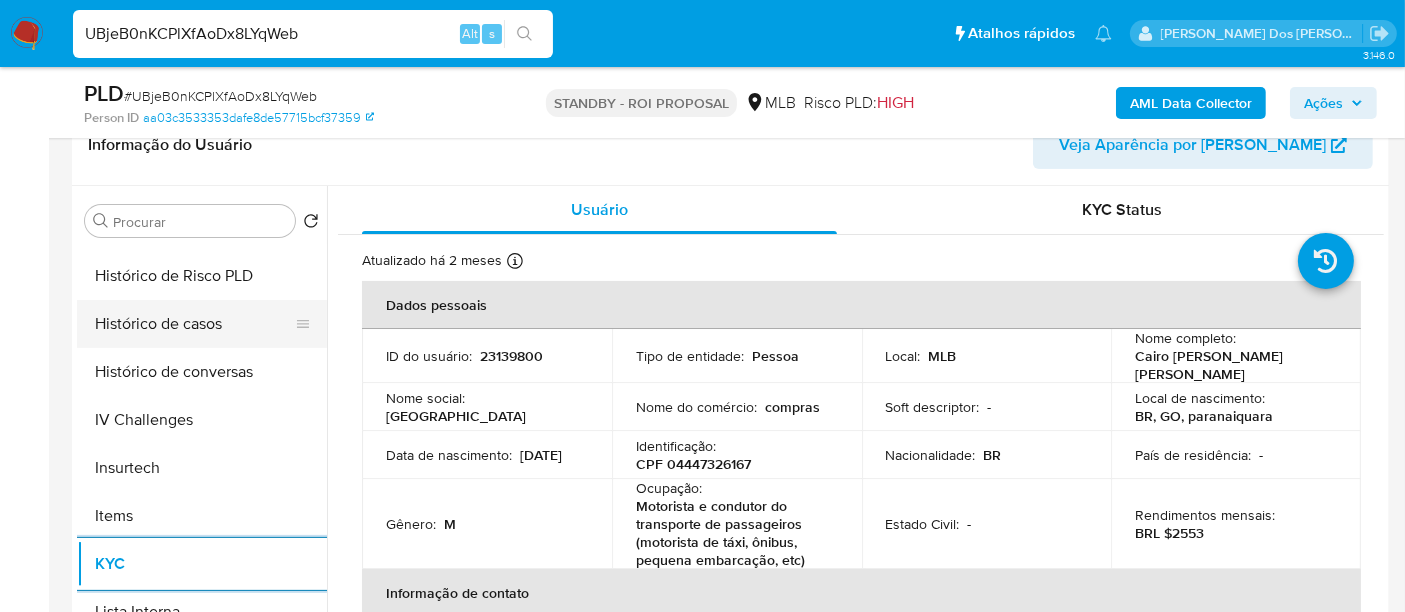 click on "Histórico de casos" at bounding box center (194, 324) 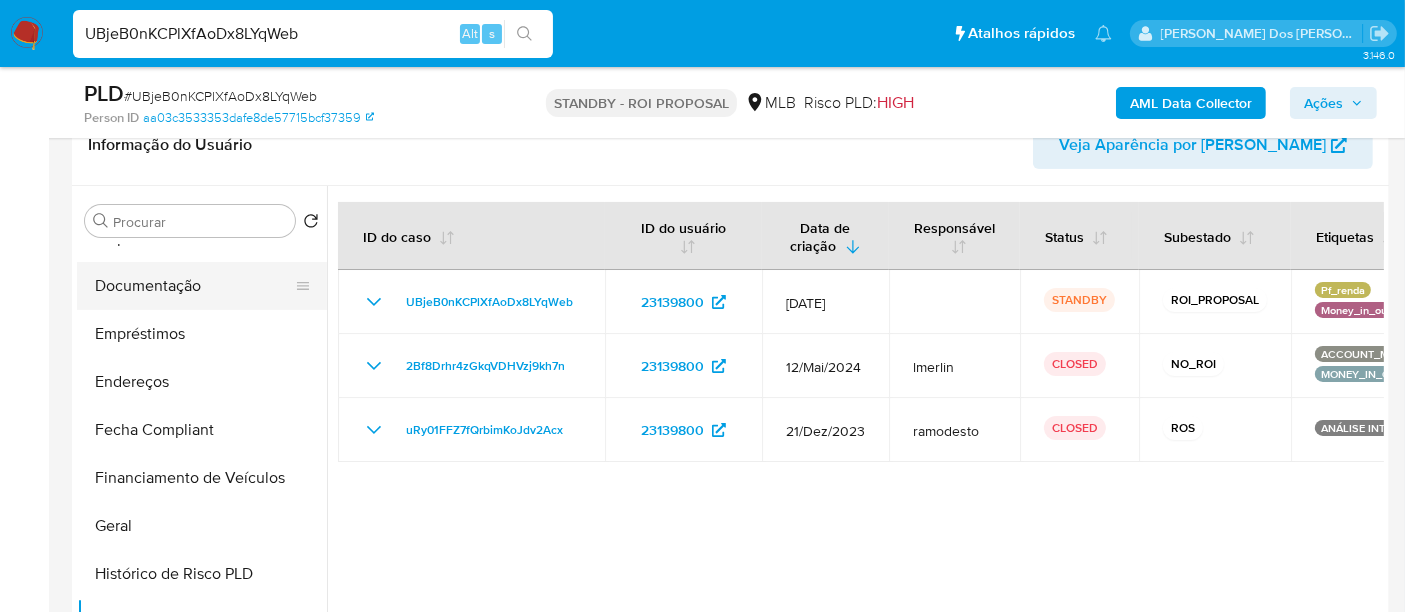 scroll, scrollTop: 332, scrollLeft: 0, axis: vertical 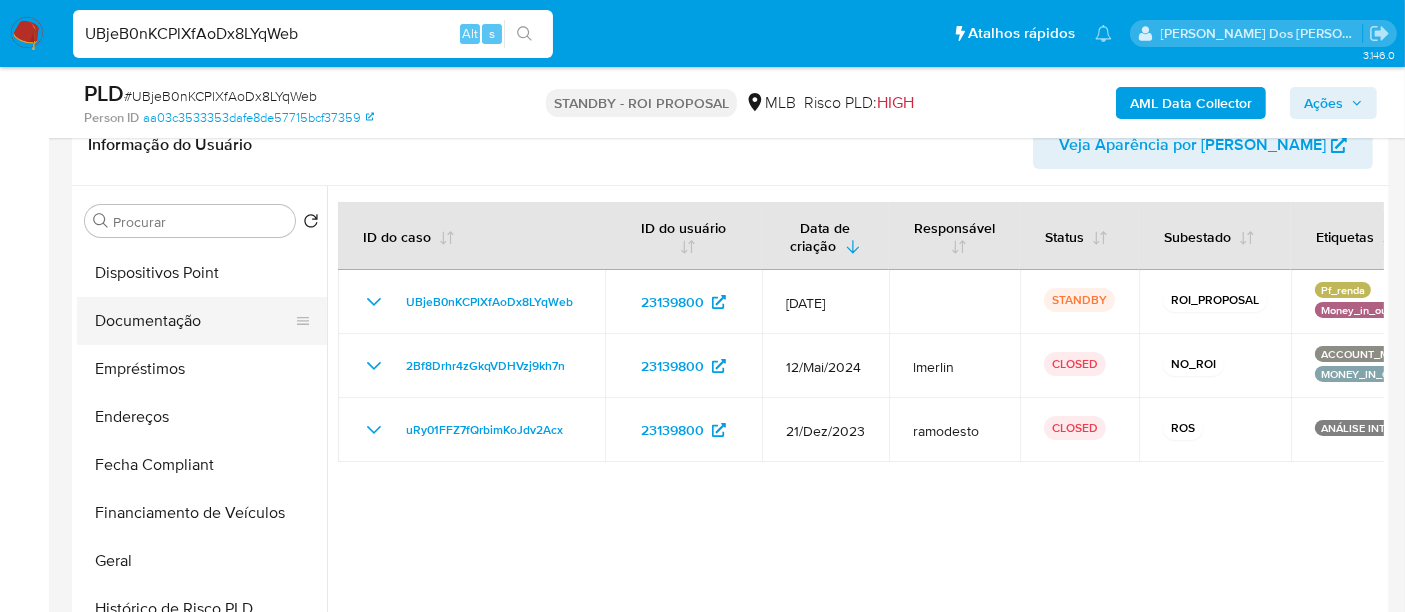 click on "Documentação" at bounding box center (194, 321) 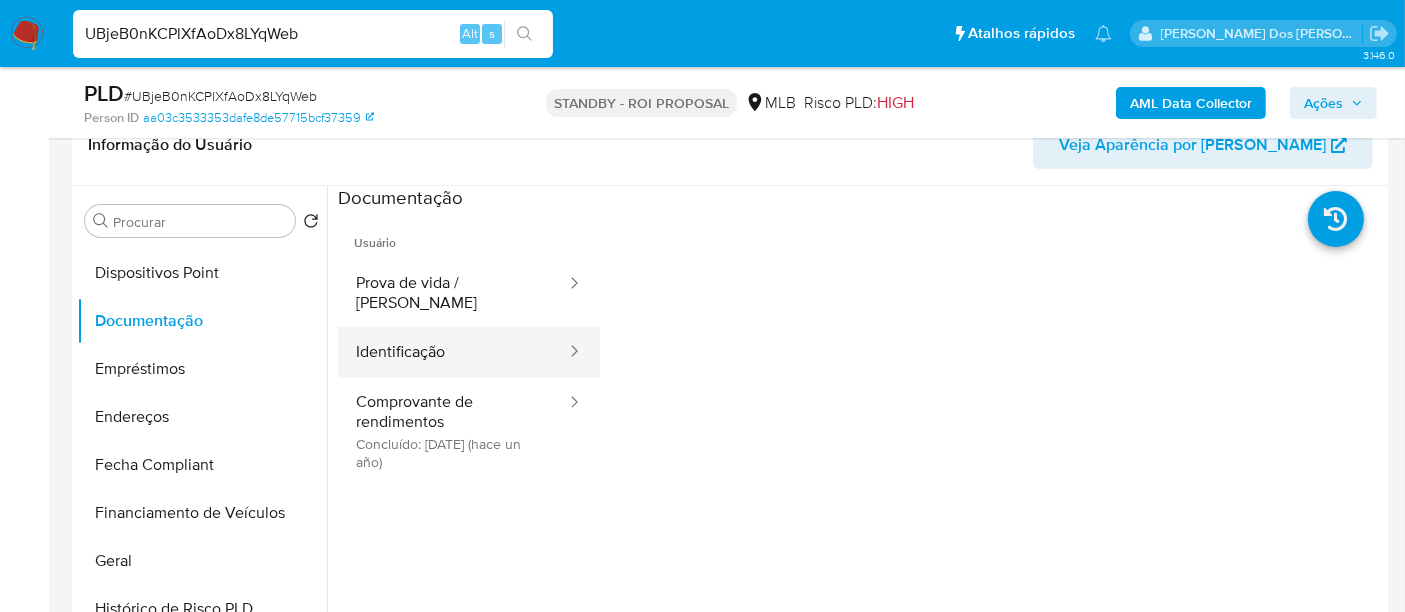click on "Identificação" at bounding box center (453, 352) 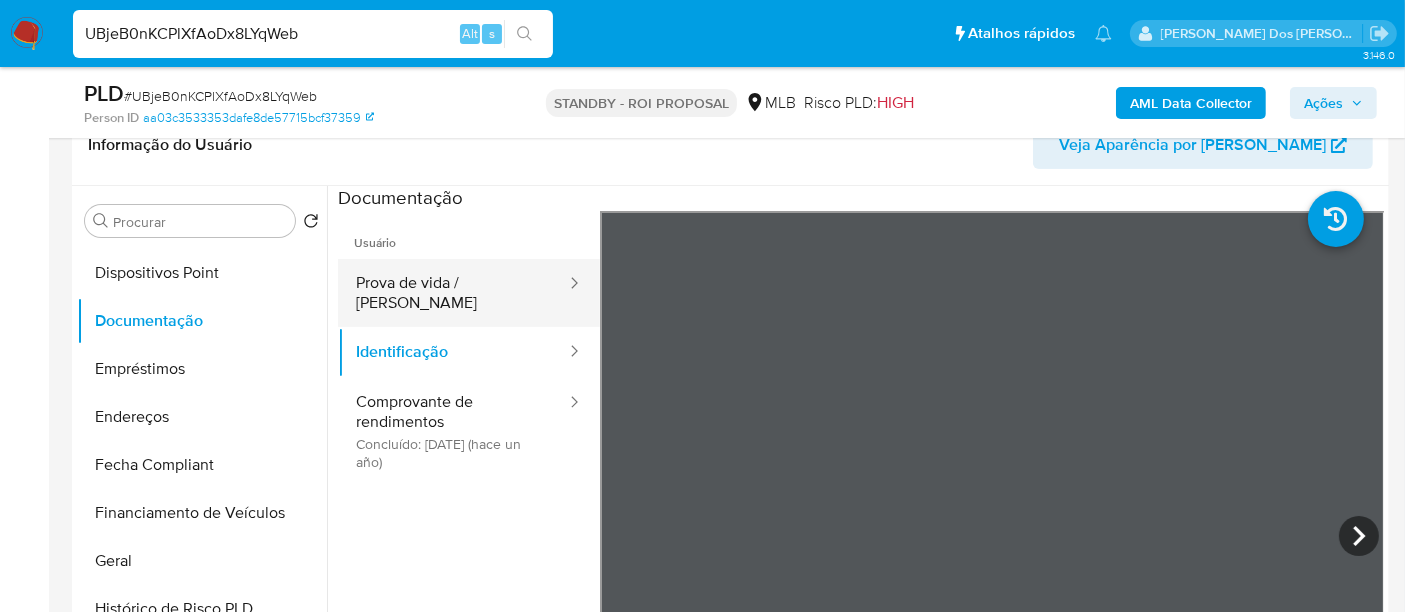 click on "Prova de vida / Selfie" at bounding box center [453, 293] 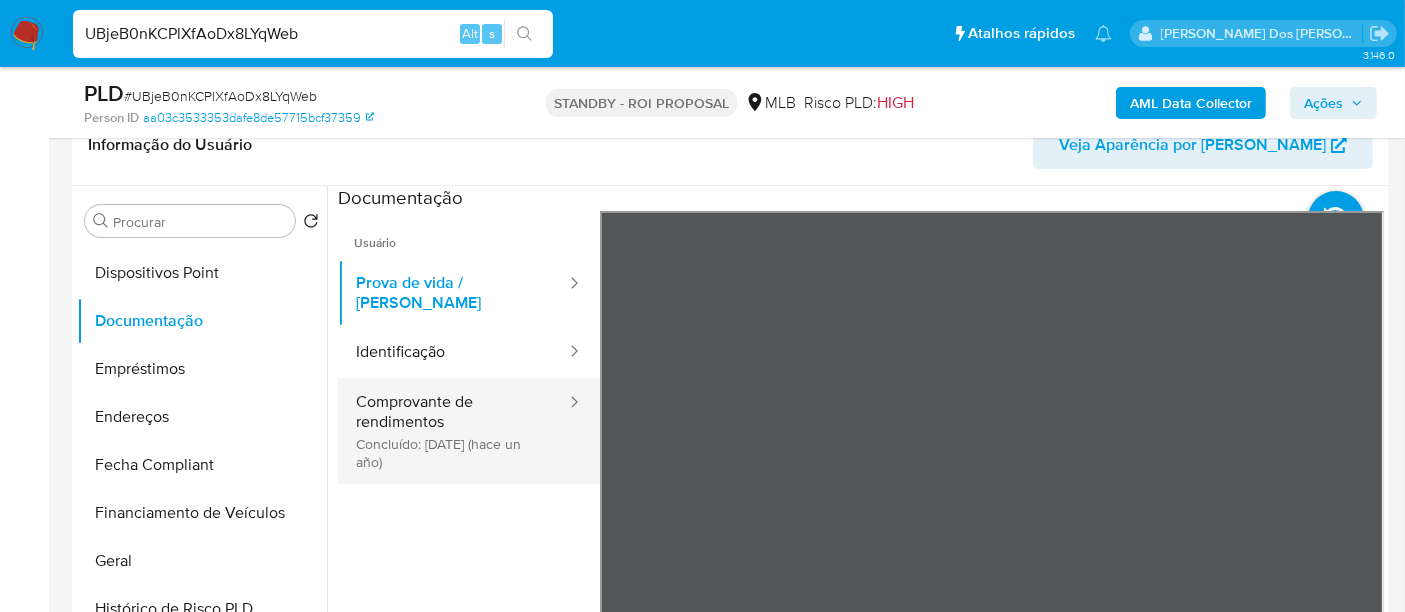 click on "Comprovante de rendimentos Concluído: 24/05/2024 (hace un año)" at bounding box center (453, 431) 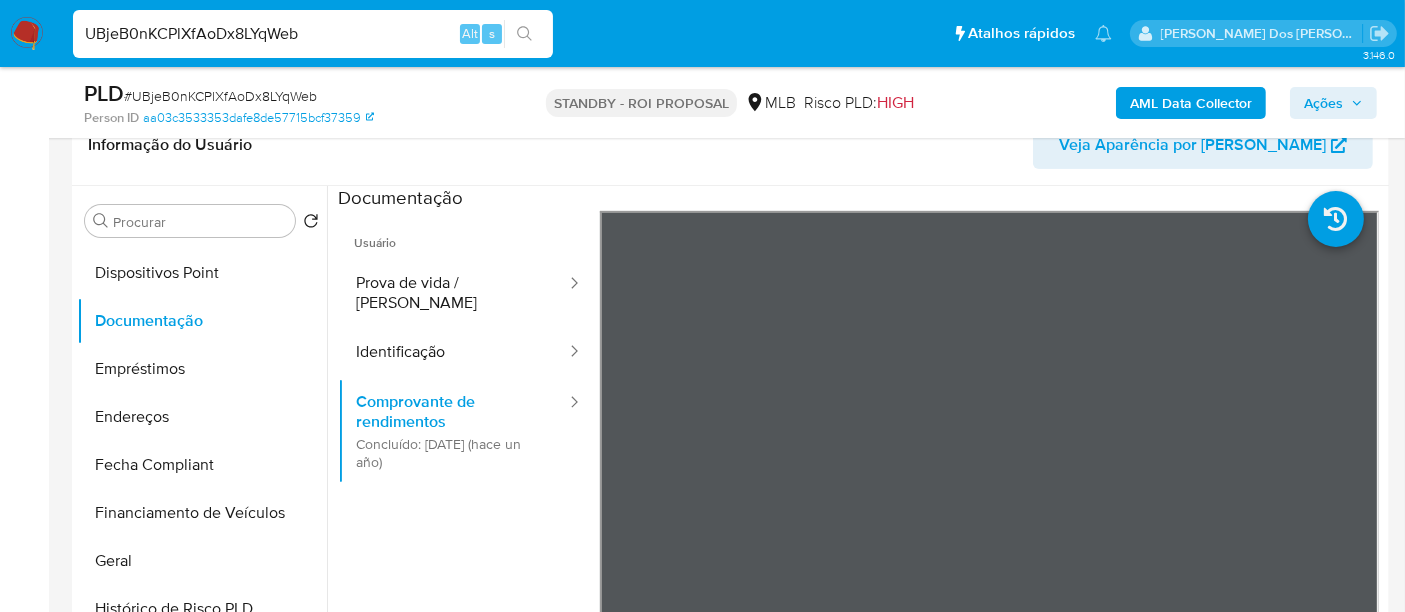 type 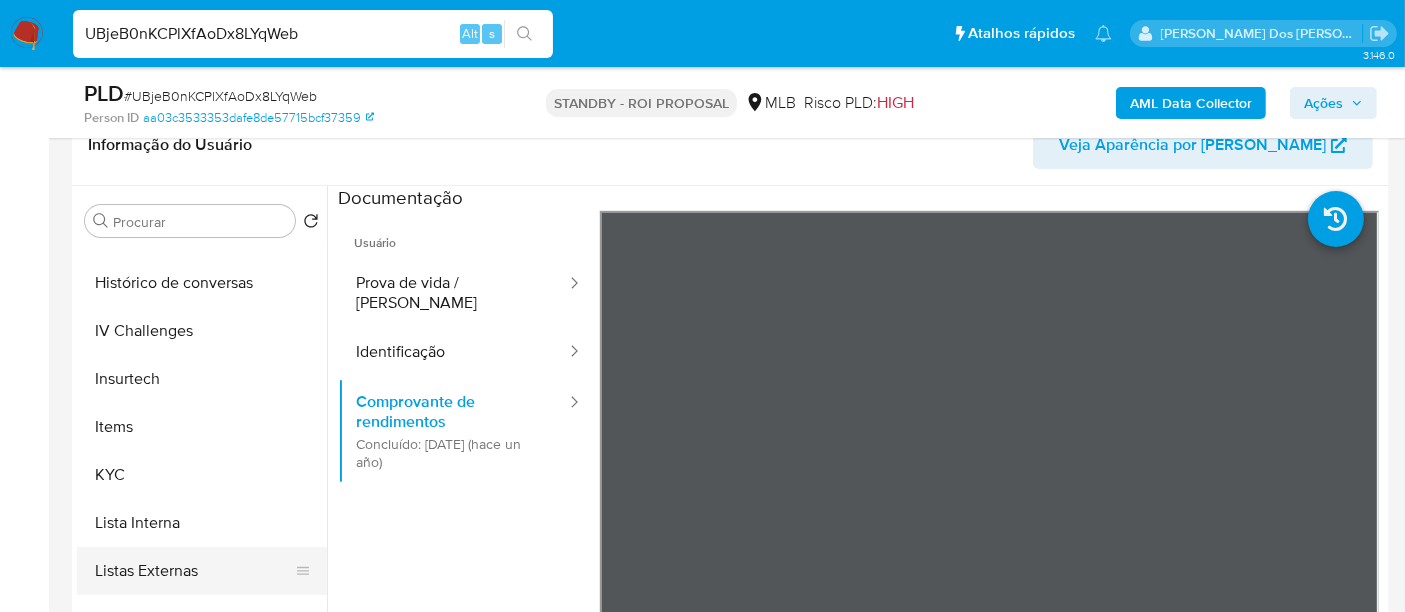 scroll, scrollTop: 844, scrollLeft: 0, axis: vertical 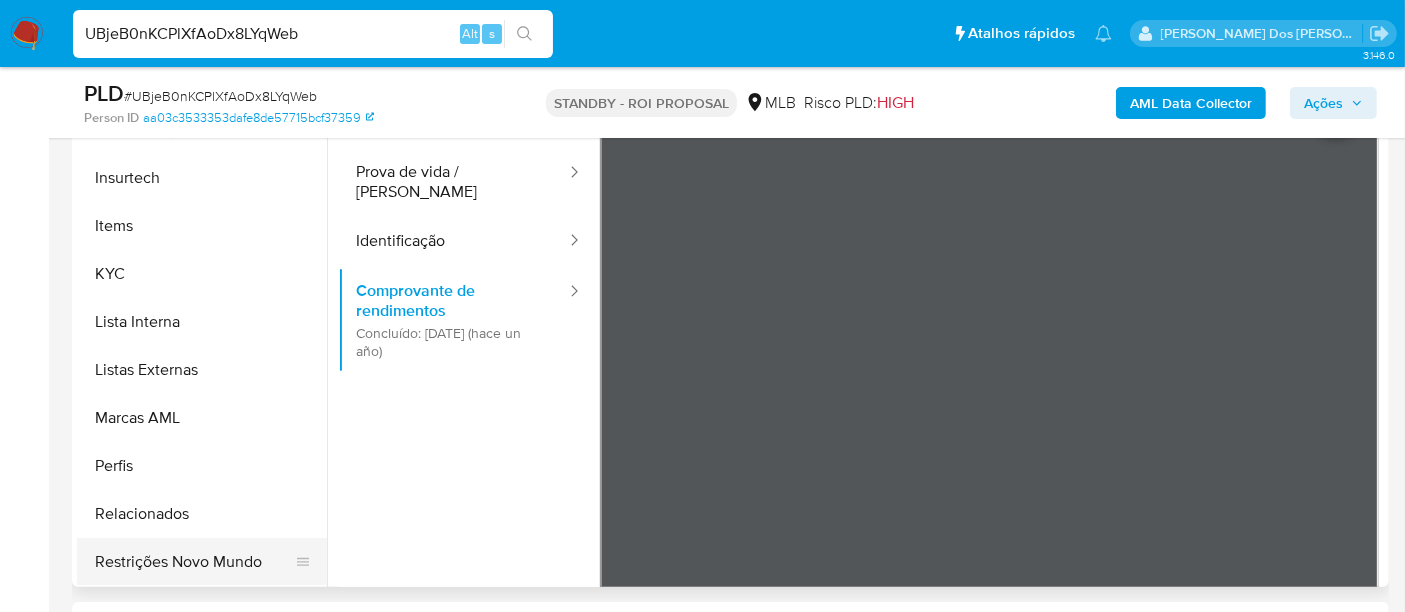 click on "Restrições Novo Mundo" at bounding box center [194, 562] 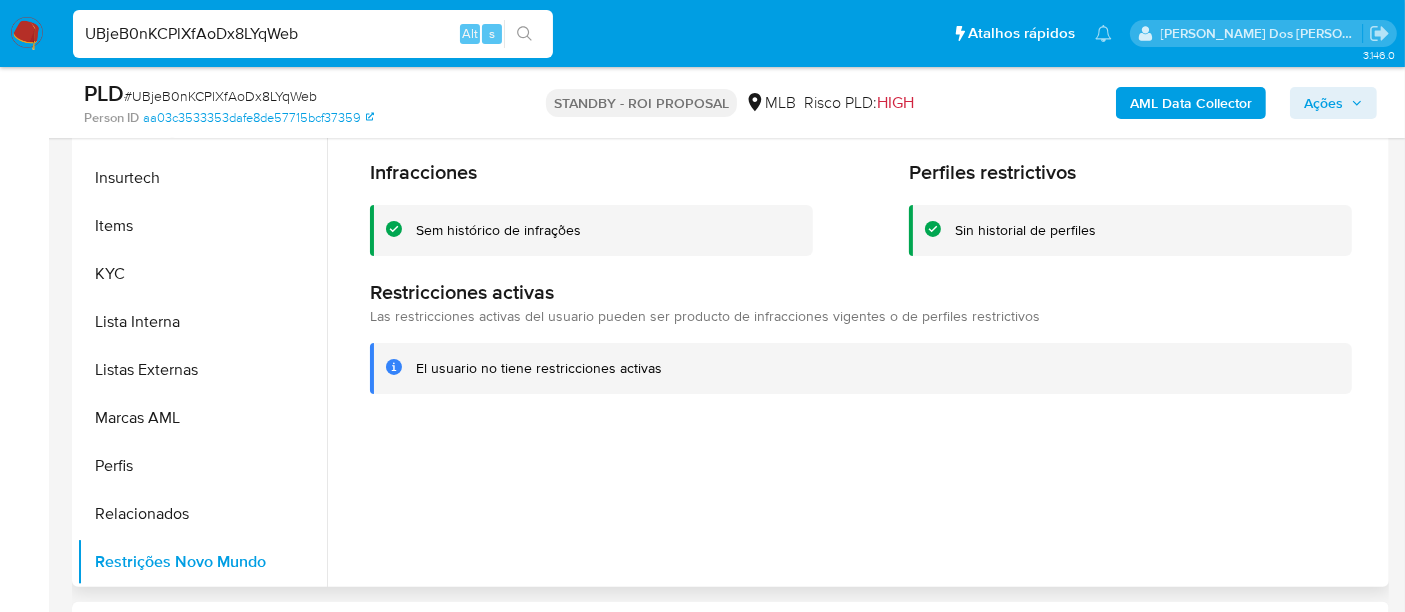 scroll, scrollTop: 511, scrollLeft: 0, axis: vertical 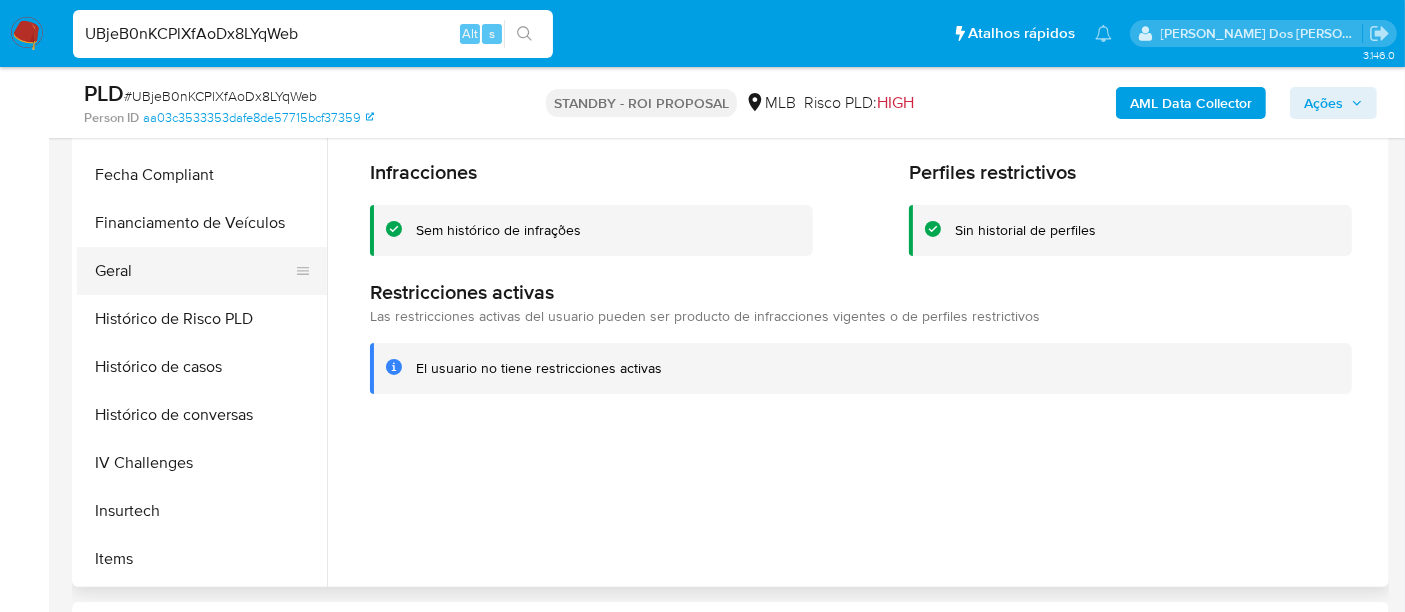 drag, startPoint x: 130, startPoint y: 272, endPoint x: 228, endPoint y: 271, distance: 98.005104 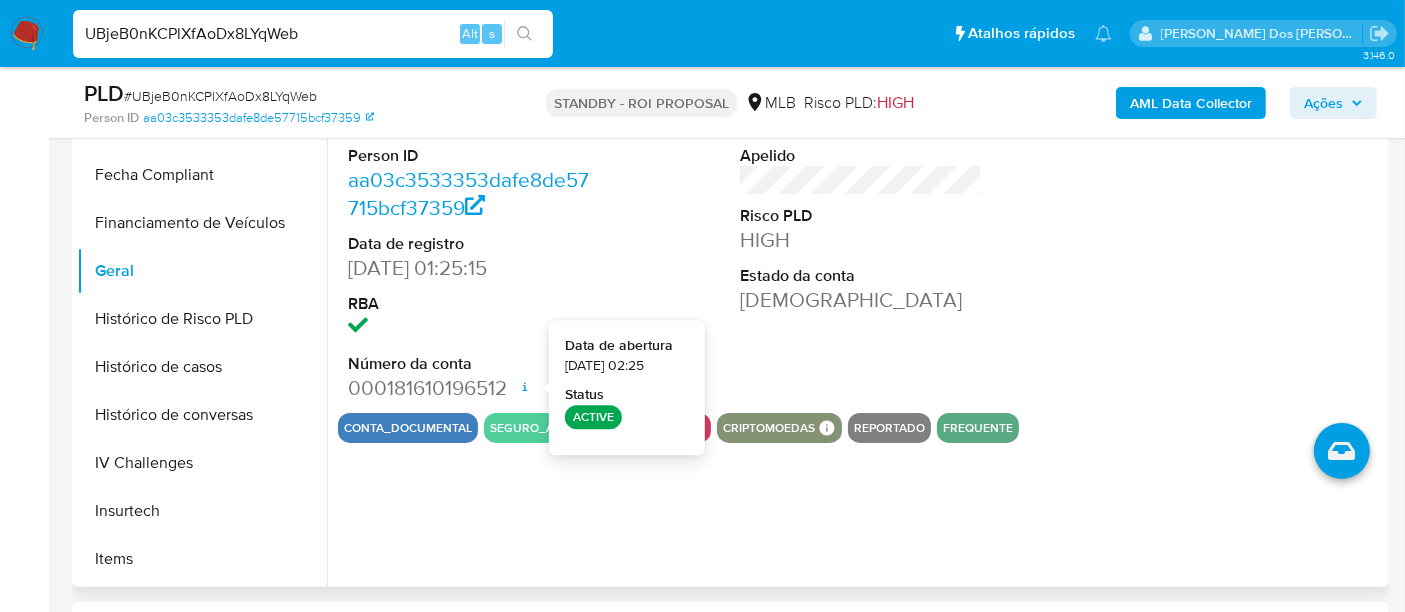 type 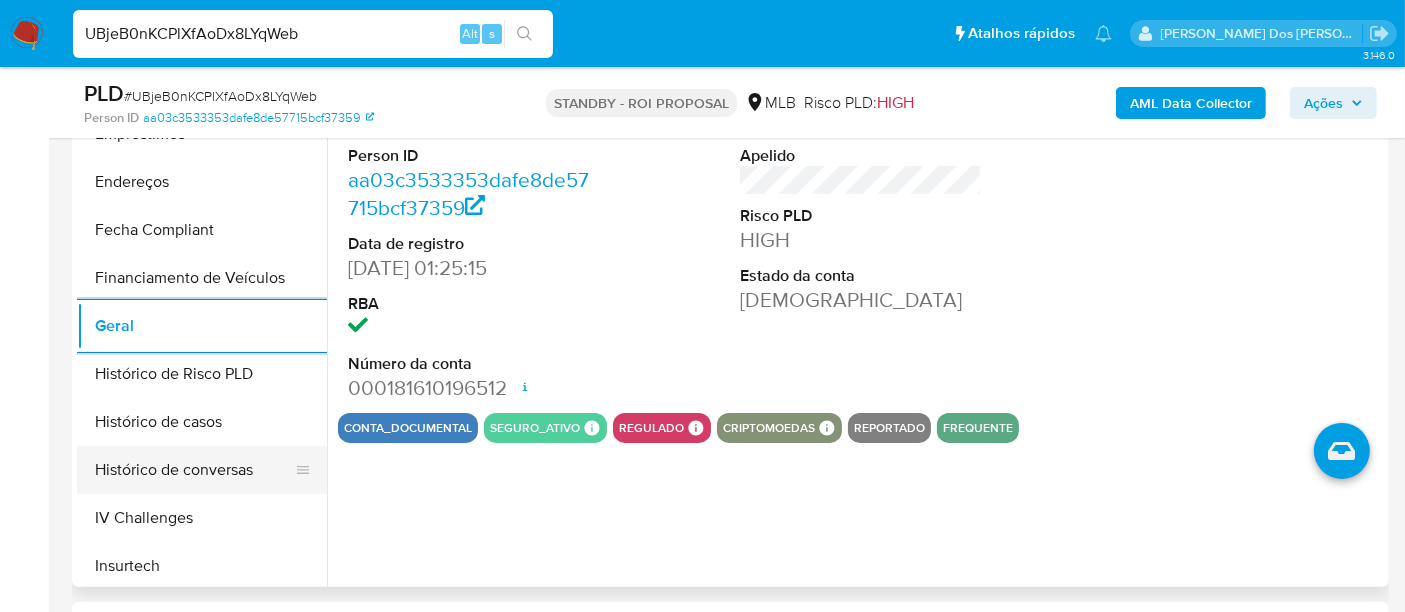 scroll, scrollTop: 288, scrollLeft: 0, axis: vertical 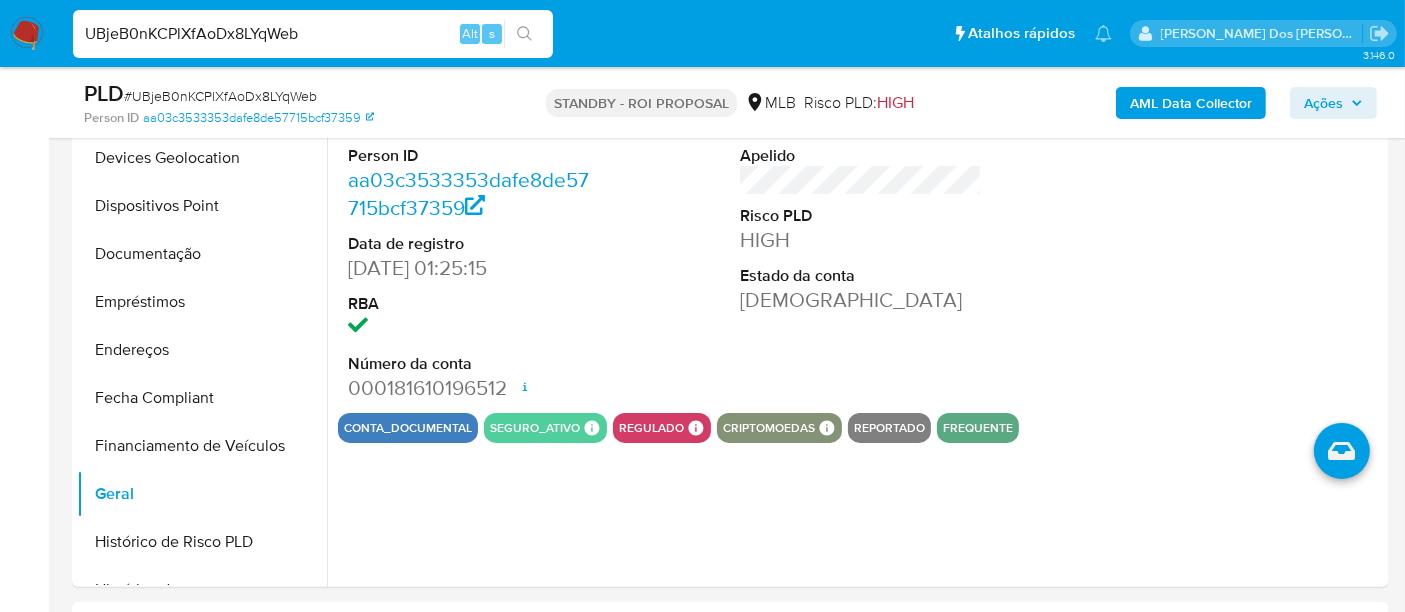 click on "UBjeB0nKCPlXfAoDx8LYqWeb" at bounding box center [313, 34] 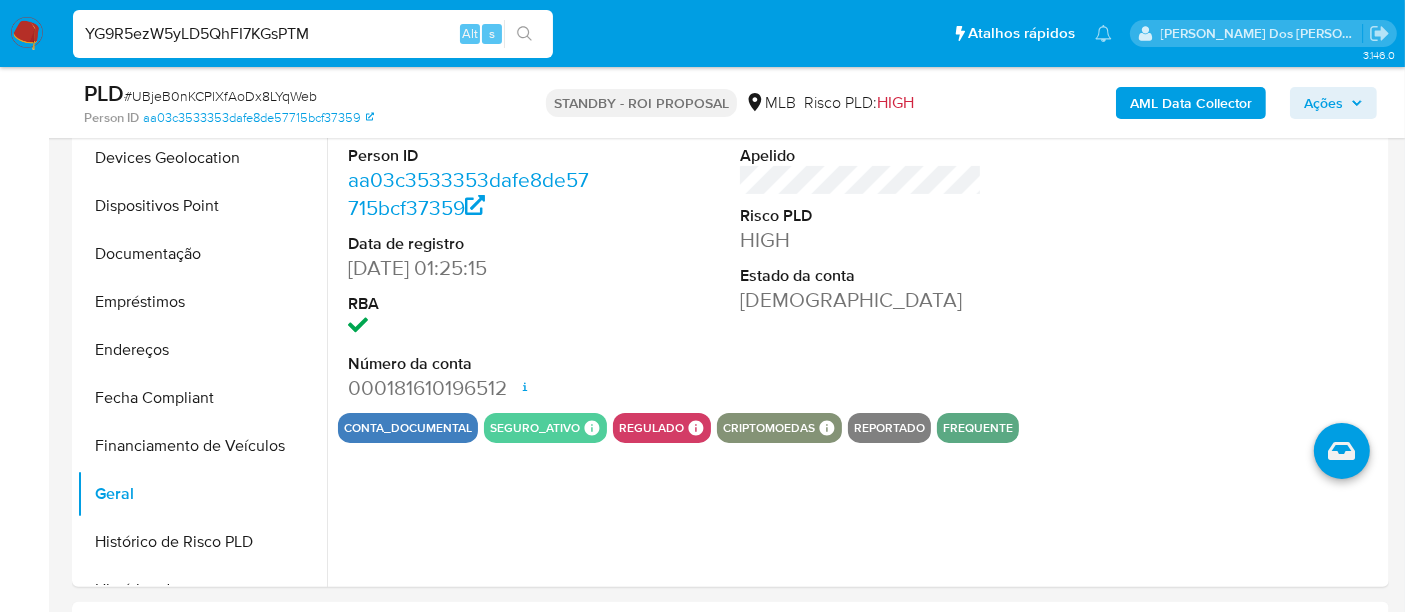 type on "YG9R5ezW5yLD5QhFI7KGsPTM" 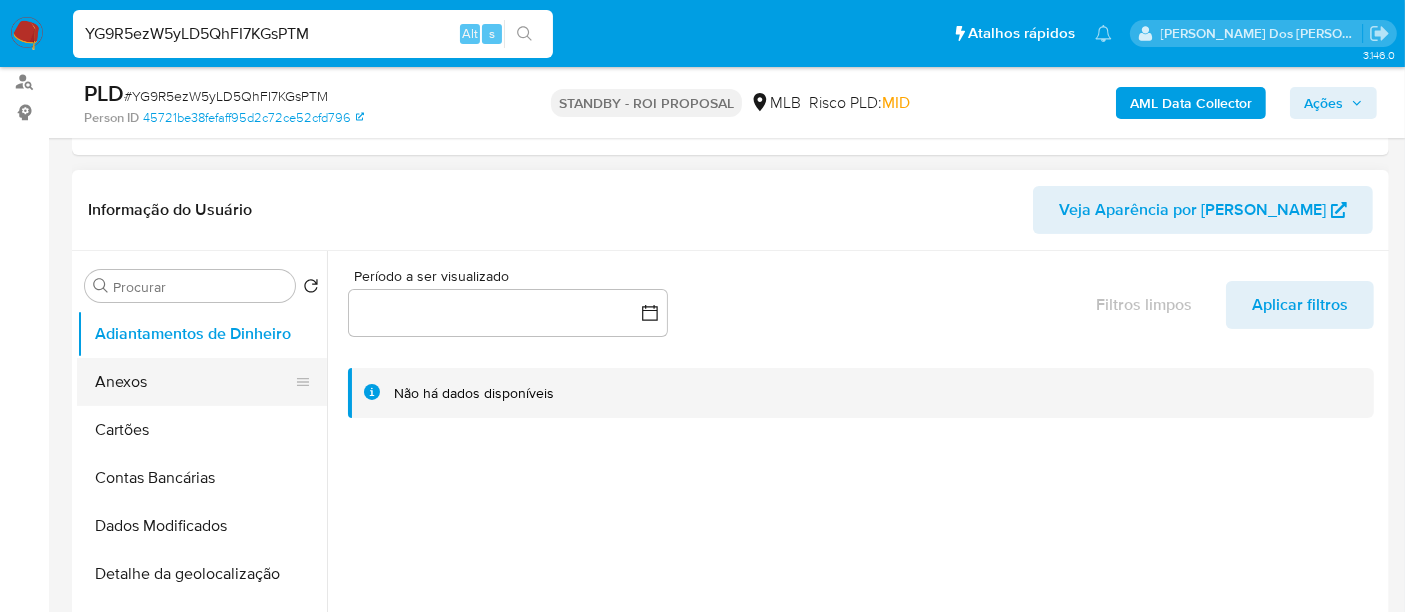 scroll, scrollTop: 333, scrollLeft: 0, axis: vertical 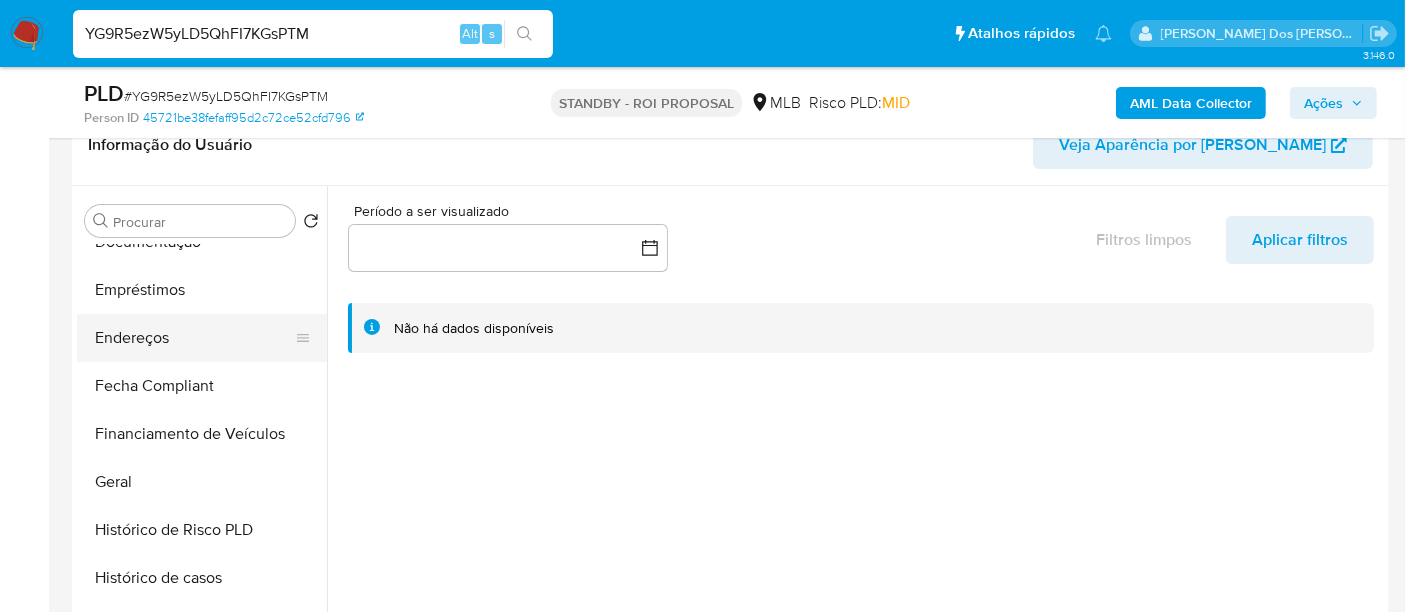 select on "10" 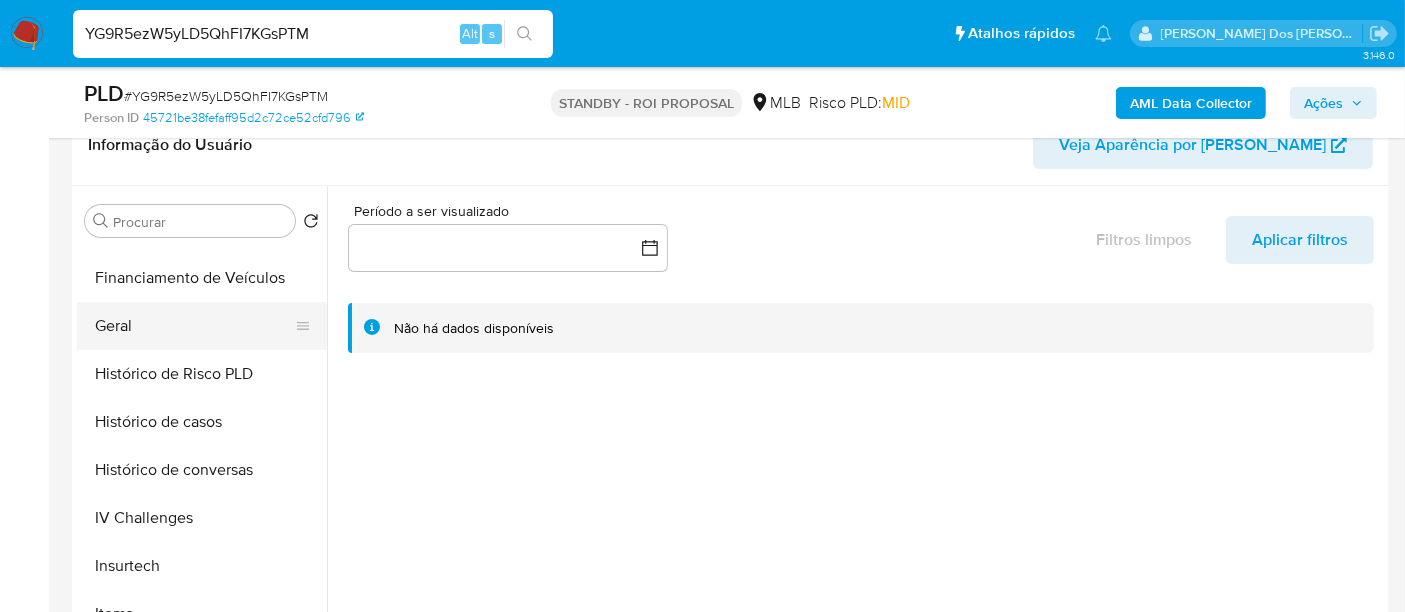 scroll, scrollTop: 777, scrollLeft: 0, axis: vertical 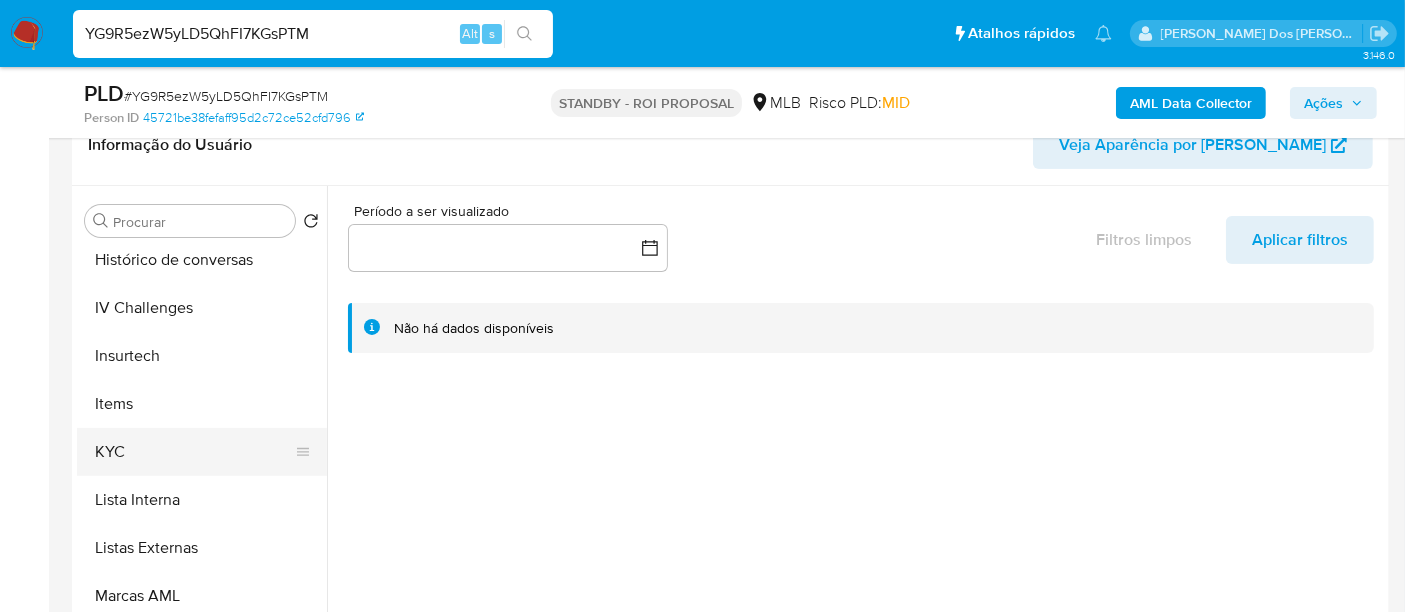 click on "KYC" at bounding box center (194, 452) 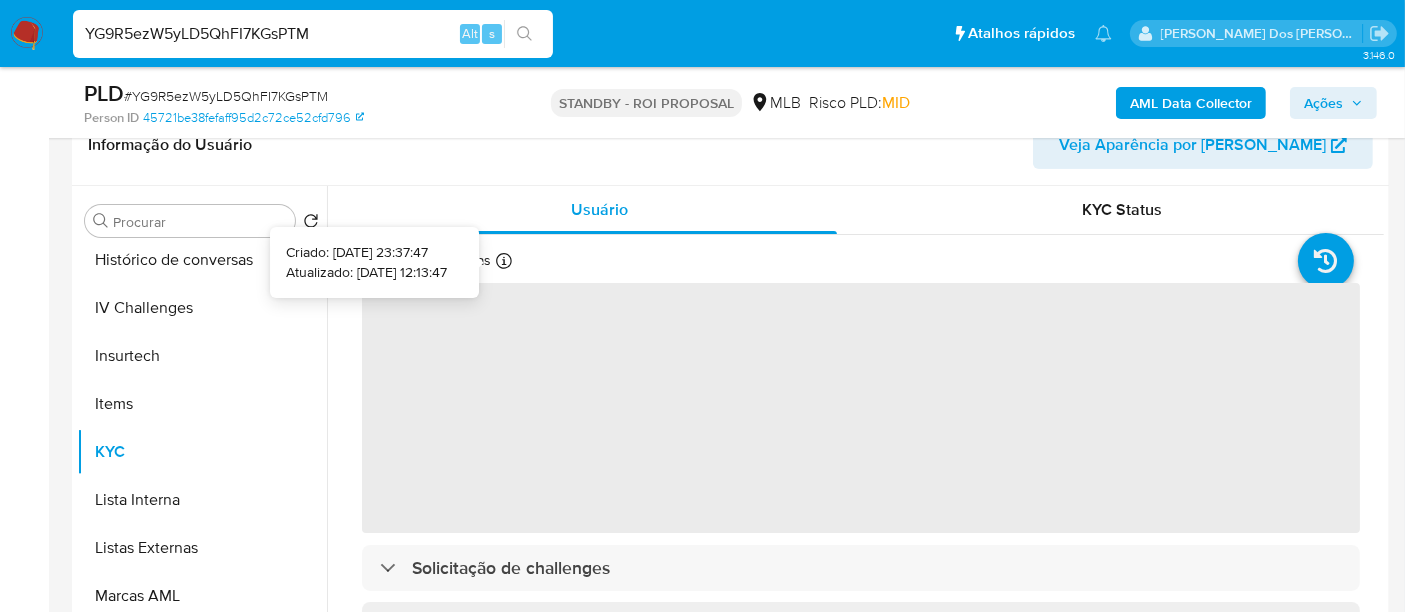 type 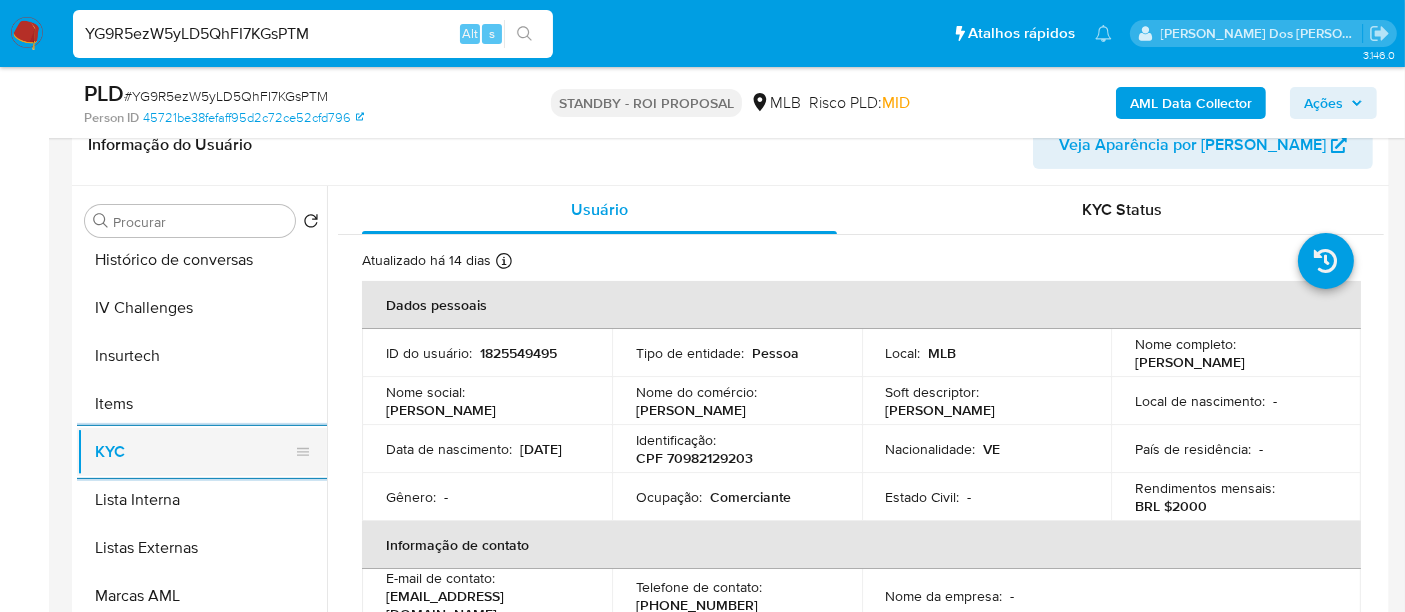 scroll, scrollTop: 666, scrollLeft: 0, axis: vertical 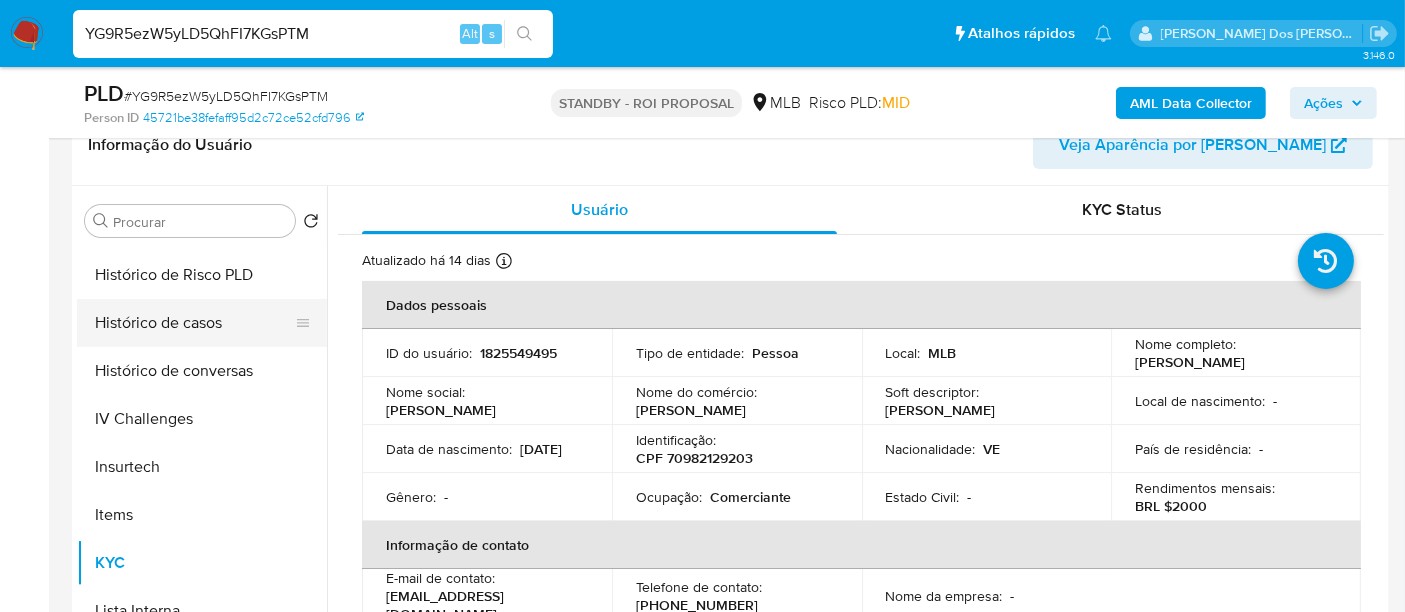 click on "Histórico de casos" at bounding box center [194, 323] 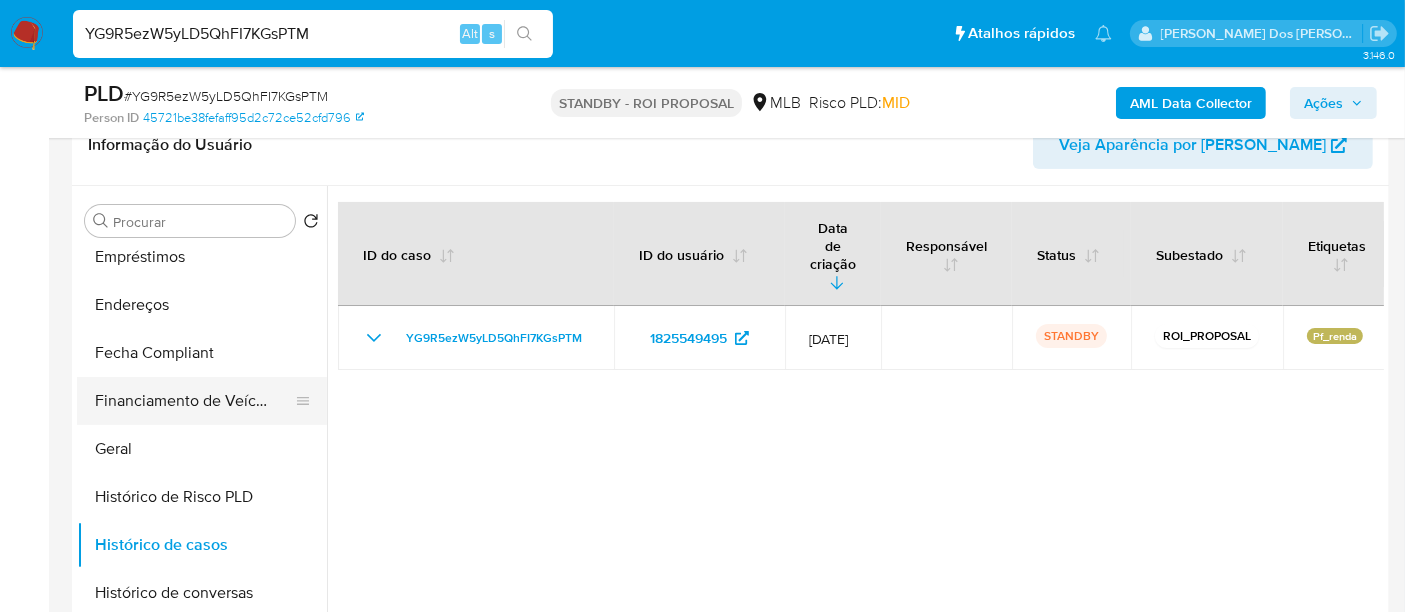 scroll, scrollTop: 222, scrollLeft: 0, axis: vertical 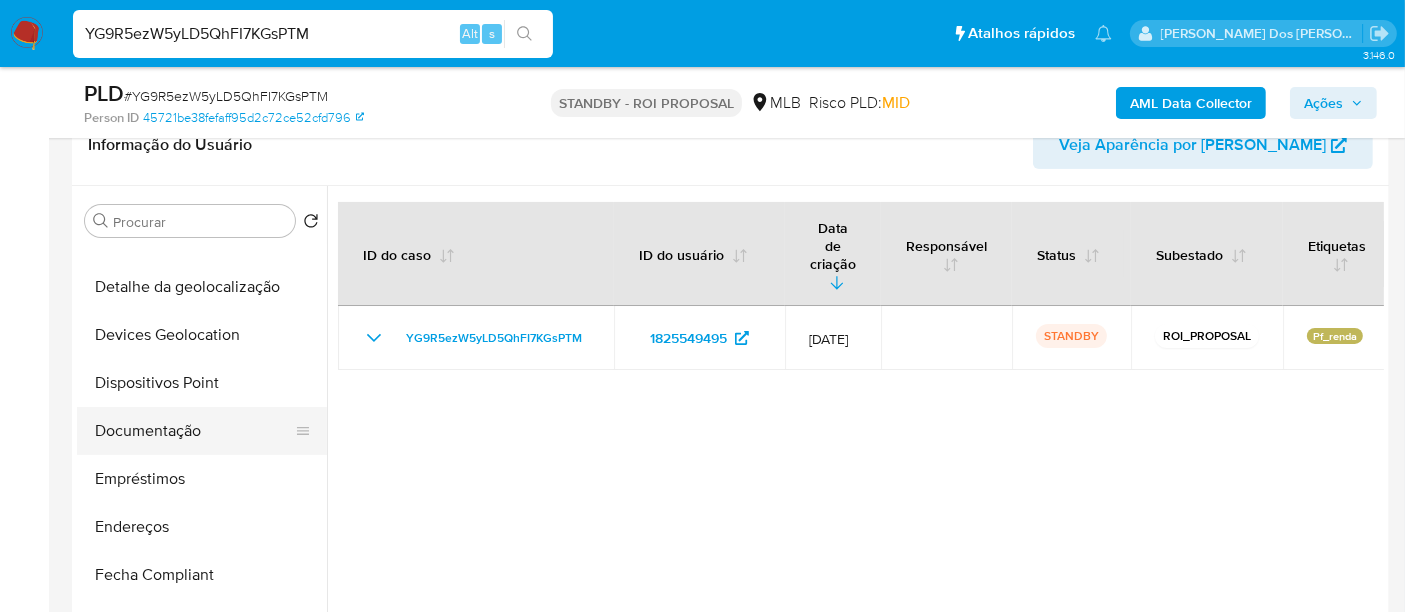 click on "Documentação" at bounding box center [194, 431] 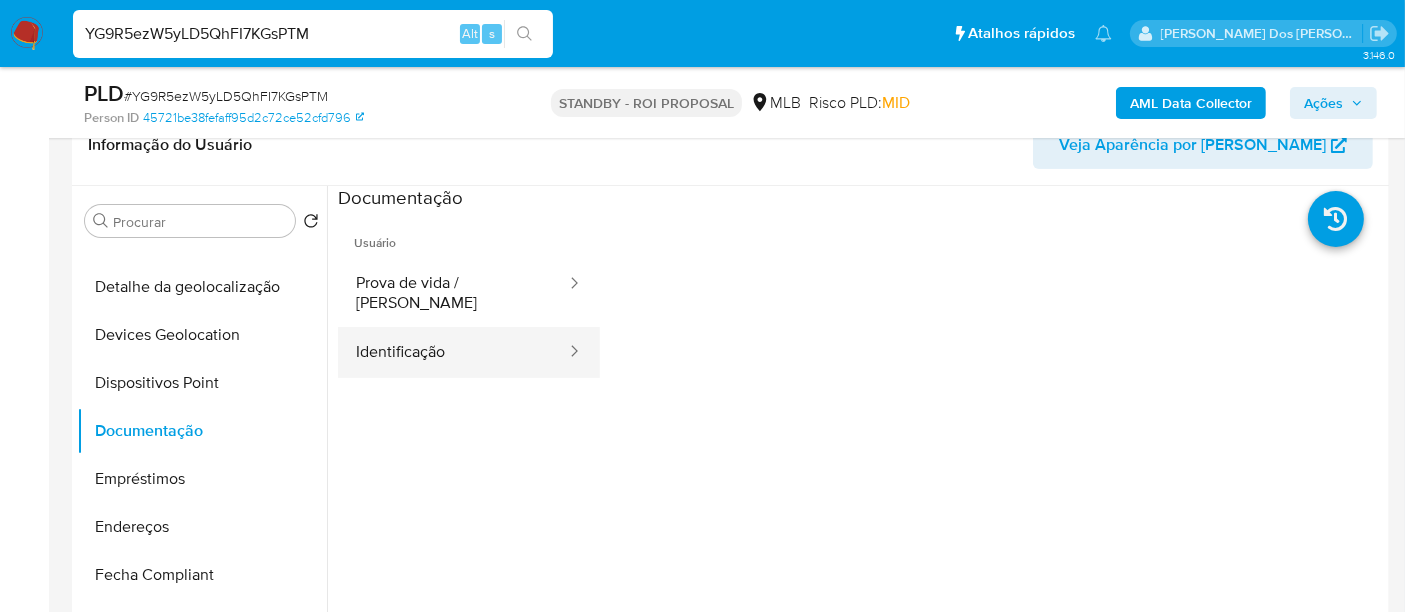 click on "Identificação" at bounding box center [453, 352] 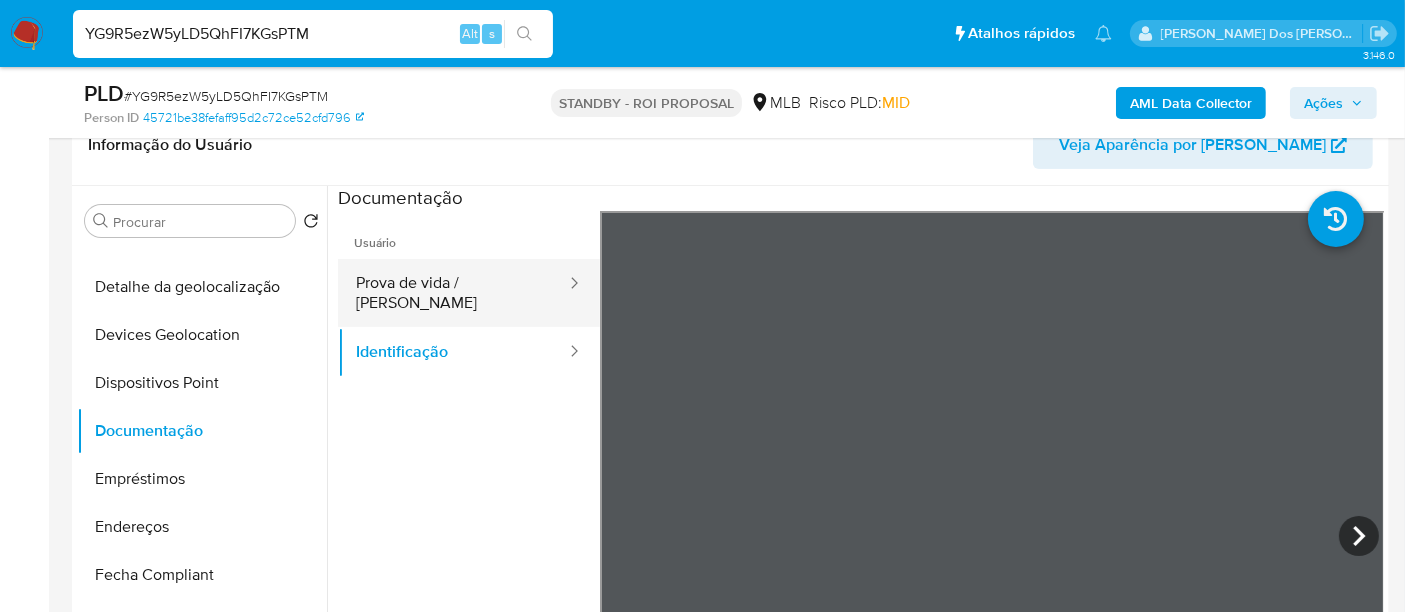 click on "Prova de vida / Selfie" at bounding box center (453, 293) 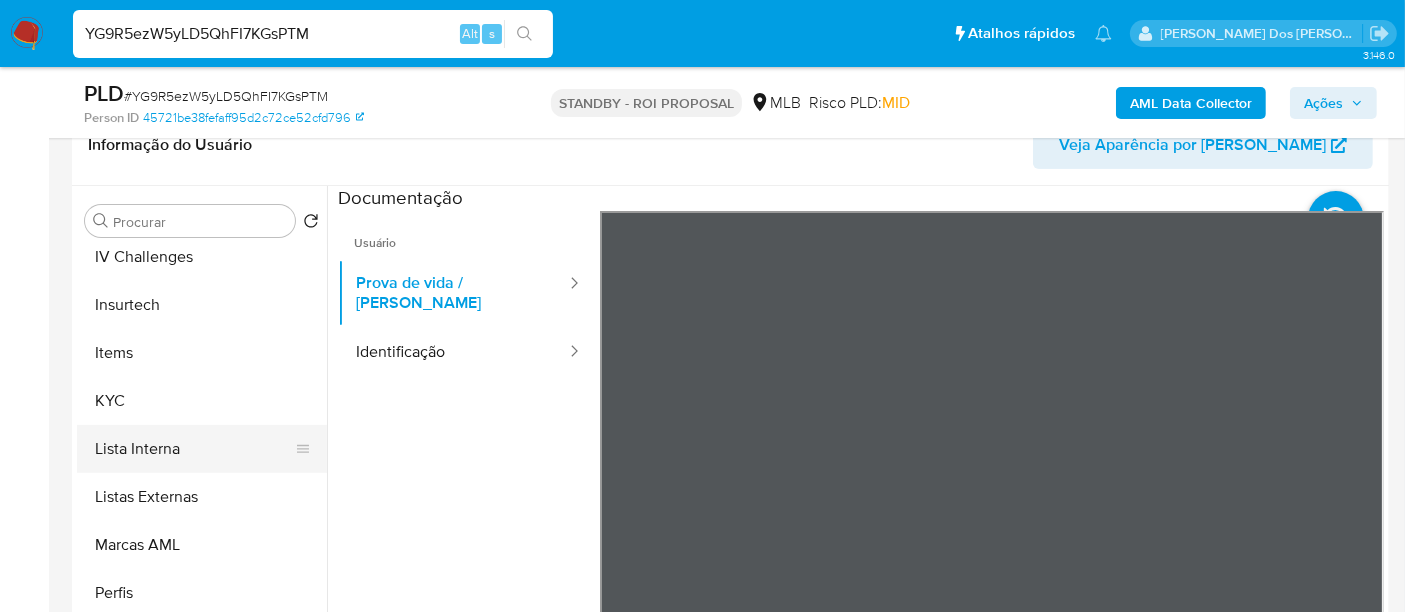 scroll, scrollTop: 844, scrollLeft: 0, axis: vertical 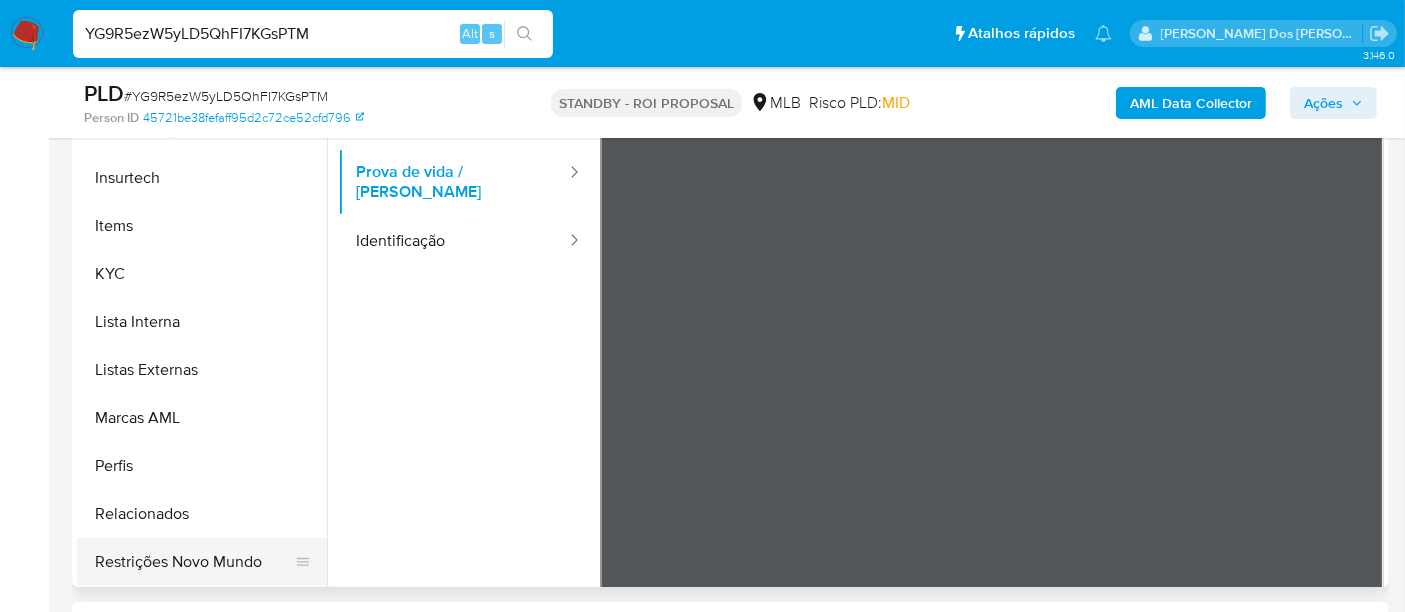 click on "Restrições Novo Mundo" at bounding box center (194, 562) 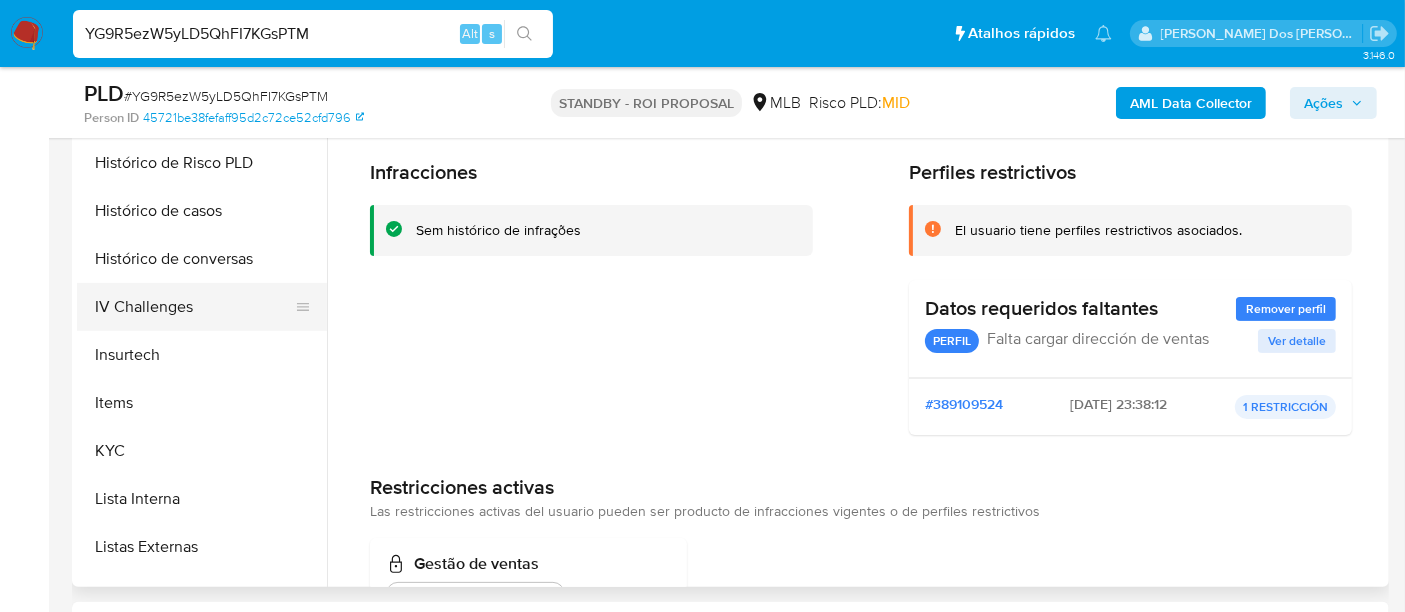 scroll, scrollTop: 511, scrollLeft: 0, axis: vertical 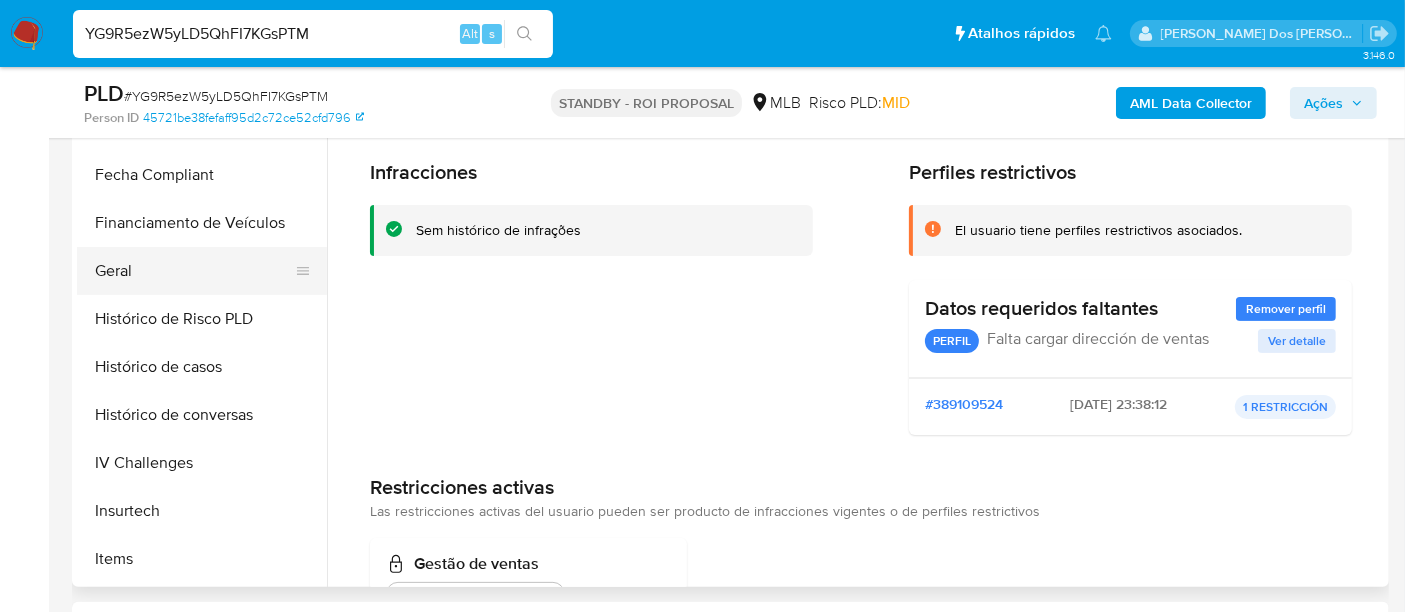 drag, startPoint x: 120, startPoint y: 271, endPoint x: 173, endPoint y: 278, distance: 53.460266 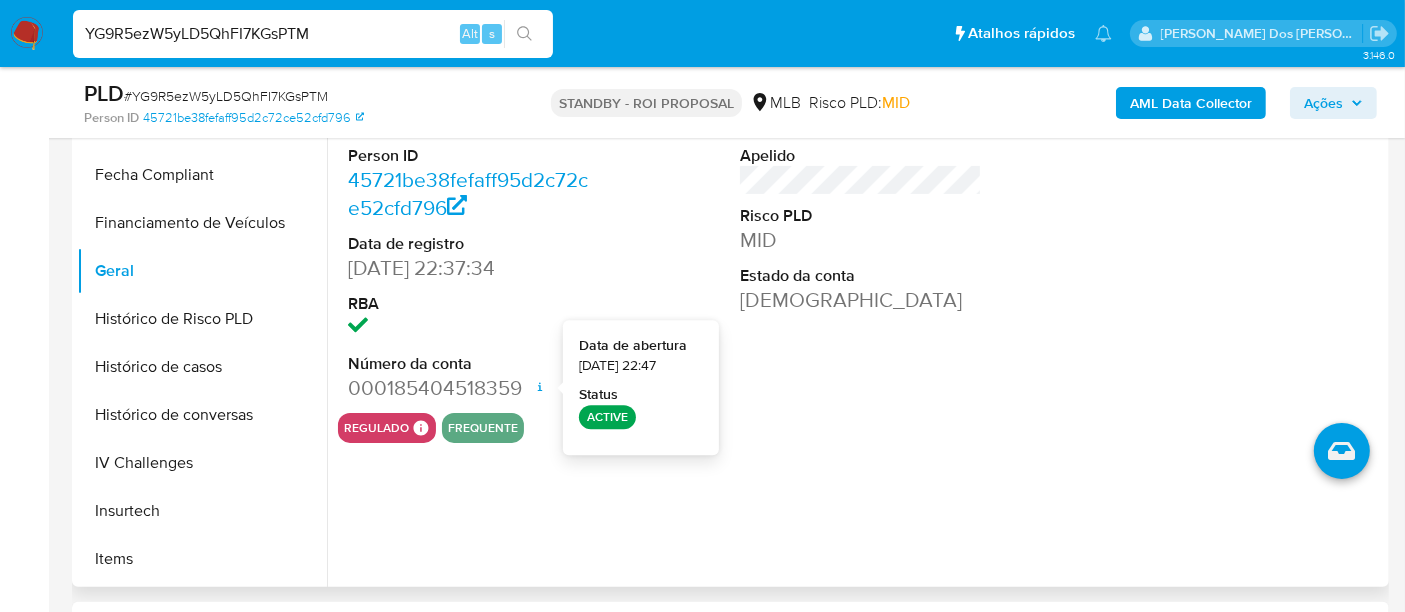 type 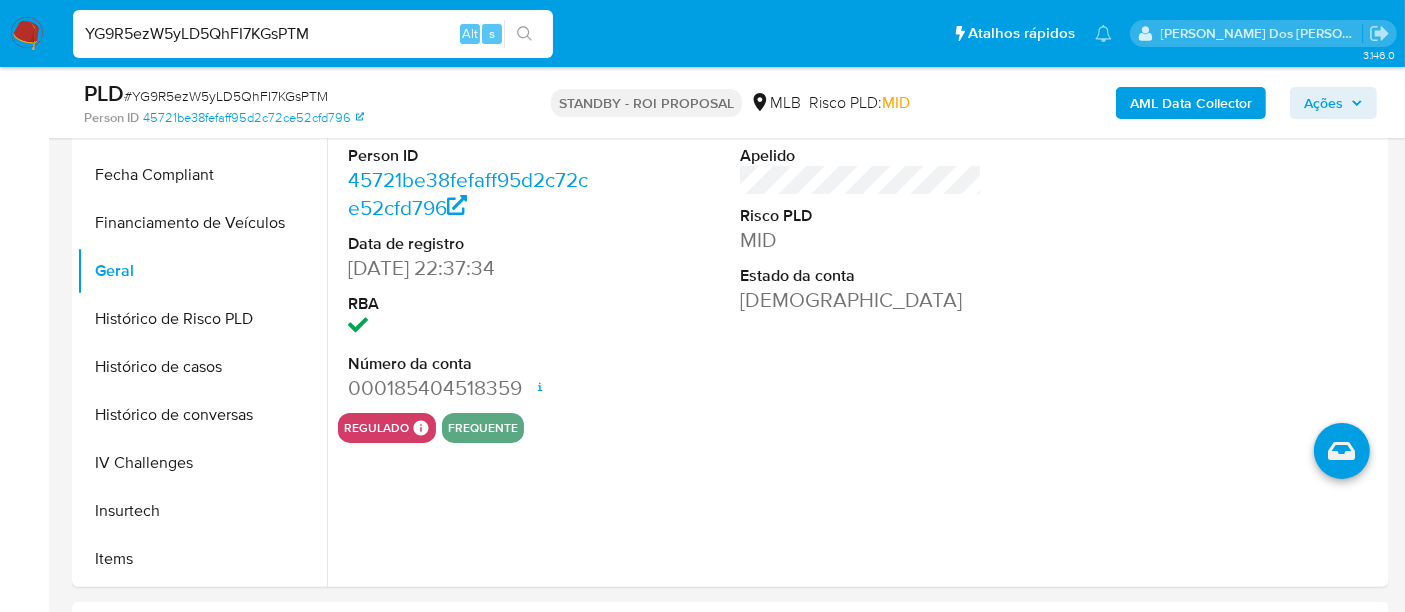 click on "YG9R5ezW5yLD5QhFI7KGsPTM" at bounding box center [313, 34] 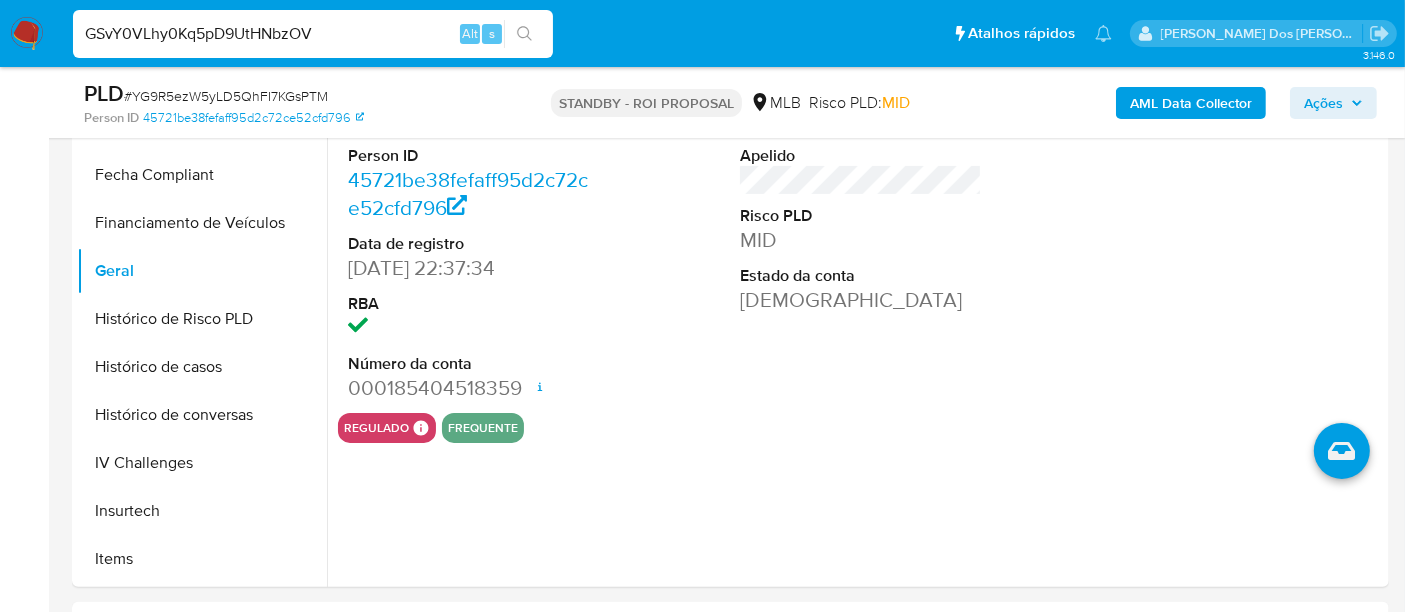 type on "GSvY0VLhy0Kq5pD9UtHNbzOV" 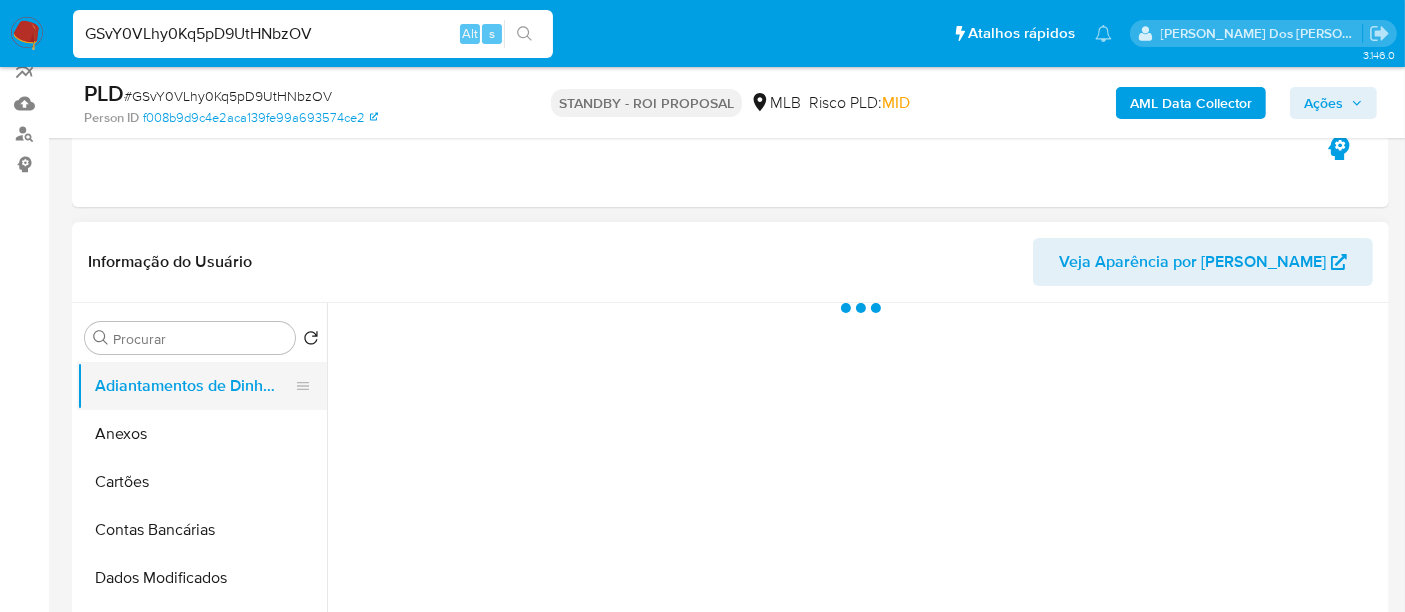 scroll, scrollTop: 222, scrollLeft: 0, axis: vertical 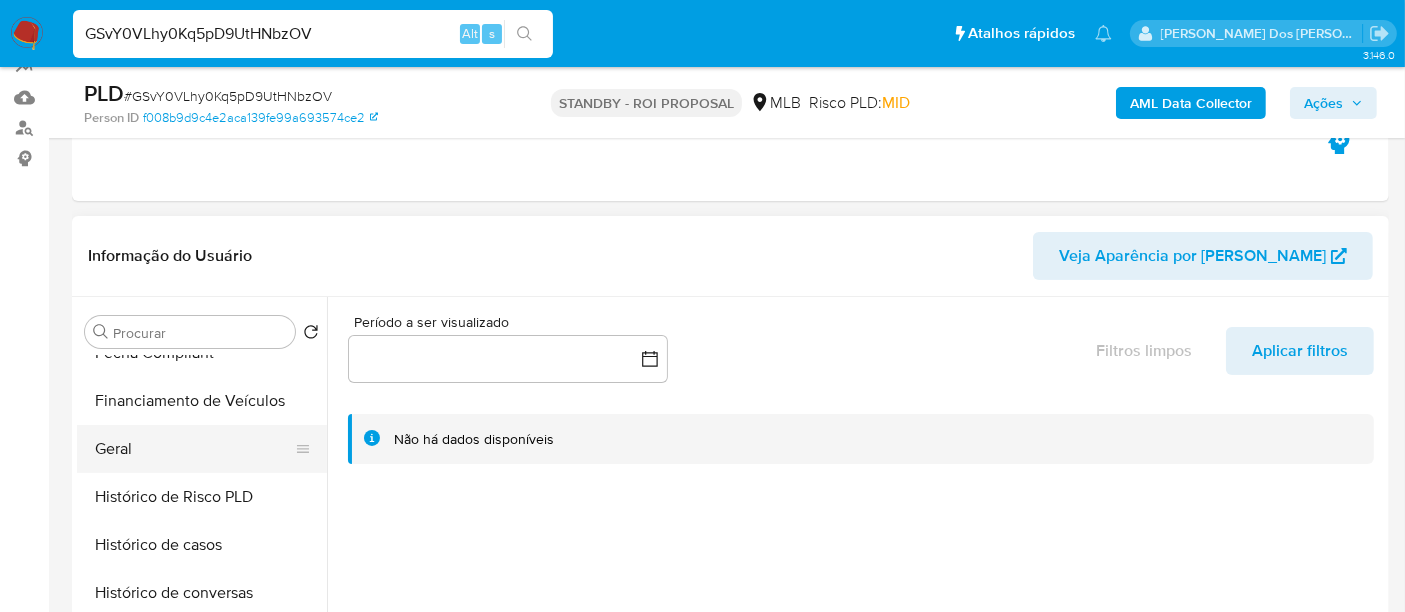 select on "10" 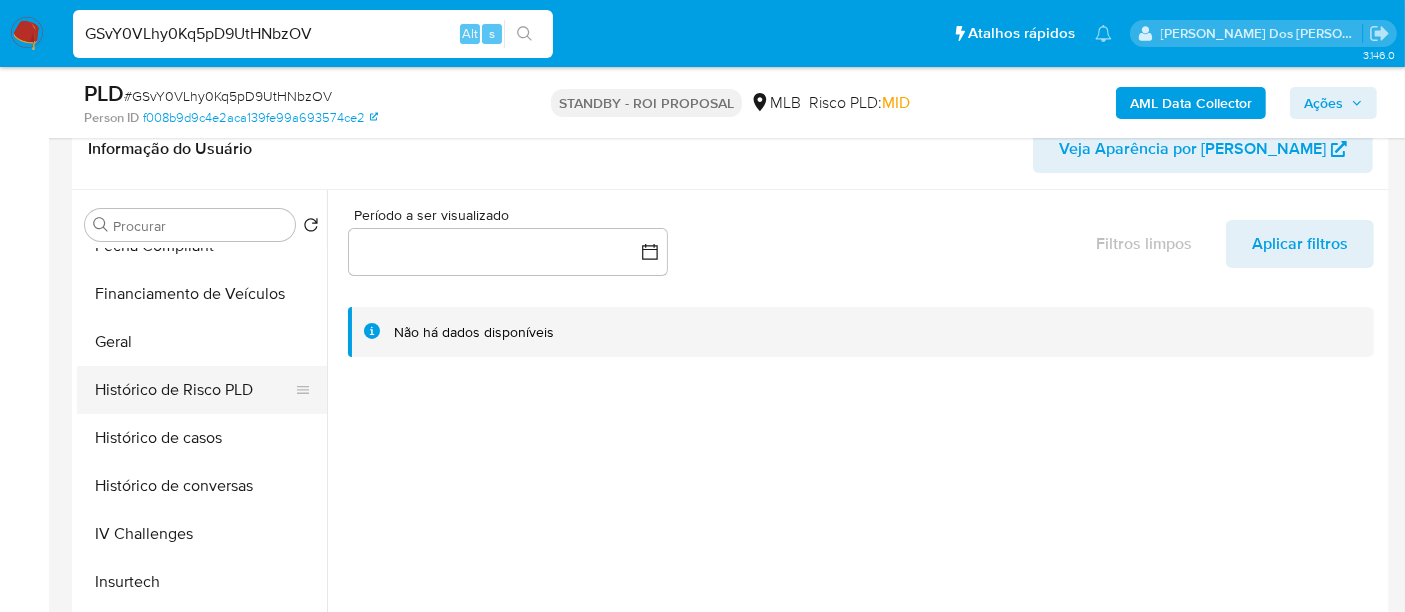 scroll, scrollTop: 333, scrollLeft: 0, axis: vertical 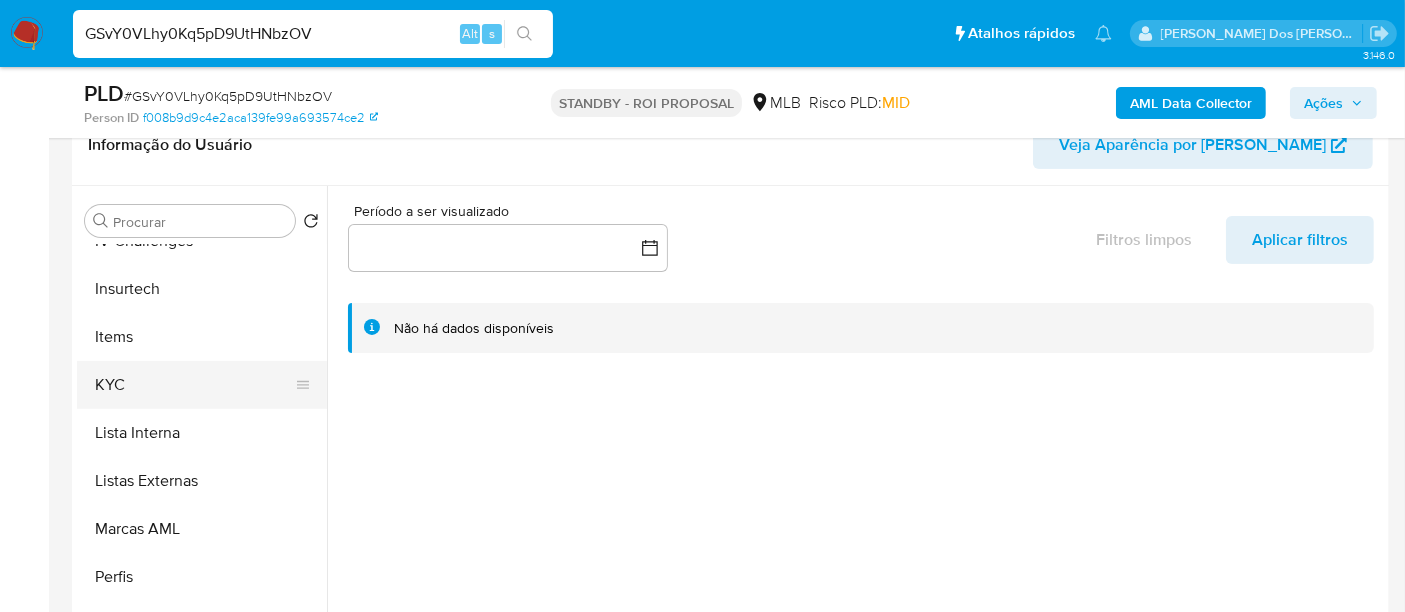click on "KYC" at bounding box center [194, 385] 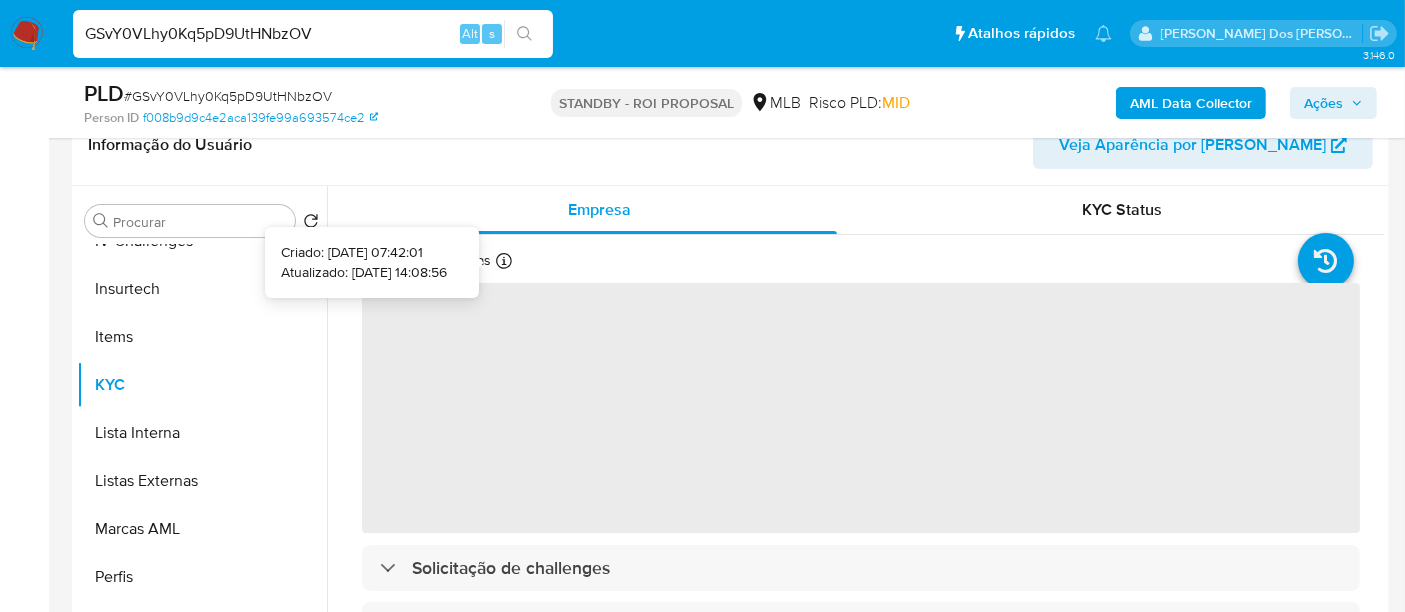 type 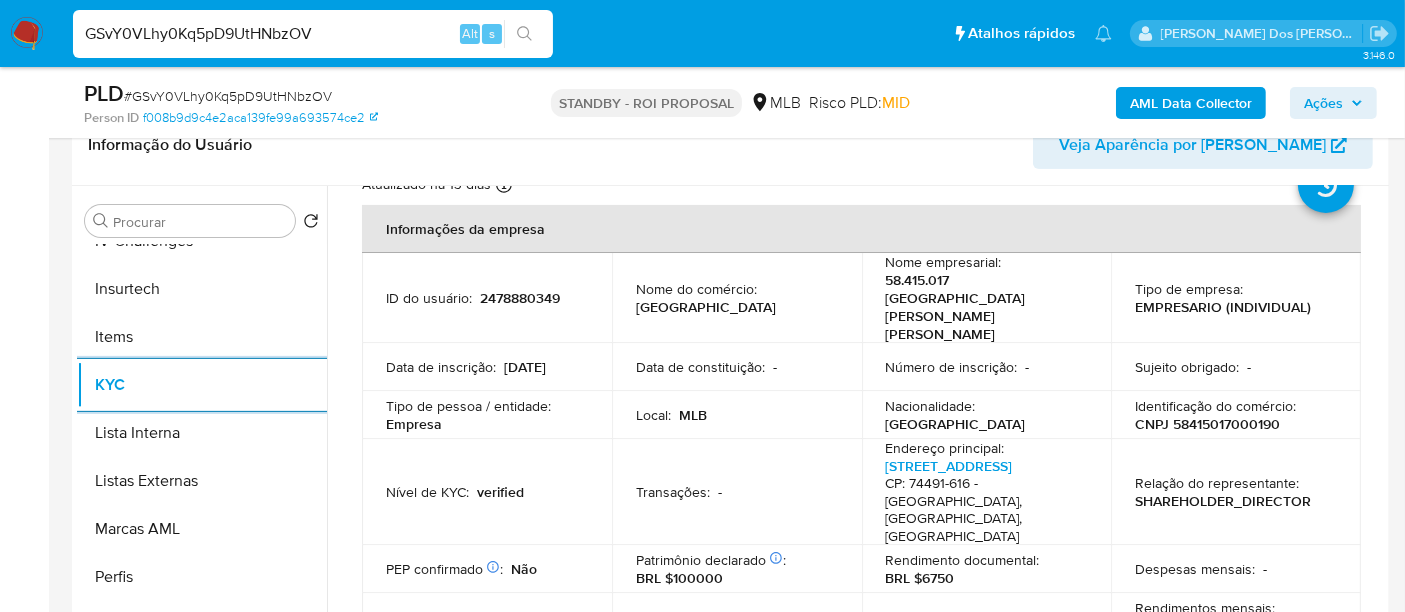 scroll, scrollTop: 111, scrollLeft: 0, axis: vertical 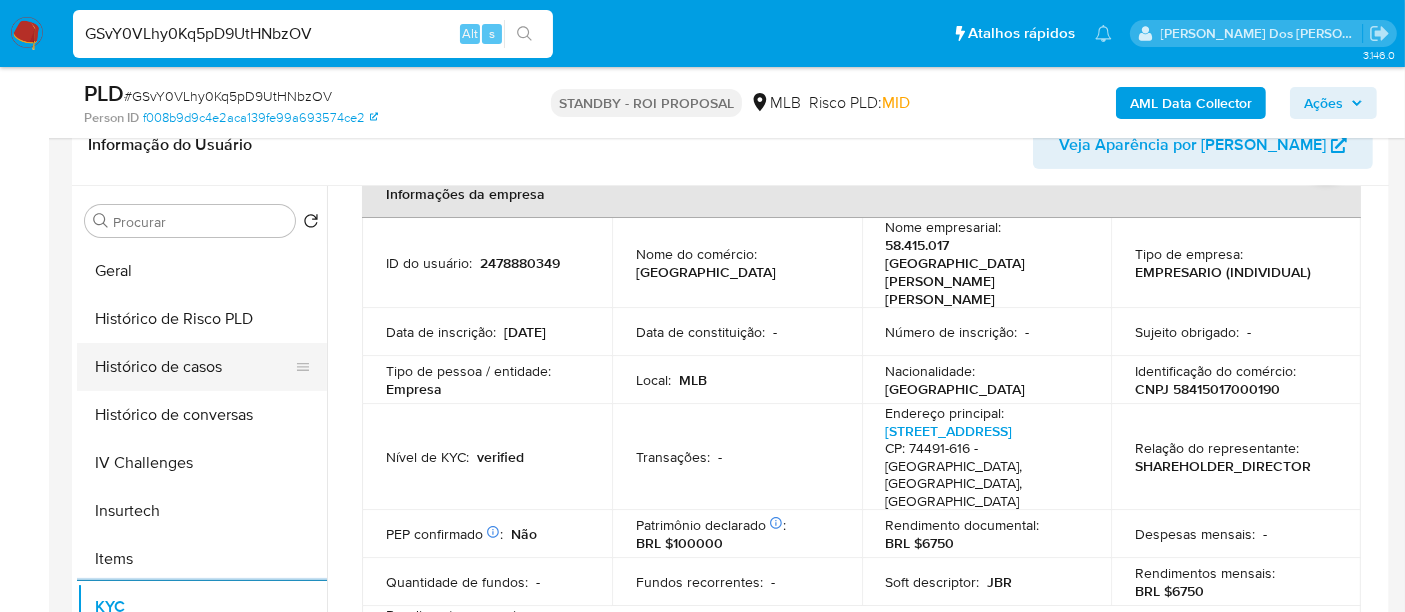 click on "Histórico de casos" at bounding box center [194, 367] 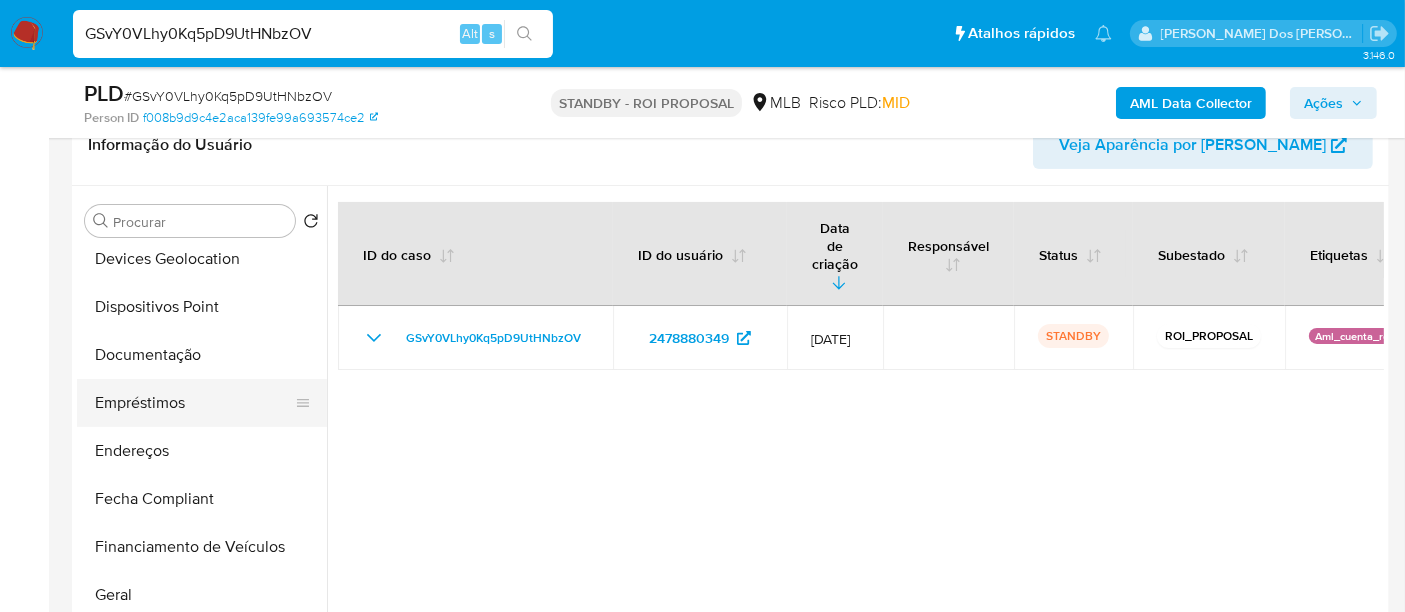 scroll, scrollTop: 288, scrollLeft: 0, axis: vertical 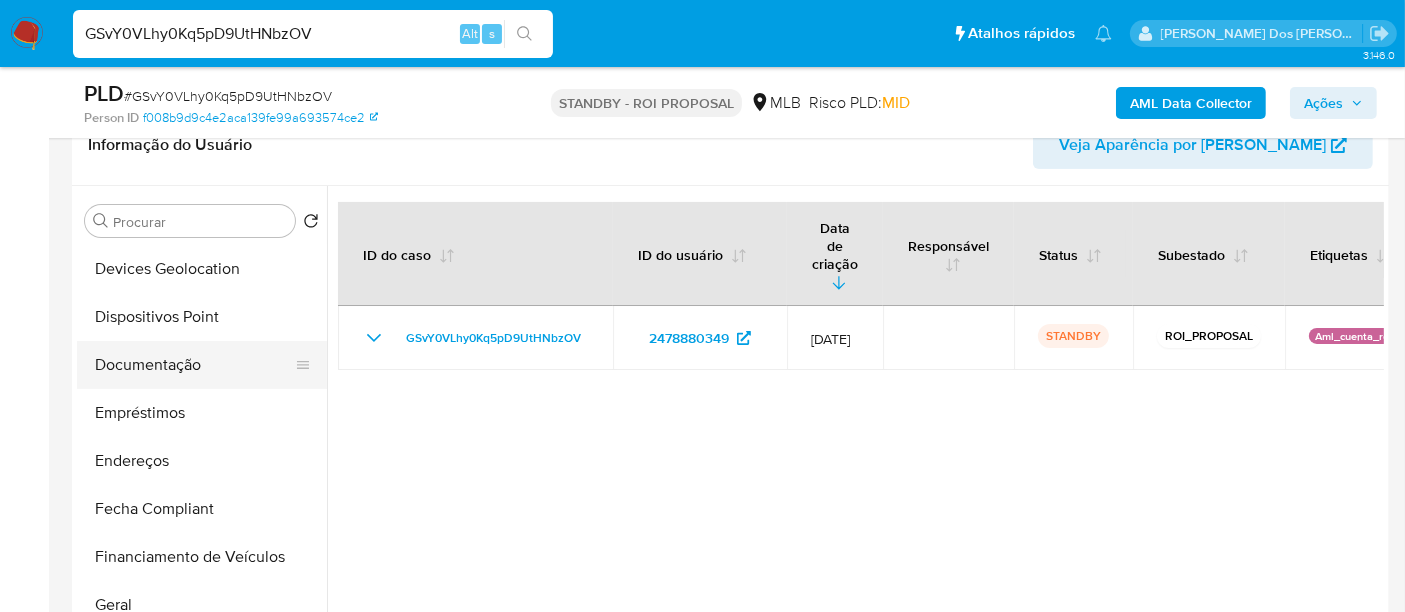 click on "Documentação" at bounding box center (194, 365) 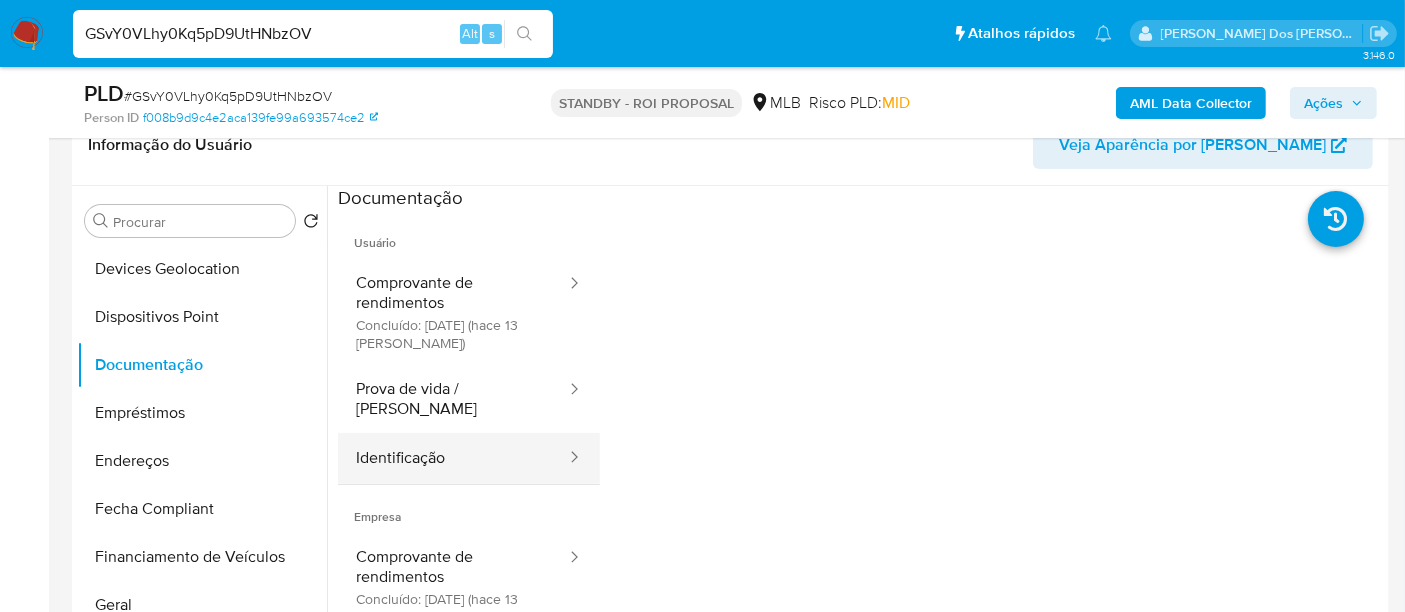click on "Identificação" at bounding box center [453, 458] 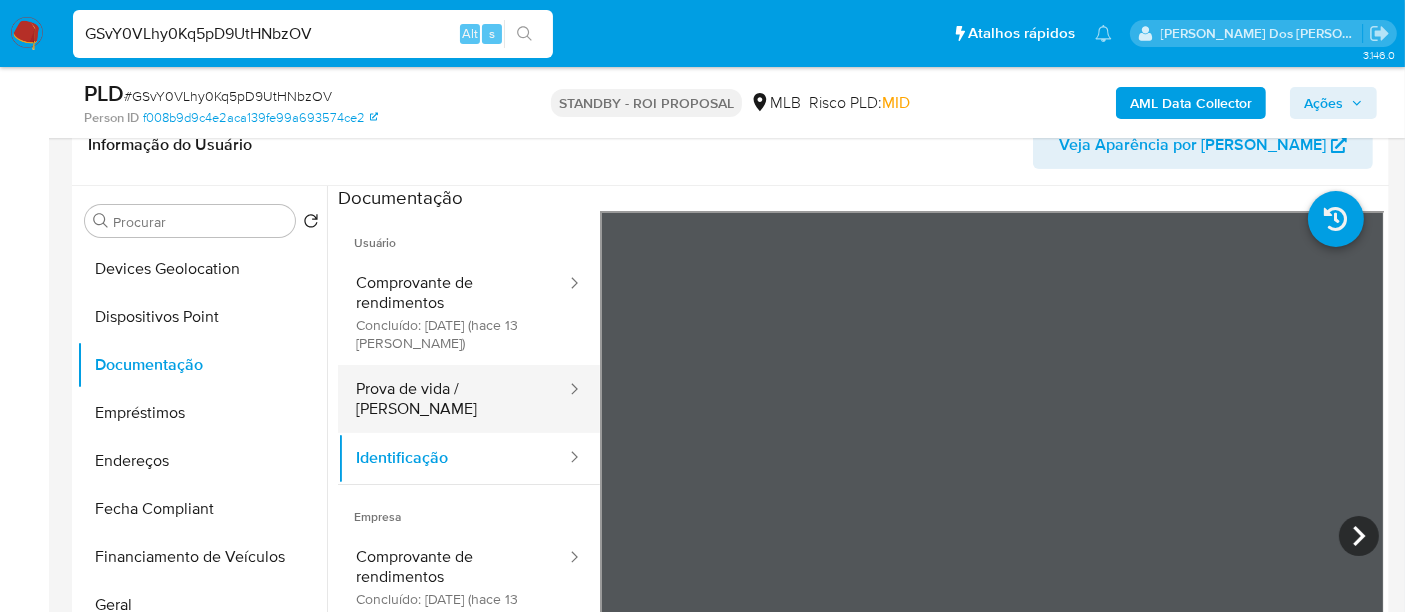 click on "Prova de vida / Selfie" at bounding box center (453, 399) 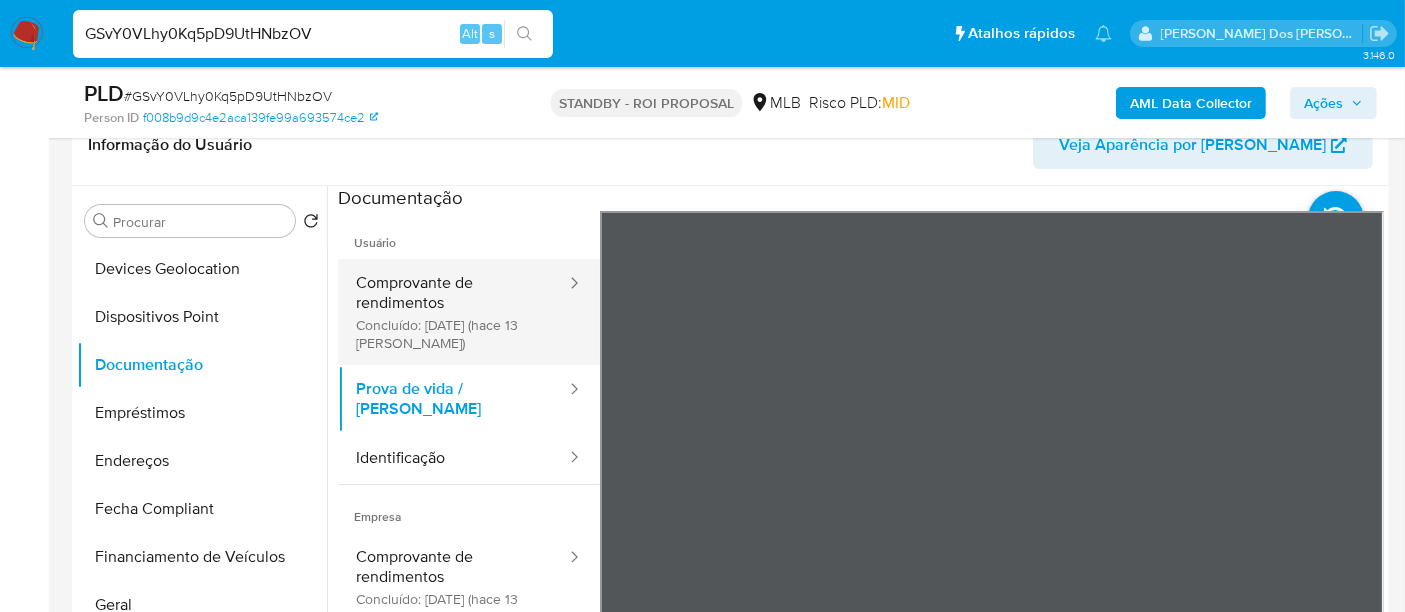 click on "Comprovante de rendimentos Concluído: 16/07/2025 (hace 13 días)" at bounding box center (453, 312) 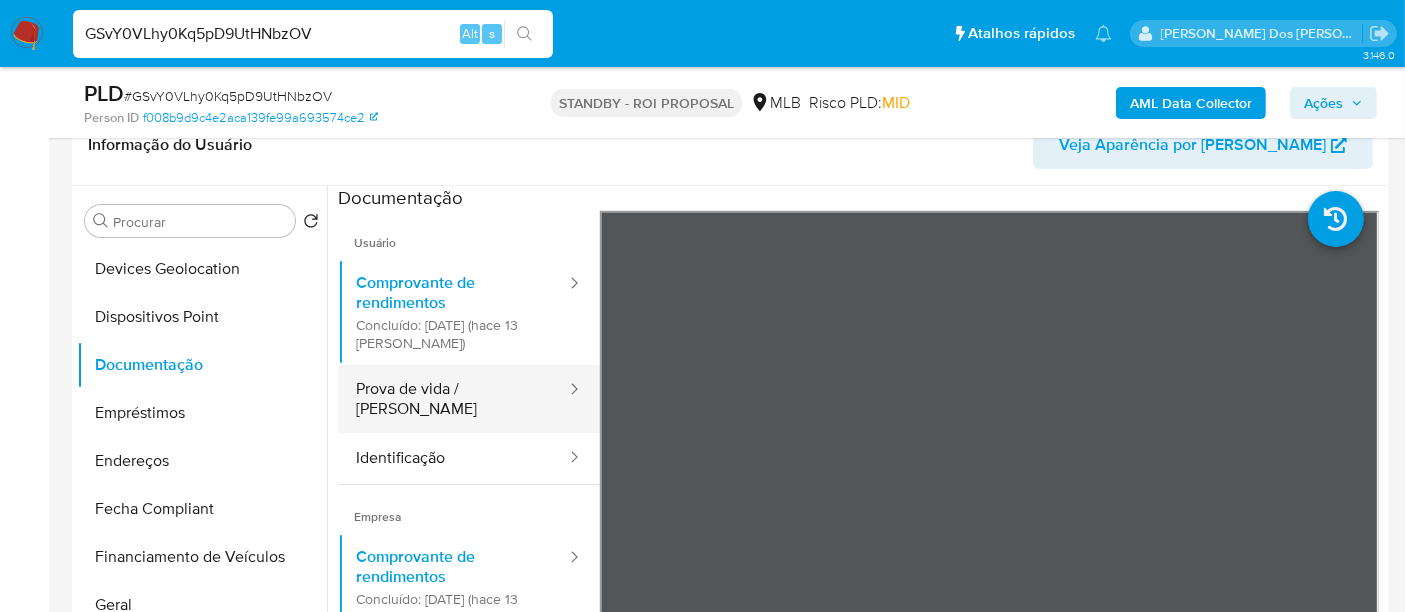 scroll, scrollTop: 111, scrollLeft: 0, axis: vertical 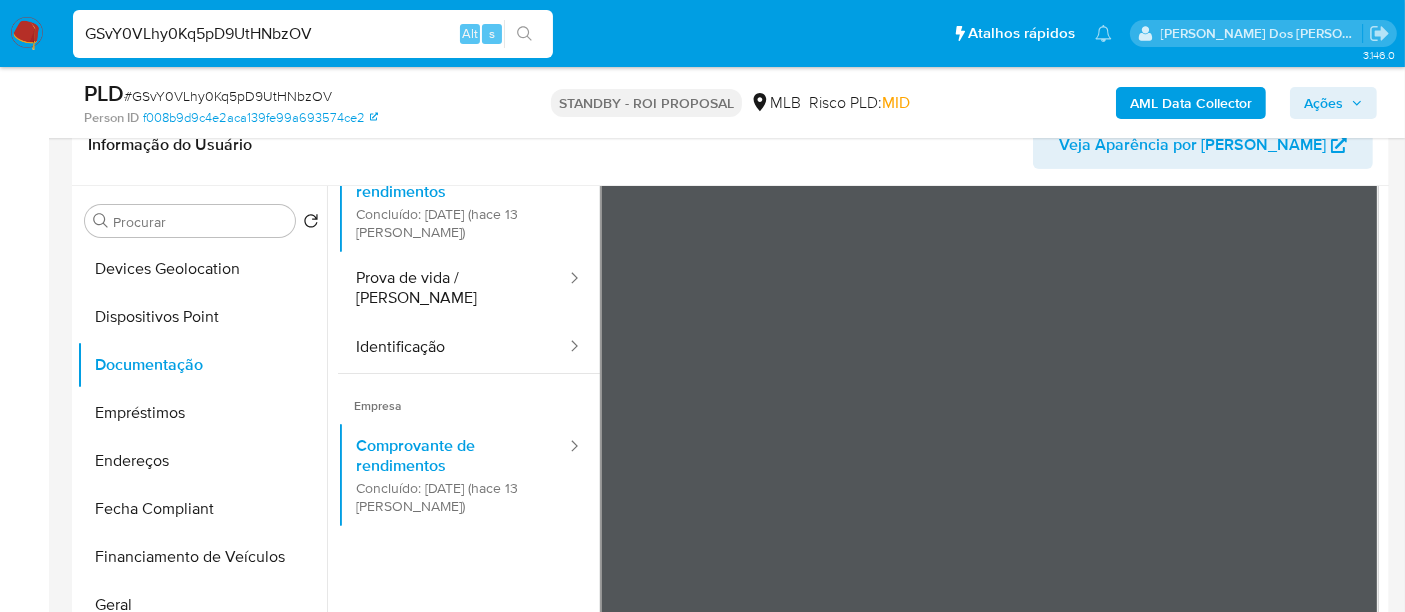 type 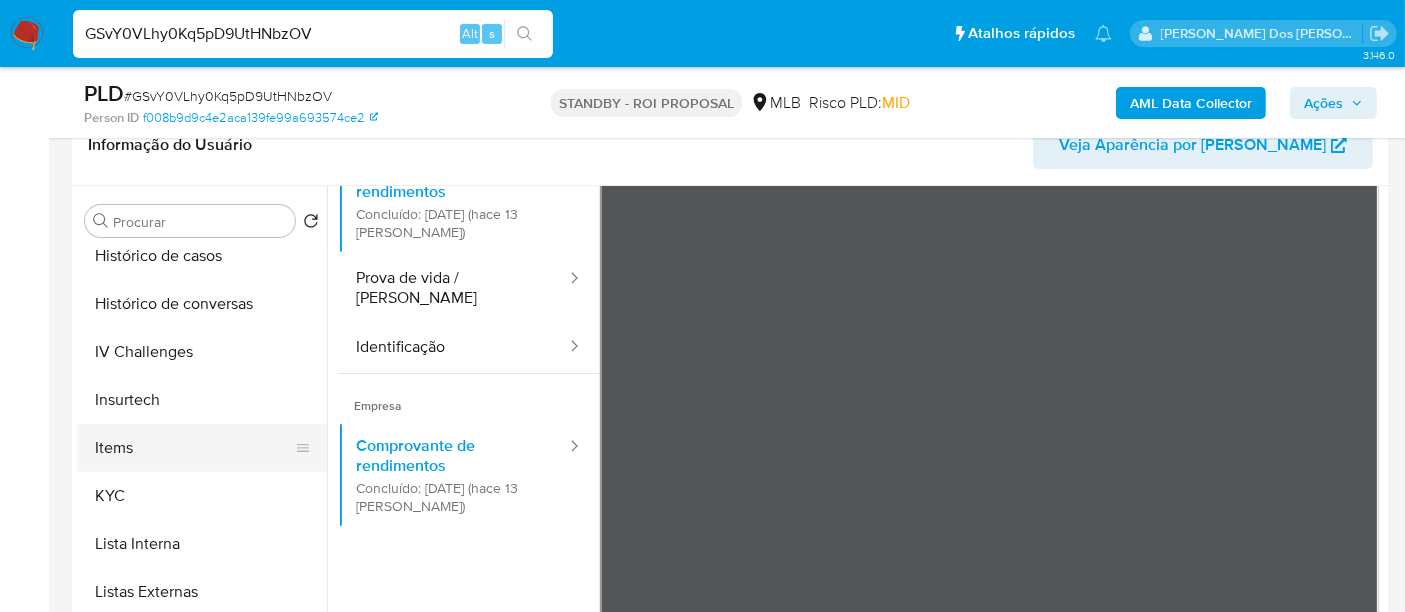 scroll, scrollTop: 844, scrollLeft: 0, axis: vertical 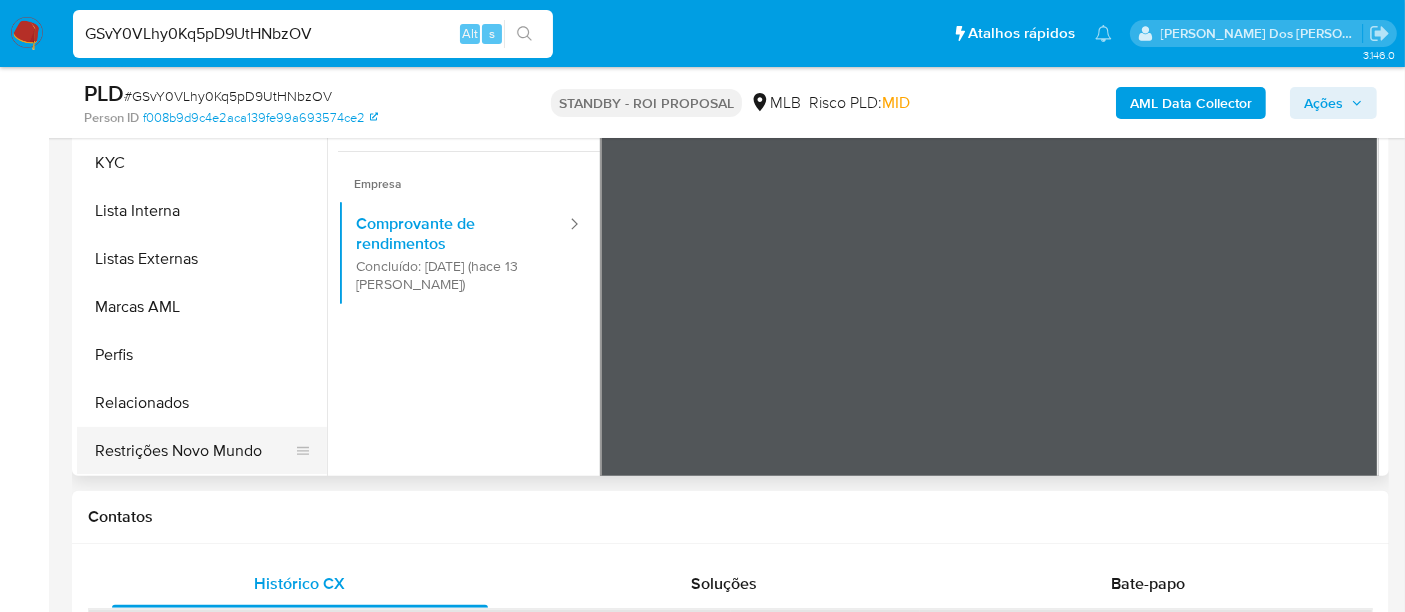 click on "Restrições Novo Mundo" at bounding box center [194, 451] 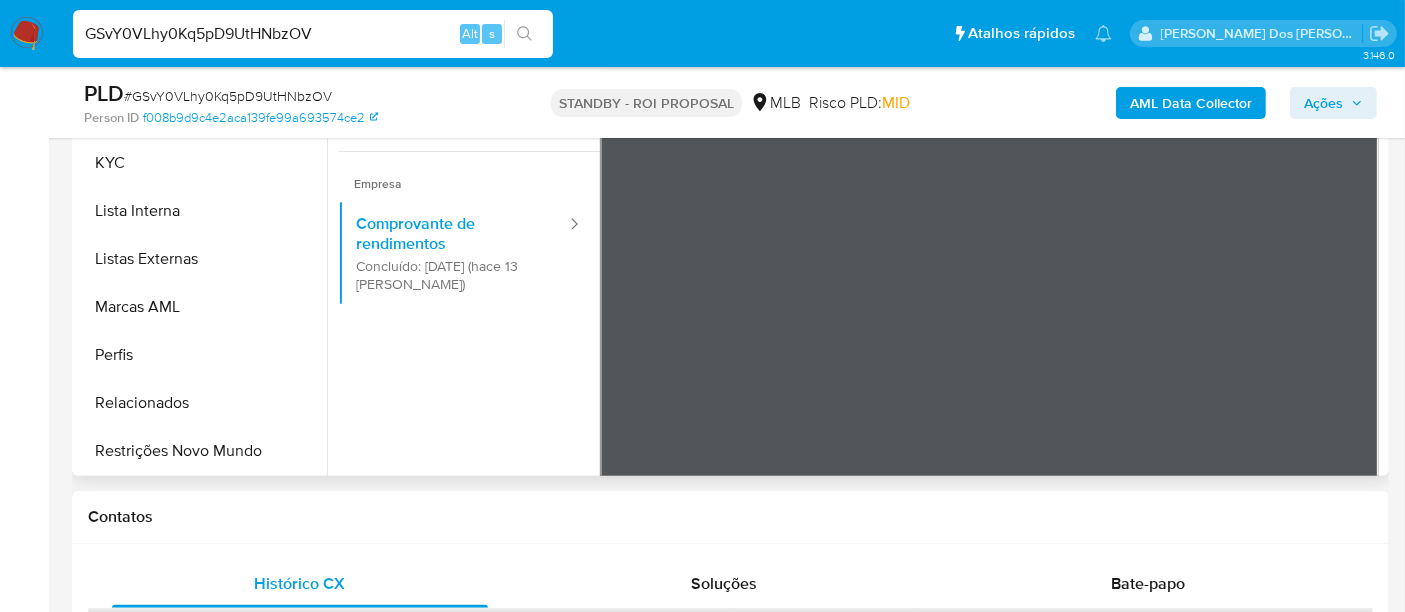 scroll, scrollTop: 0, scrollLeft: 0, axis: both 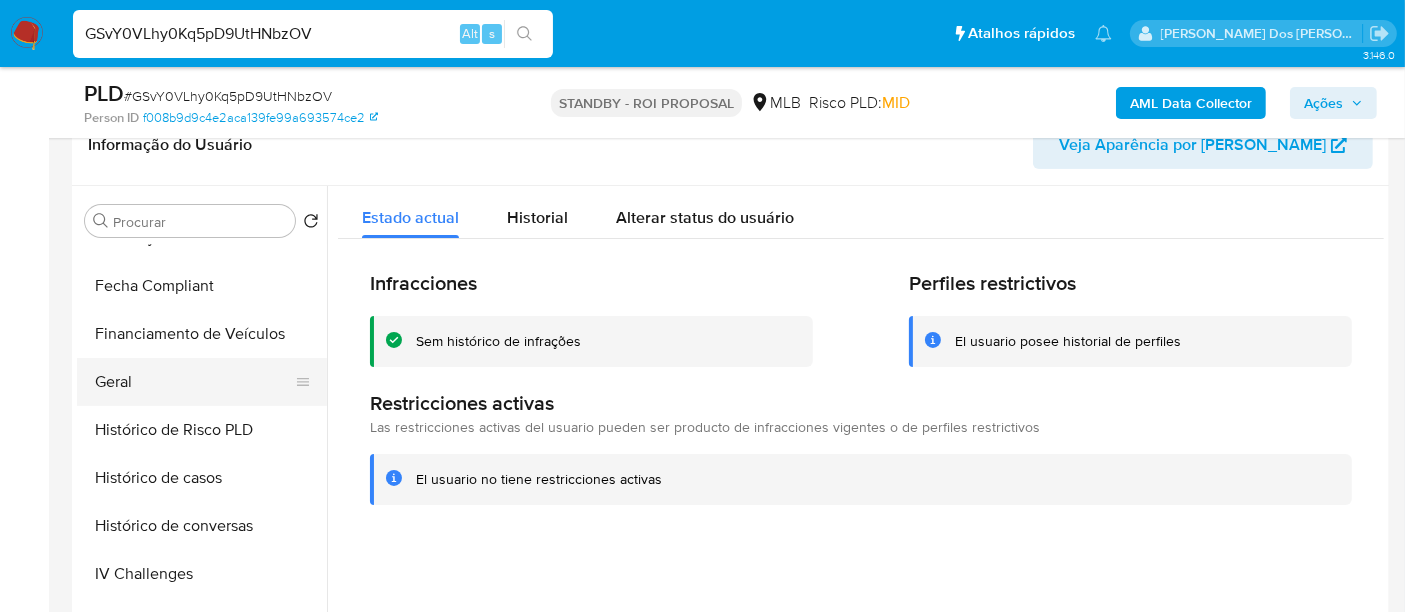 click on "Geral" at bounding box center [194, 382] 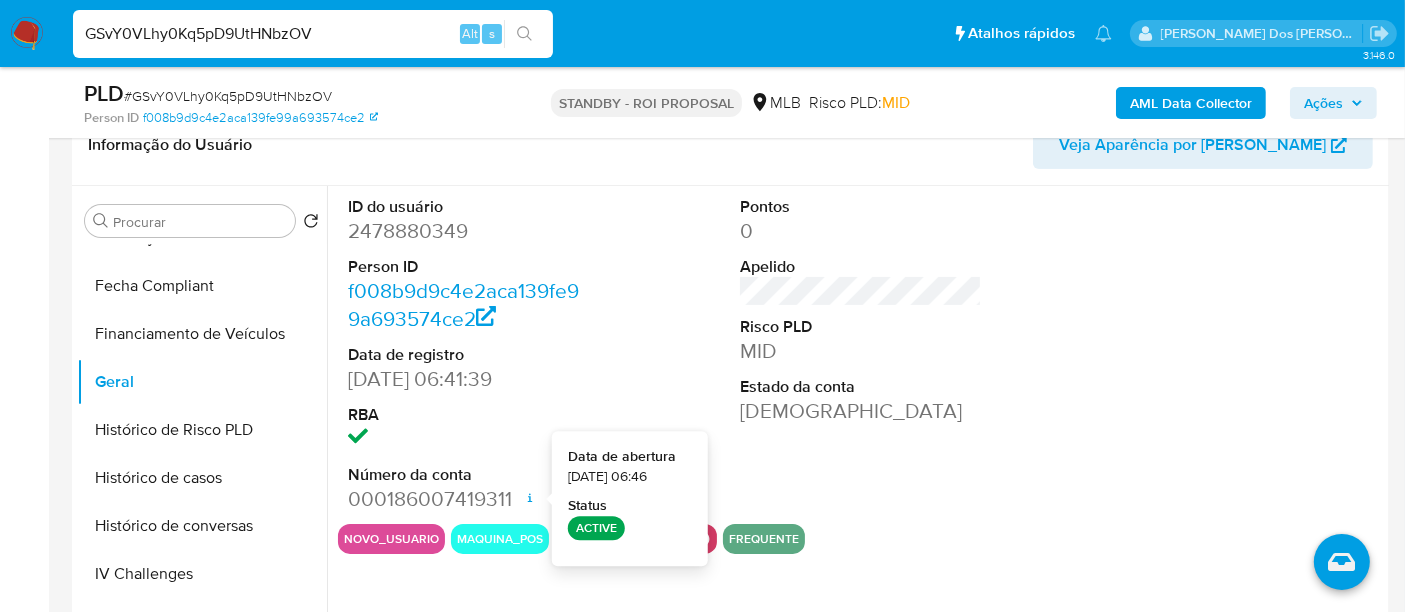 type 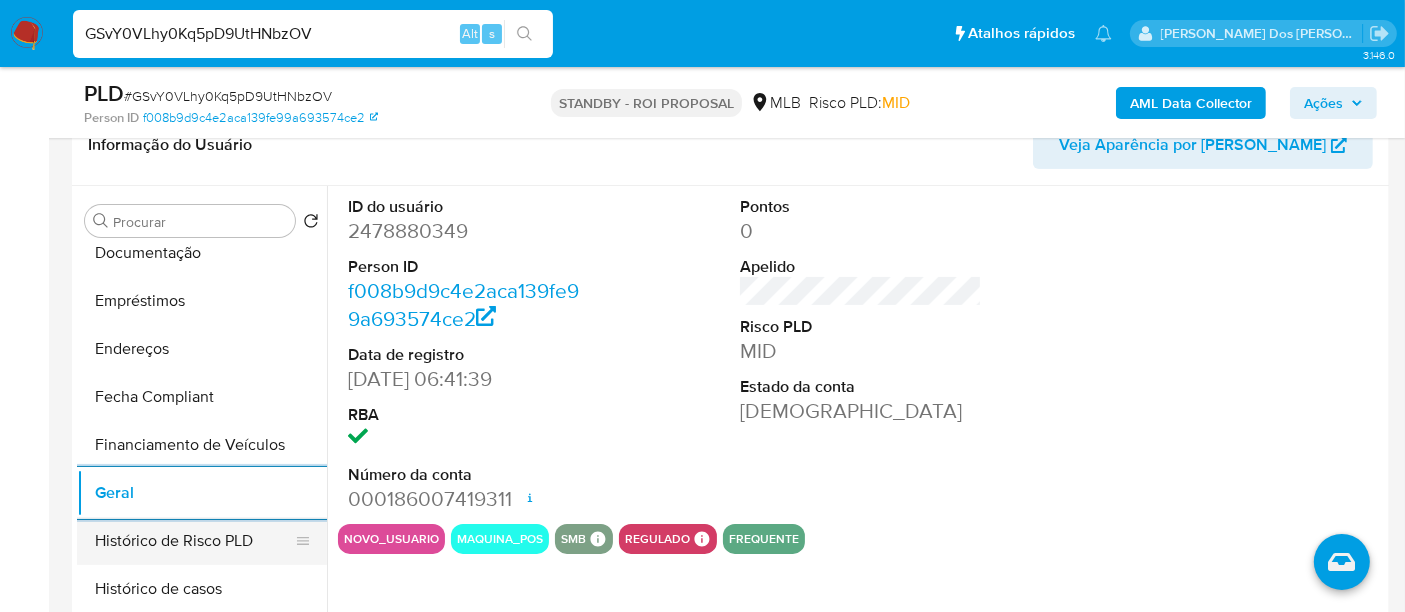 scroll, scrollTop: 288, scrollLeft: 0, axis: vertical 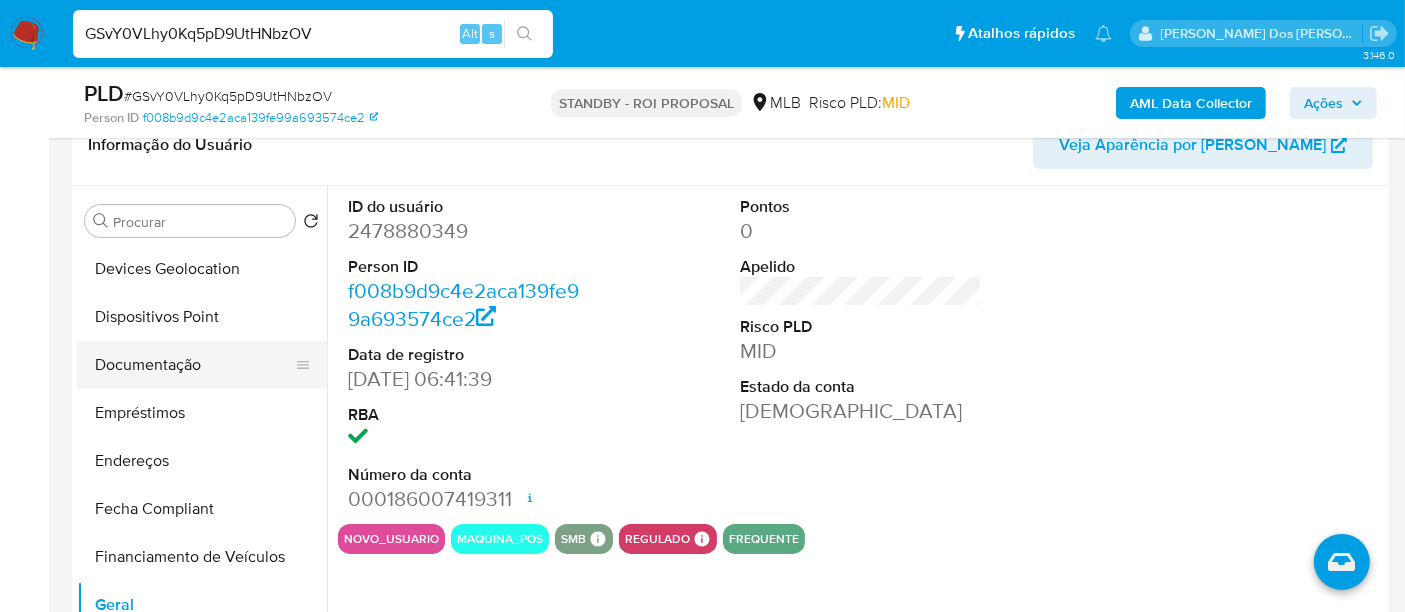 click on "Documentação" at bounding box center [194, 365] 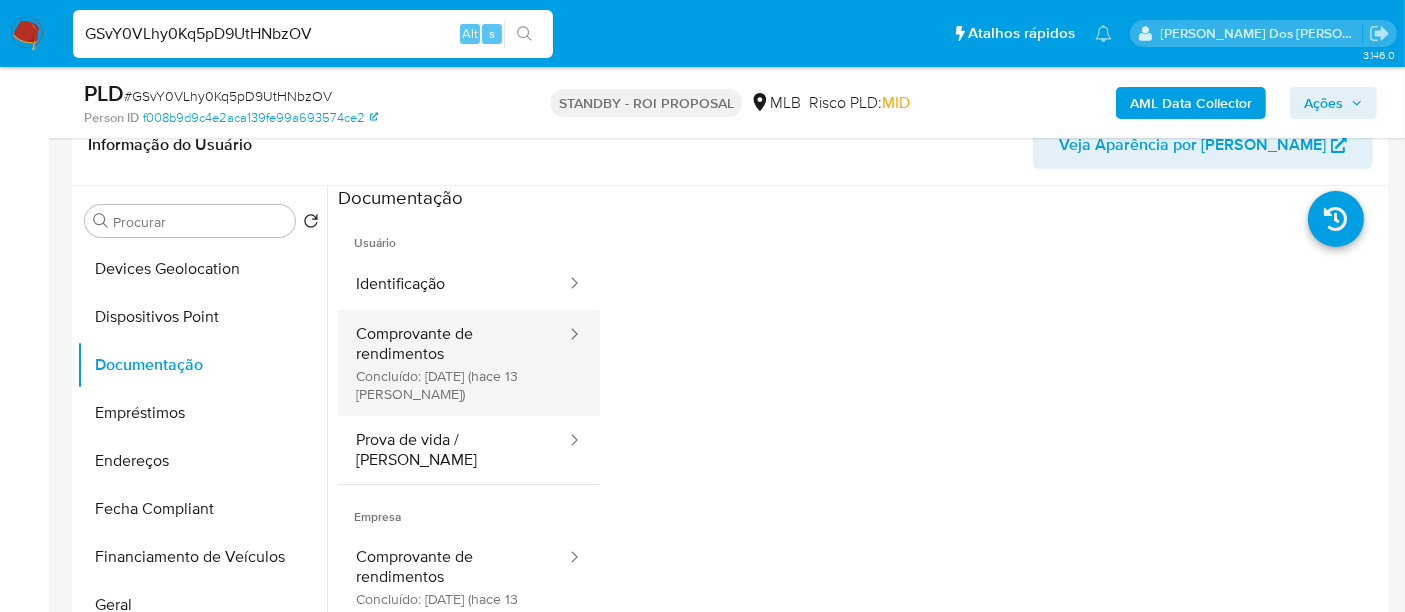click on "Comprovante de rendimentos Concluído: 16/07/2025 (hace 13 días)" at bounding box center (453, 363) 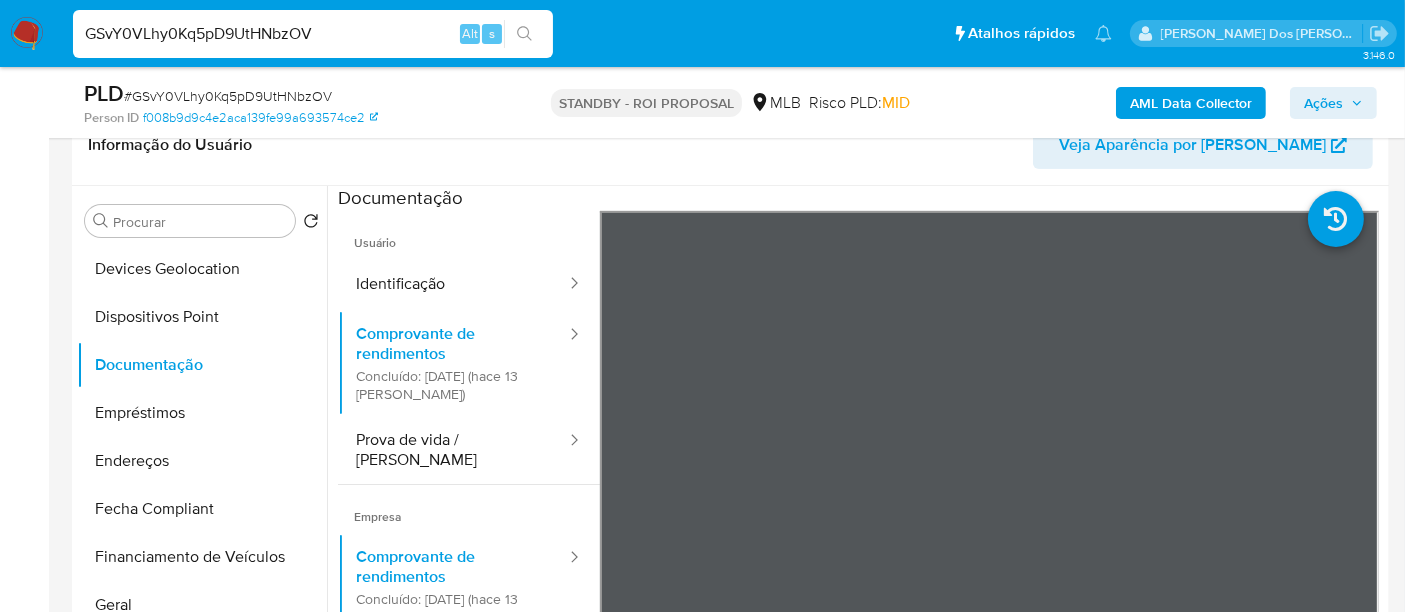 type 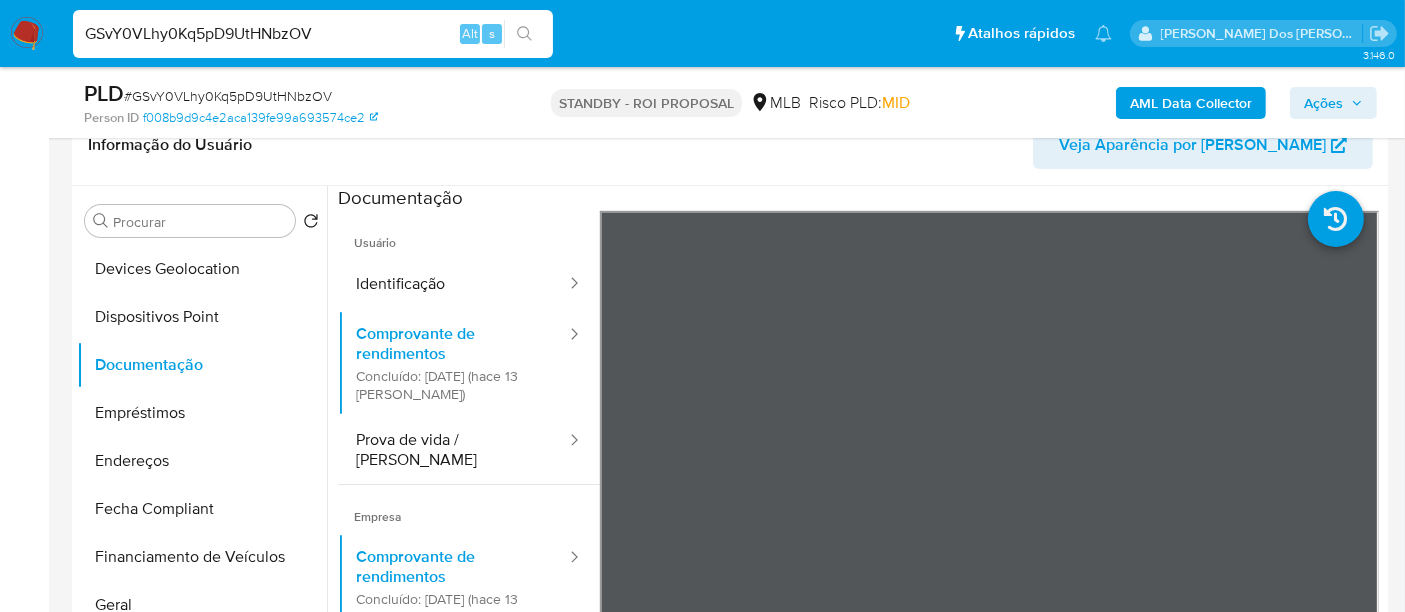 click on "GSvY0VLhy0Kq5pD9UtHNbzOV" at bounding box center [313, 34] 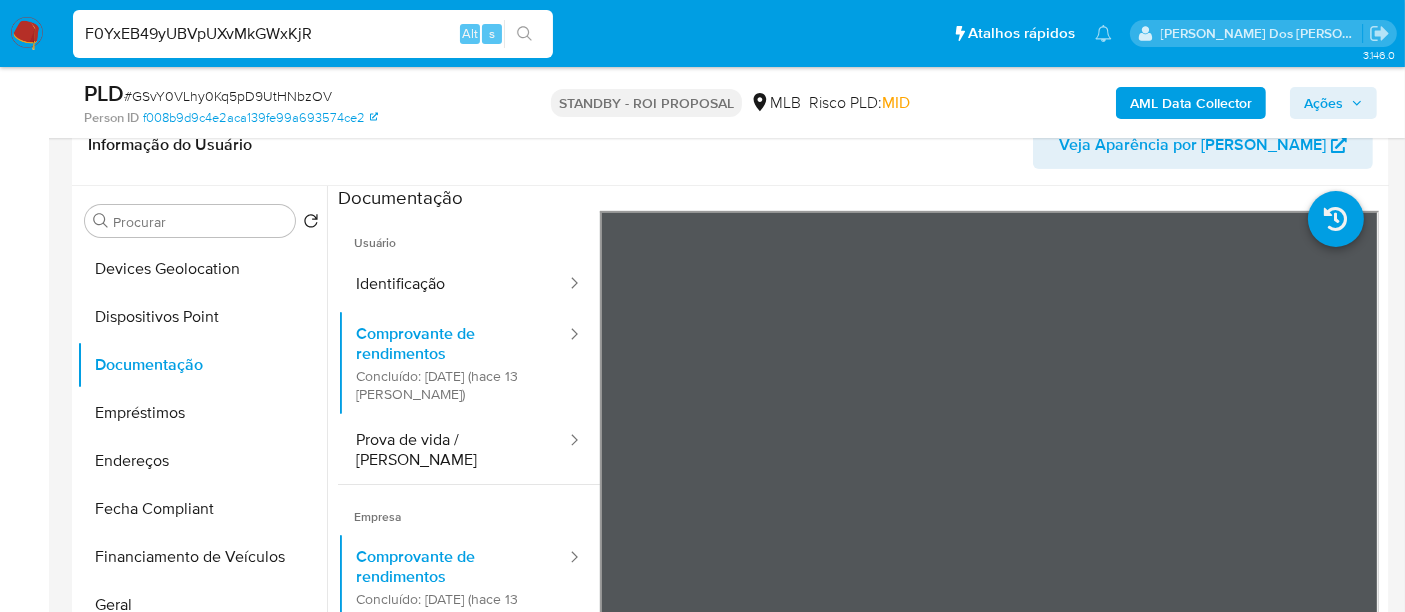 type on "F0YxEB49yUBVpUXvMkGWxKjR" 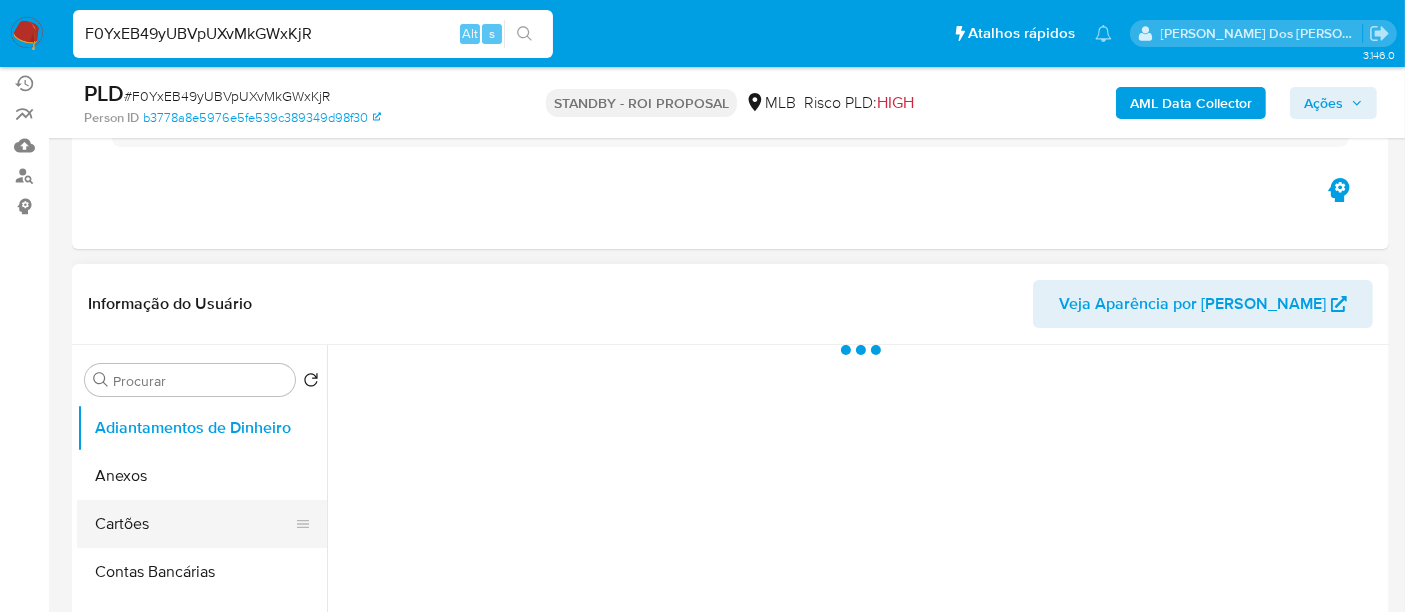 scroll, scrollTop: 333, scrollLeft: 0, axis: vertical 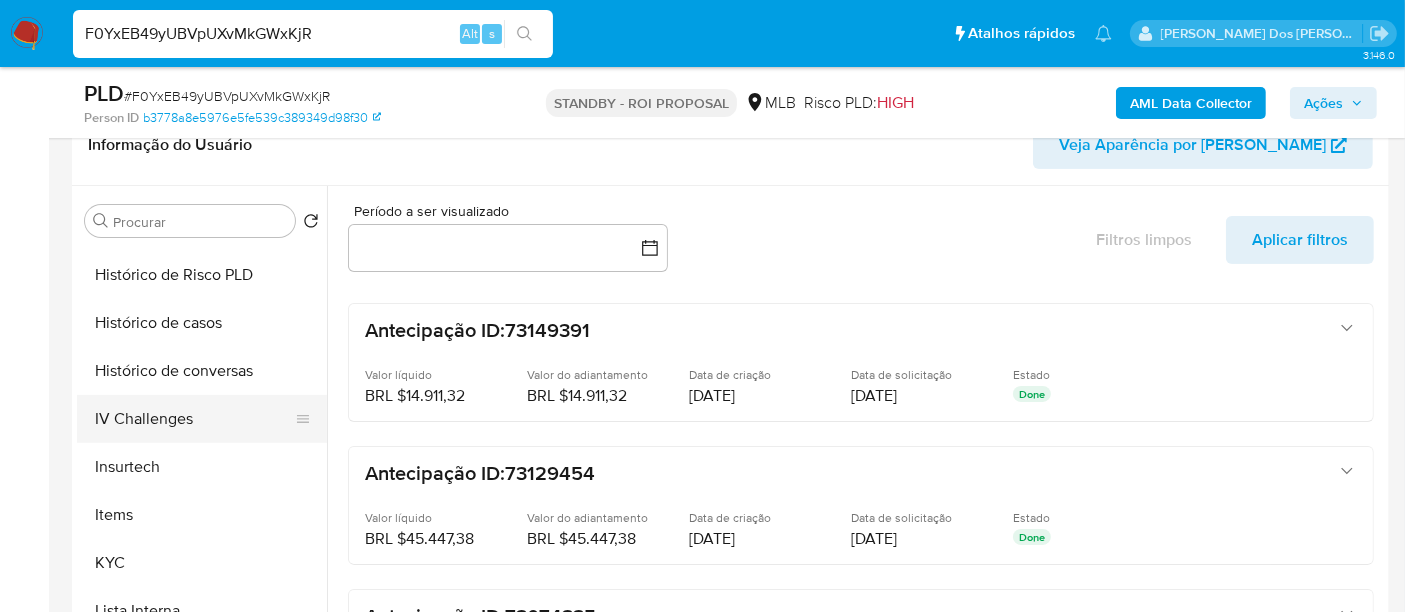select on "10" 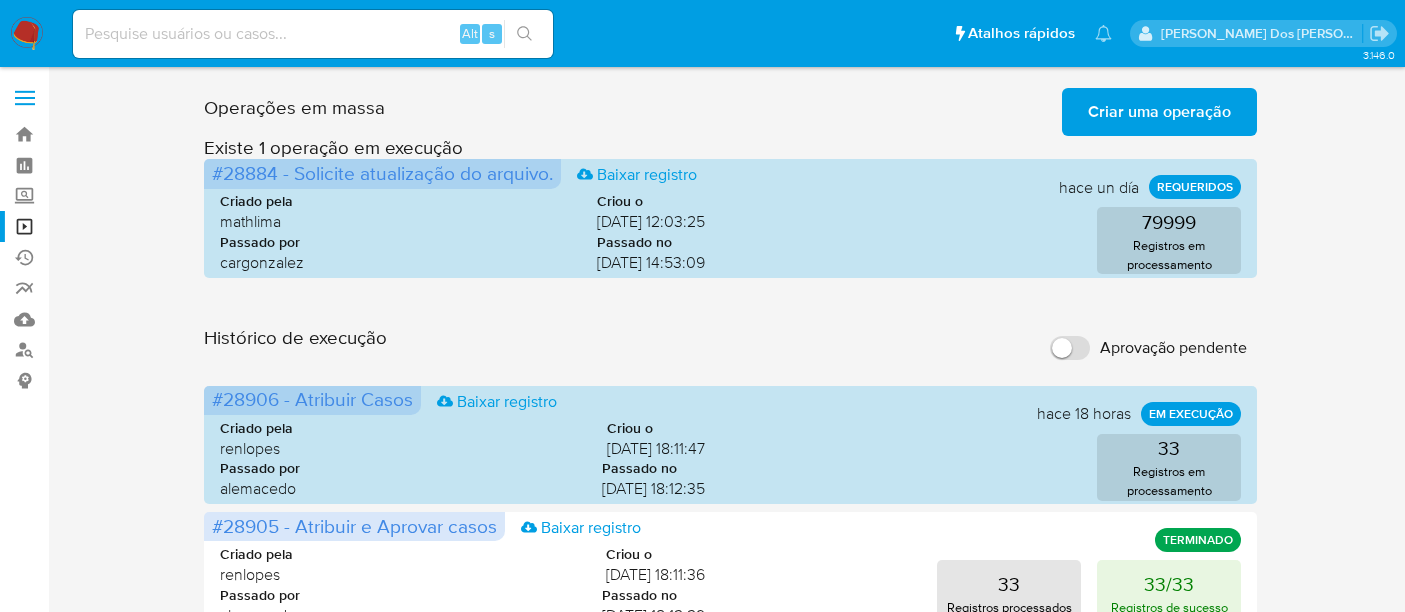 scroll, scrollTop: 777, scrollLeft: 0, axis: vertical 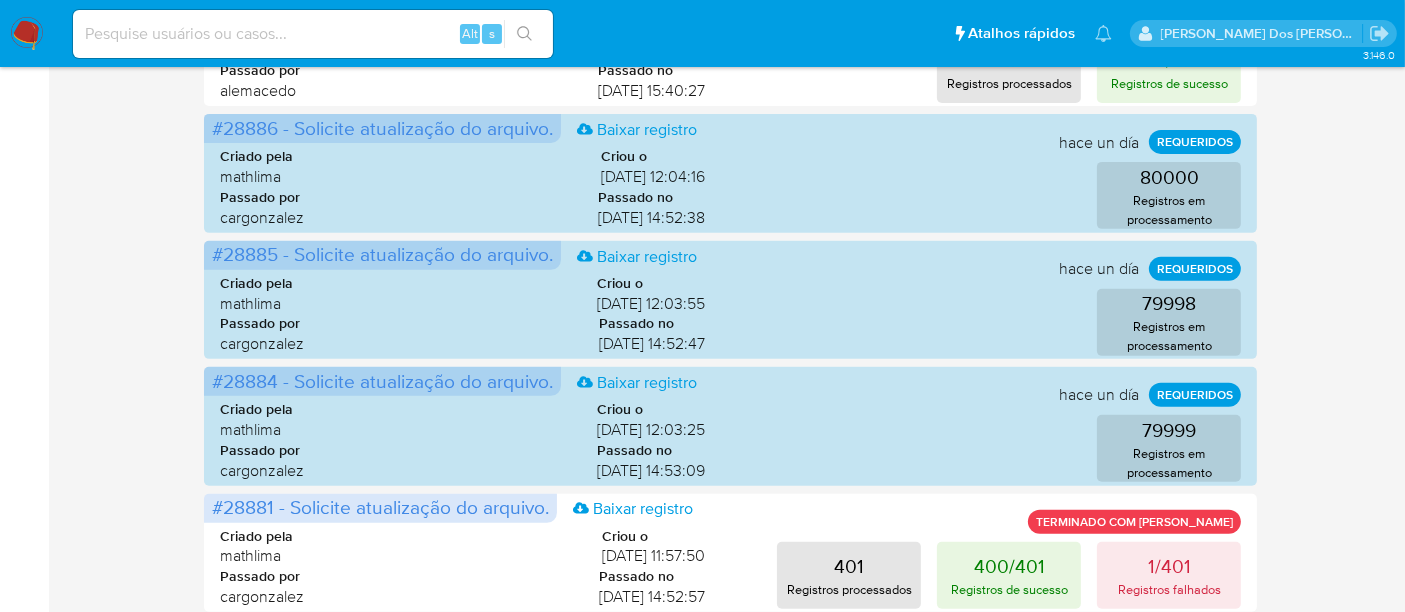 click at bounding box center [313, 34] 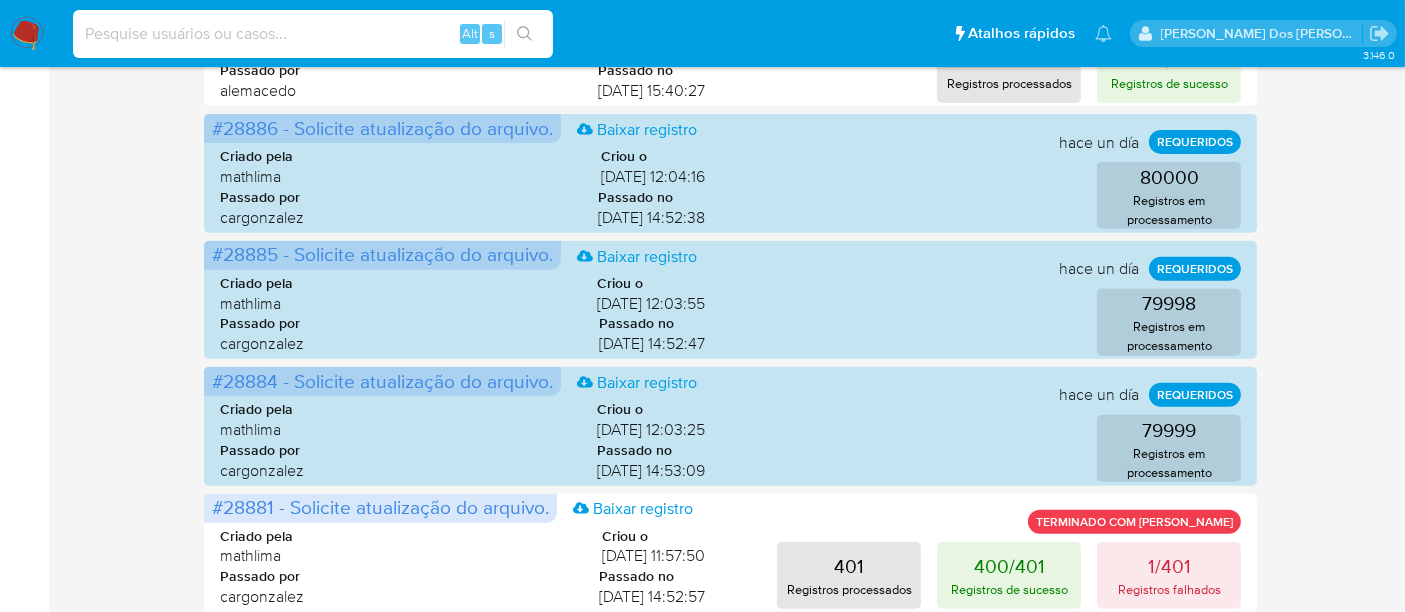 paste on "1791989998" 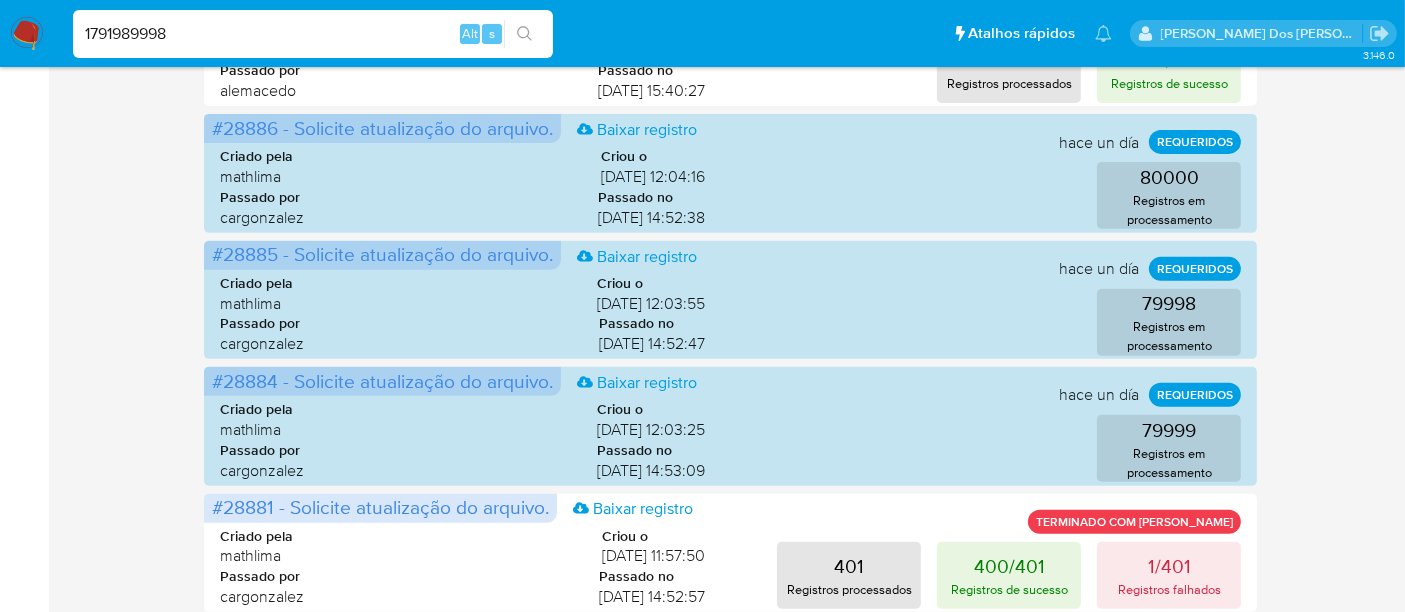 type on "1791989998" 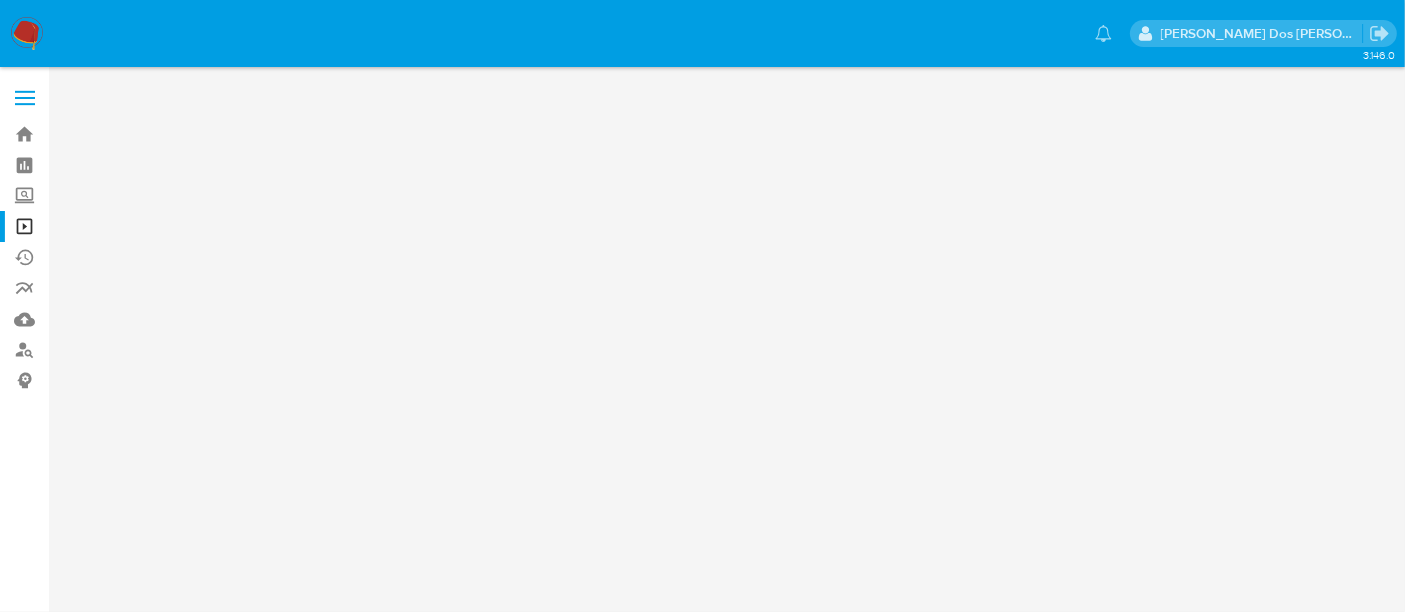 scroll, scrollTop: 0, scrollLeft: 0, axis: both 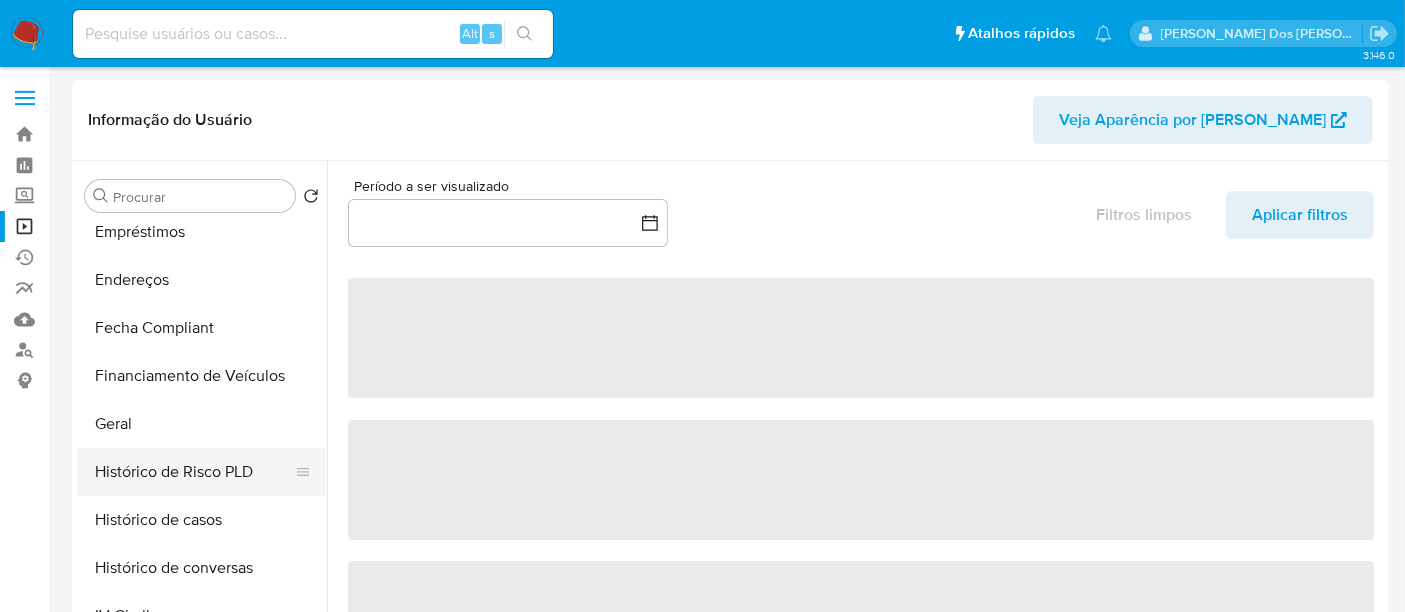 click on "Histórico de casos" at bounding box center [202, 520] 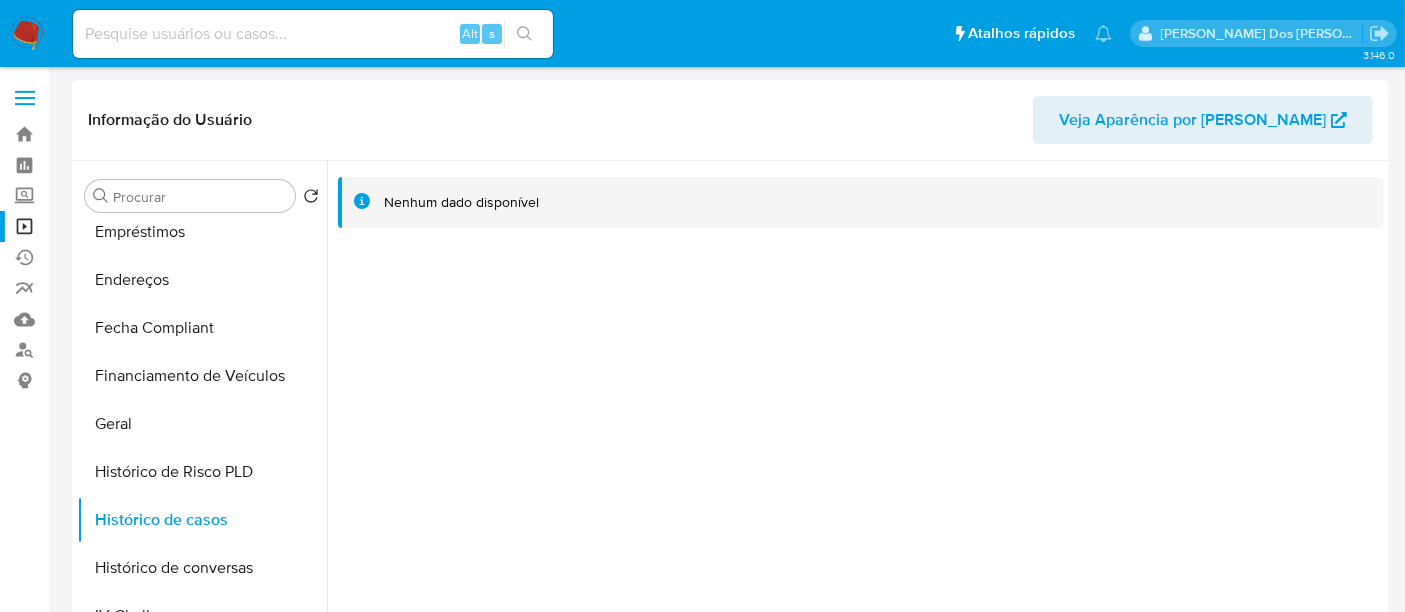 type 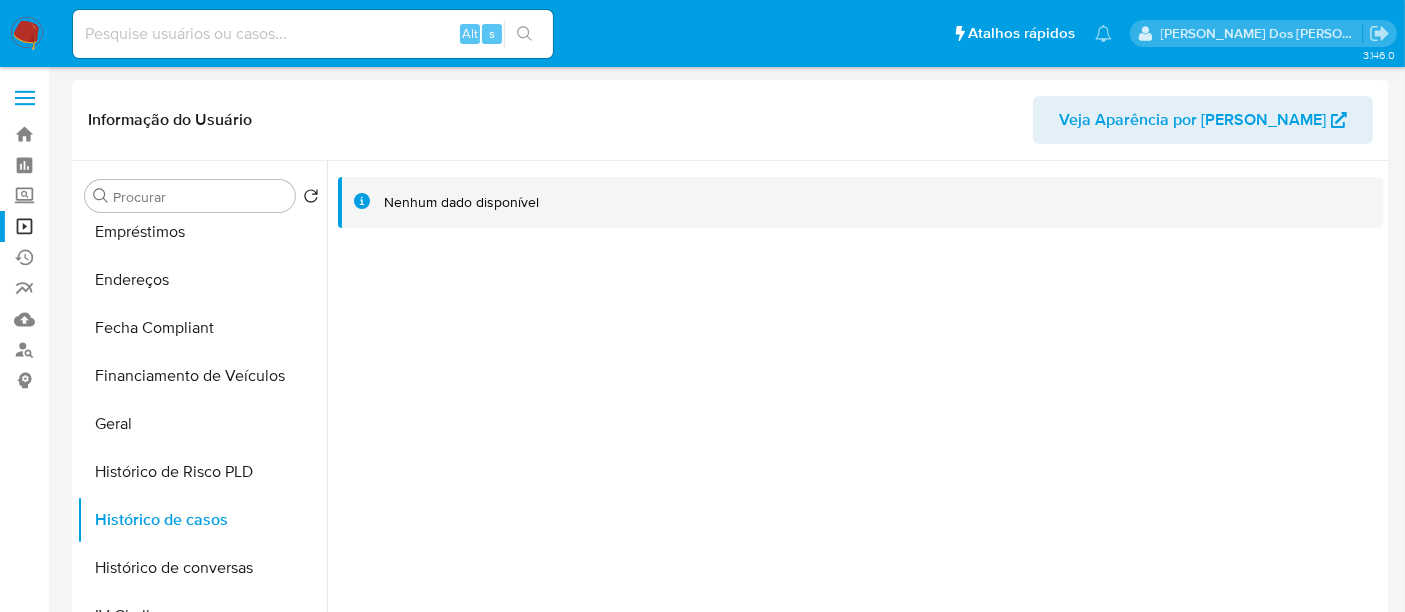 click at bounding box center [313, 34] 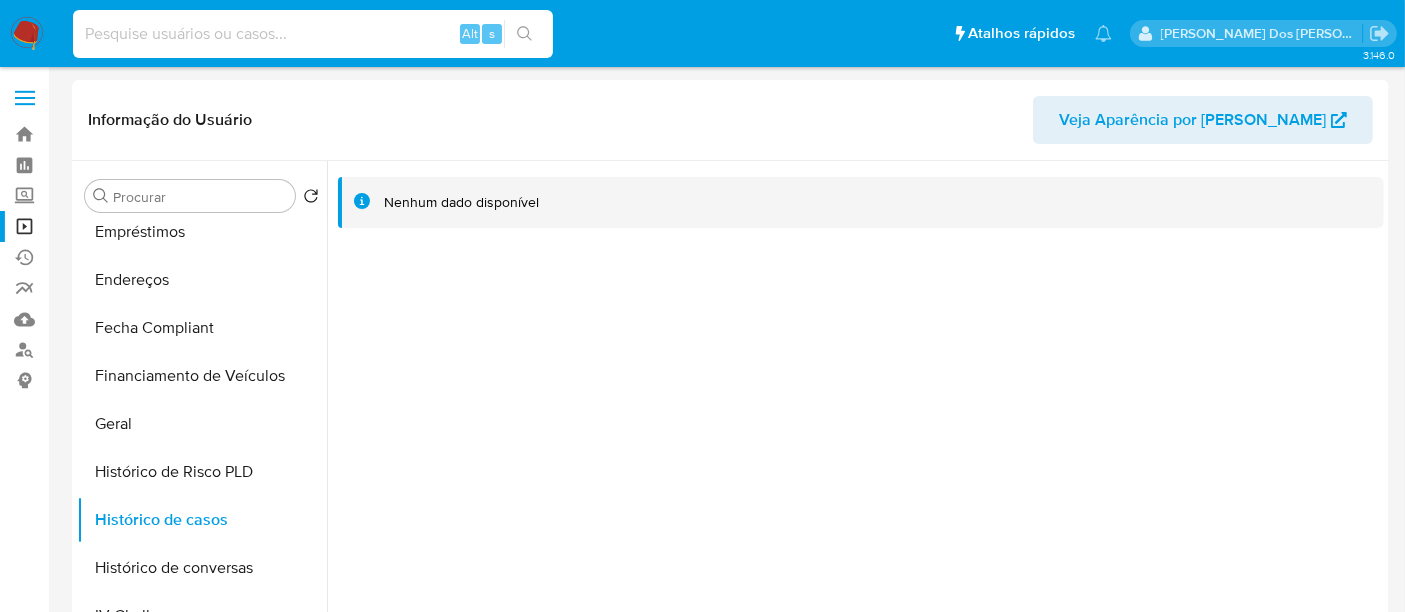 paste on "2395616237" 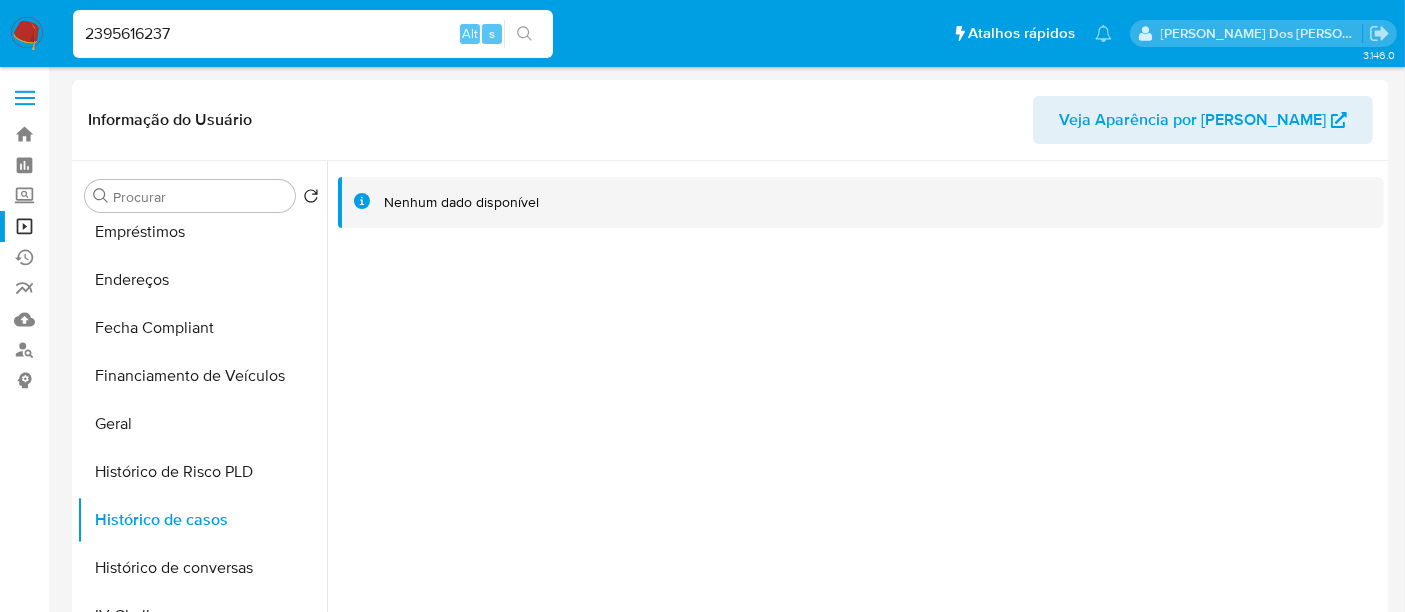 type on "2395616237" 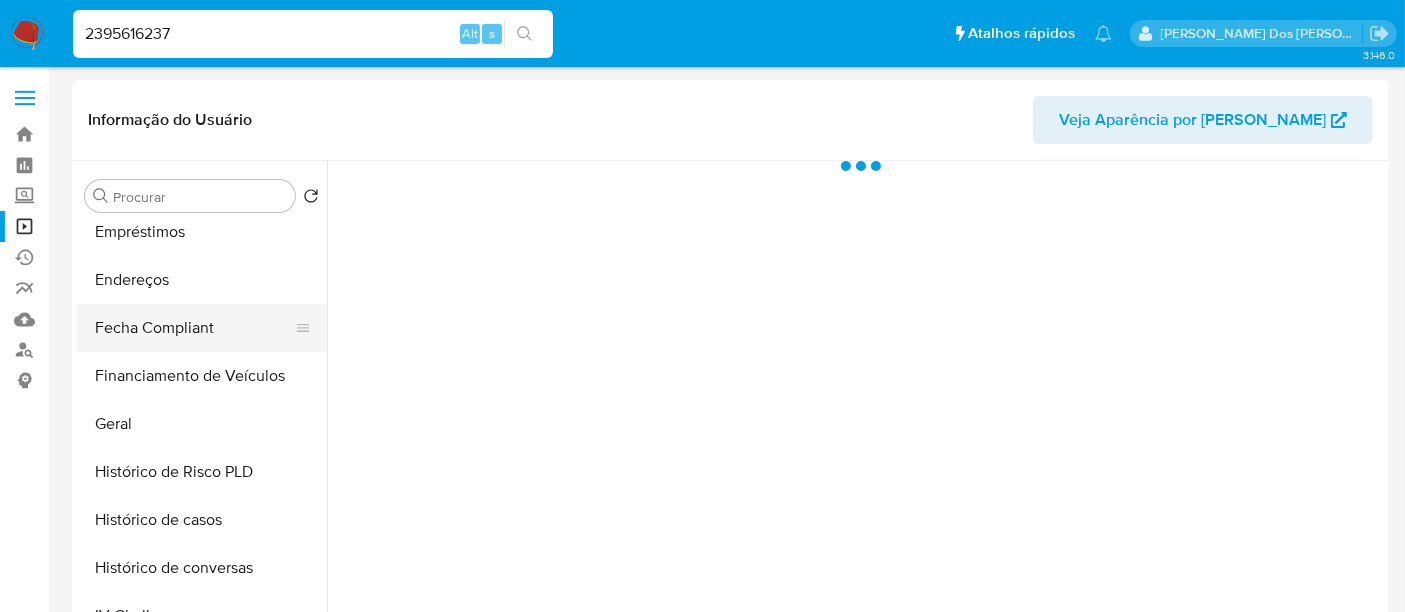 scroll, scrollTop: 555, scrollLeft: 0, axis: vertical 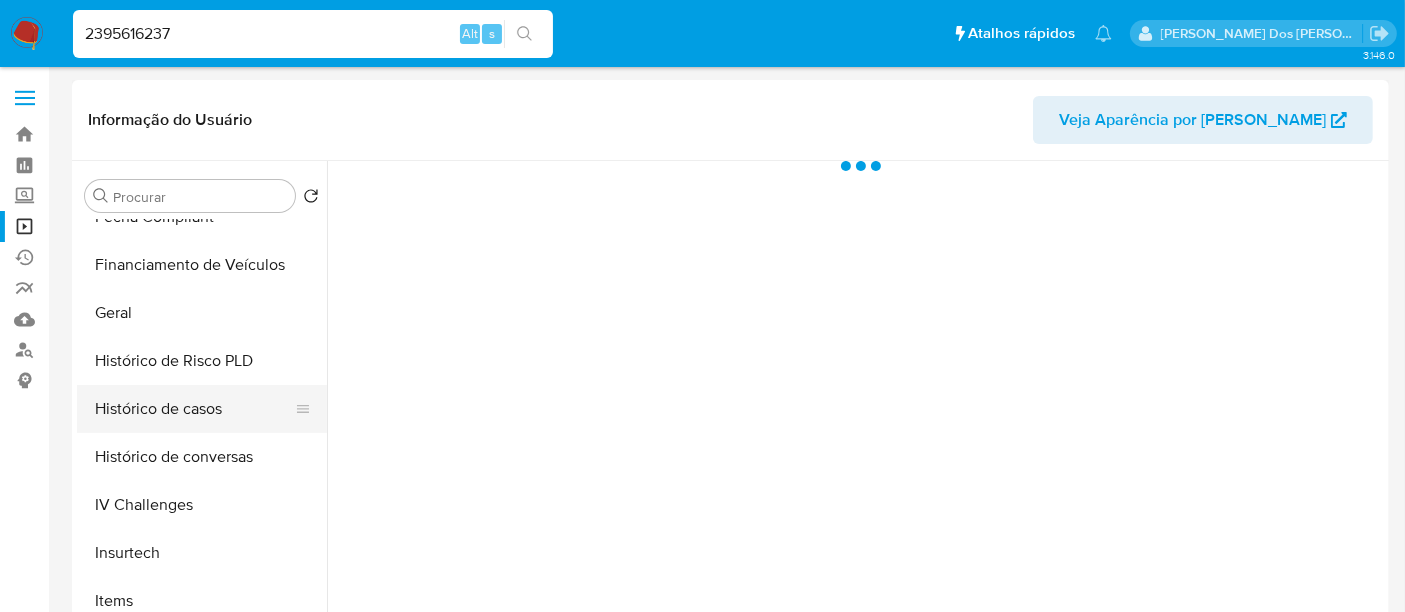 click on "Histórico de casos" at bounding box center [194, 409] 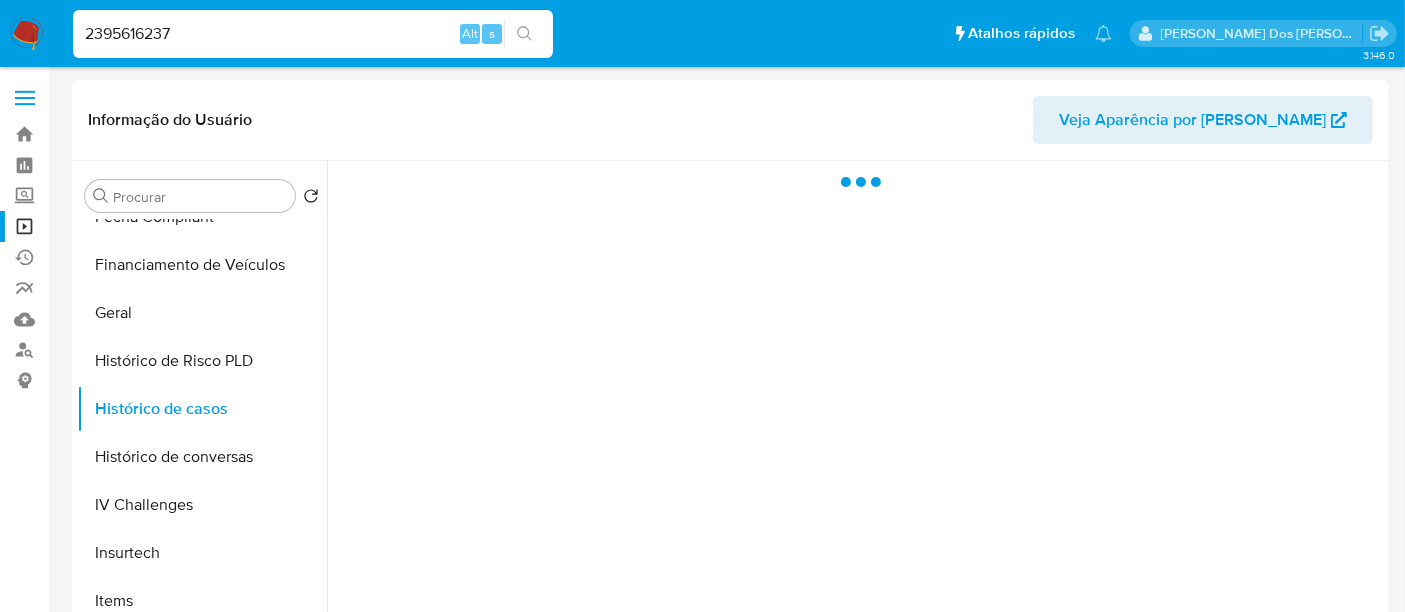 select on "10" 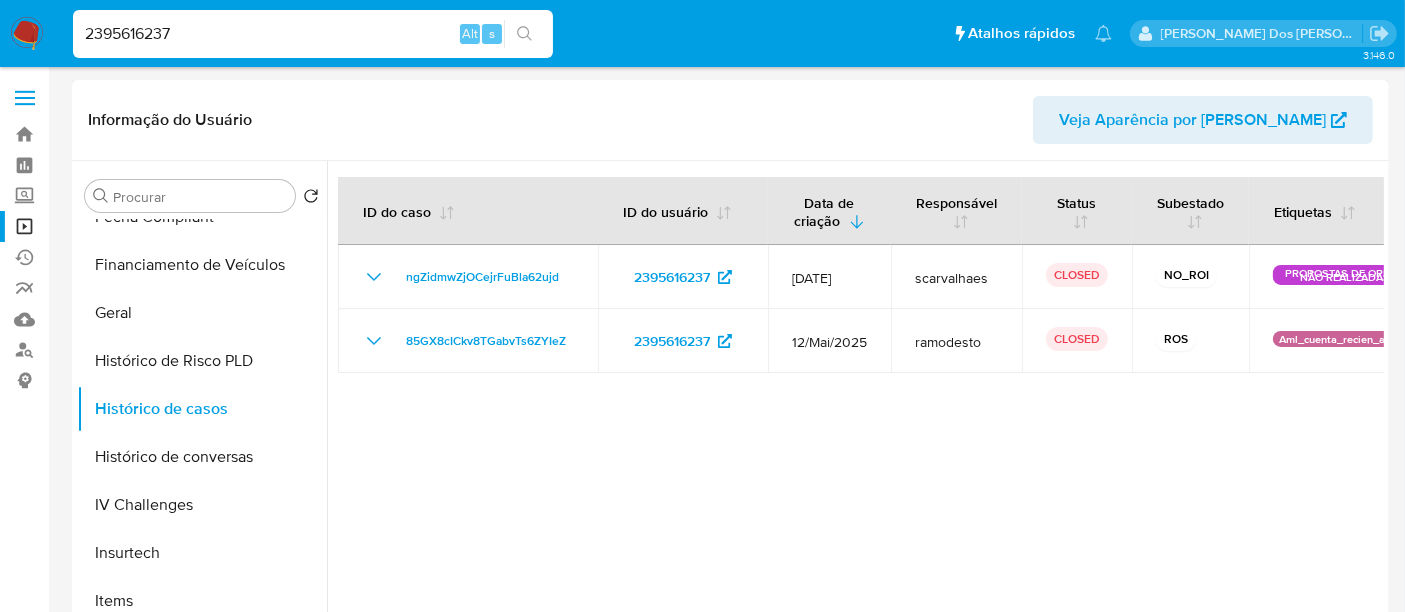 type 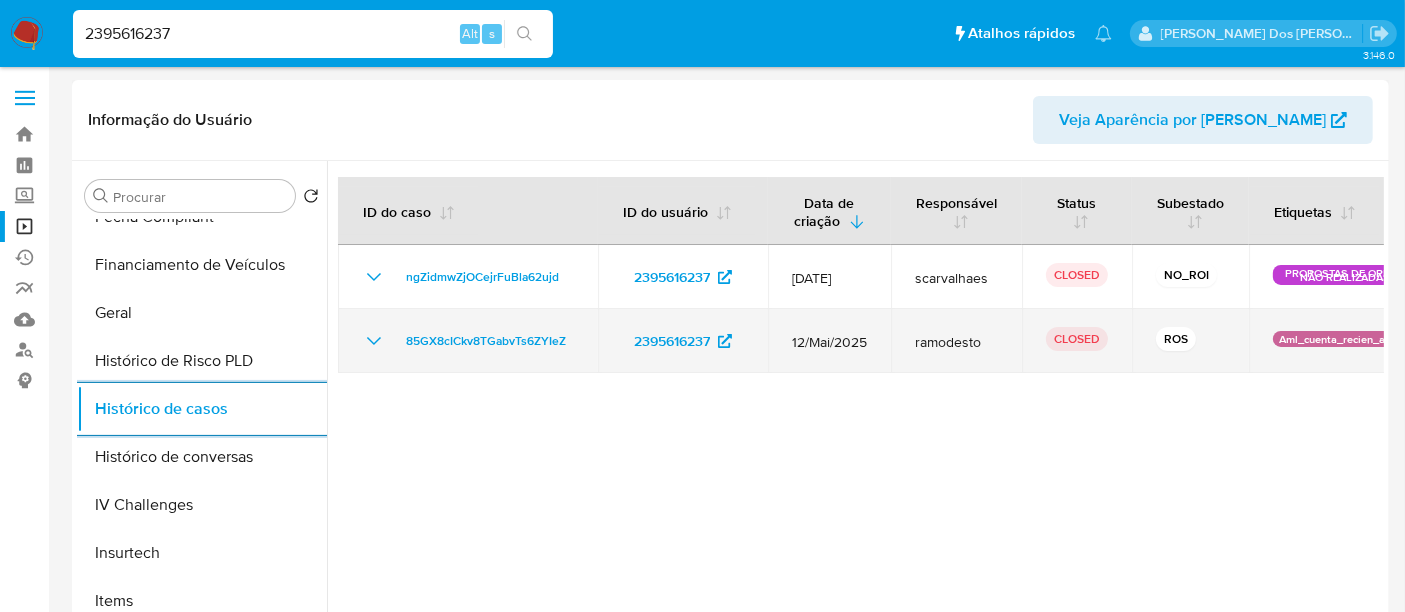 click 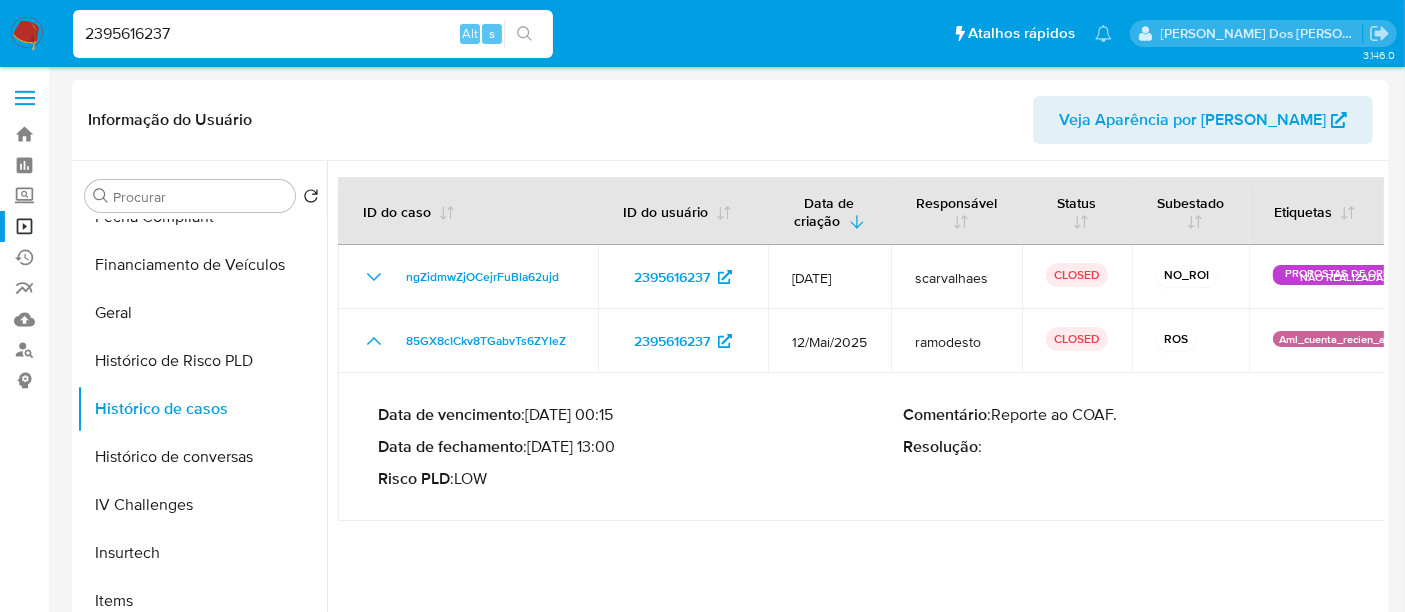 type 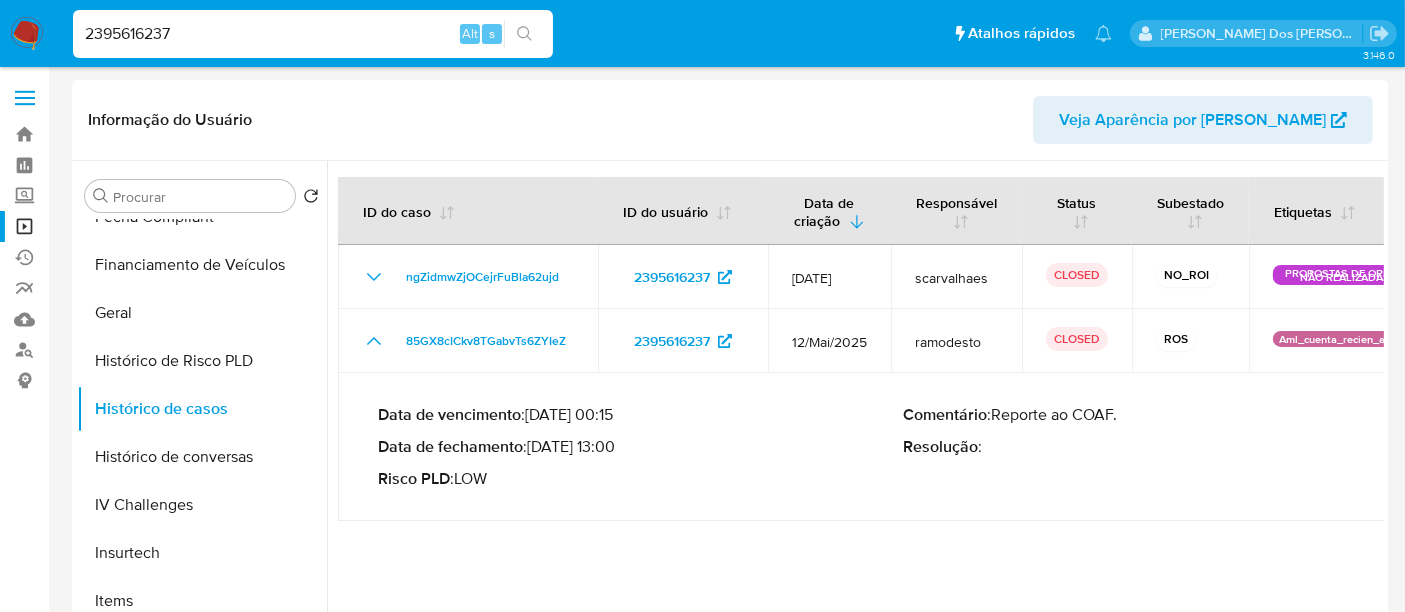 click on "2395616237 Alt s" at bounding box center [313, 34] 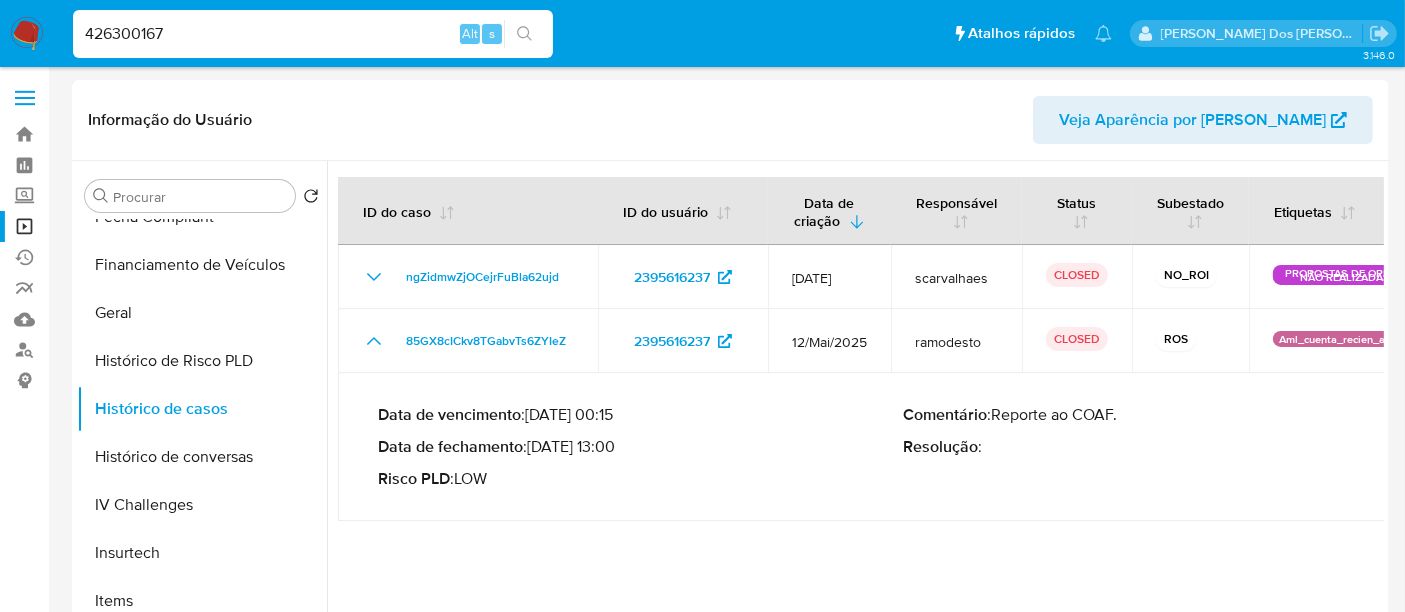 type on "426300167" 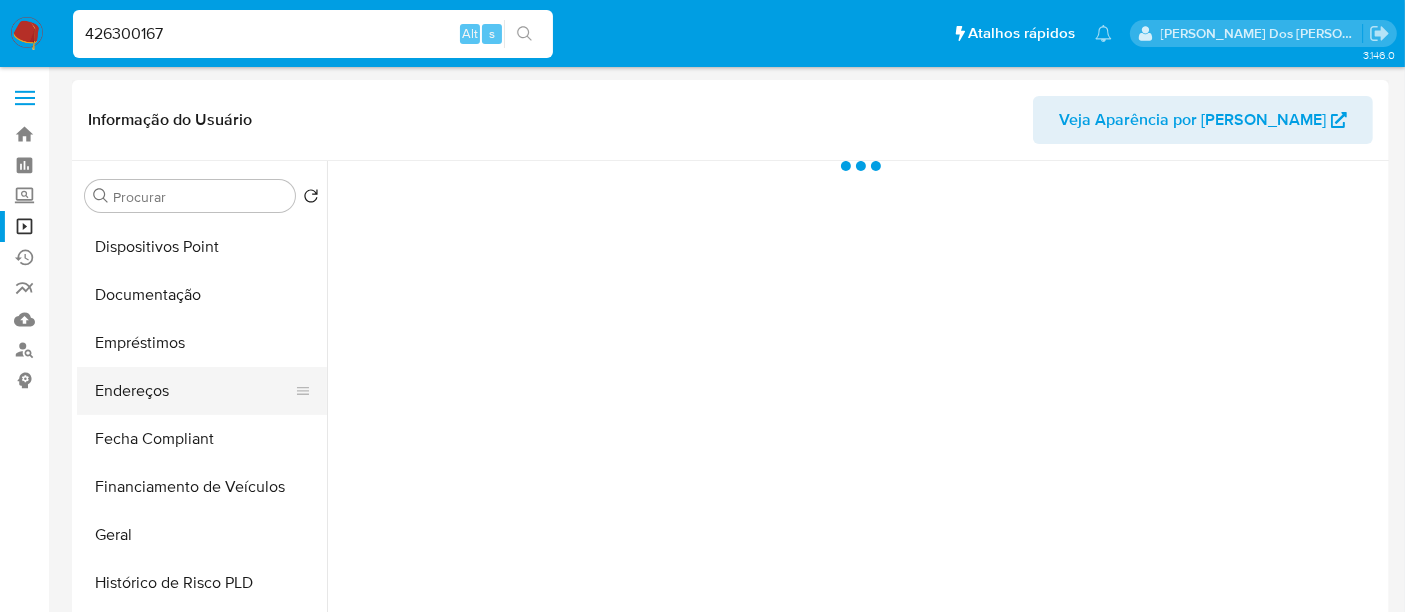 scroll, scrollTop: 444, scrollLeft: 0, axis: vertical 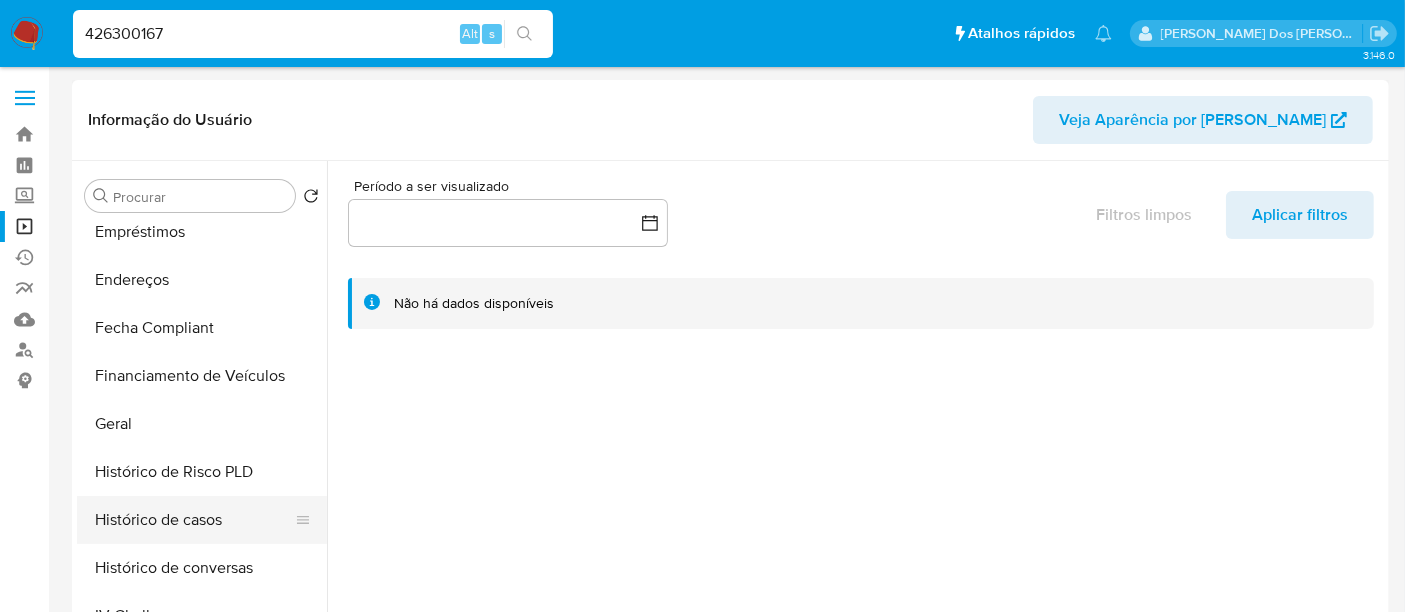 click on "Histórico de casos" at bounding box center (194, 520) 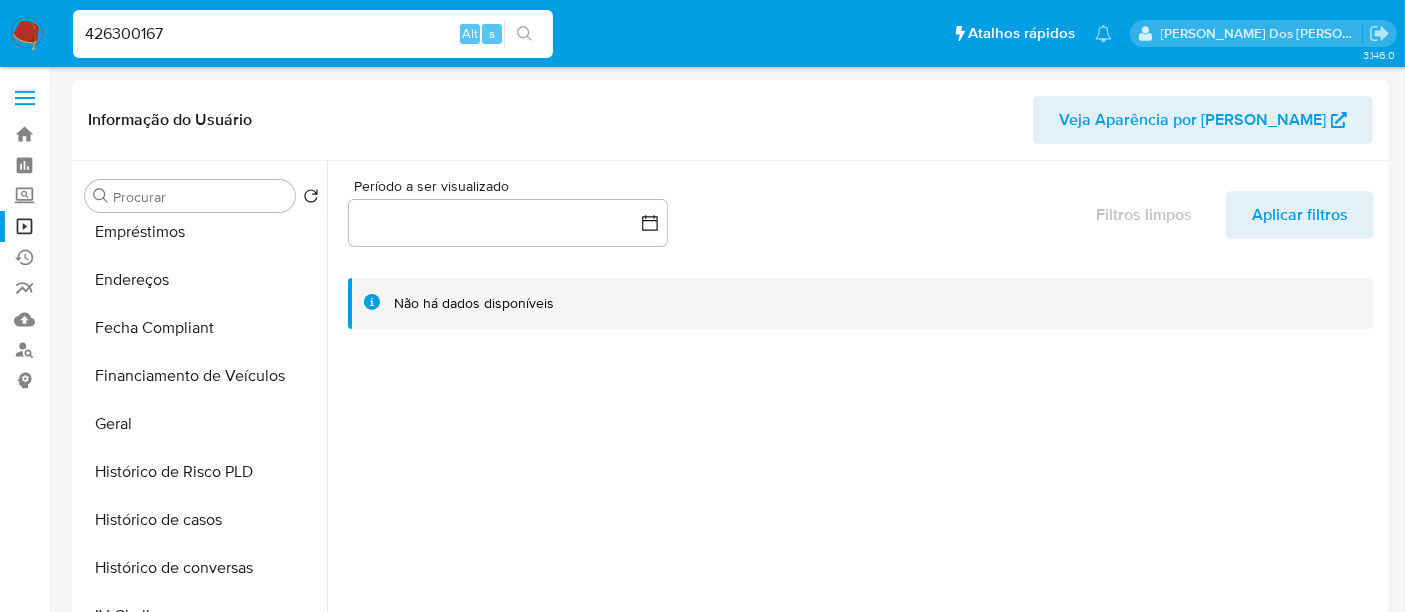 select on "10" 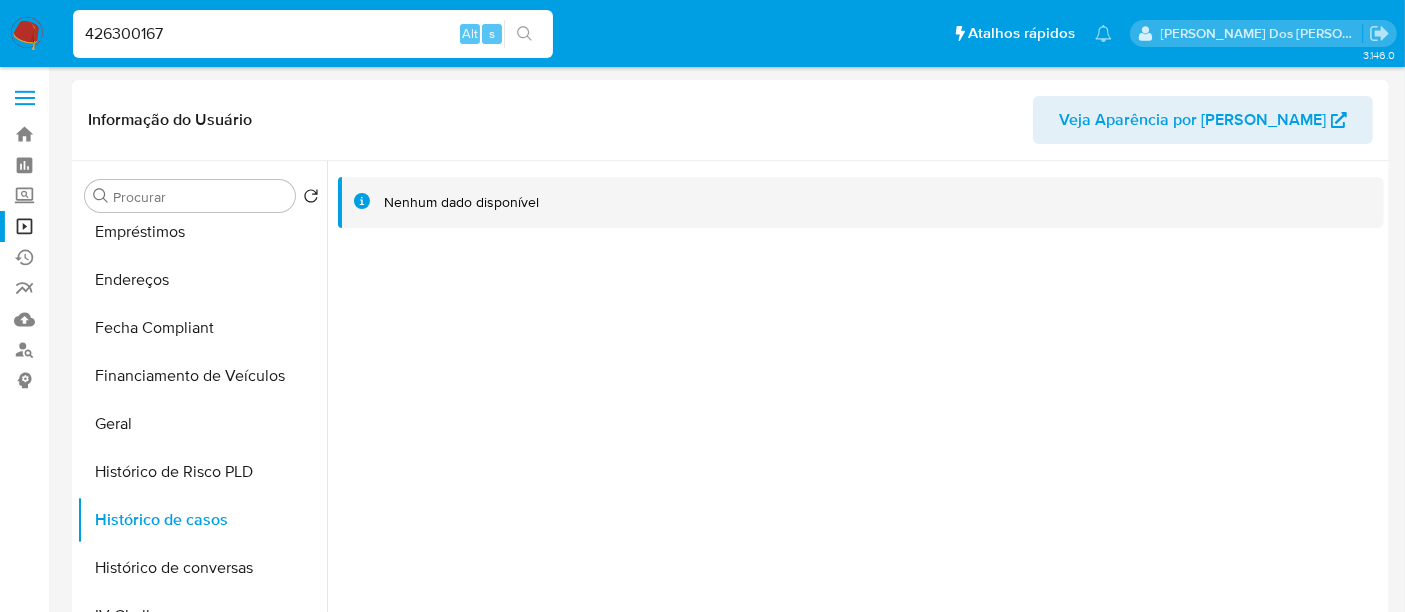 type 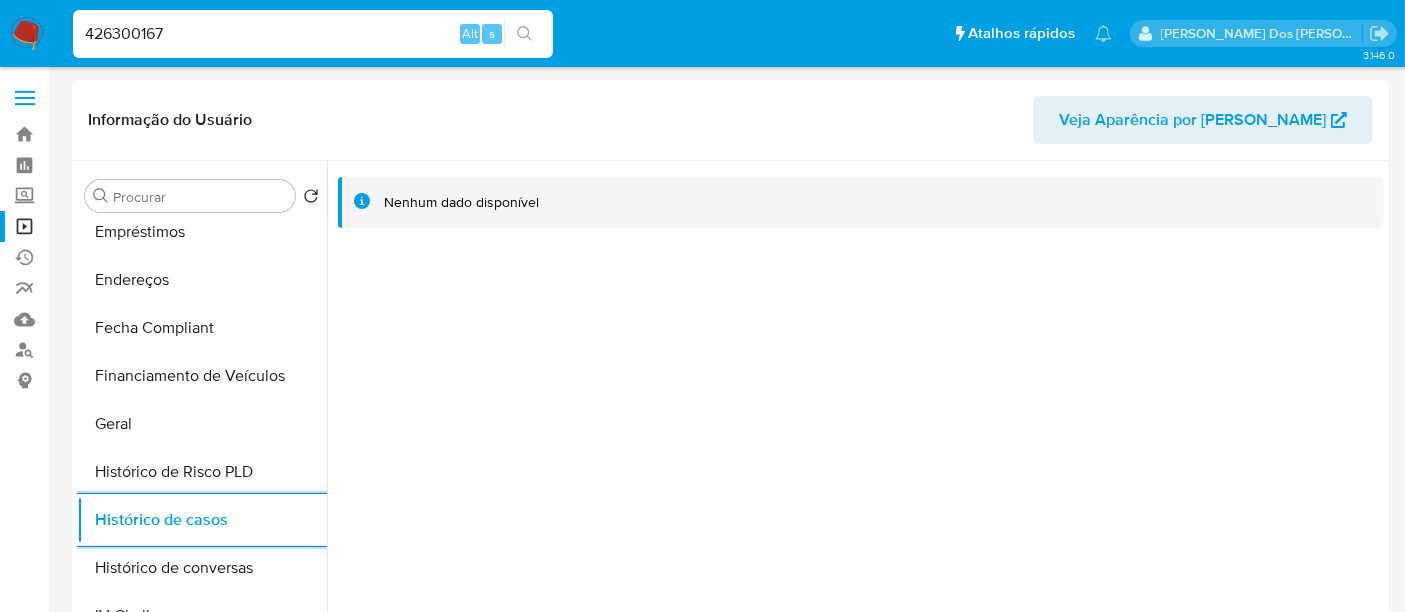 click on "426300167" at bounding box center (313, 34) 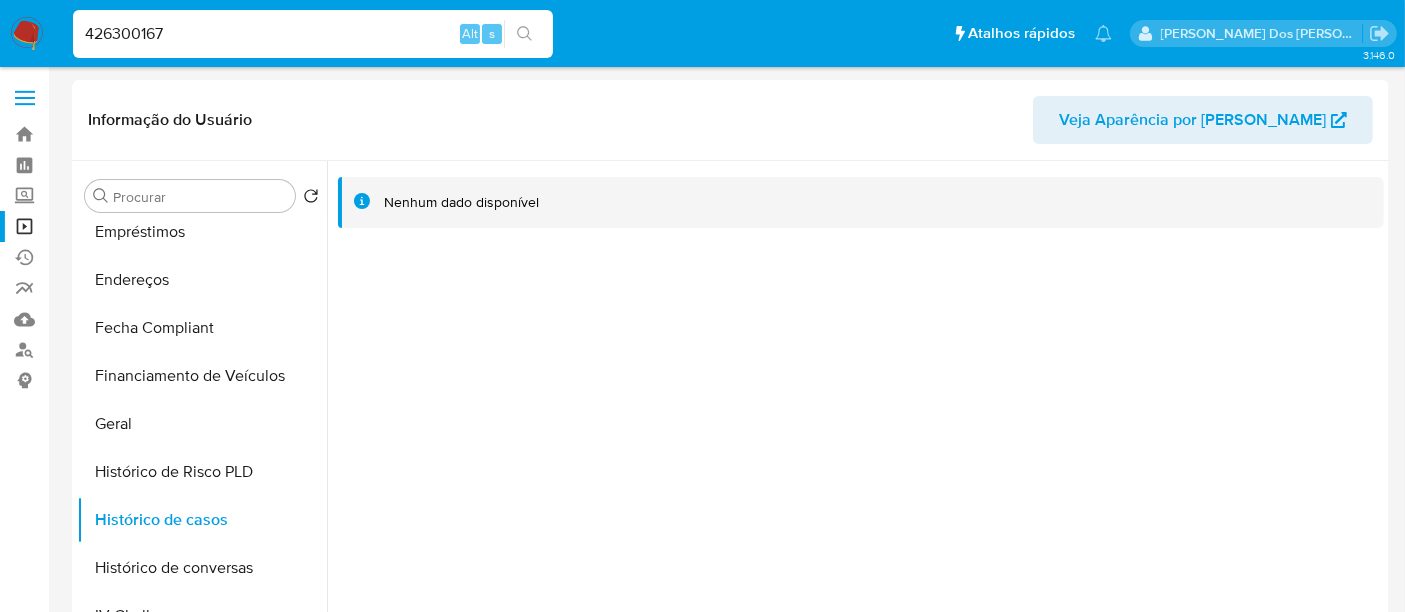 click on "426300167" at bounding box center (313, 34) 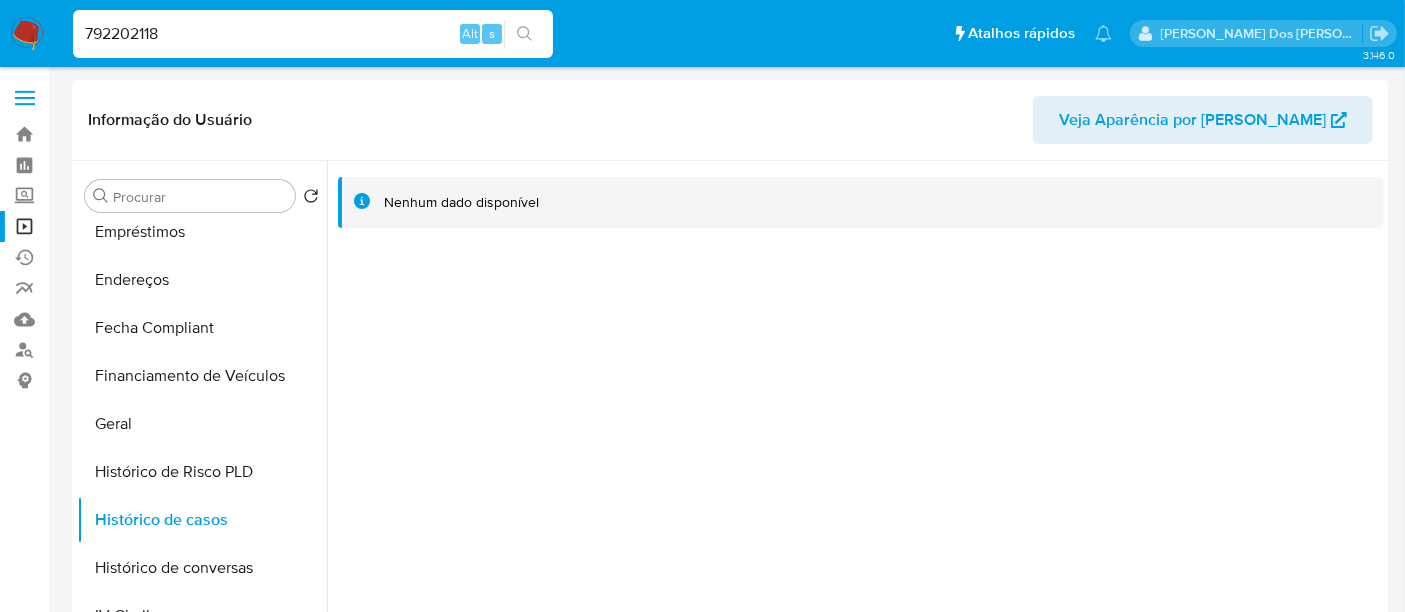 type on "792202118" 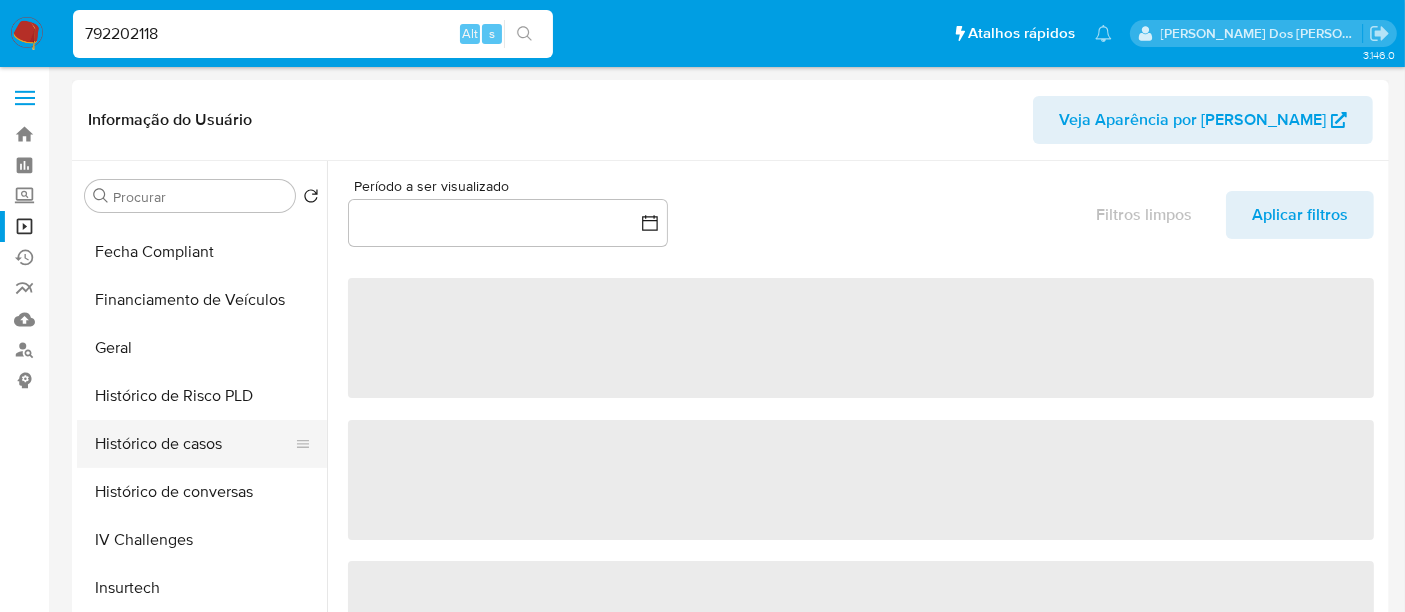 select on "10" 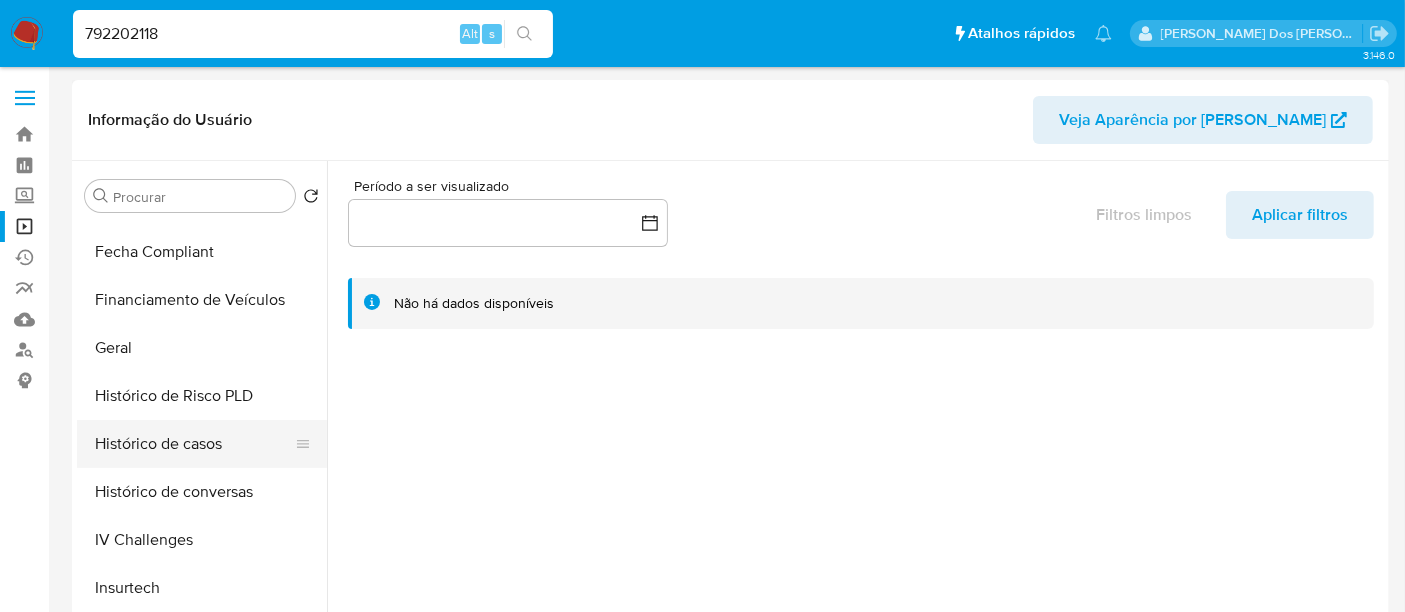 scroll, scrollTop: 555, scrollLeft: 0, axis: vertical 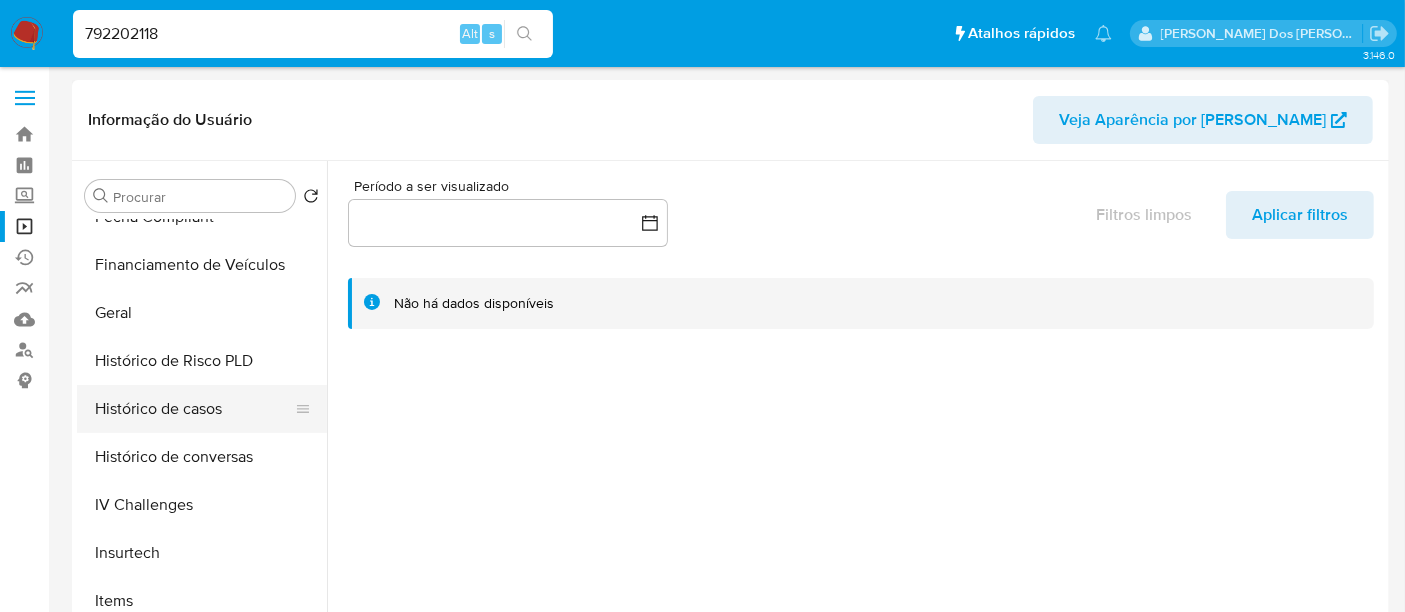 click on "Histórico de casos" at bounding box center (194, 409) 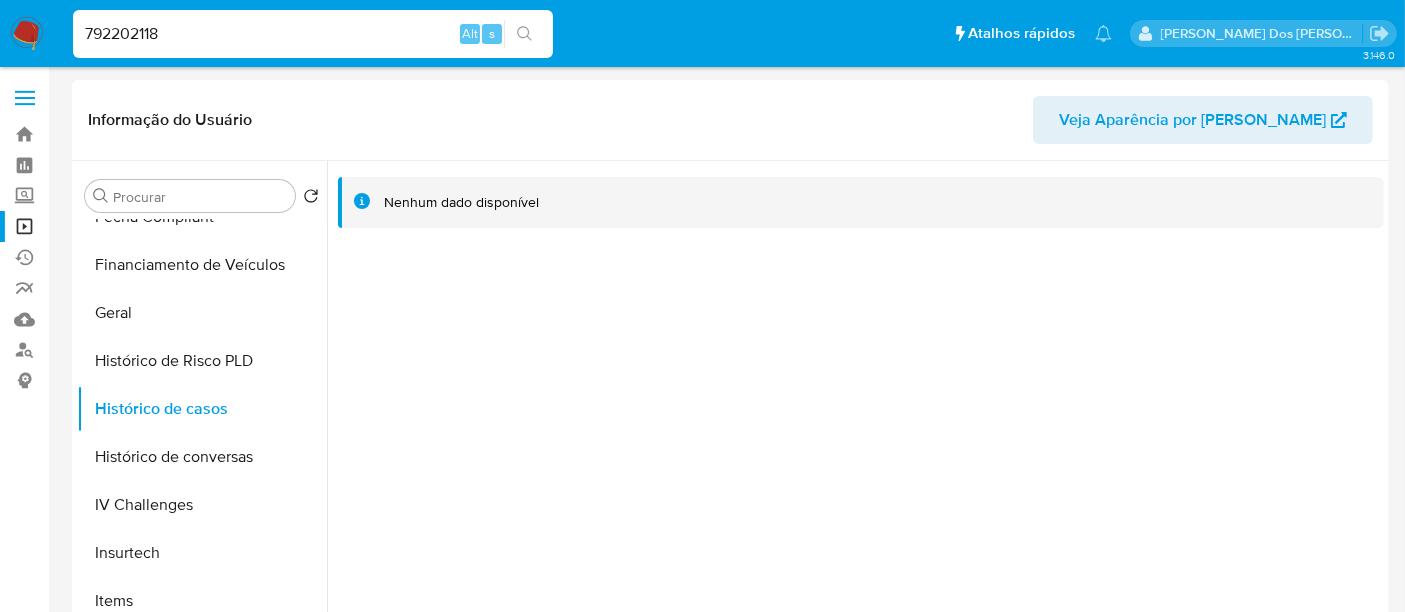 type 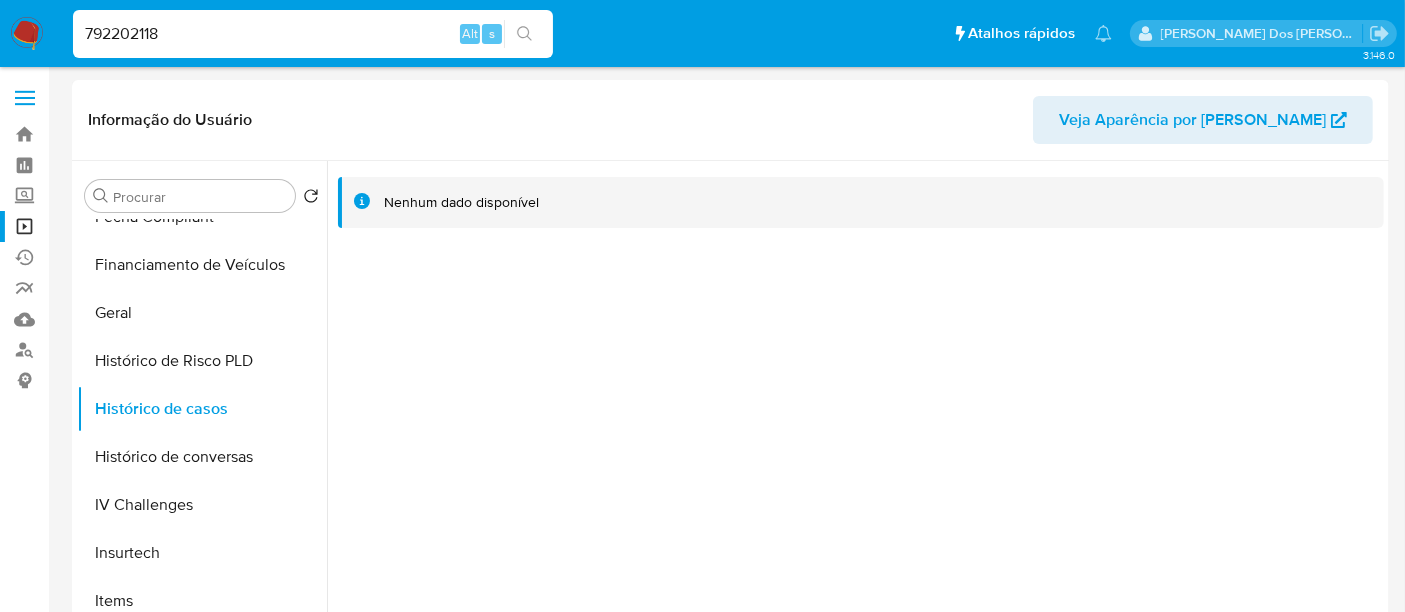 click on "792202118" at bounding box center [313, 34] 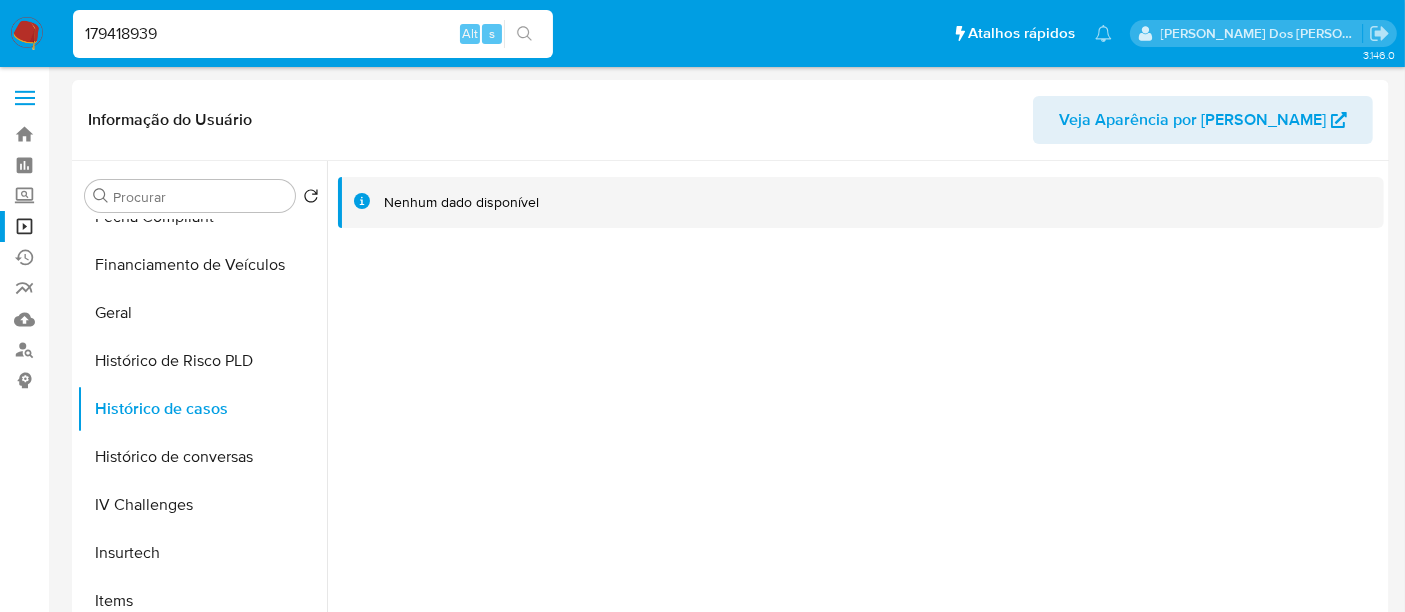type on "179418939" 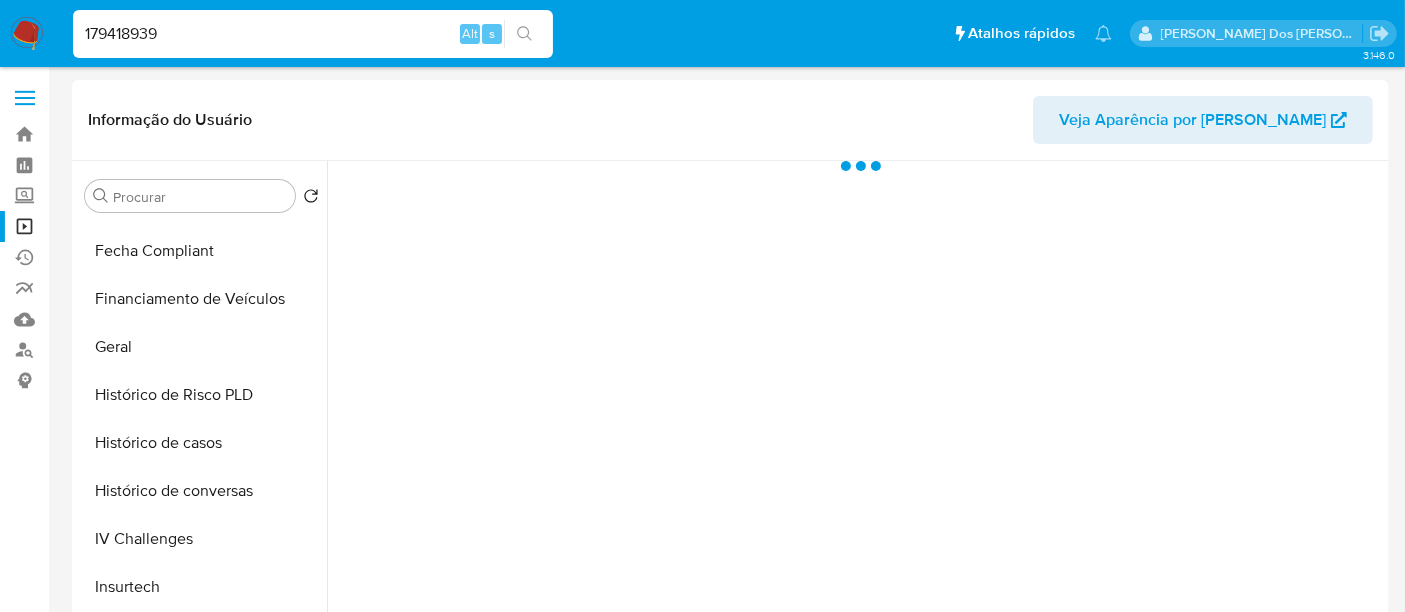 scroll, scrollTop: 555, scrollLeft: 0, axis: vertical 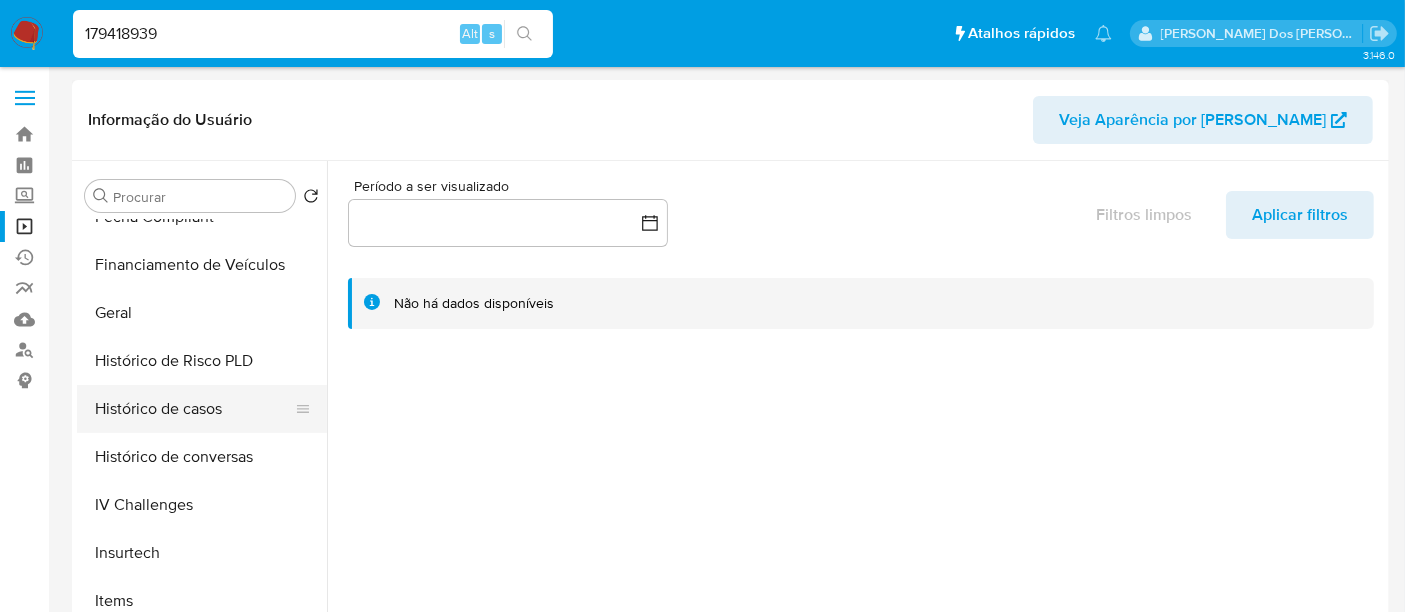 click on "Histórico de casos" at bounding box center [194, 409] 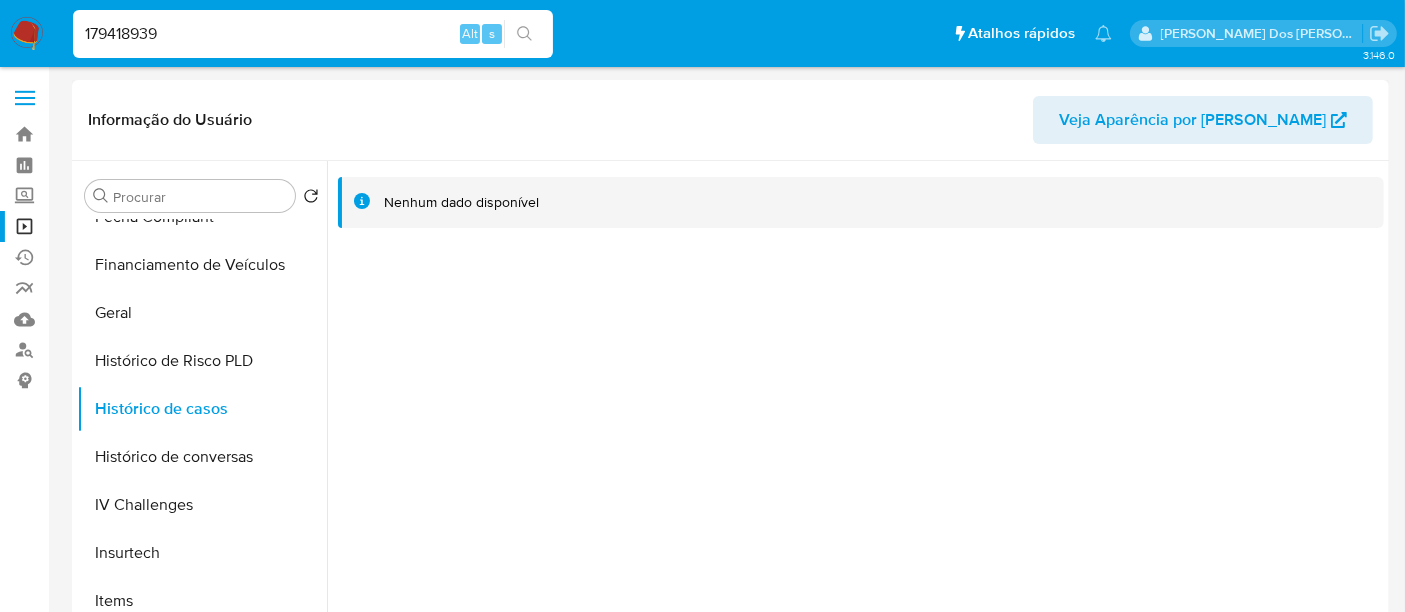 type 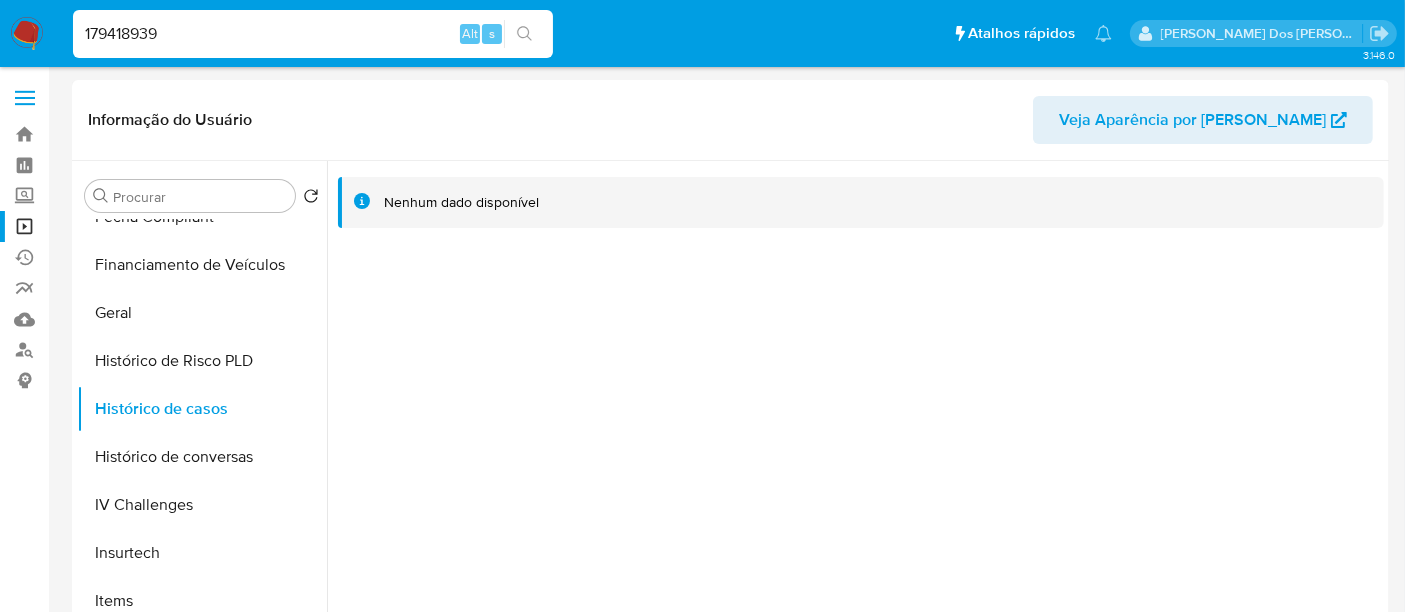 click on "179418939" at bounding box center (313, 34) 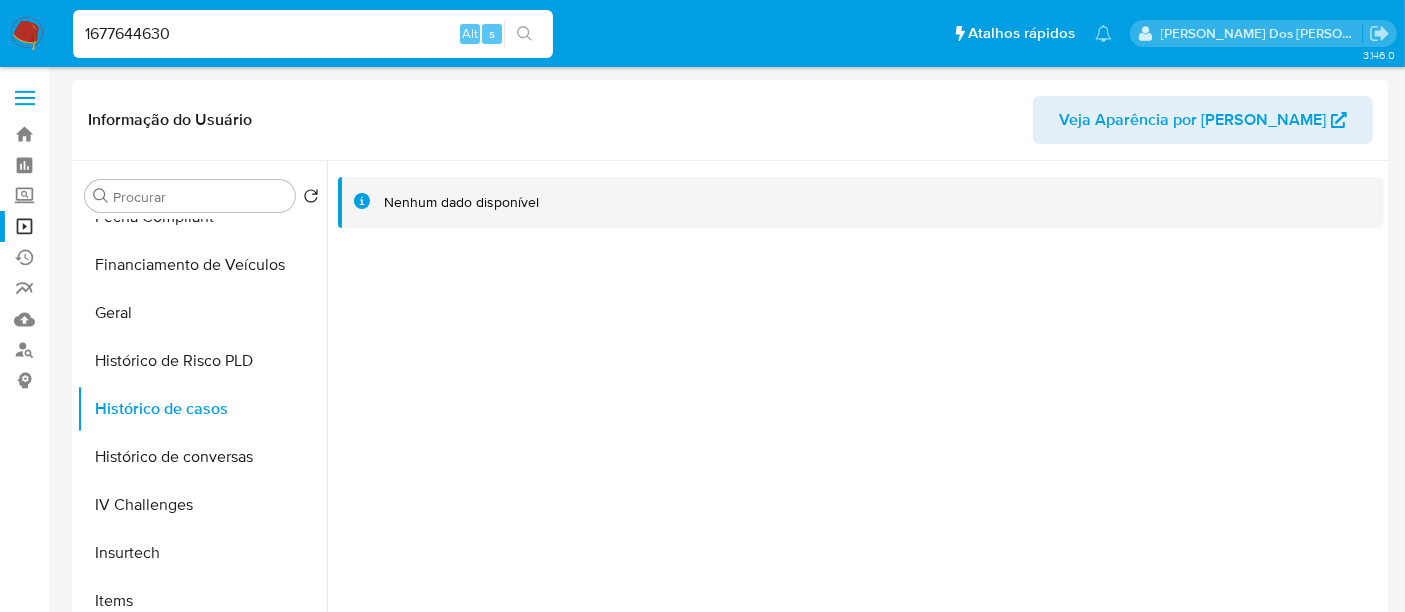 type on "1677644630" 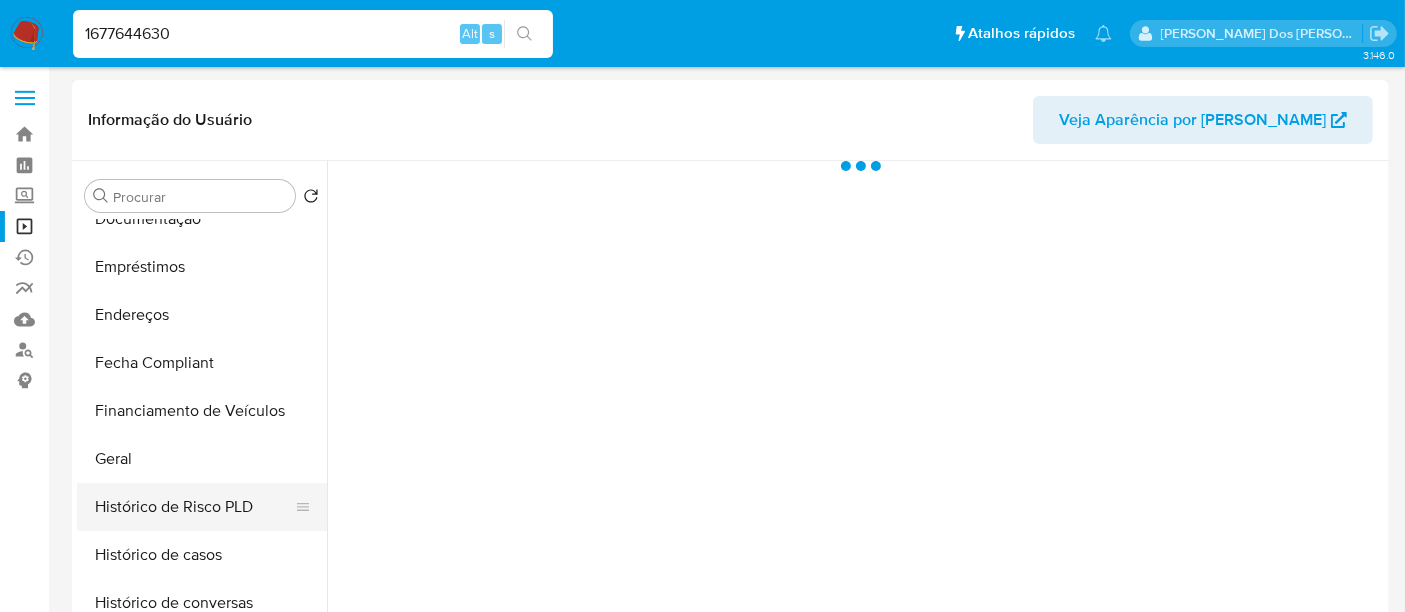 scroll, scrollTop: 444, scrollLeft: 0, axis: vertical 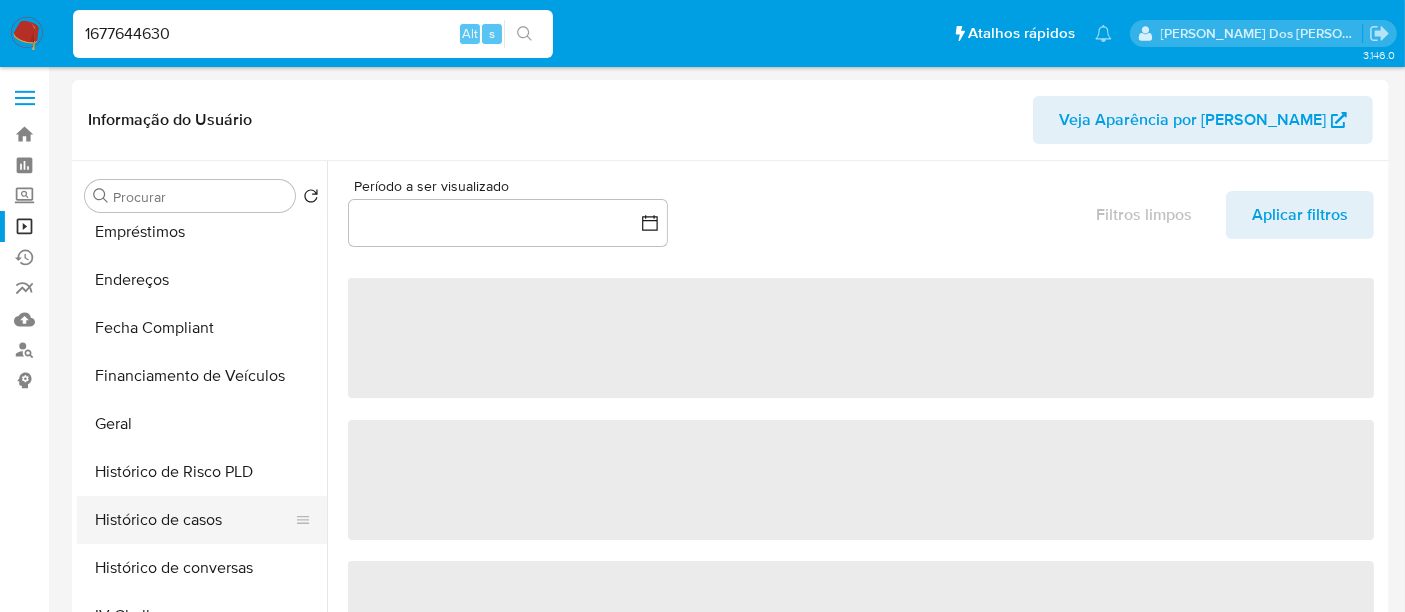 click on "Histórico de casos" at bounding box center [194, 520] 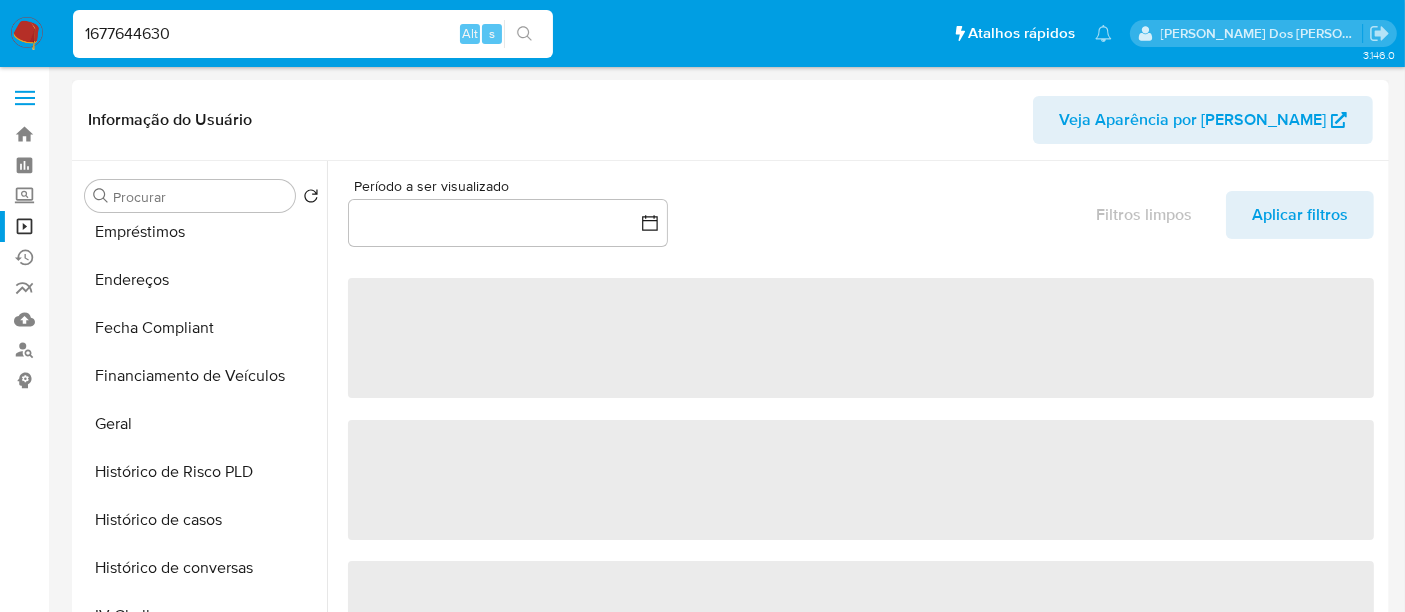 select on "10" 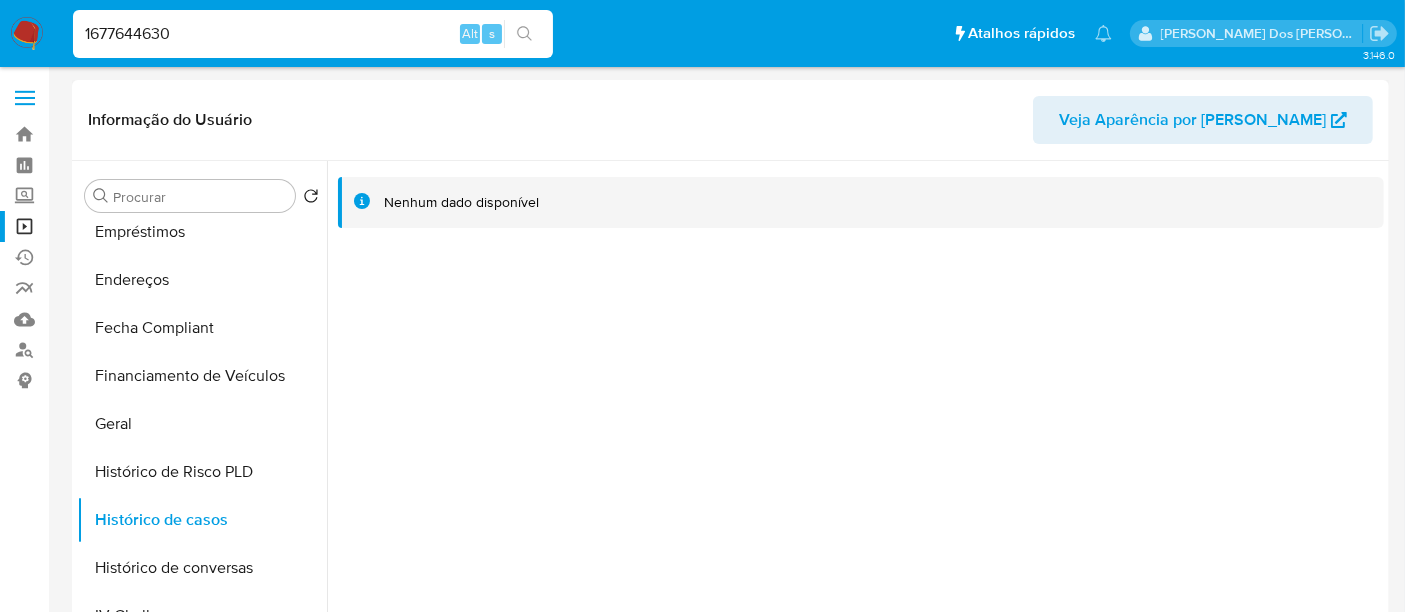 type 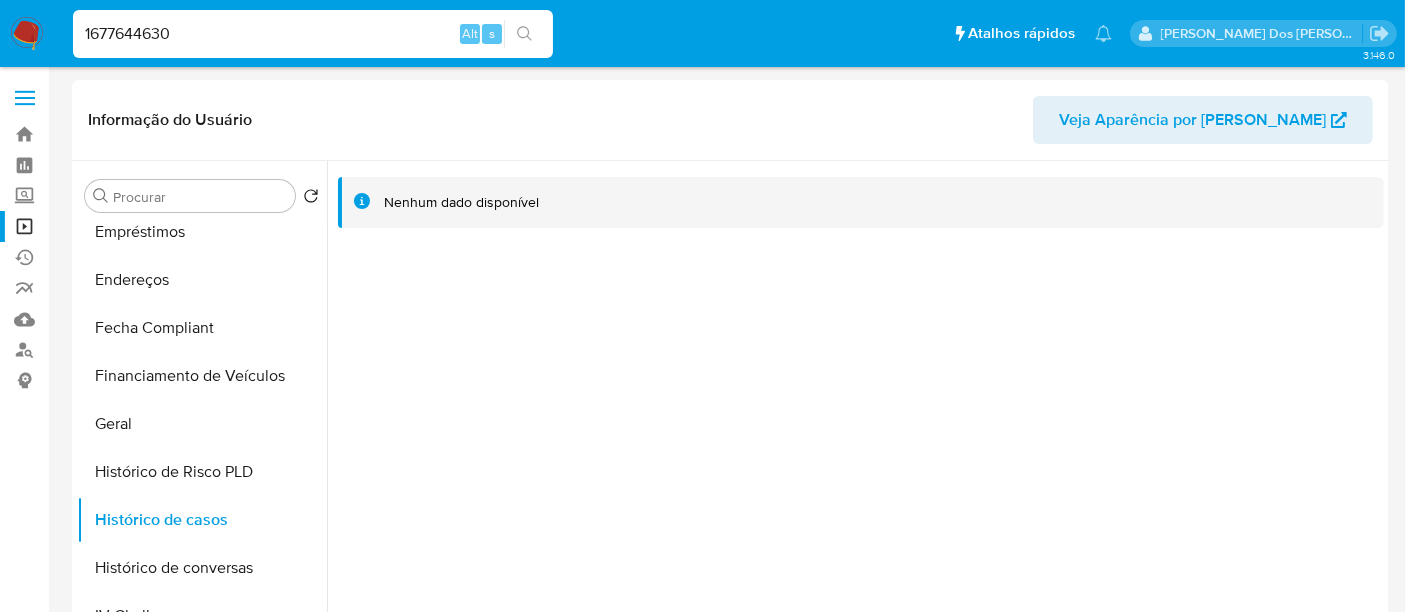 click on "1677644630" at bounding box center [313, 34] 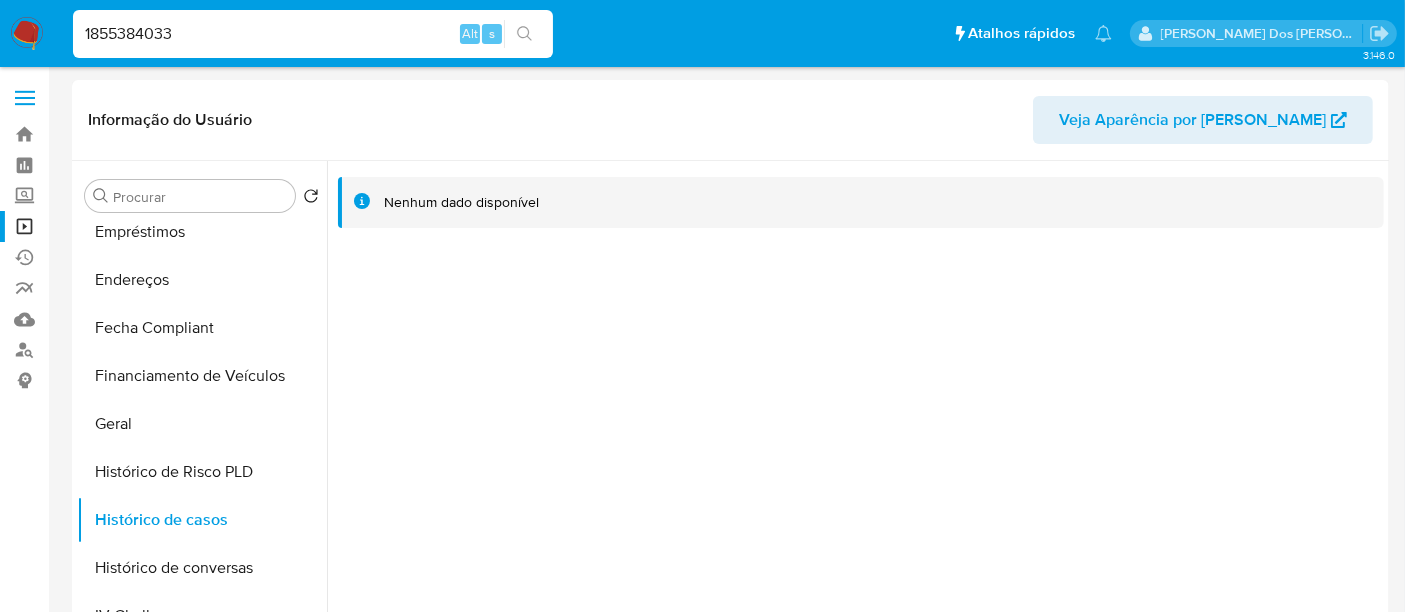 type on "1855384033" 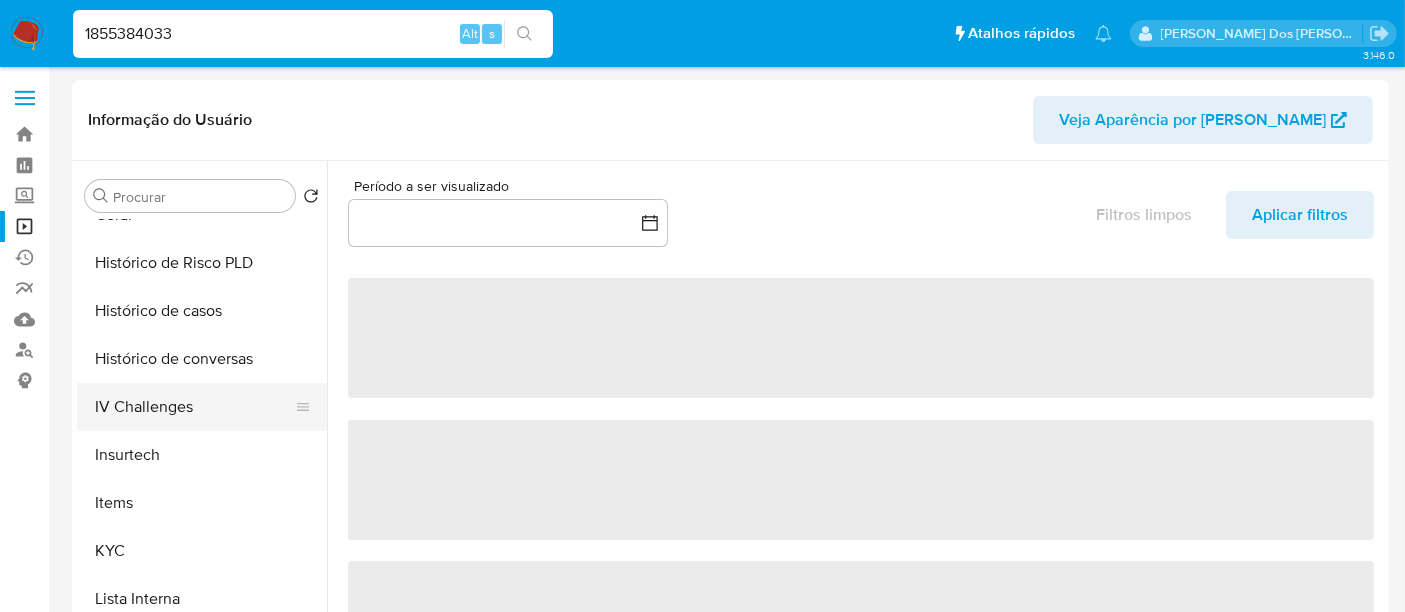 scroll, scrollTop: 666, scrollLeft: 0, axis: vertical 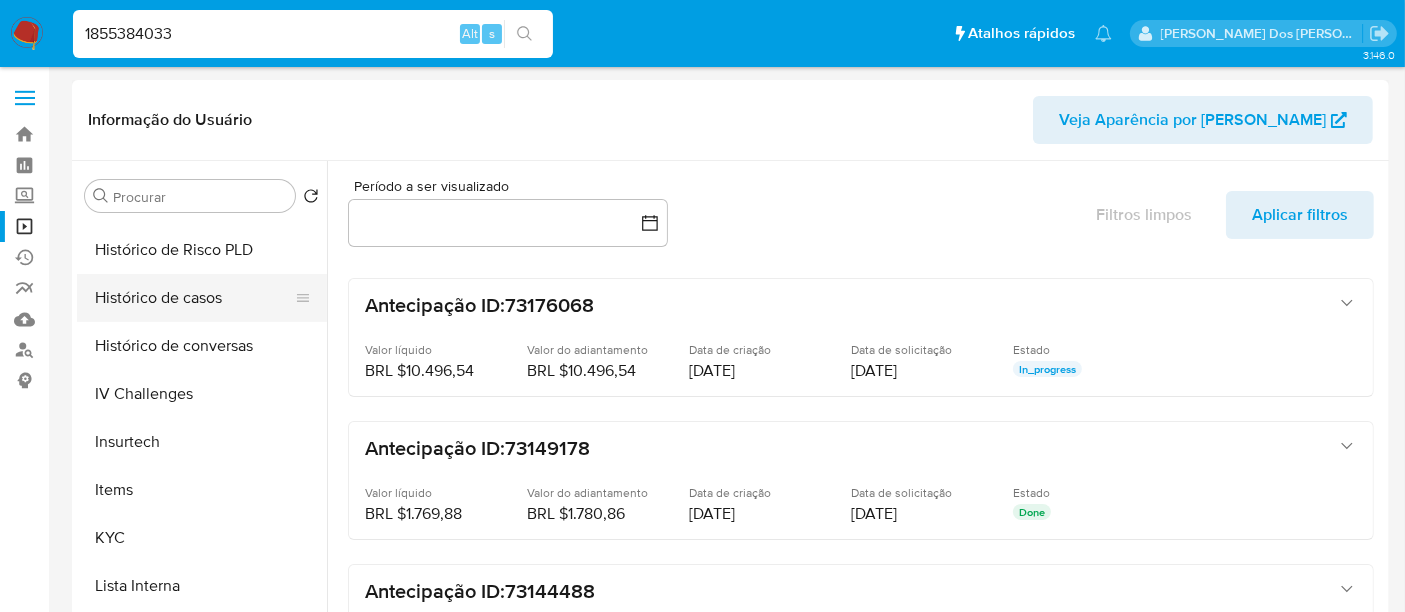 click on "Histórico de casos" at bounding box center [194, 298] 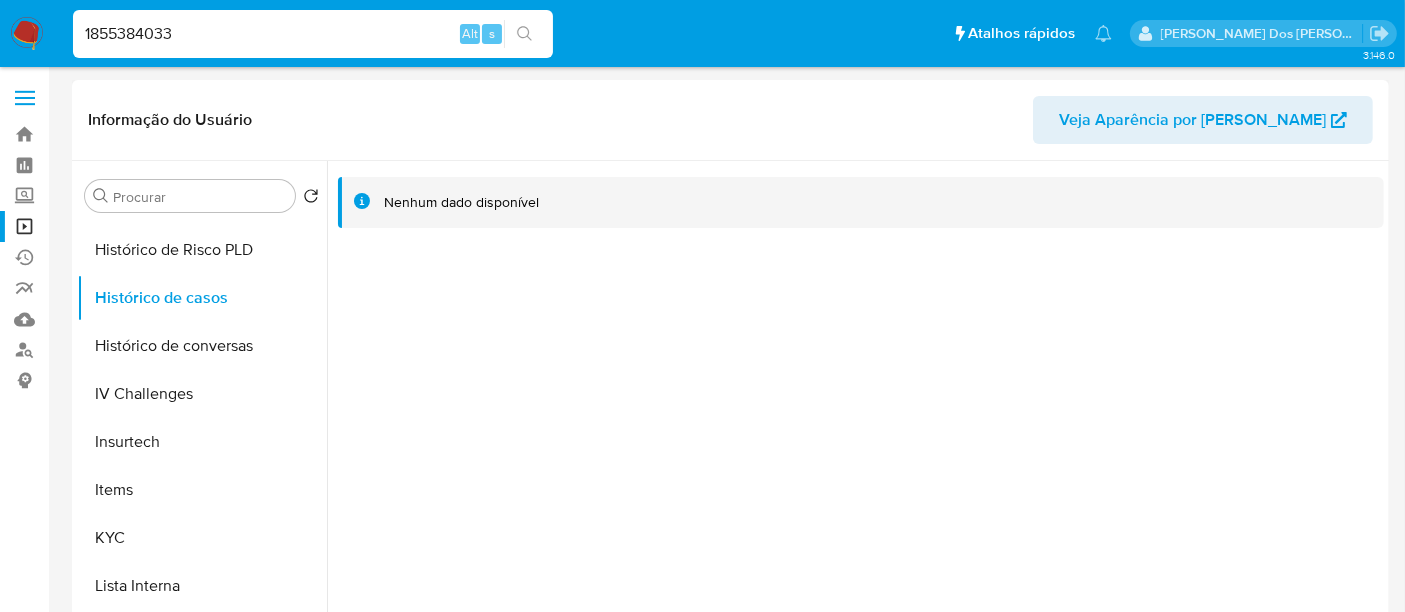 type 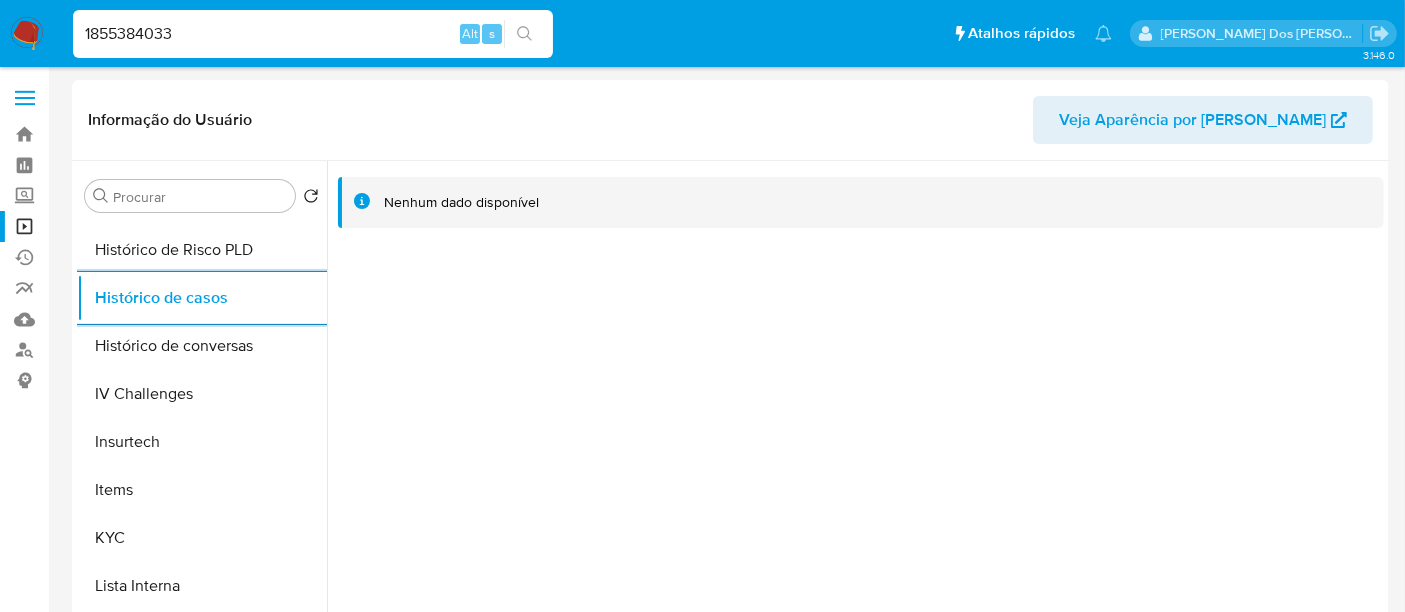 click on "1855384033" at bounding box center (313, 34) 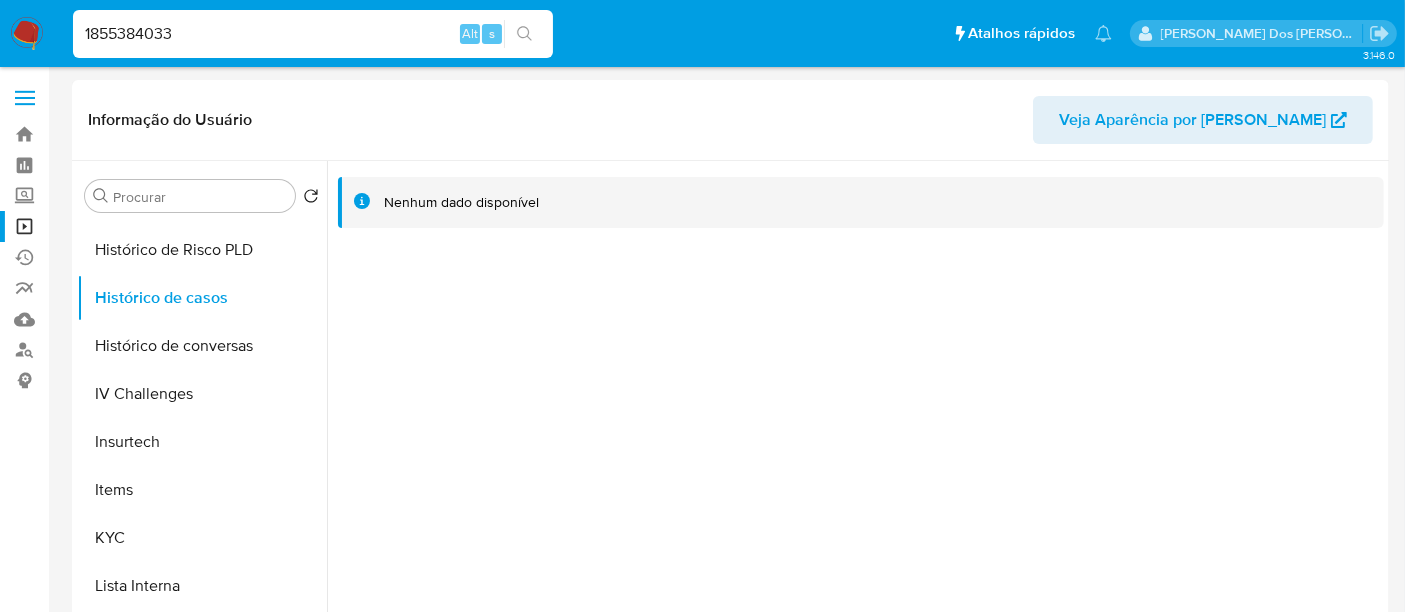 click on "1855384033" at bounding box center [313, 34] 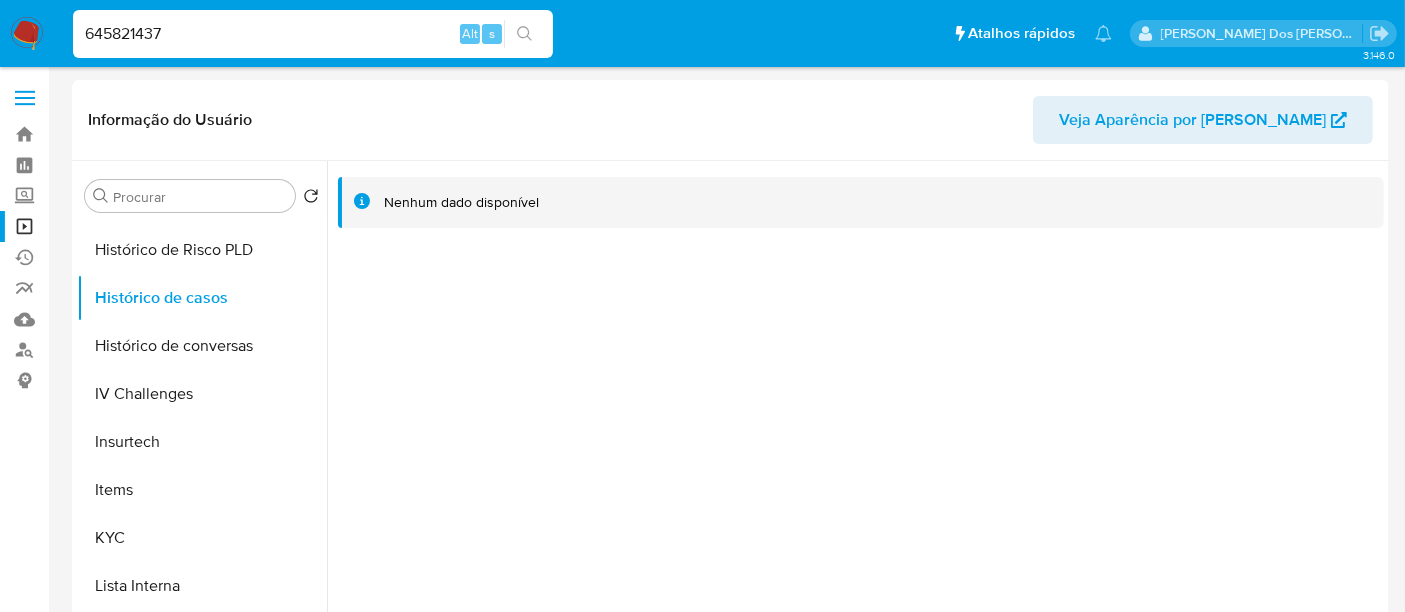 type on "645821437" 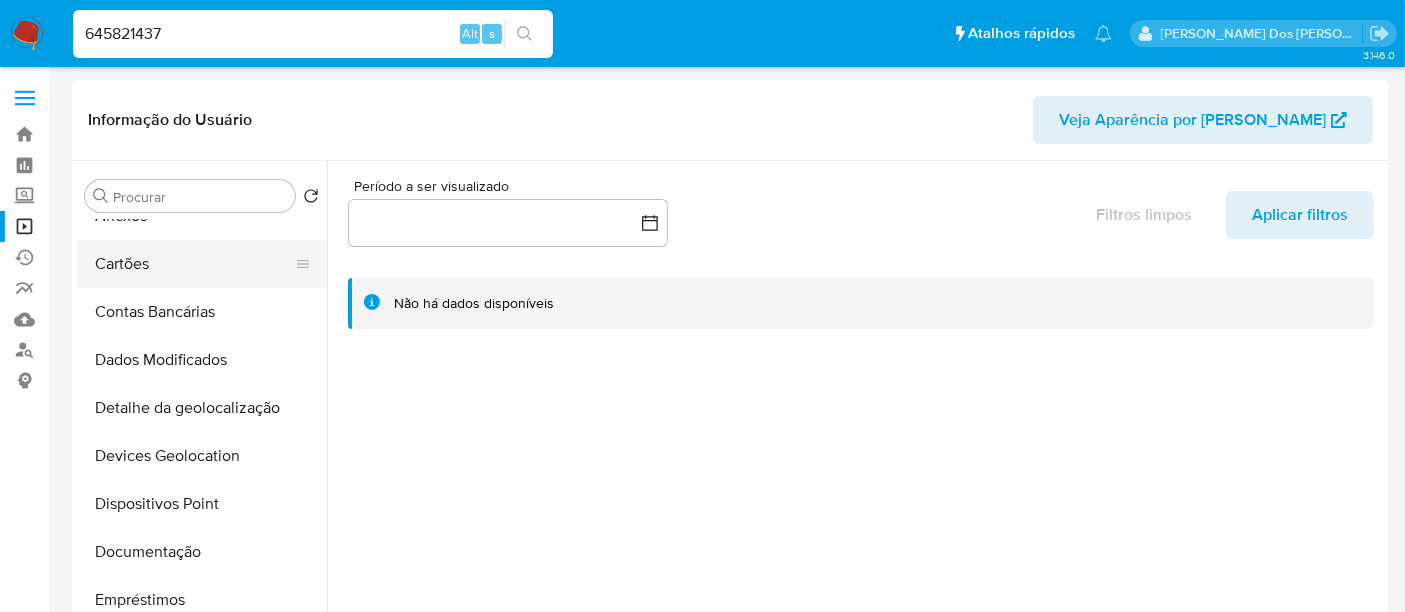 select on "10" 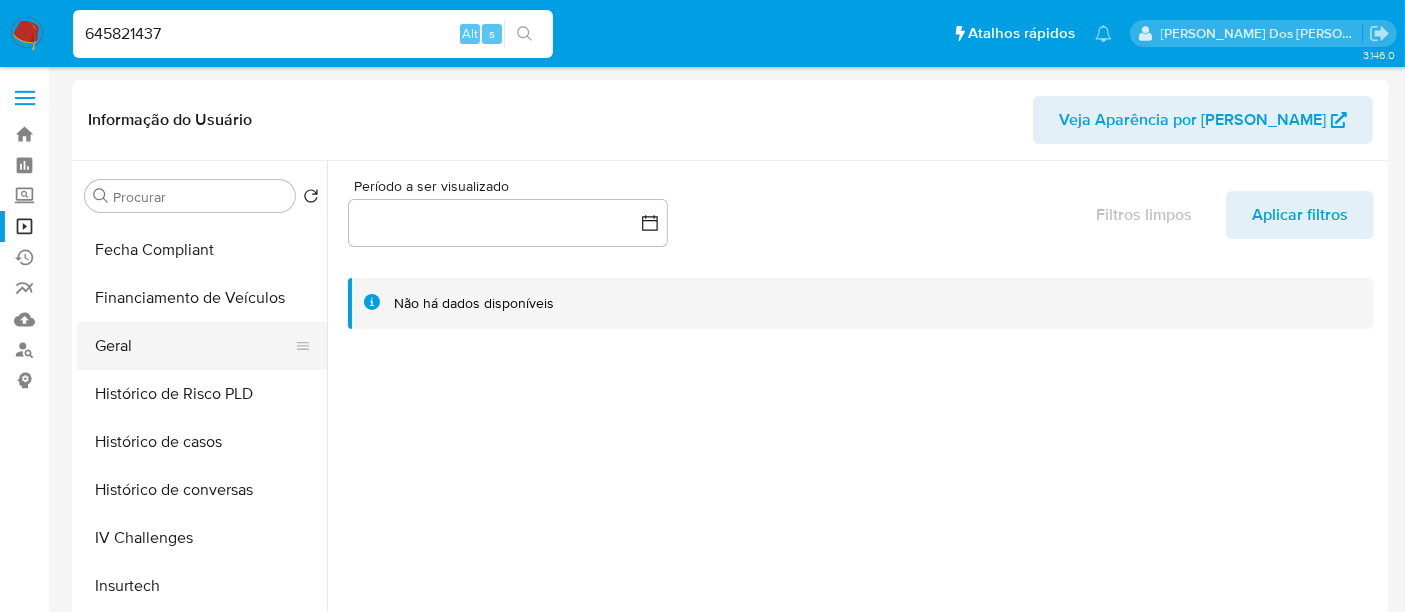 scroll, scrollTop: 555, scrollLeft: 0, axis: vertical 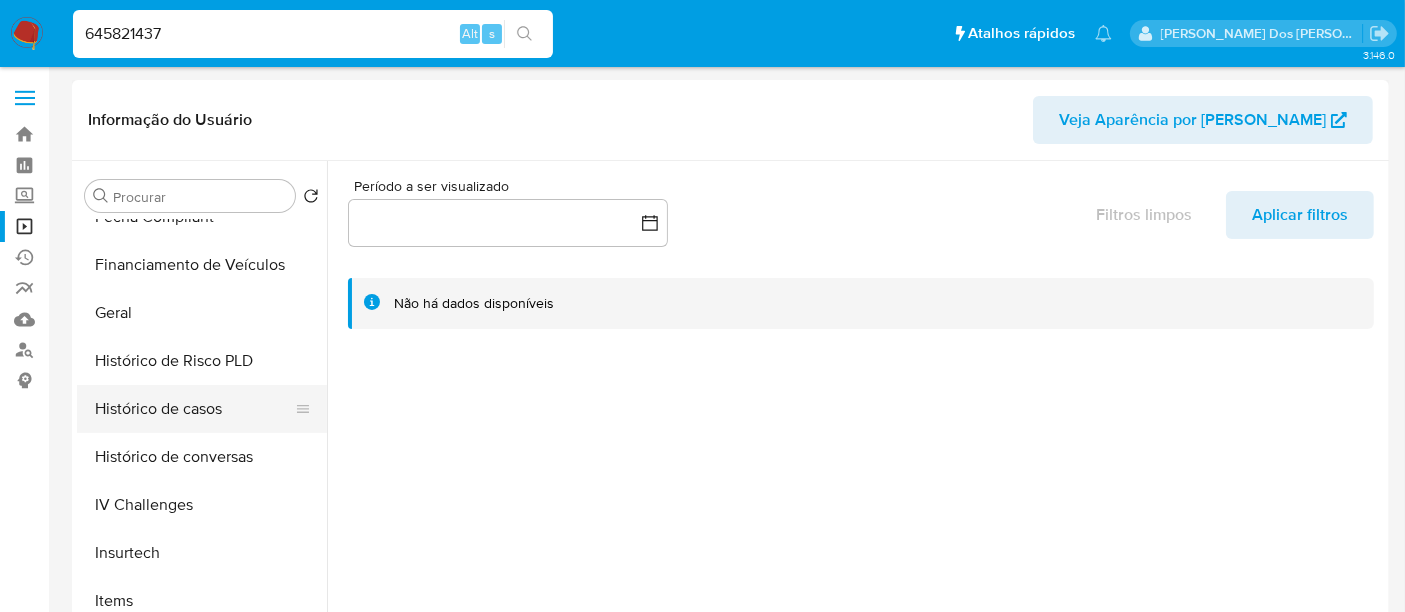 click on "Histórico de casos" at bounding box center (194, 409) 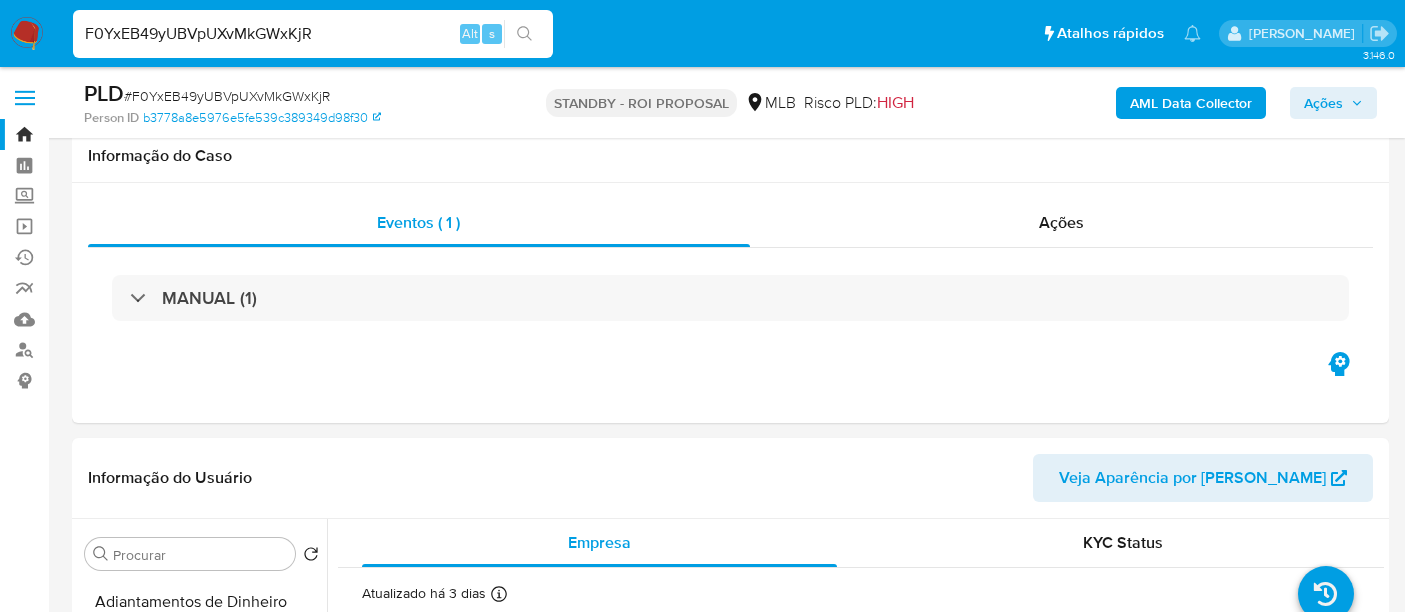select on "10" 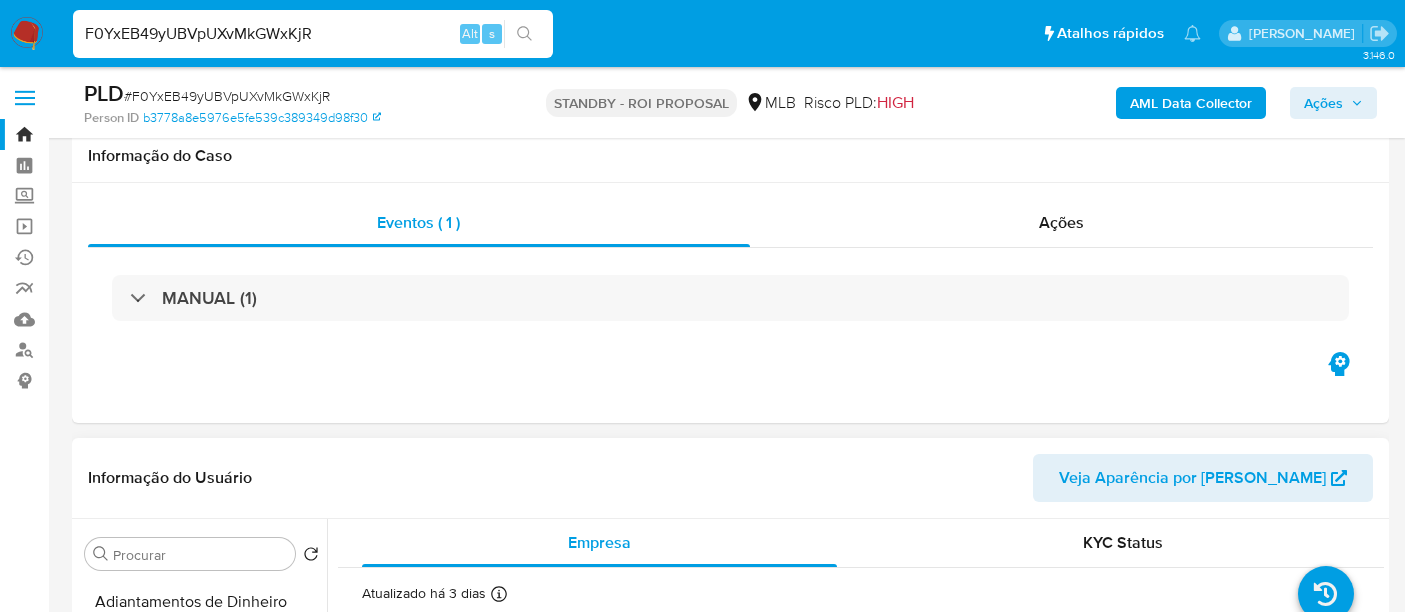 scroll, scrollTop: 333, scrollLeft: 0, axis: vertical 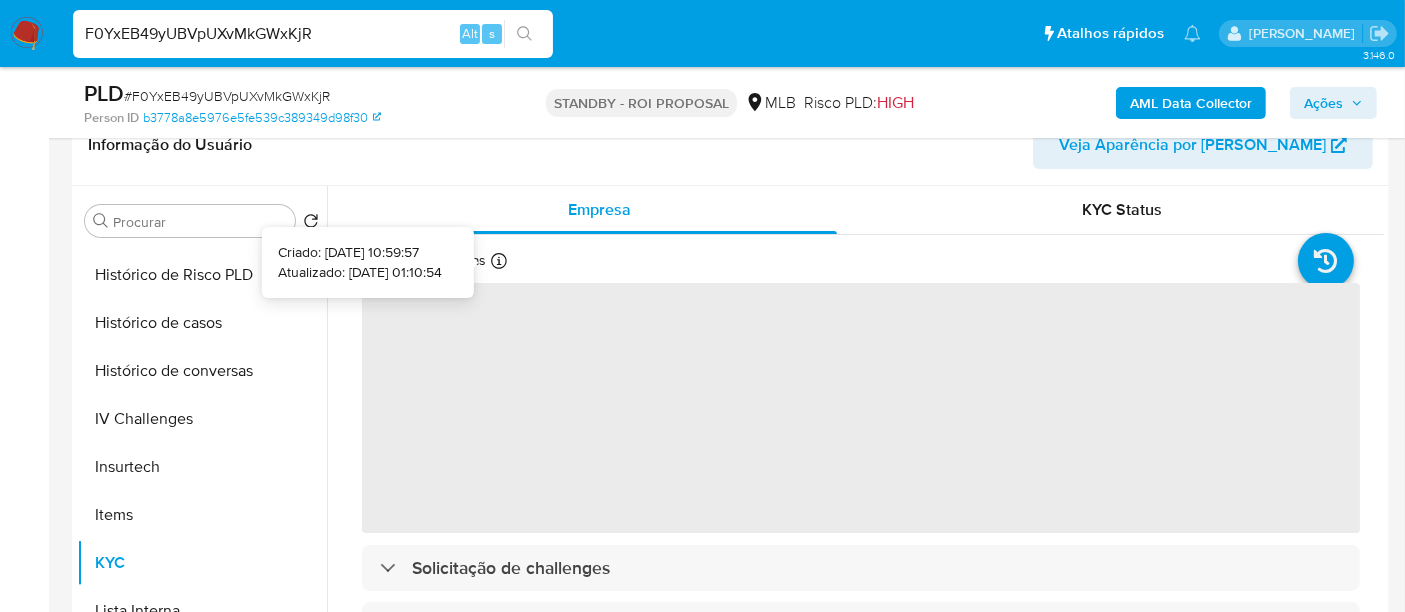 type 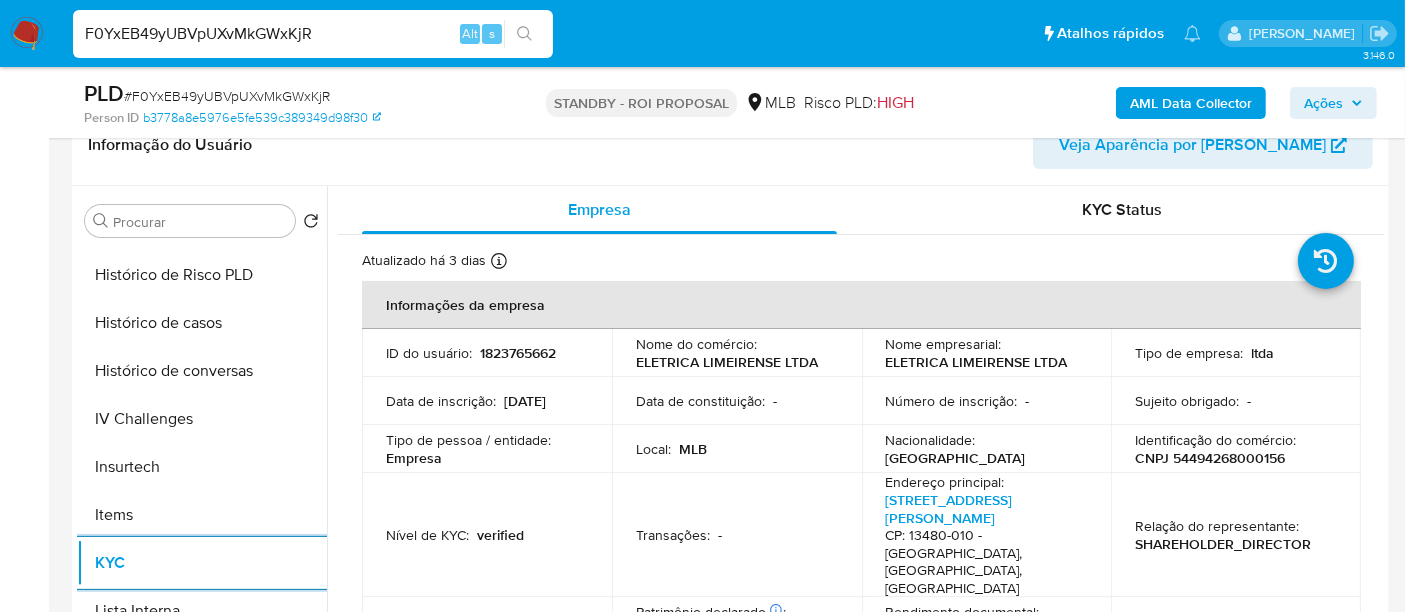 scroll, scrollTop: 111, scrollLeft: 0, axis: vertical 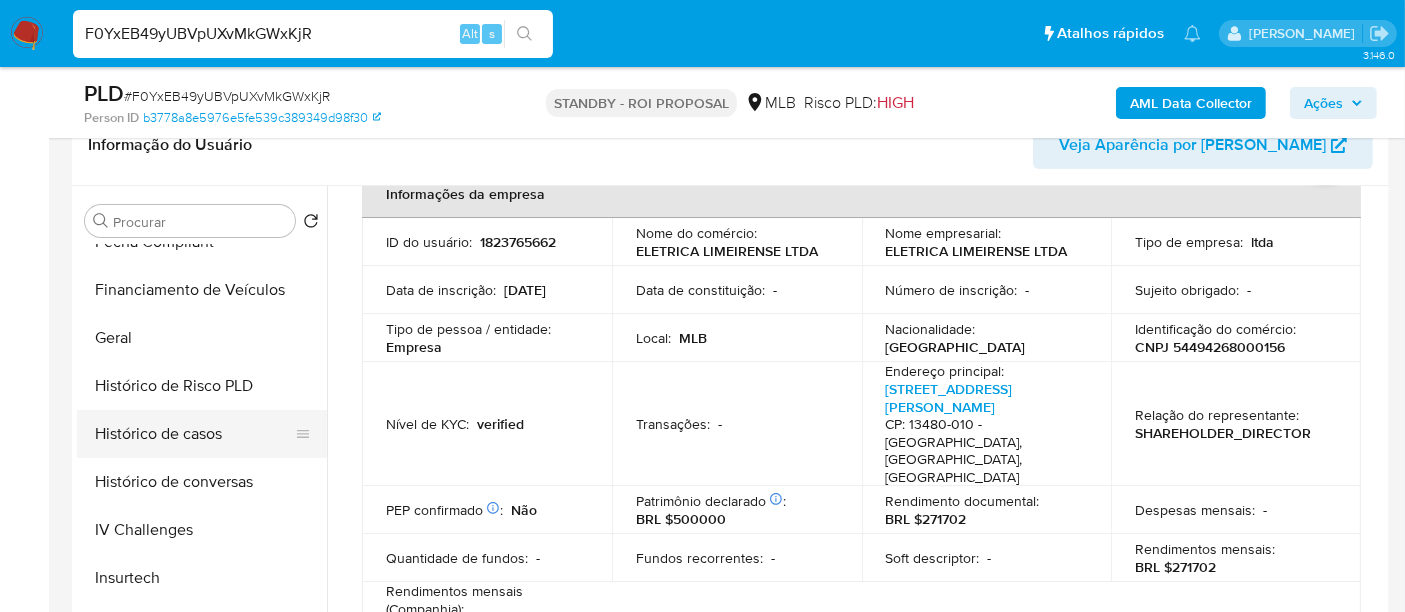 click on "Histórico de casos" at bounding box center [194, 434] 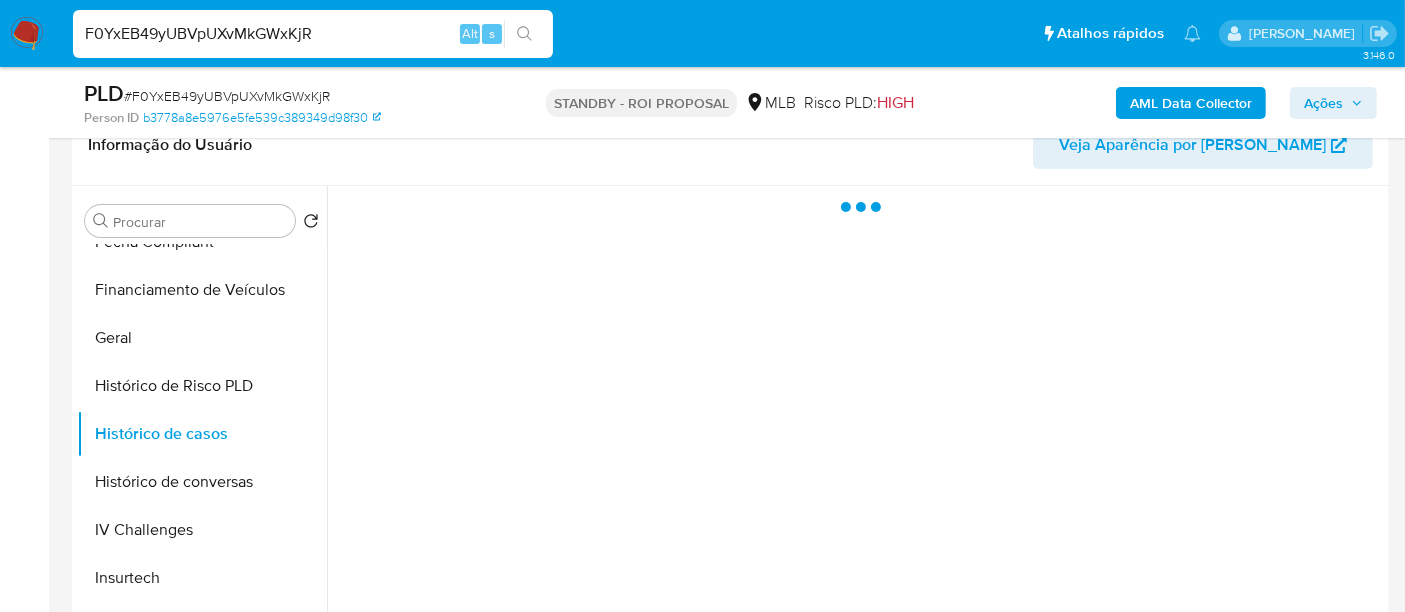 scroll, scrollTop: 0, scrollLeft: 0, axis: both 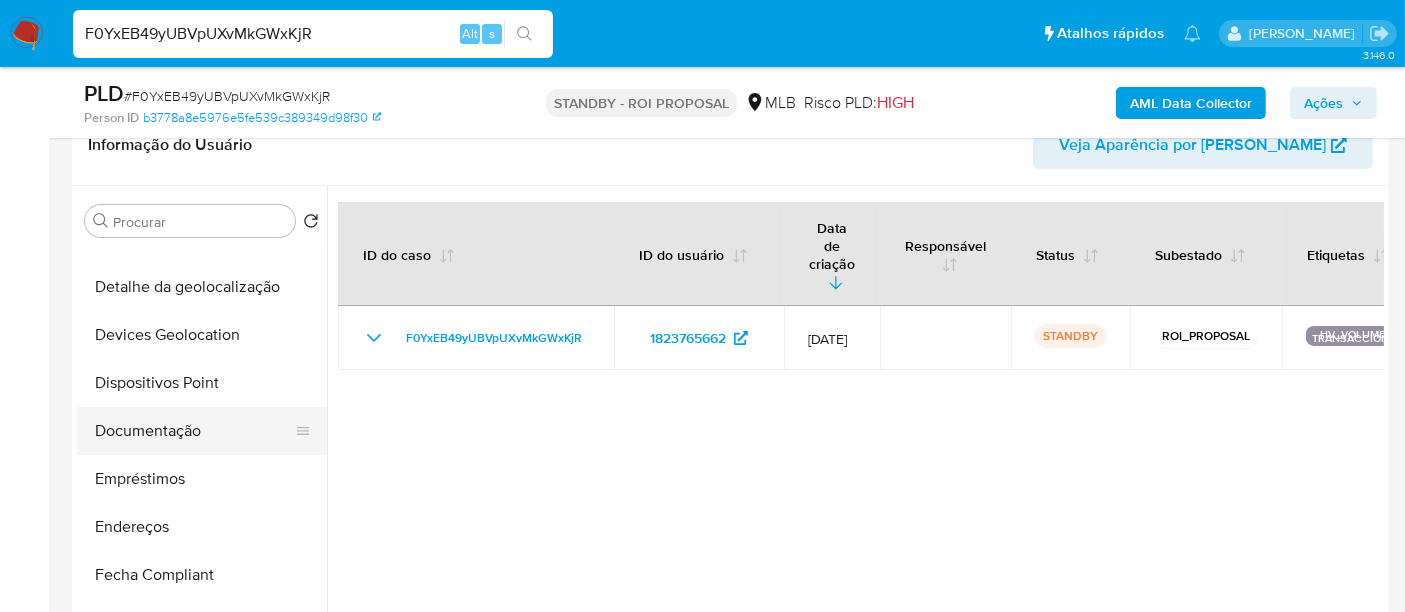 click on "Documentação" at bounding box center (194, 431) 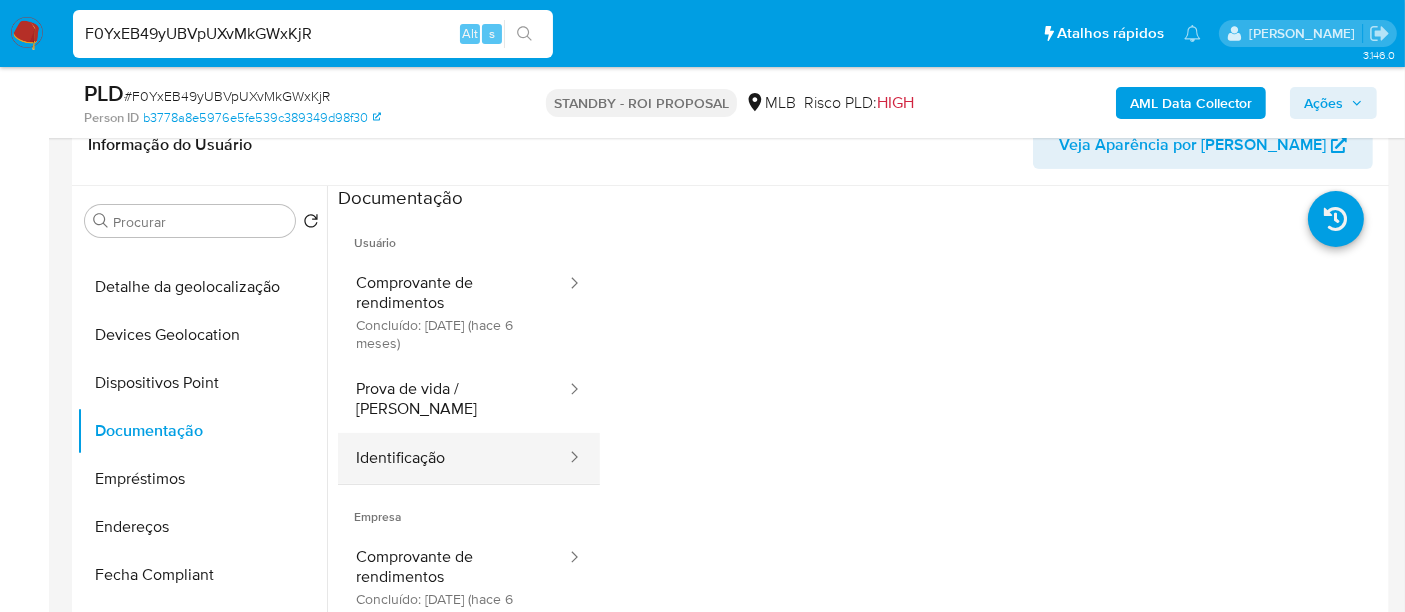 click on "Identificação" at bounding box center [453, 458] 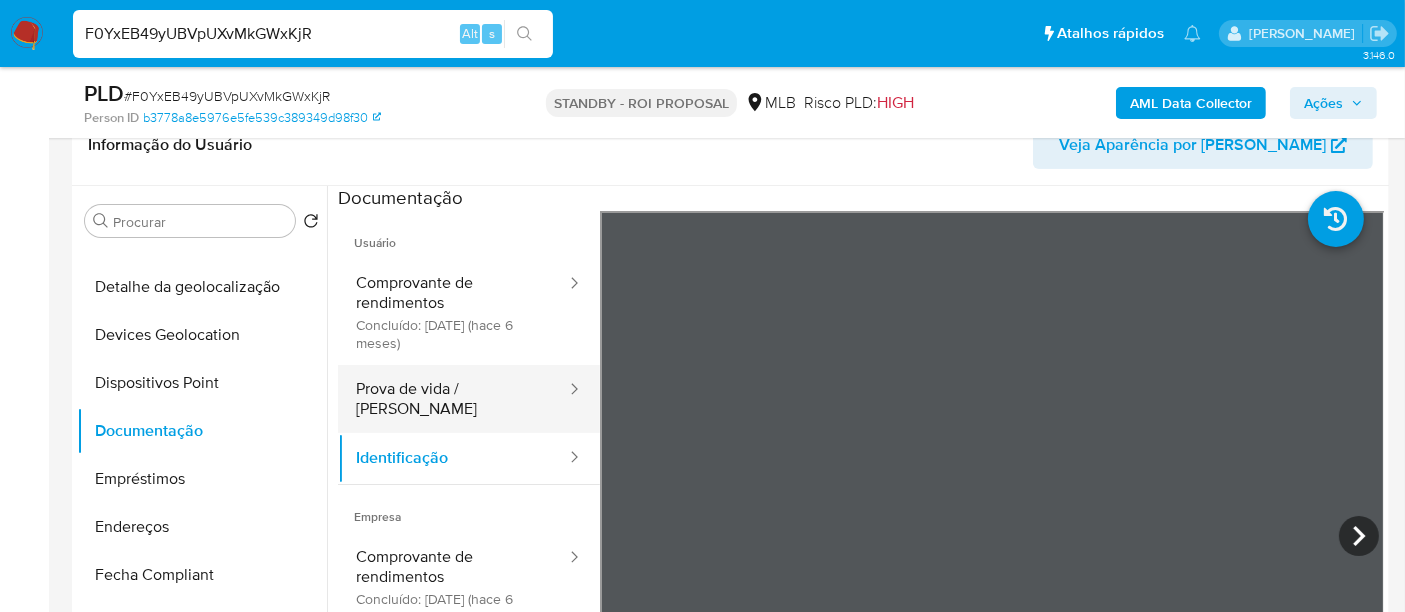 click on "Prova de vida / Selfie" at bounding box center (453, 399) 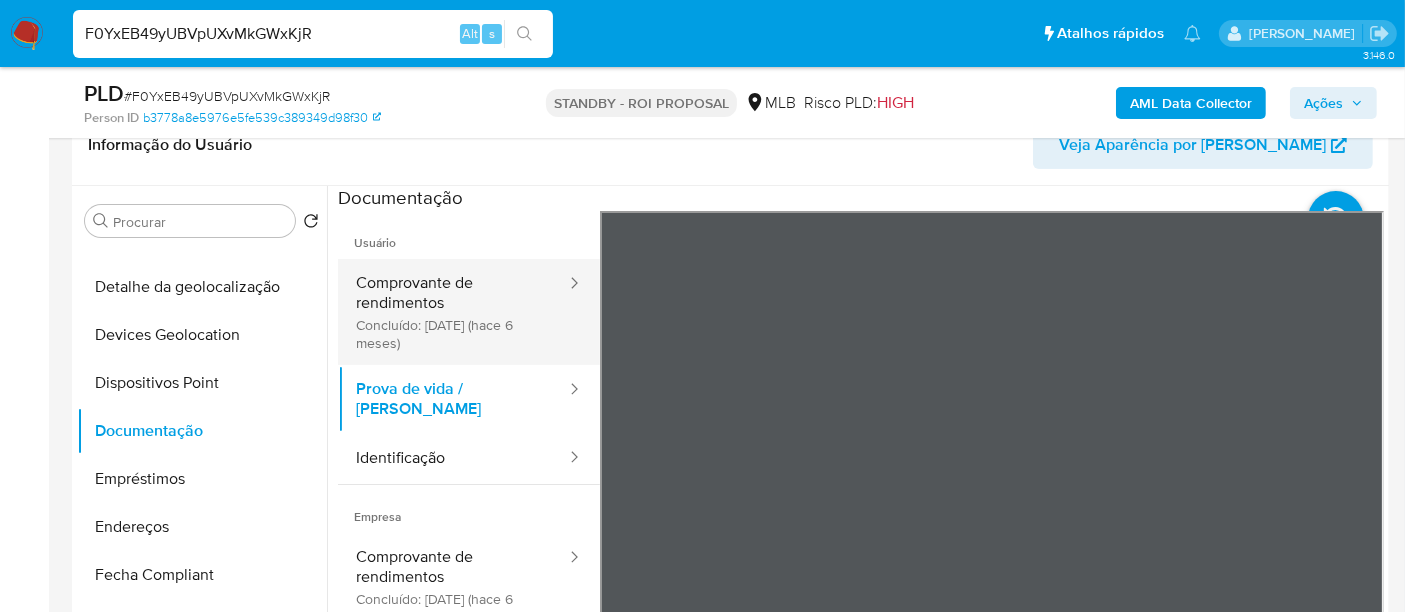 click on "Comprovante de rendimentos Concluído: 11/02/2025 (hace 6 meses)" at bounding box center (453, 312) 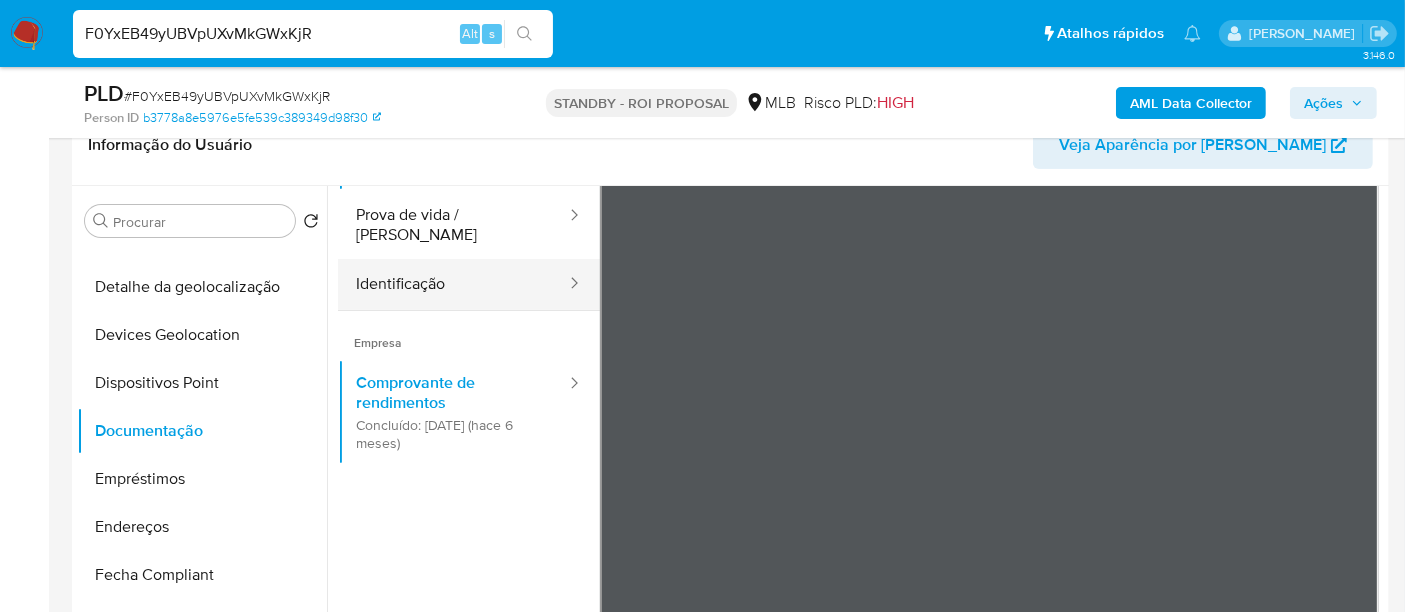 scroll, scrollTop: 0, scrollLeft: 0, axis: both 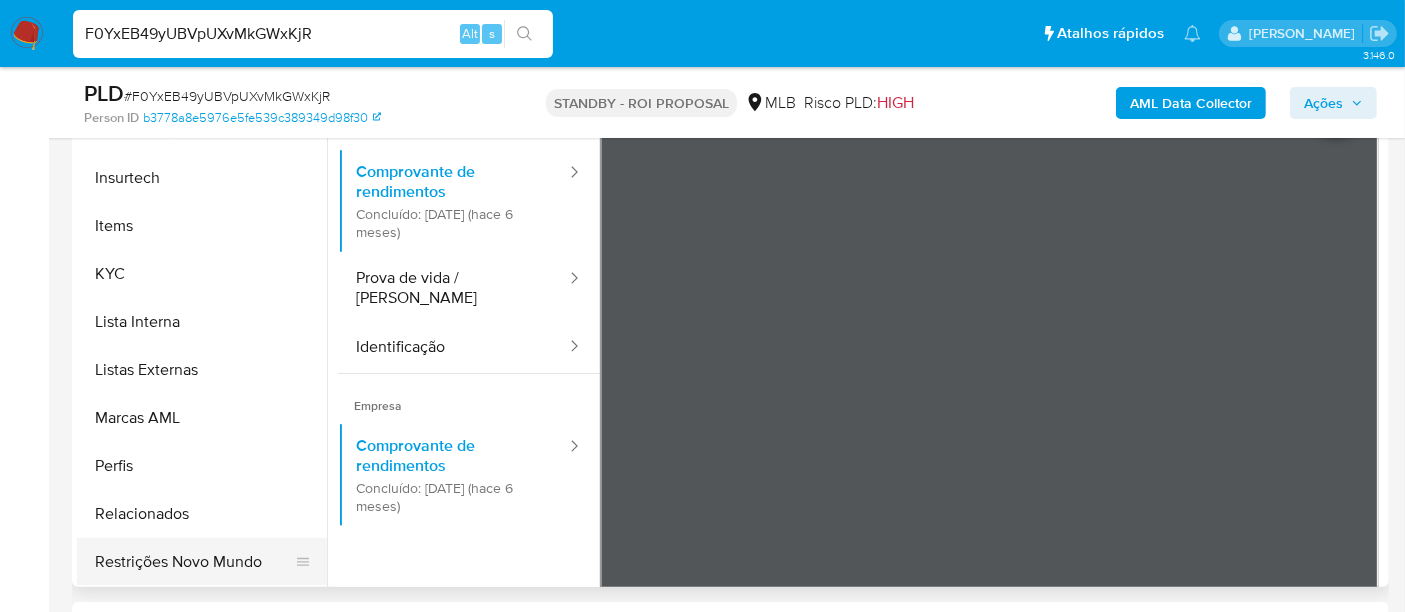 click on "Restrições Novo Mundo" at bounding box center [194, 562] 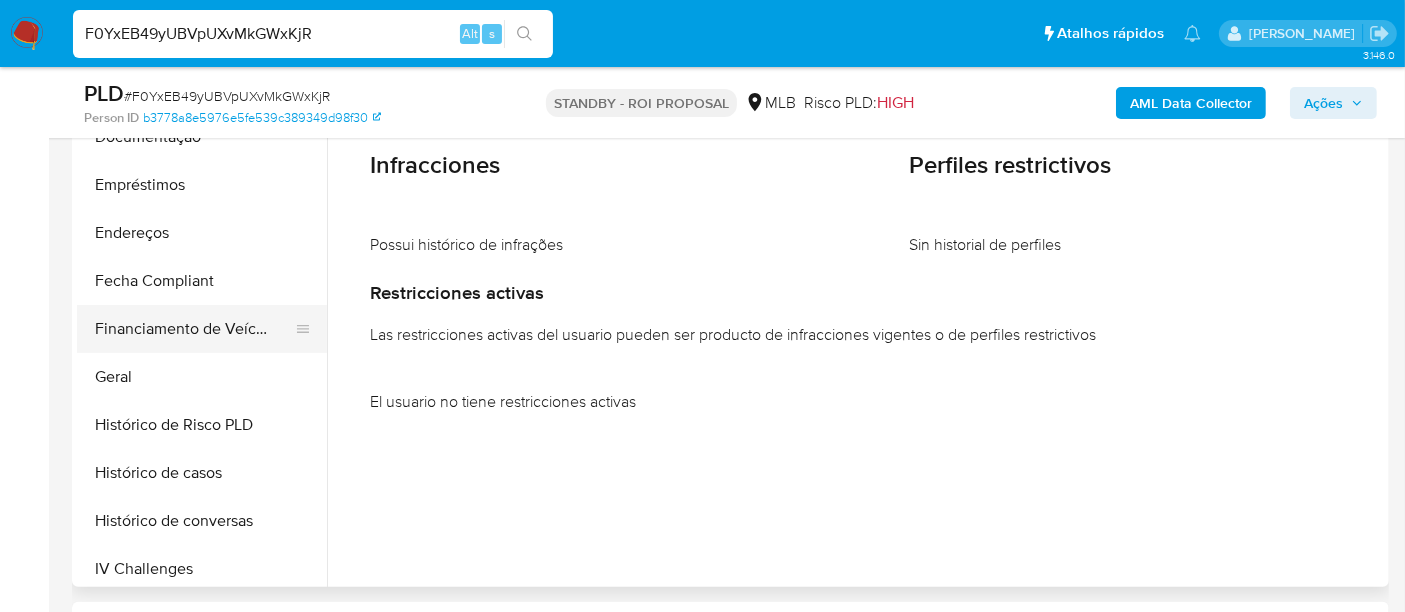 scroll, scrollTop: 400, scrollLeft: 0, axis: vertical 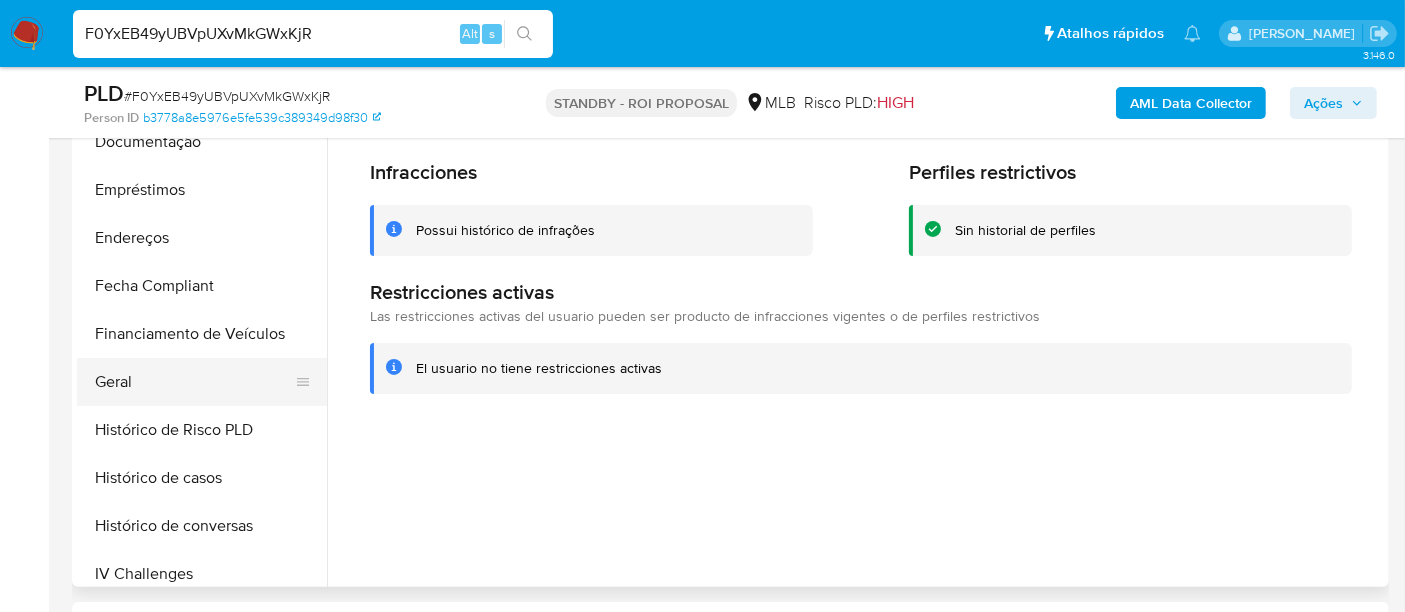 click on "Geral" at bounding box center [194, 382] 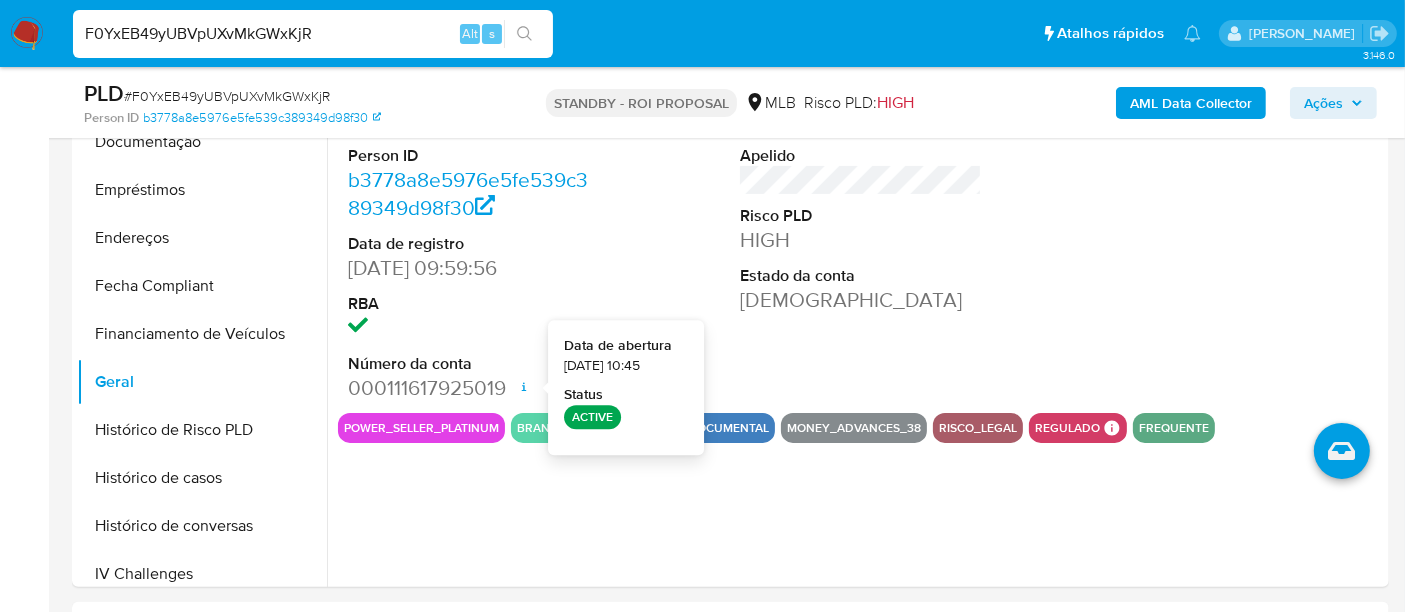 type 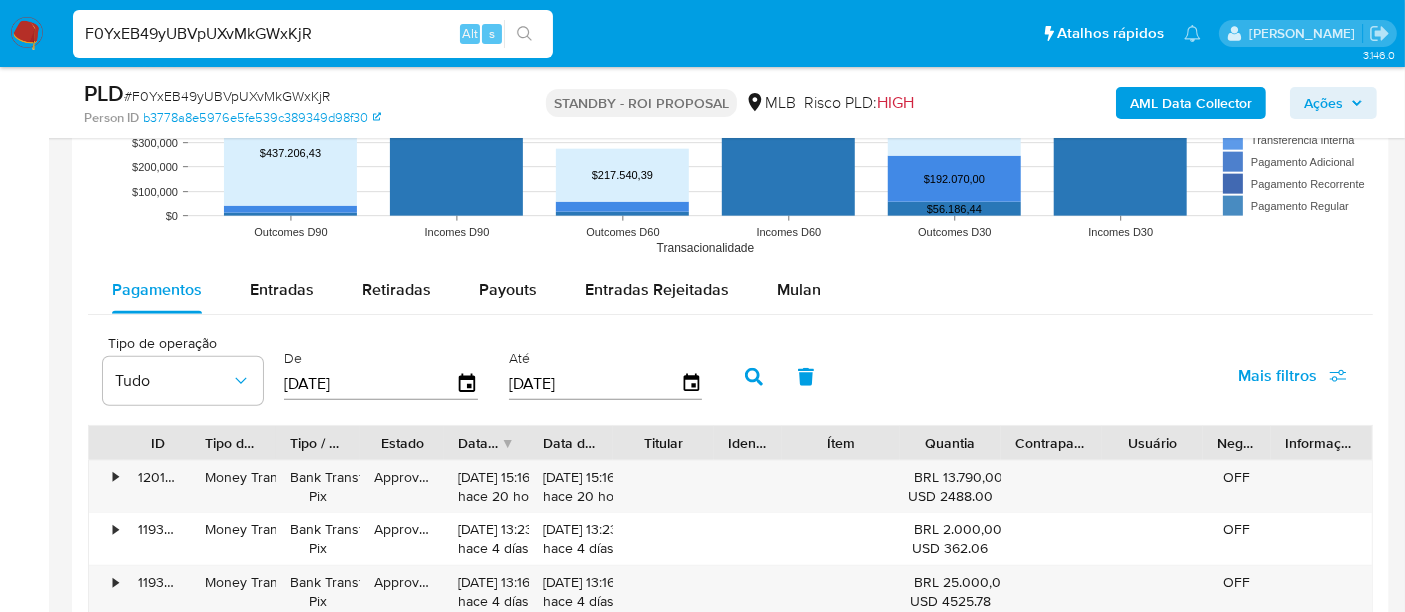 scroll, scrollTop: 2111, scrollLeft: 0, axis: vertical 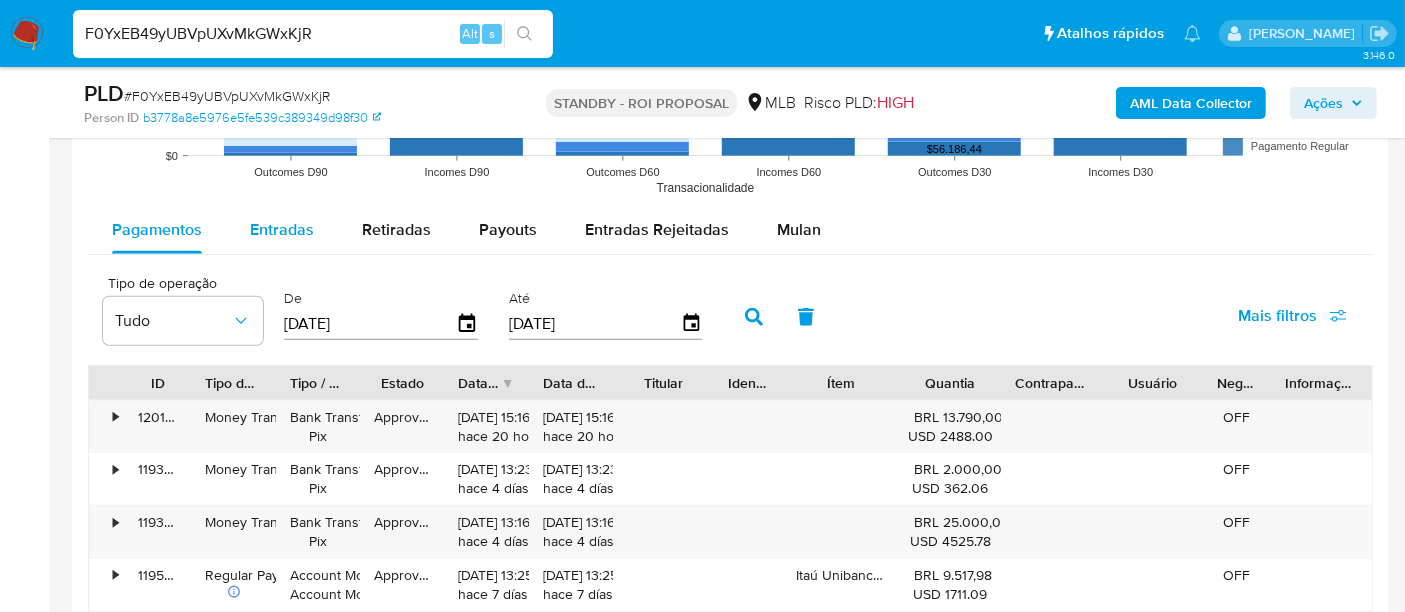 click on "Entradas" at bounding box center (282, 229) 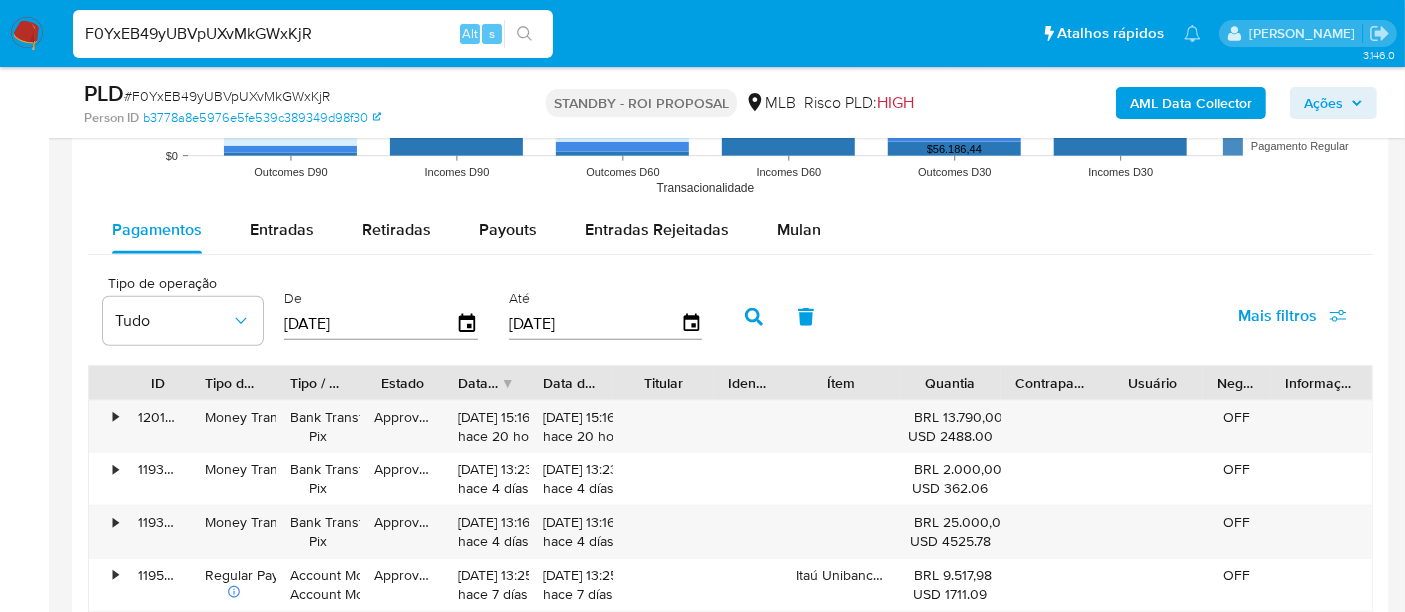 select on "10" 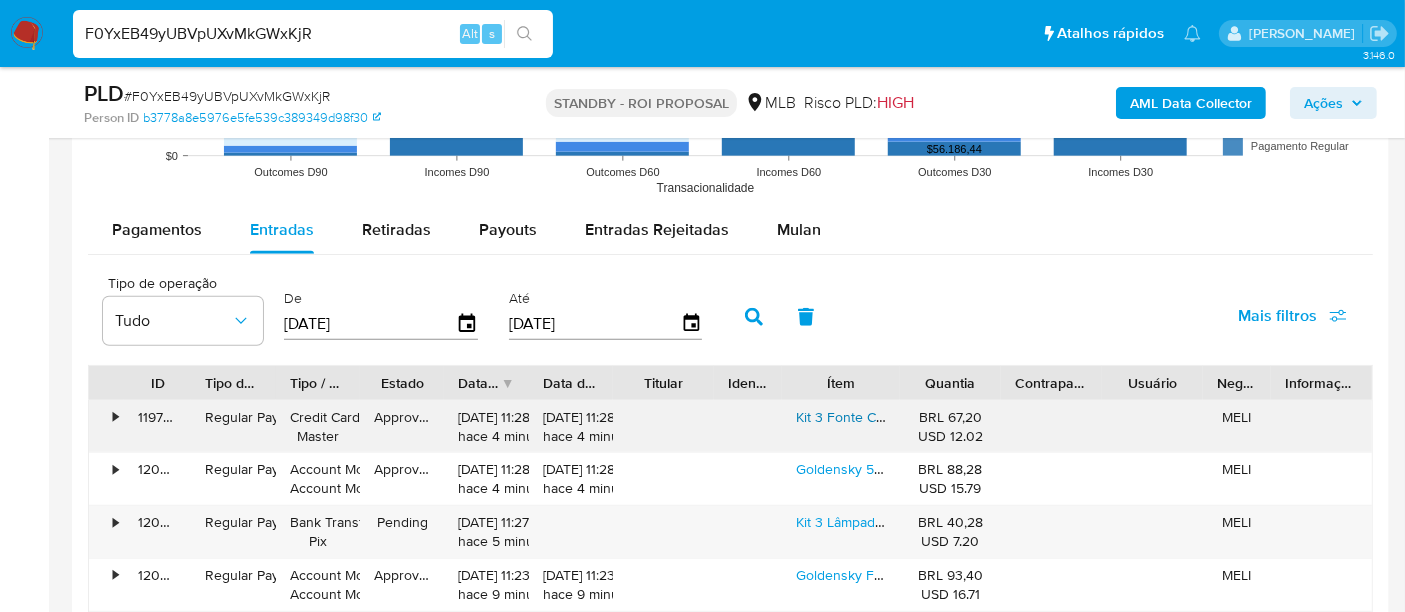 click on "Kit 3 Fonte Chaveada Slim Para Perfil Led 10a 12v 120w" at bounding box center (965, 417) 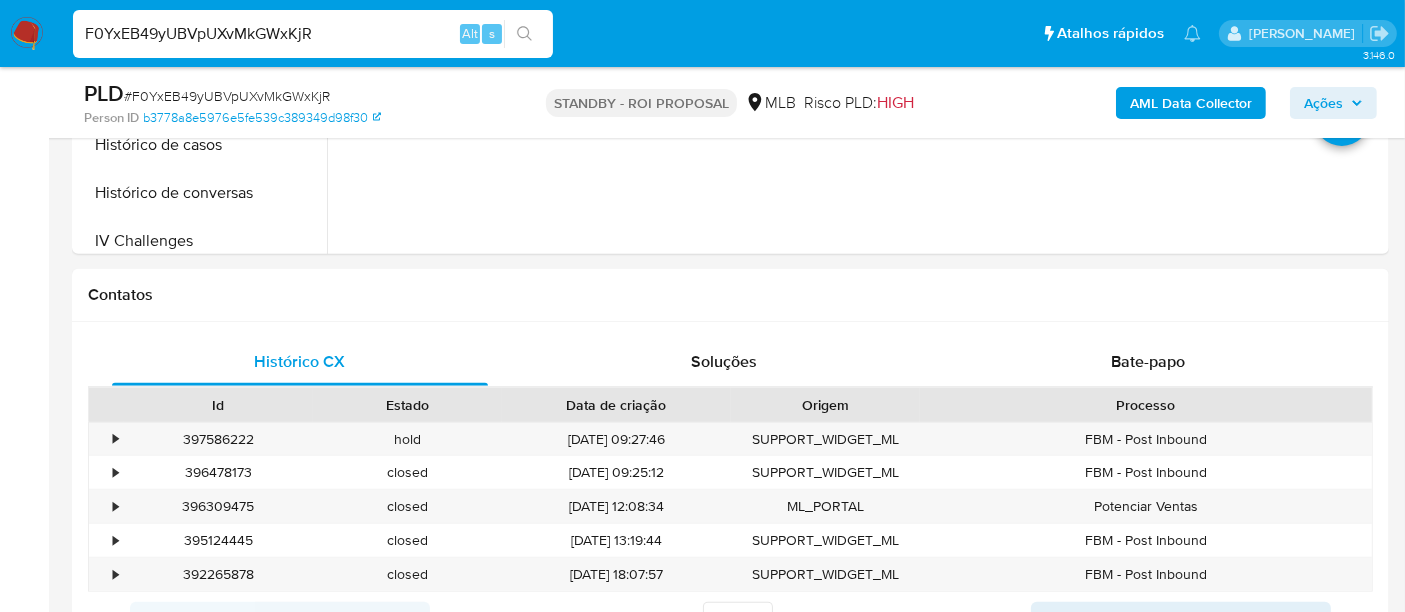 scroll, scrollTop: 333, scrollLeft: 0, axis: vertical 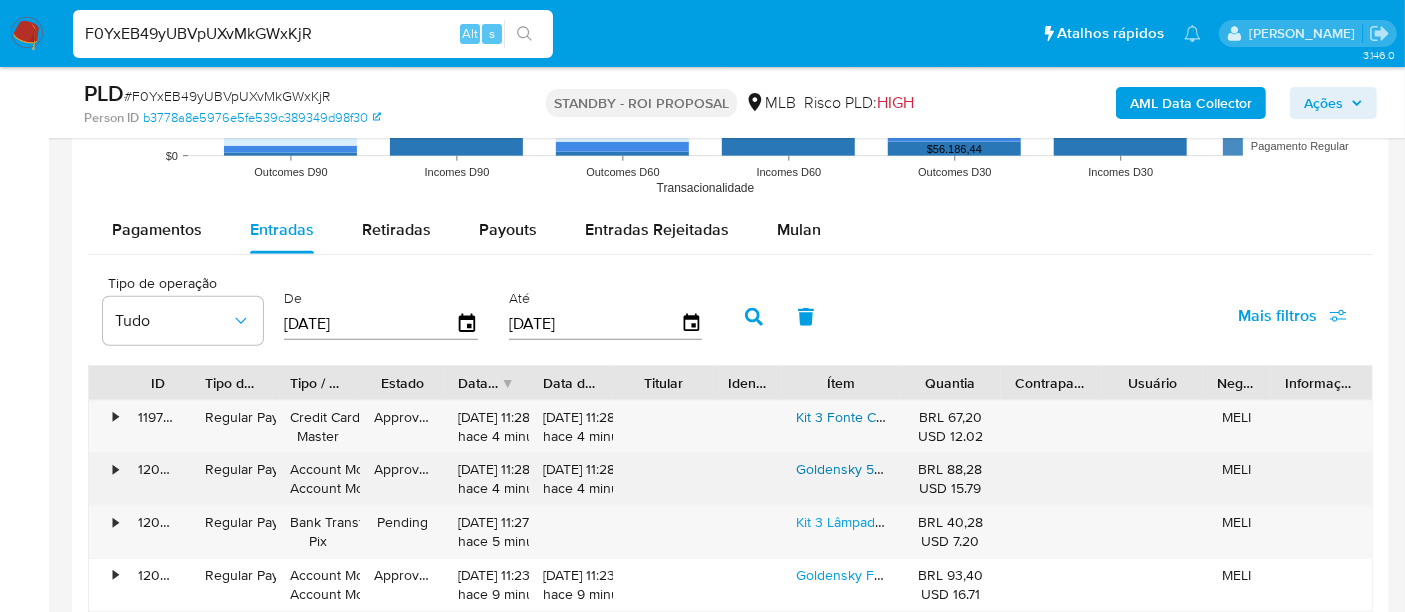 click on "Goldensky 5 Metro Fita Led 2835 12v Ip20 240leds/m 48w/m 3000k Ou6000k Cor Da Luz Branco-quente 3000k" at bounding box center (1148, 469) 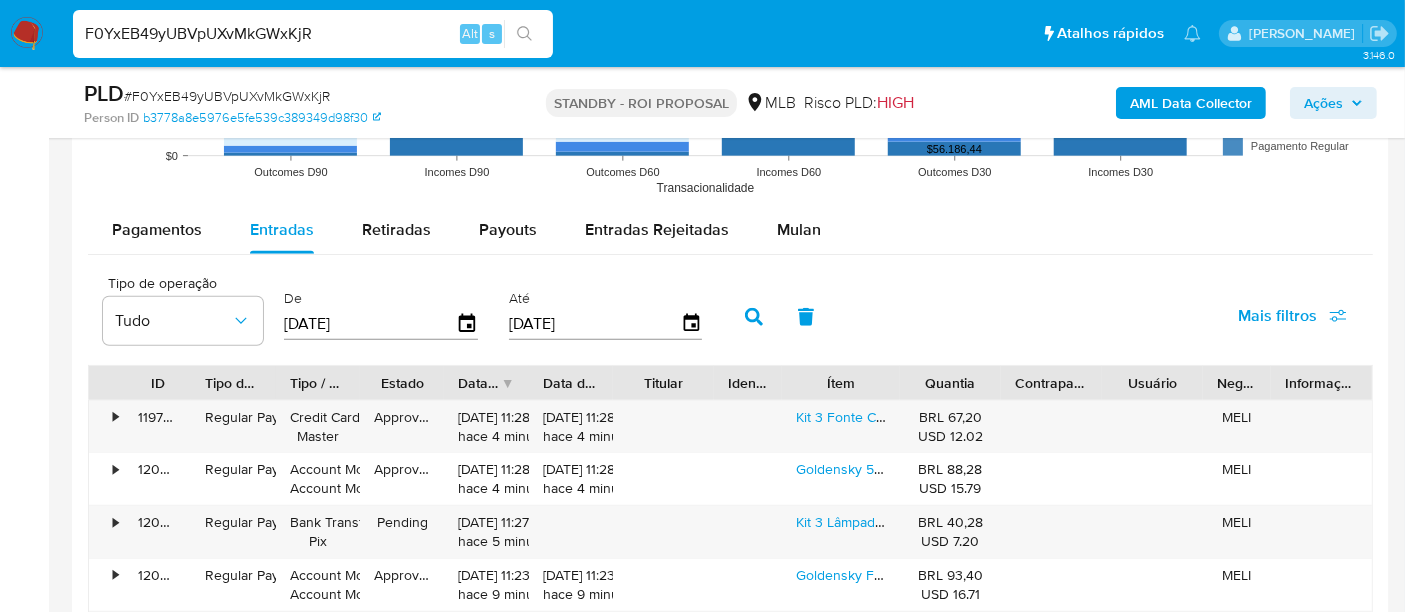 click on "F0YxEB49yUBVpUXvMkGWxKjR" at bounding box center [313, 34] 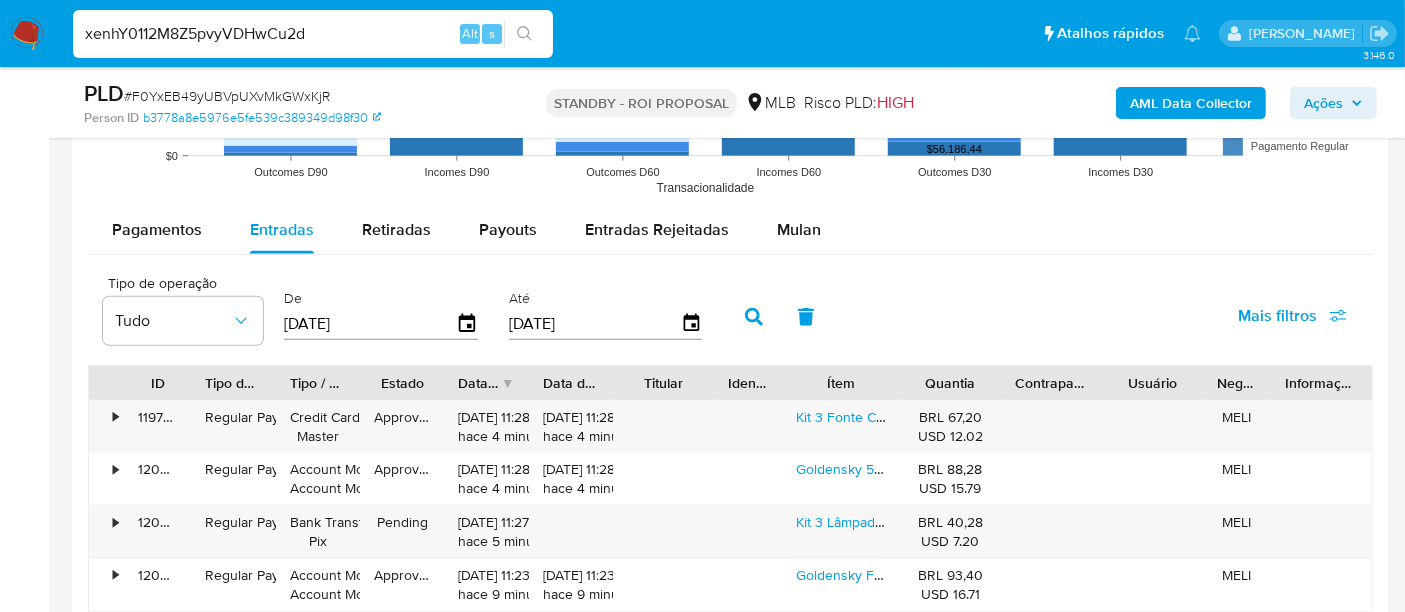 type on "xenhY0112M8Z5pvyVDHwCu2d" 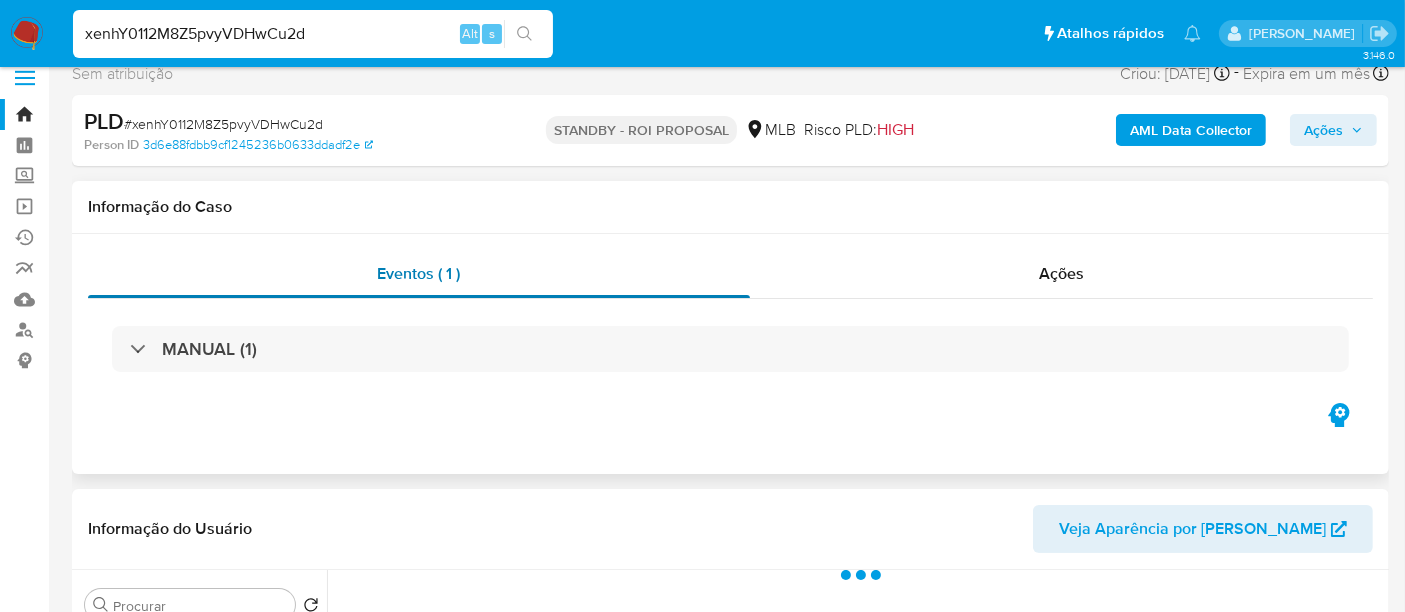 scroll, scrollTop: 333, scrollLeft: 0, axis: vertical 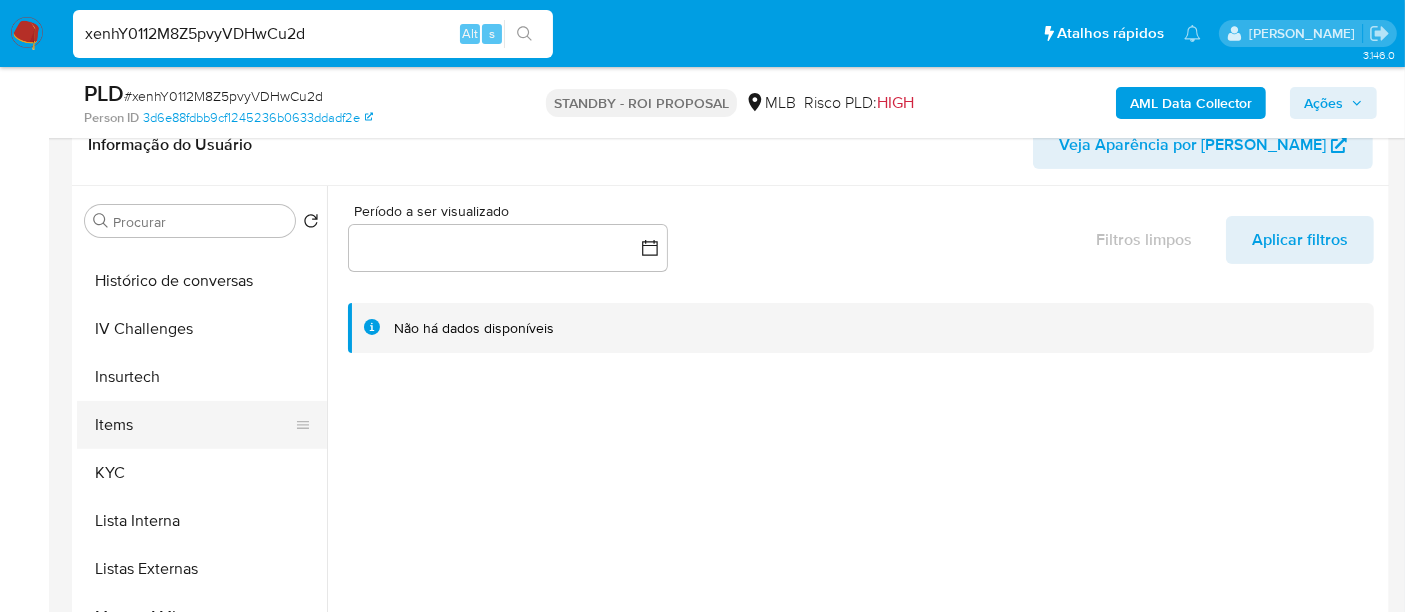 select on "10" 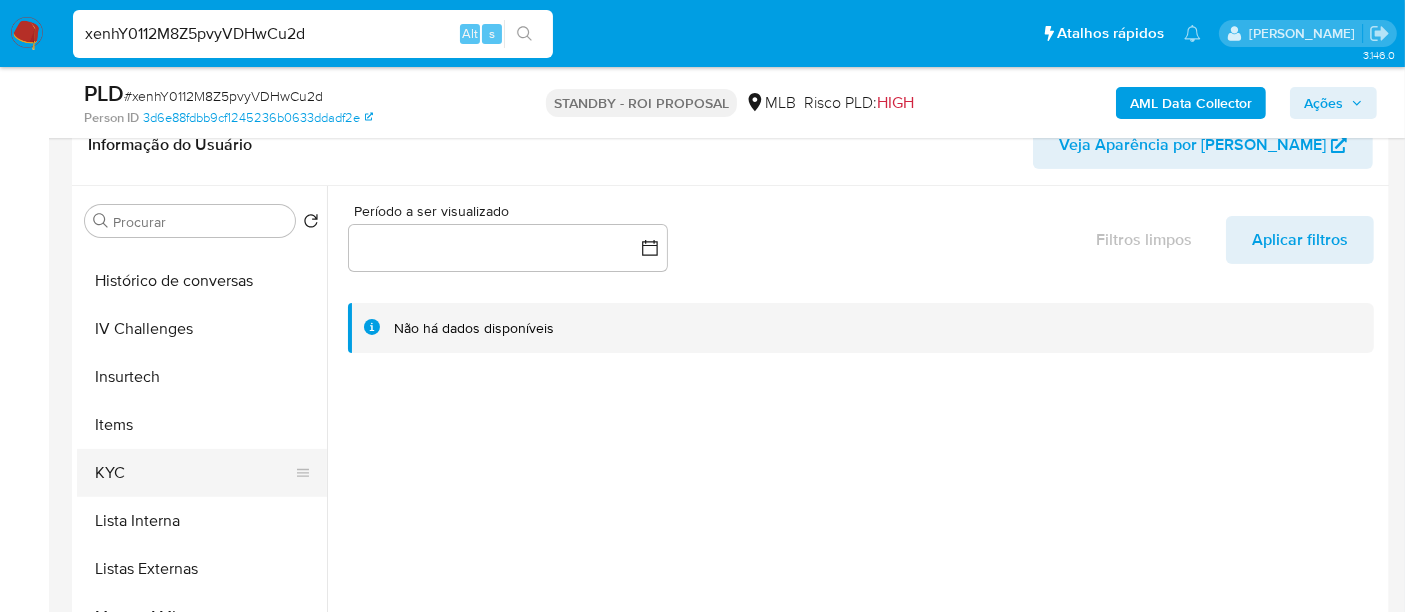 scroll, scrollTop: 777, scrollLeft: 0, axis: vertical 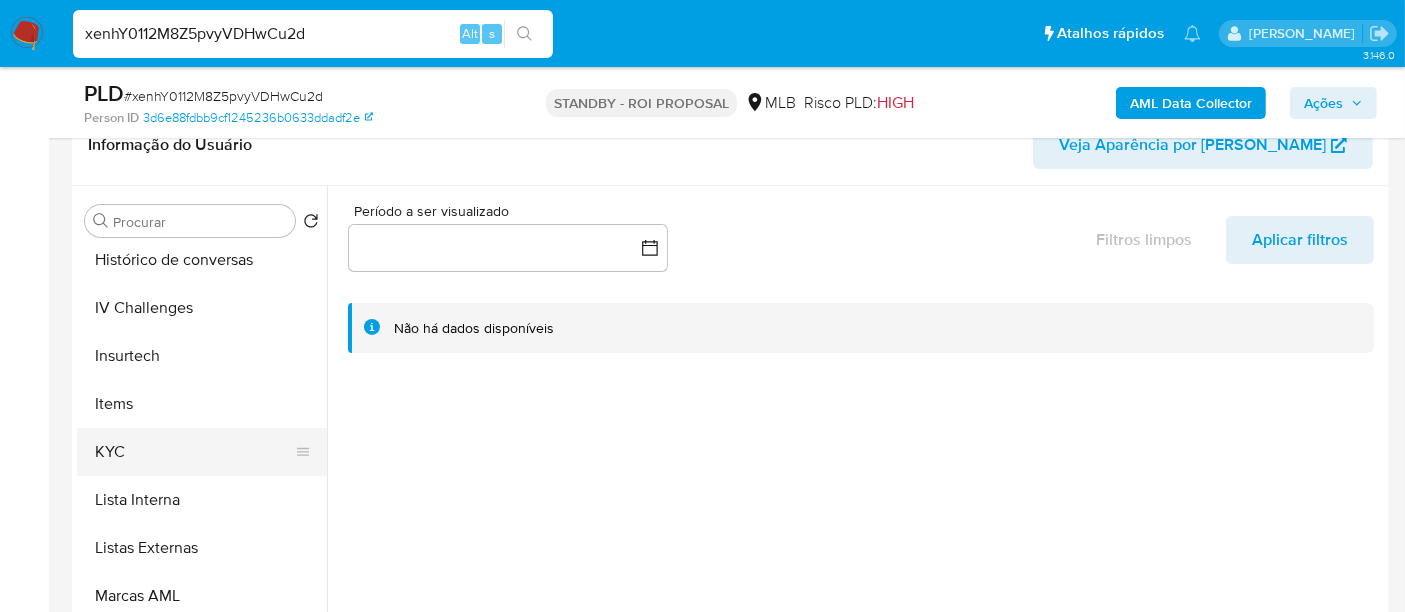 click on "KYC" at bounding box center (194, 452) 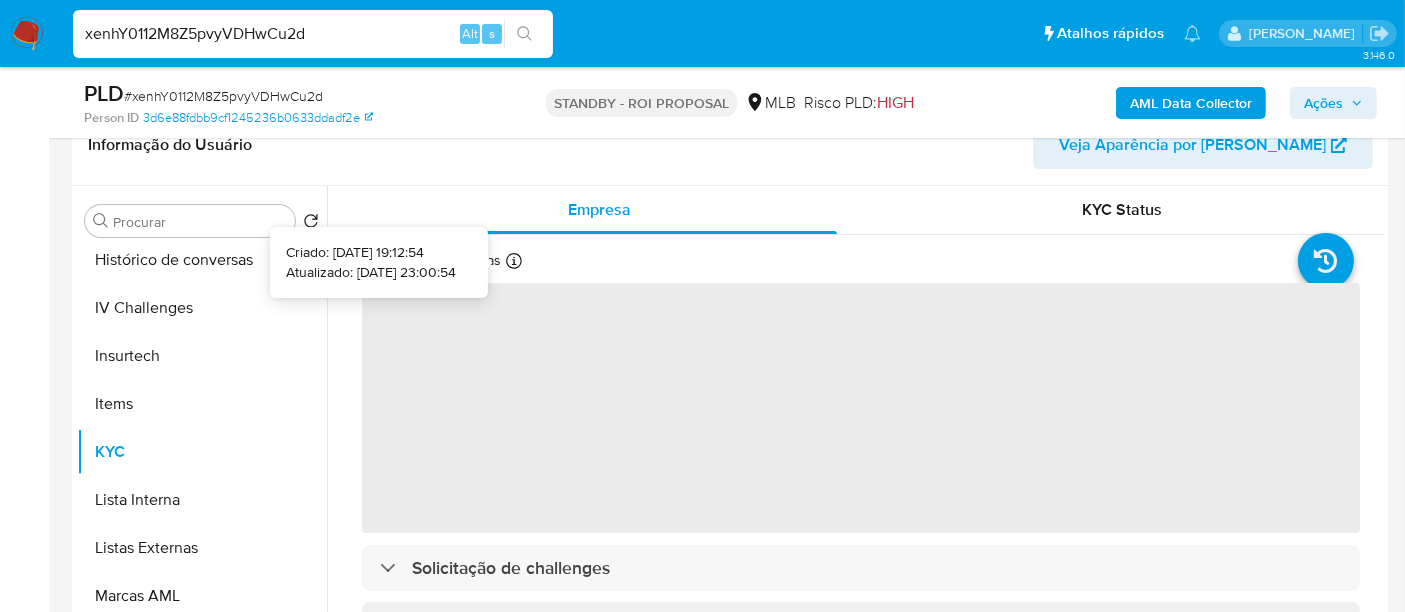 type 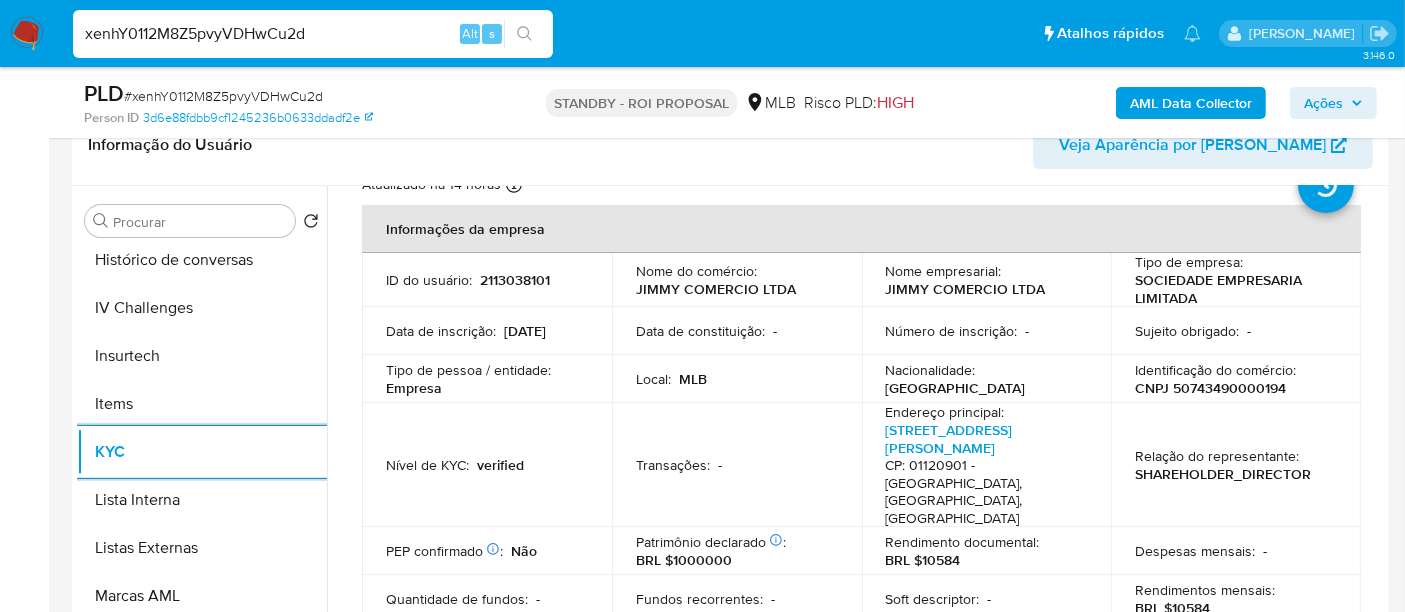 scroll, scrollTop: 111, scrollLeft: 0, axis: vertical 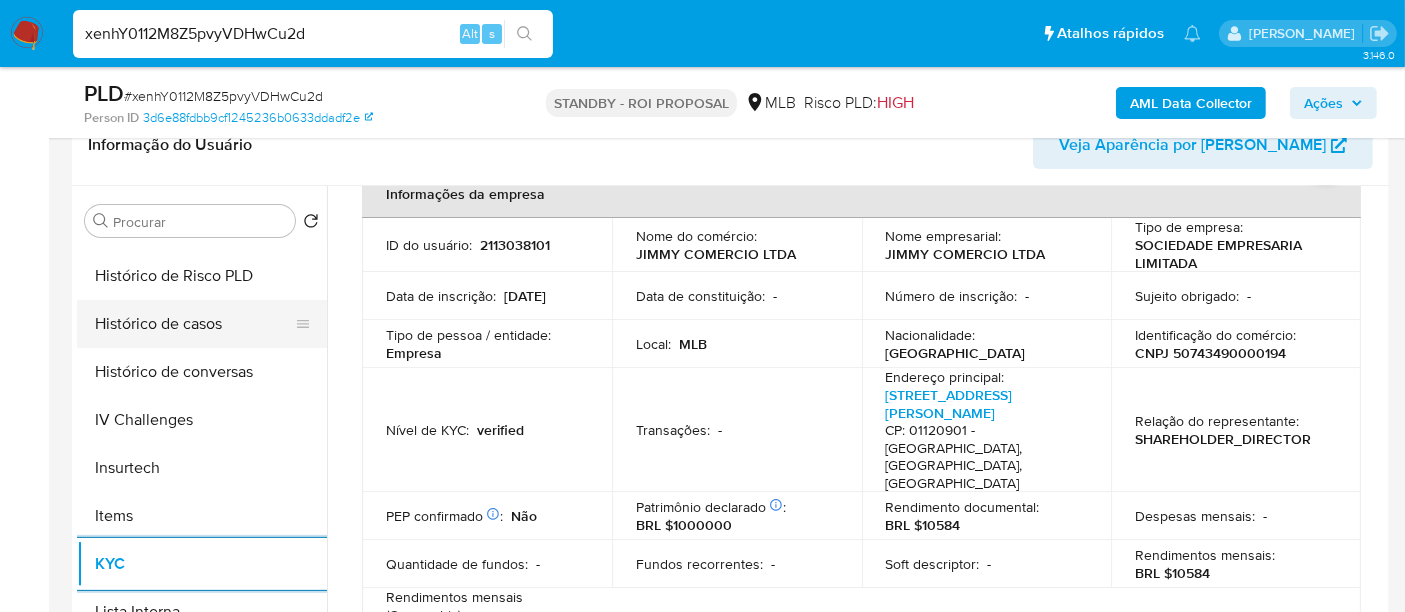 click on "Histórico de casos" at bounding box center (194, 324) 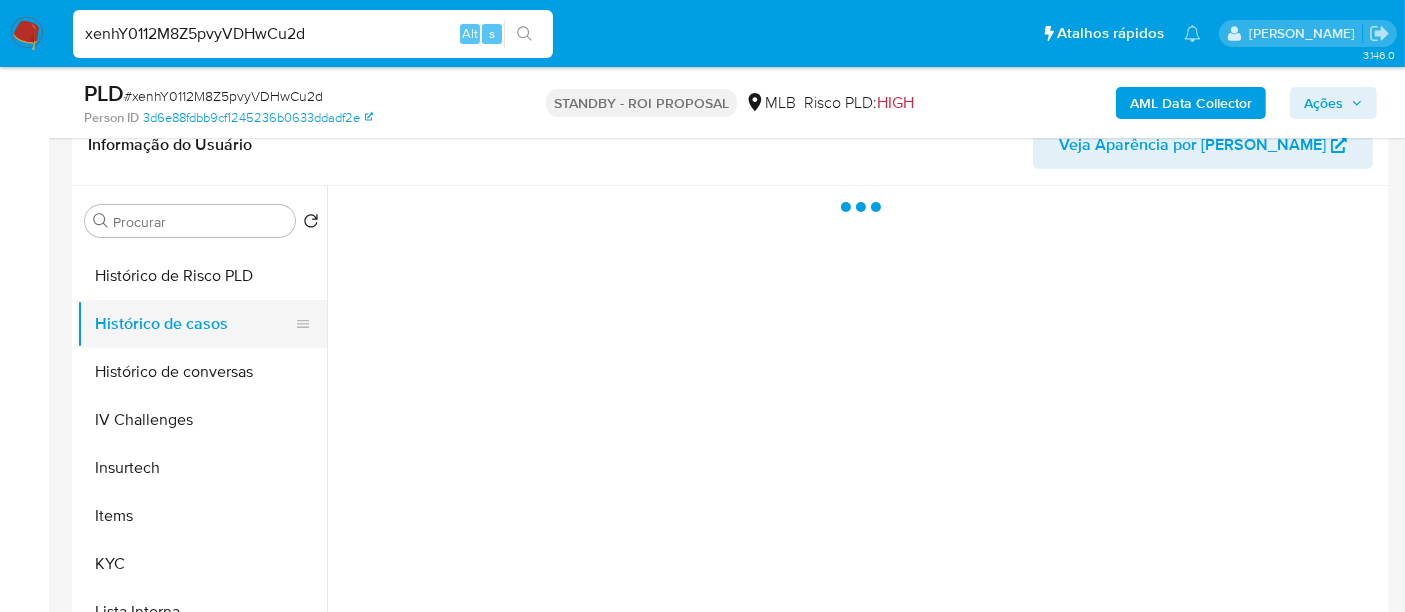 scroll, scrollTop: 0, scrollLeft: 0, axis: both 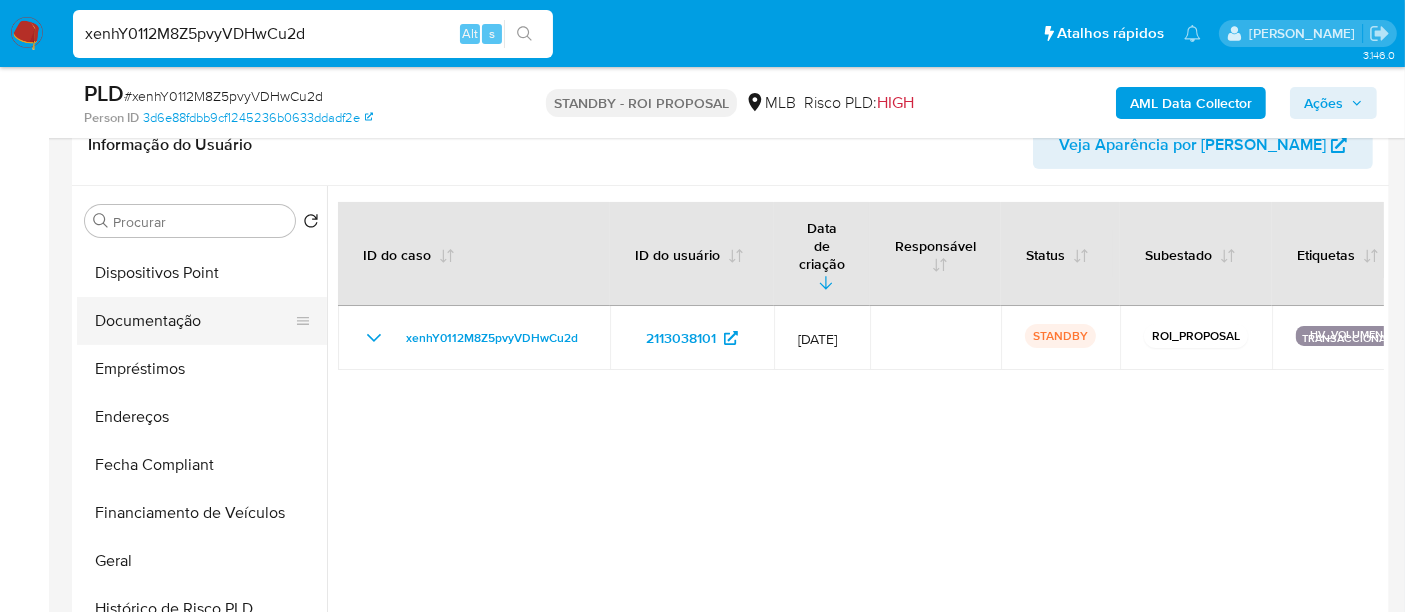 click on "Documentação" at bounding box center [194, 321] 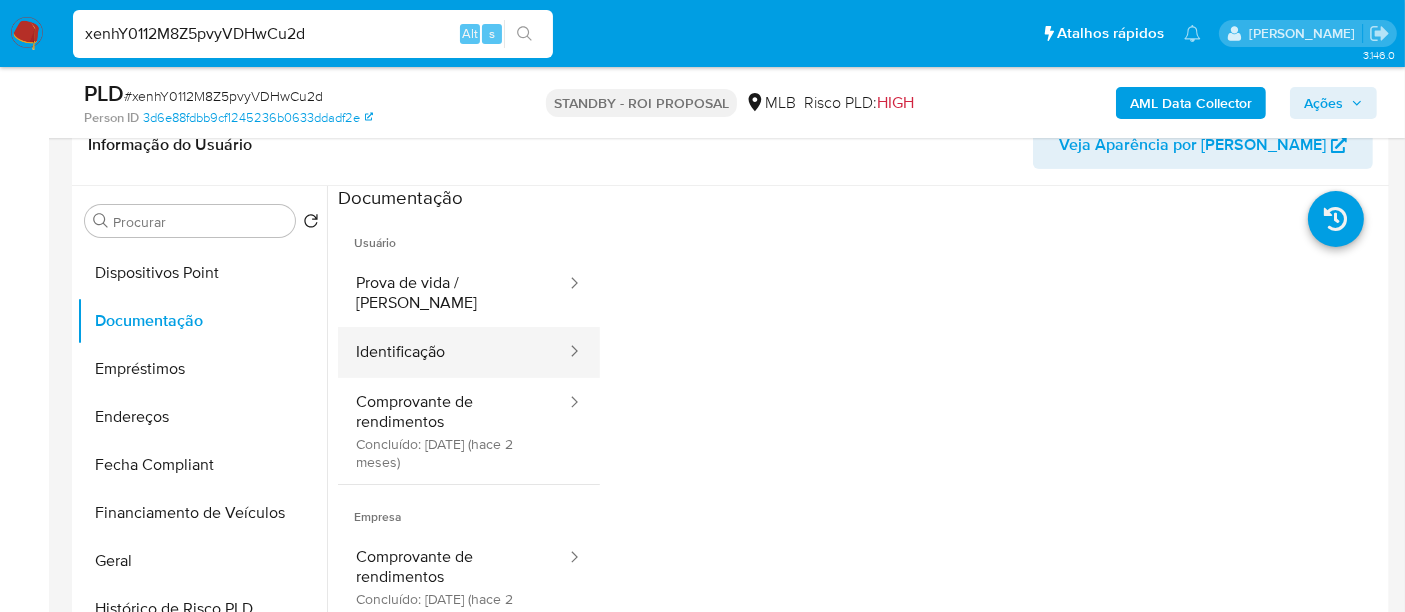 click on "Identificação" at bounding box center [453, 352] 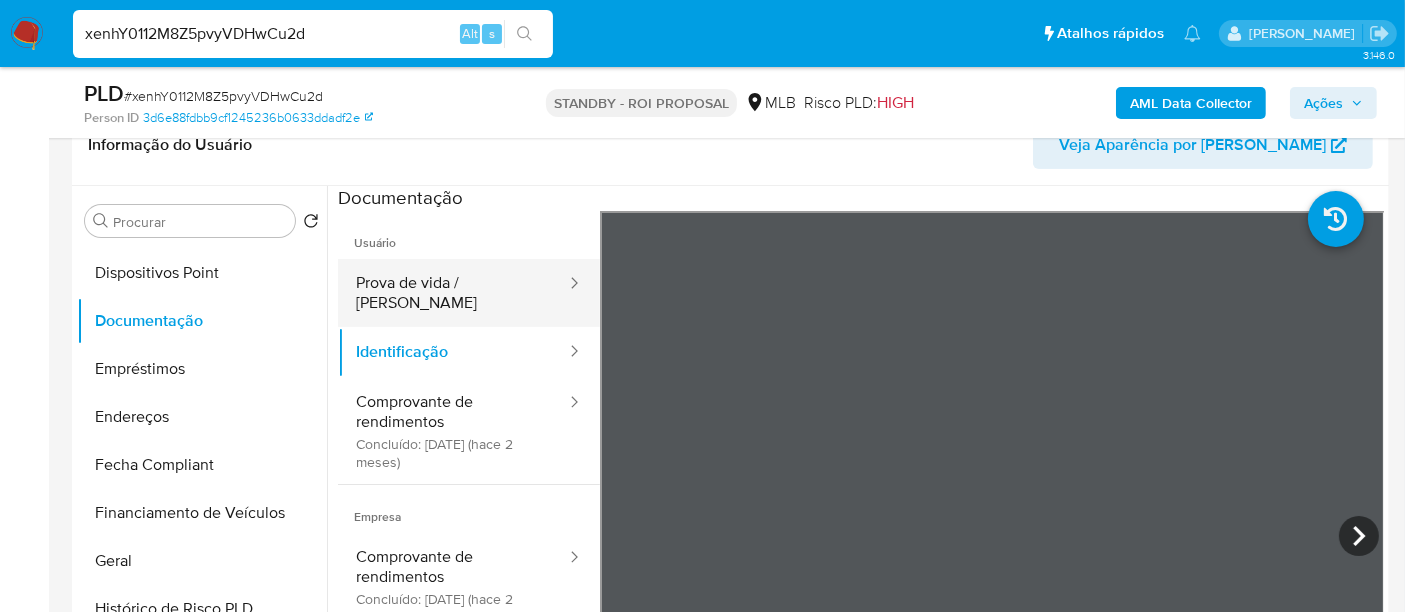 click on "Prova de vida / Selfie" at bounding box center [453, 293] 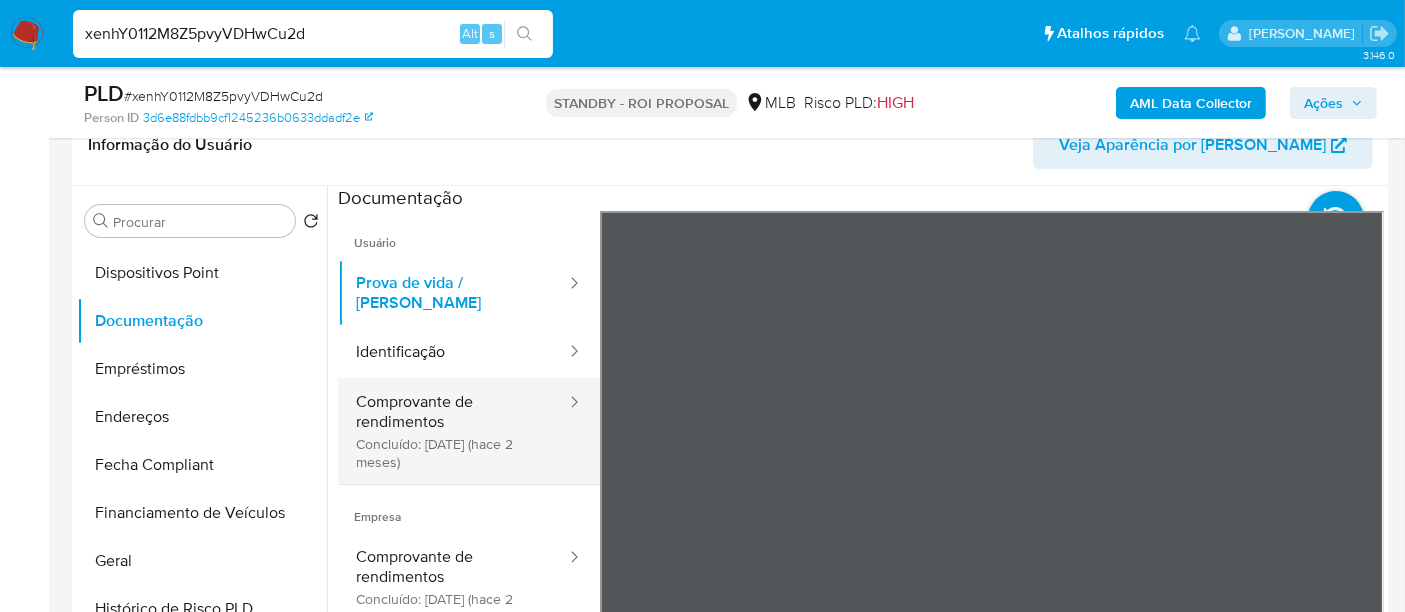 click on "Comprovante de rendimentos Concluído: 14/05/2025 (hace 2 meses)" at bounding box center (453, 431) 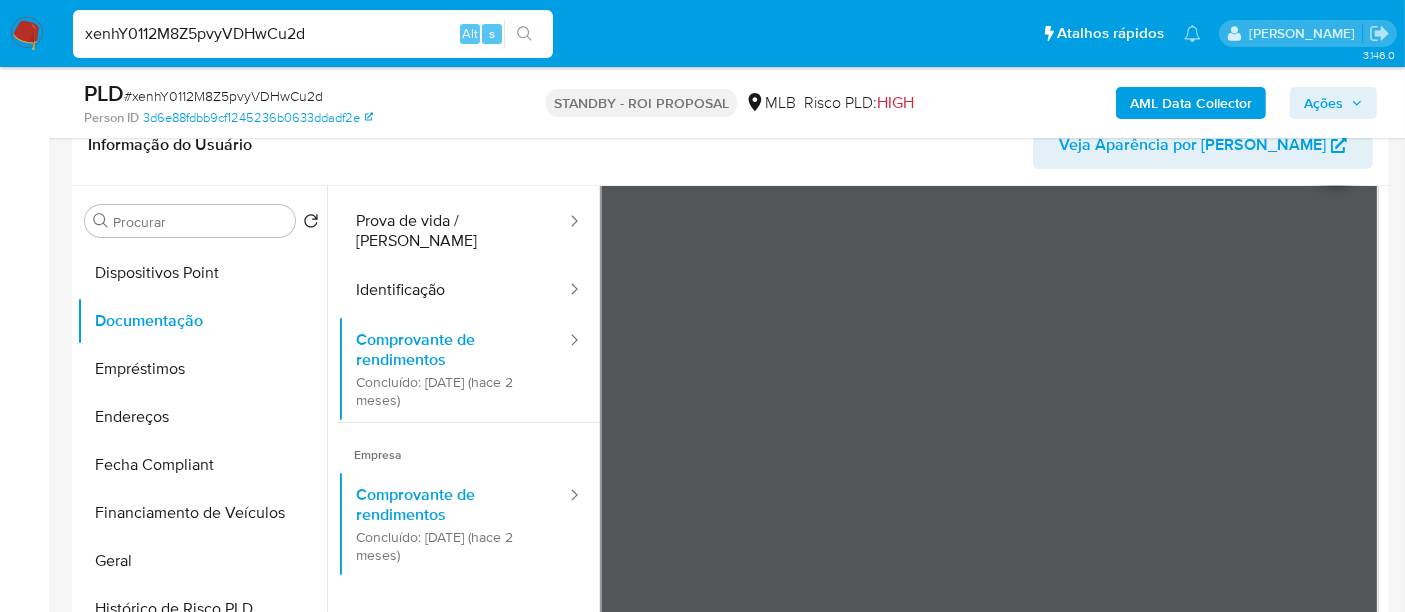 scroll, scrollTop: 111, scrollLeft: 0, axis: vertical 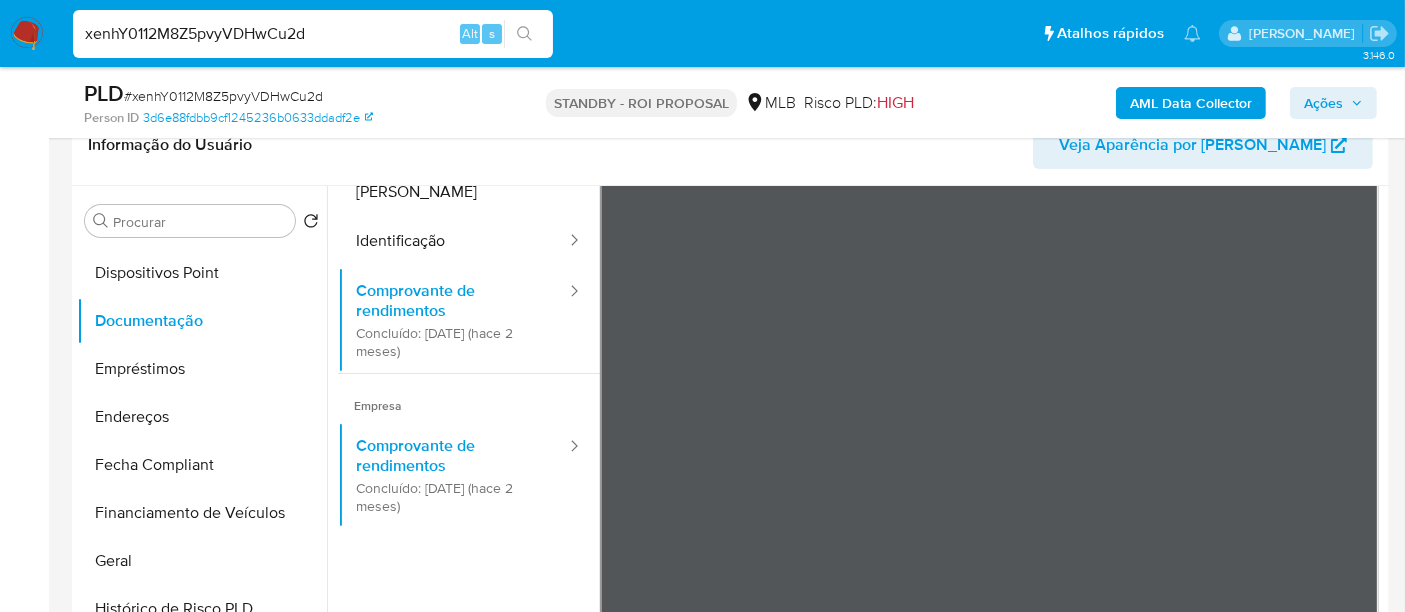 type 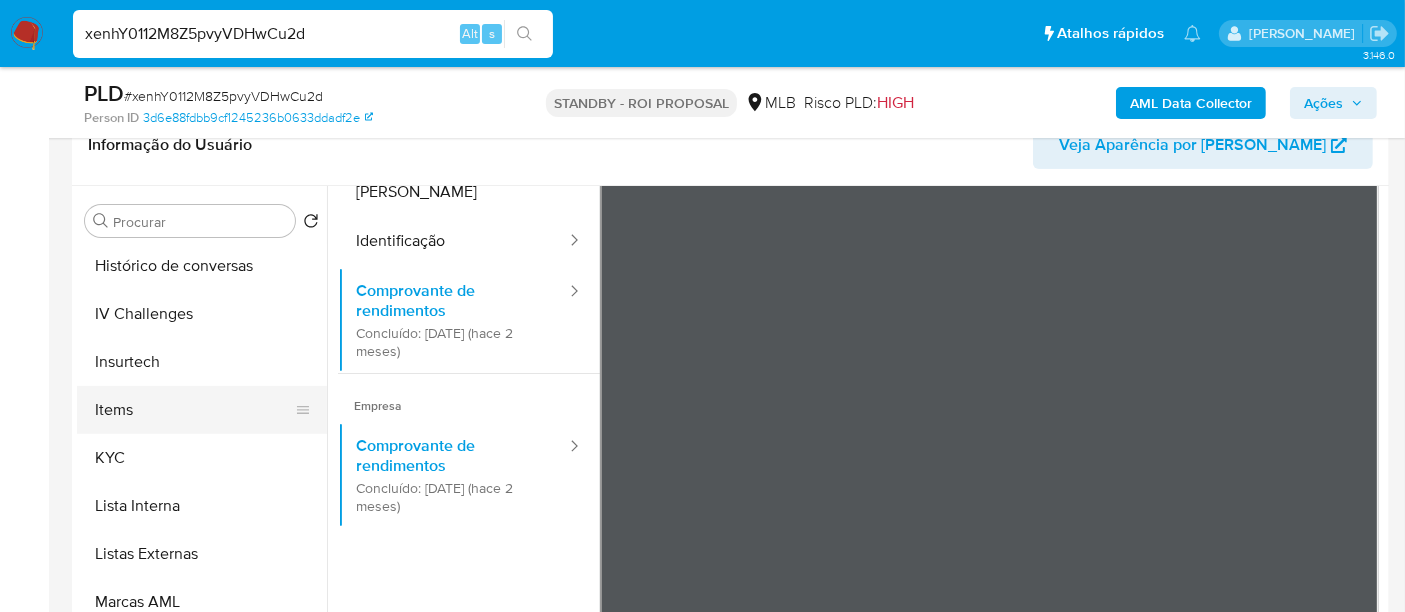 scroll, scrollTop: 844, scrollLeft: 0, axis: vertical 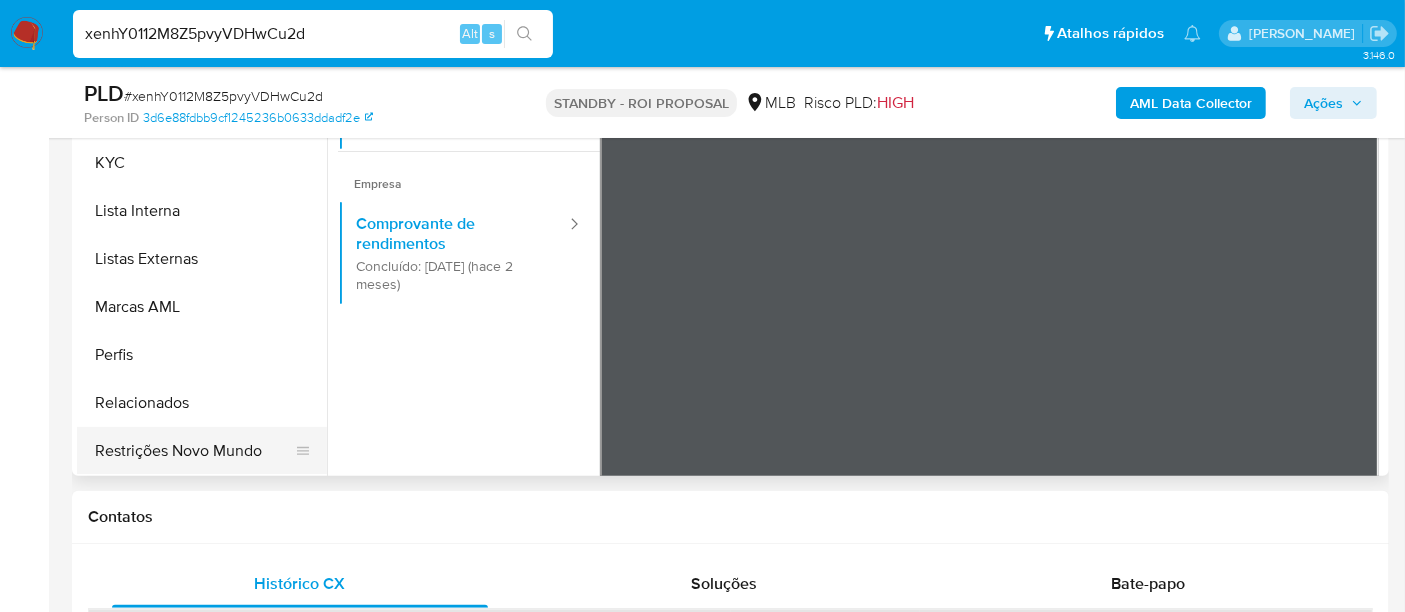 click on "Restrições Novo Mundo" at bounding box center [194, 451] 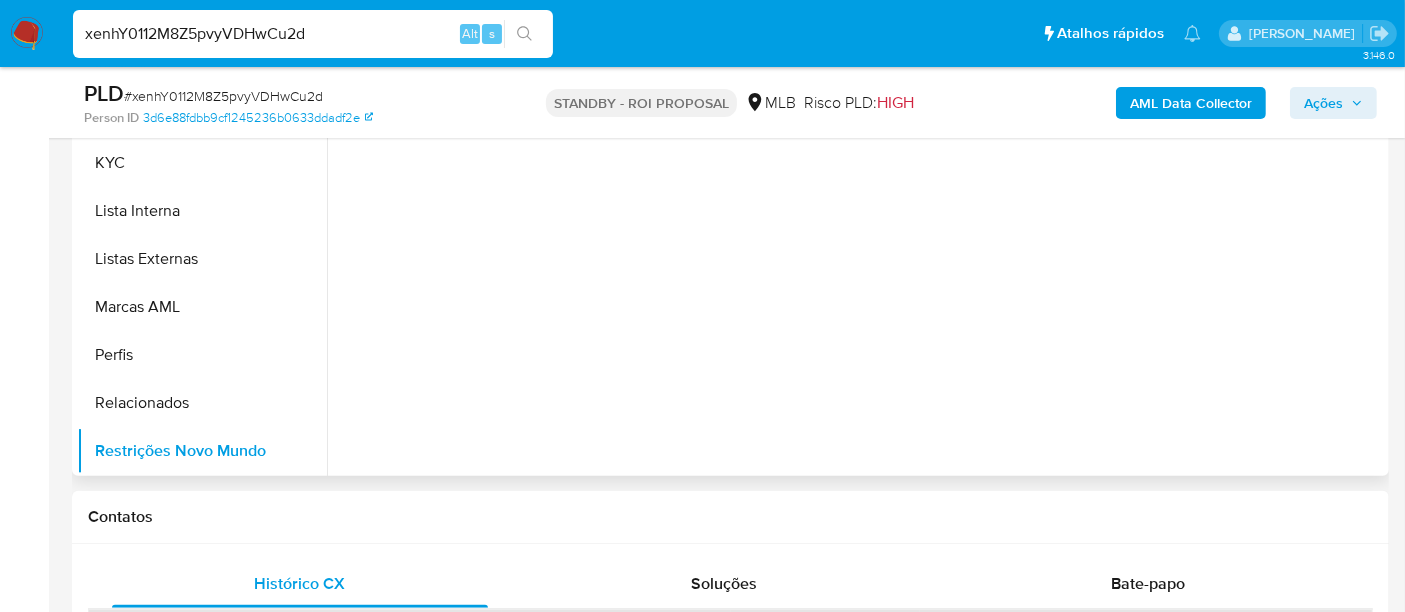 scroll, scrollTop: 0, scrollLeft: 0, axis: both 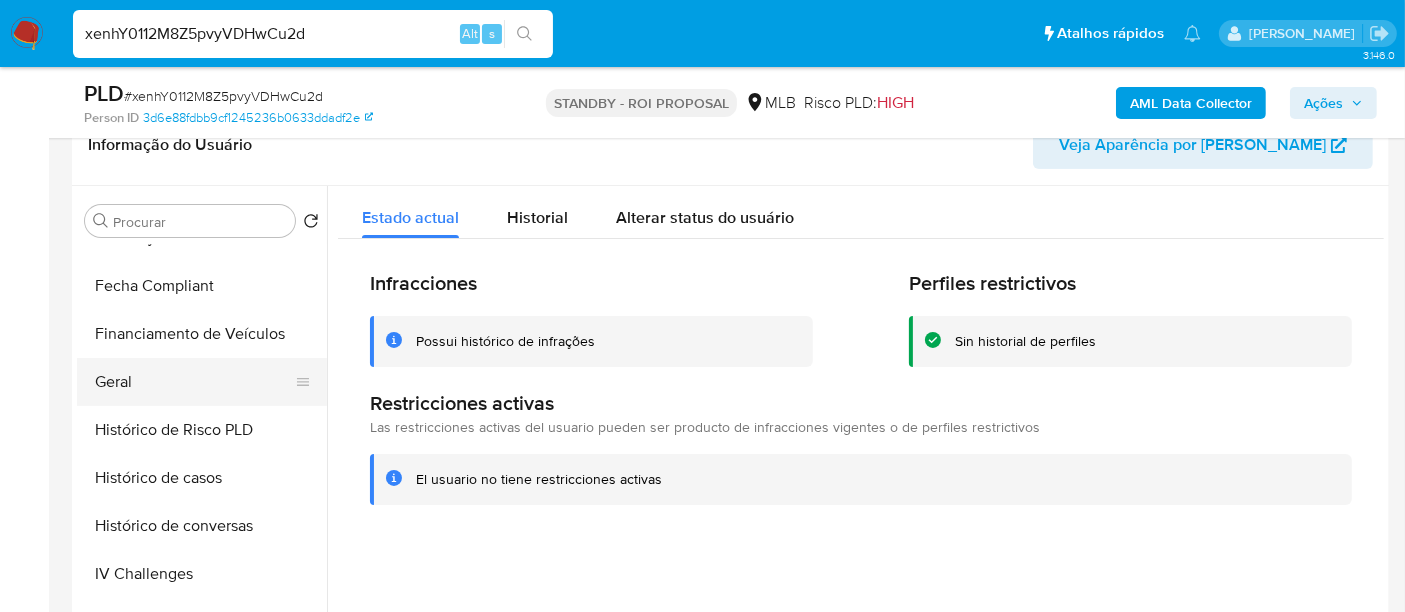 click on "Geral" at bounding box center [194, 382] 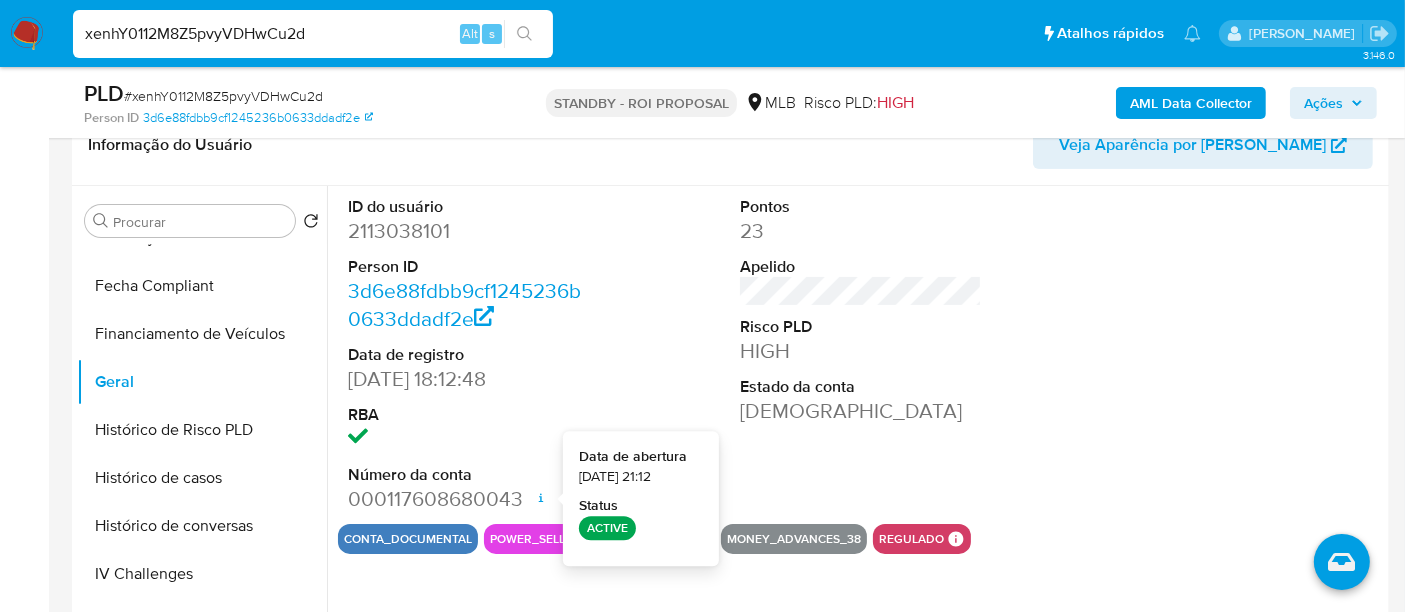 type 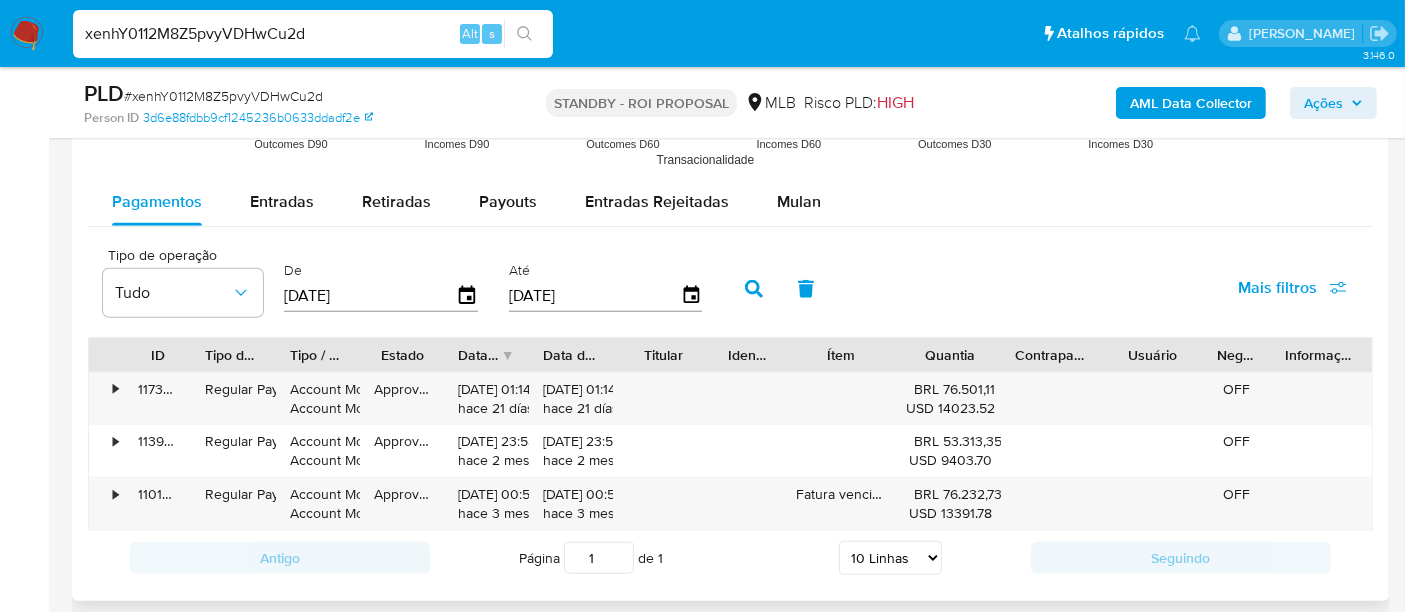 scroll, scrollTop: 2111, scrollLeft: 0, axis: vertical 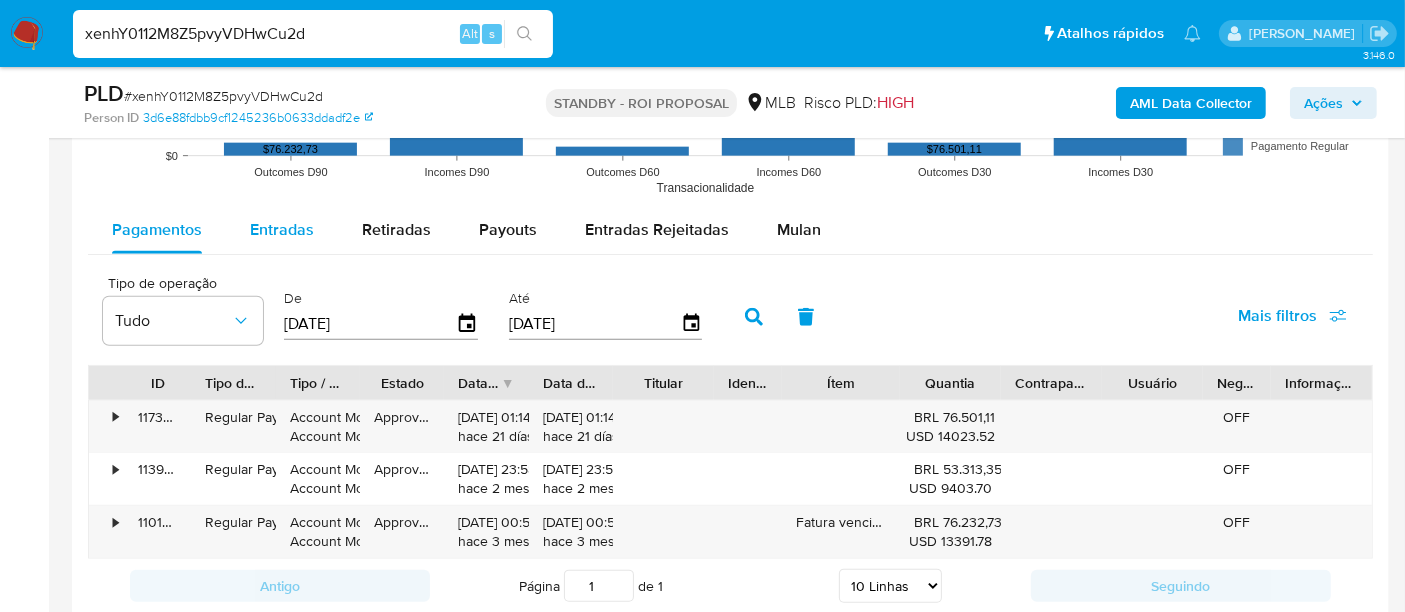 click on "Entradas" at bounding box center [282, 229] 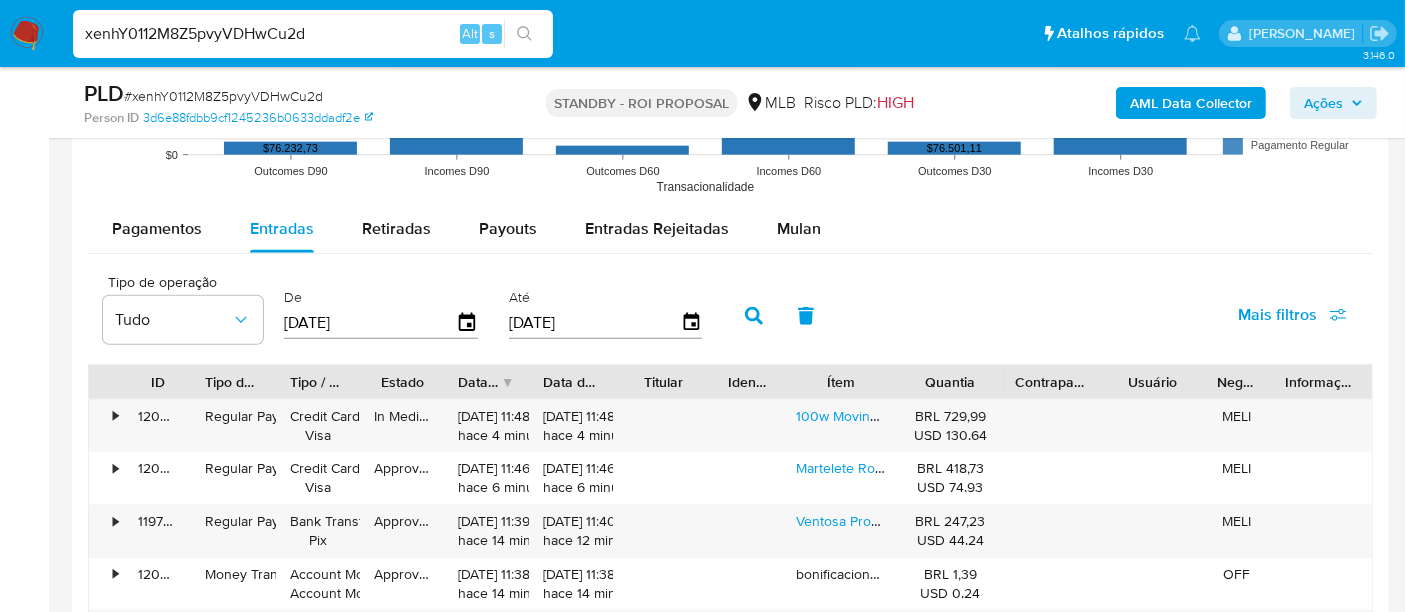 scroll, scrollTop: 2222, scrollLeft: 0, axis: vertical 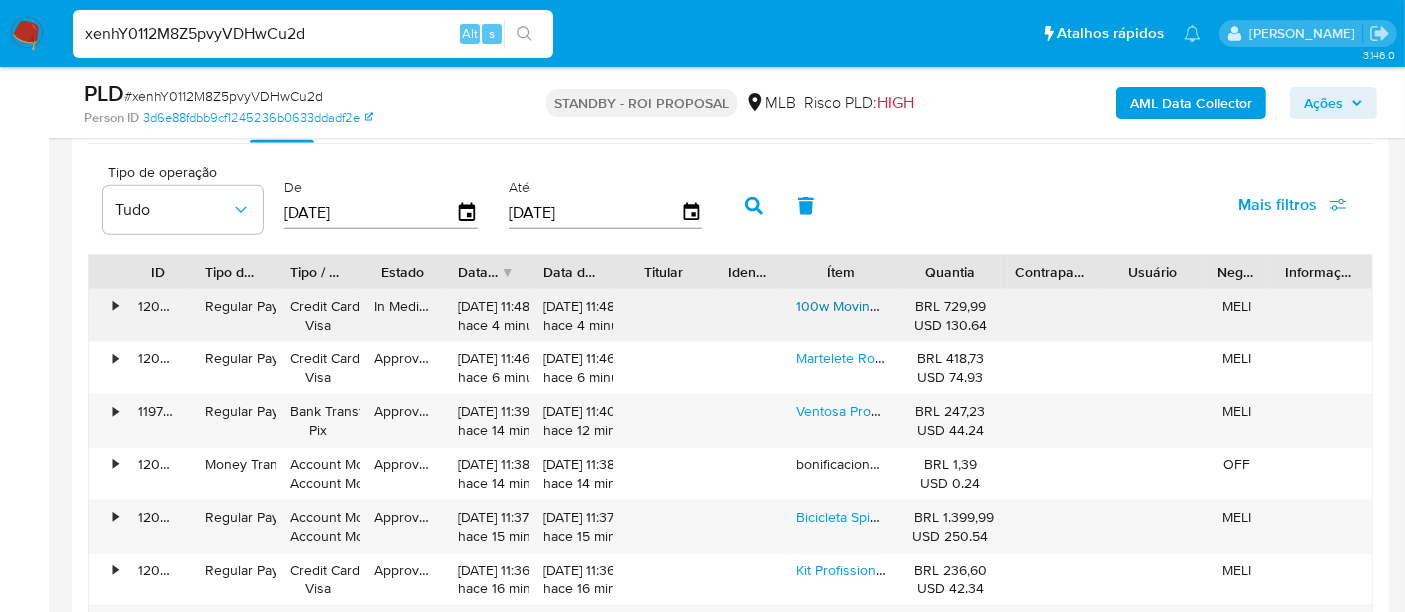 click on "100w Moving Head Led Beam Rgb Prisma  Colorido Giratório Dmx" at bounding box center [998, 306] 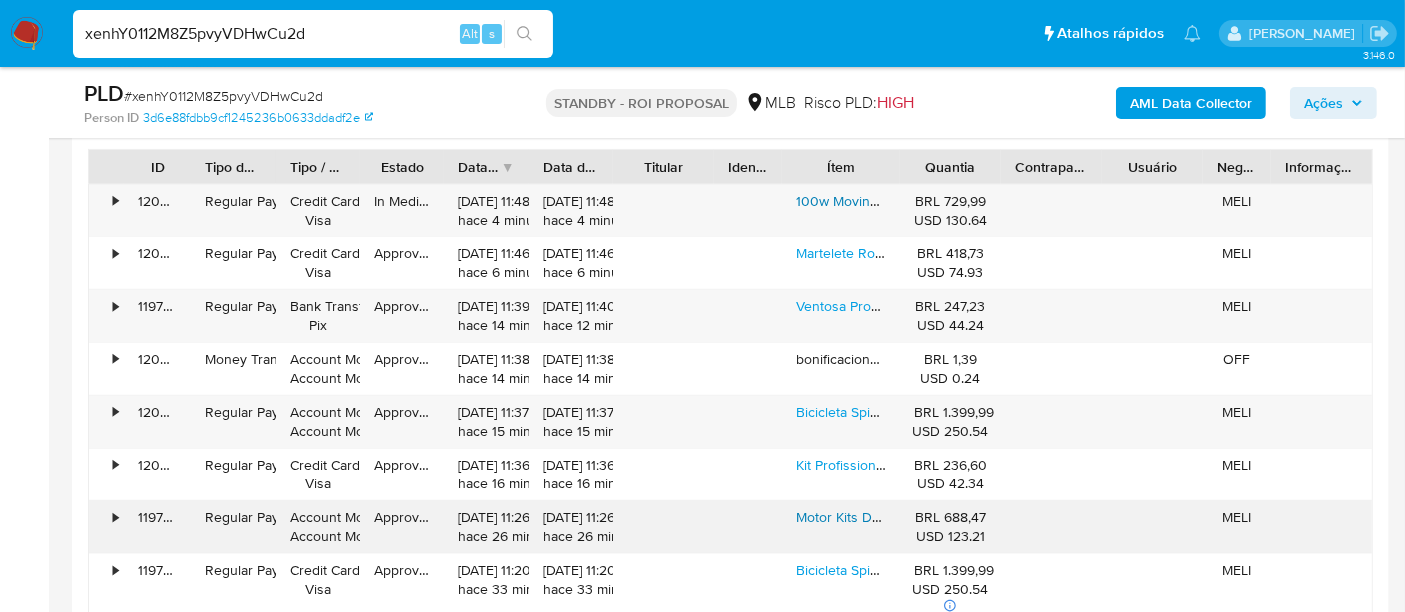 scroll, scrollTop: 2444, scrollLeft: 0, axis: vertical 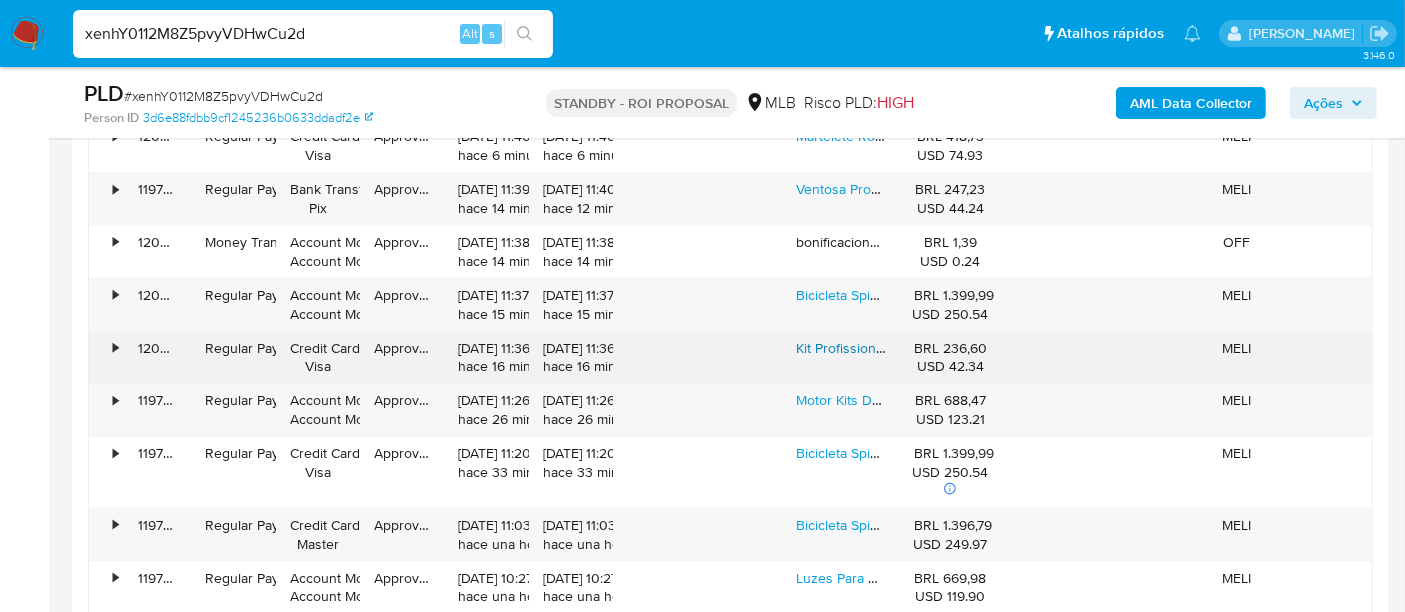 click on "Kit Profissional Martelinho Ouro Martelo De Tubarão Plus-70p" at bounding box center [985, 348] 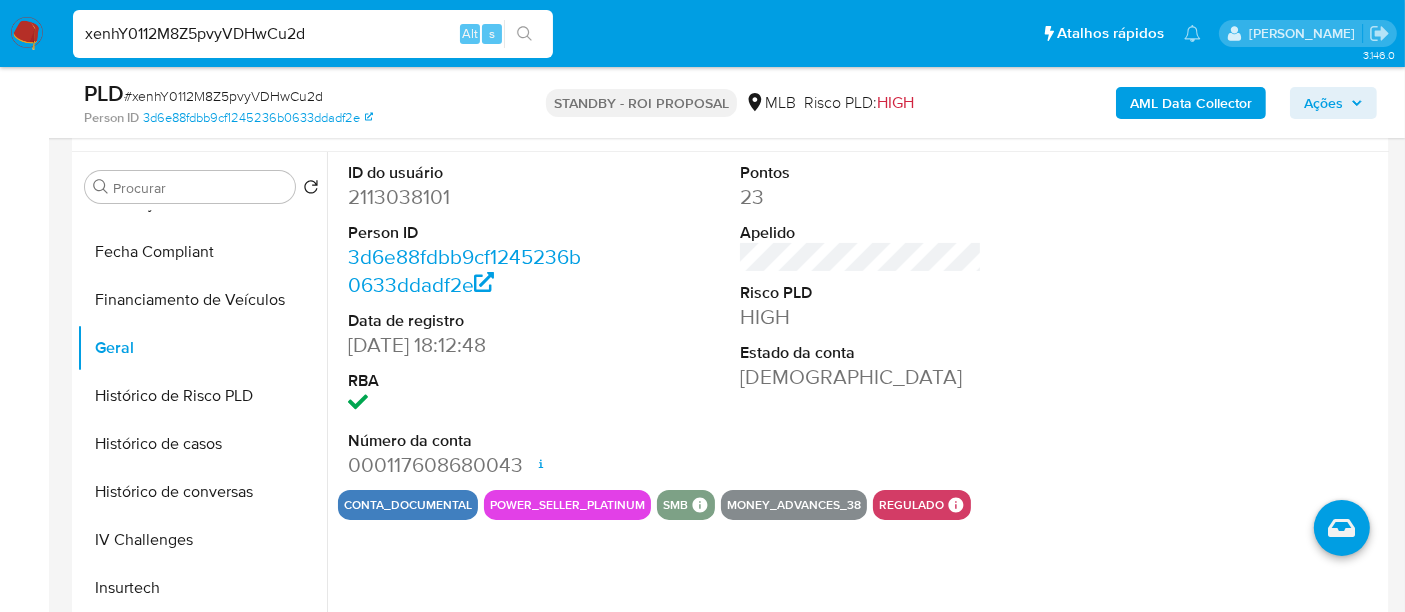 scroll, scrollTop: 333, scrollLeft: 0, axis: vertical 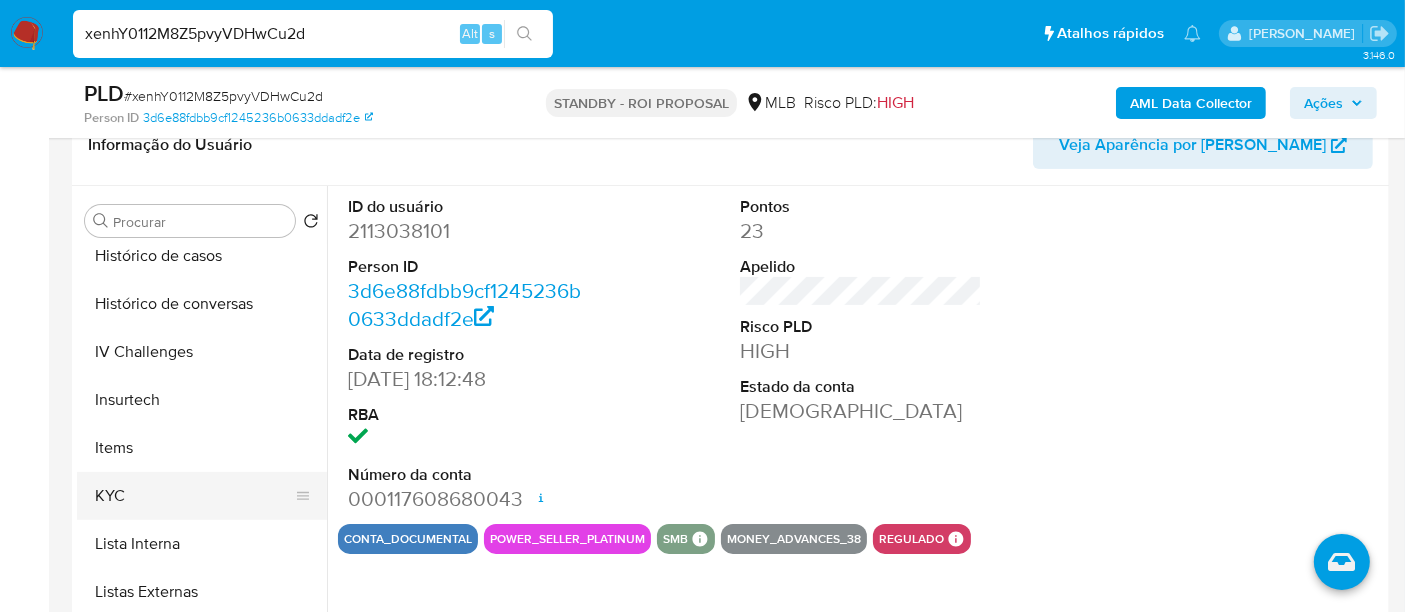 click on "KYC" at bounding box center (194, 496) 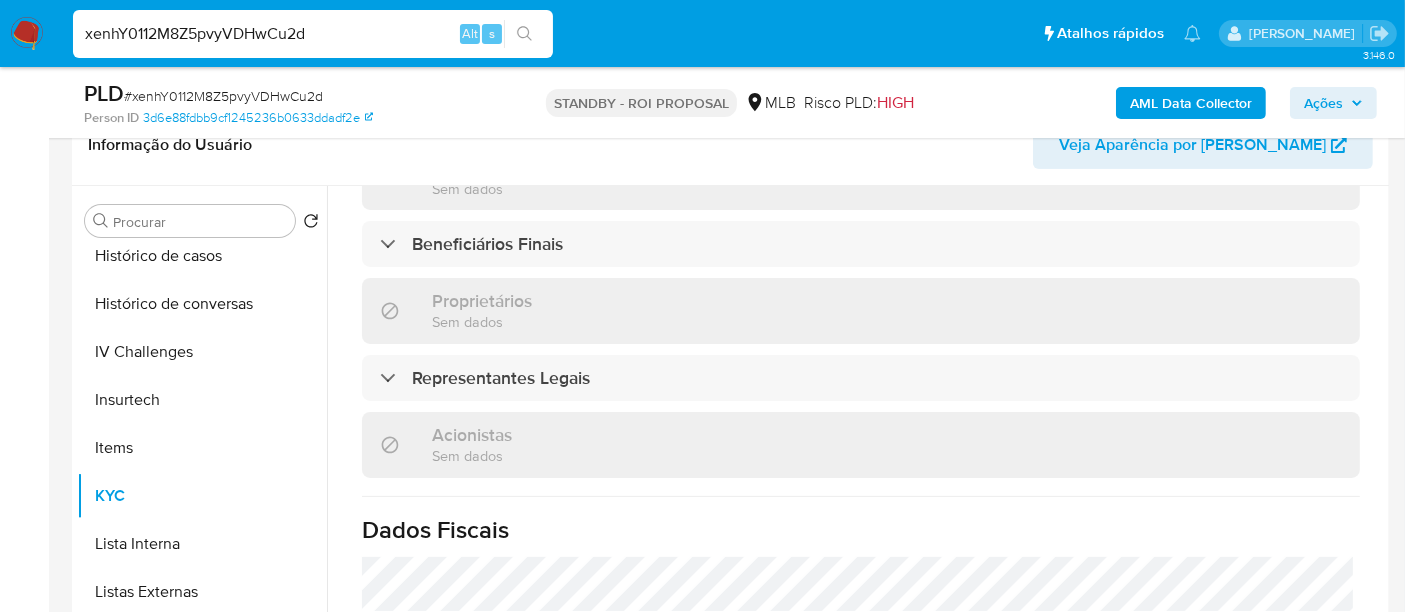scroll, scrollTop: 1251, scrollLeft: 0, axis: vertical 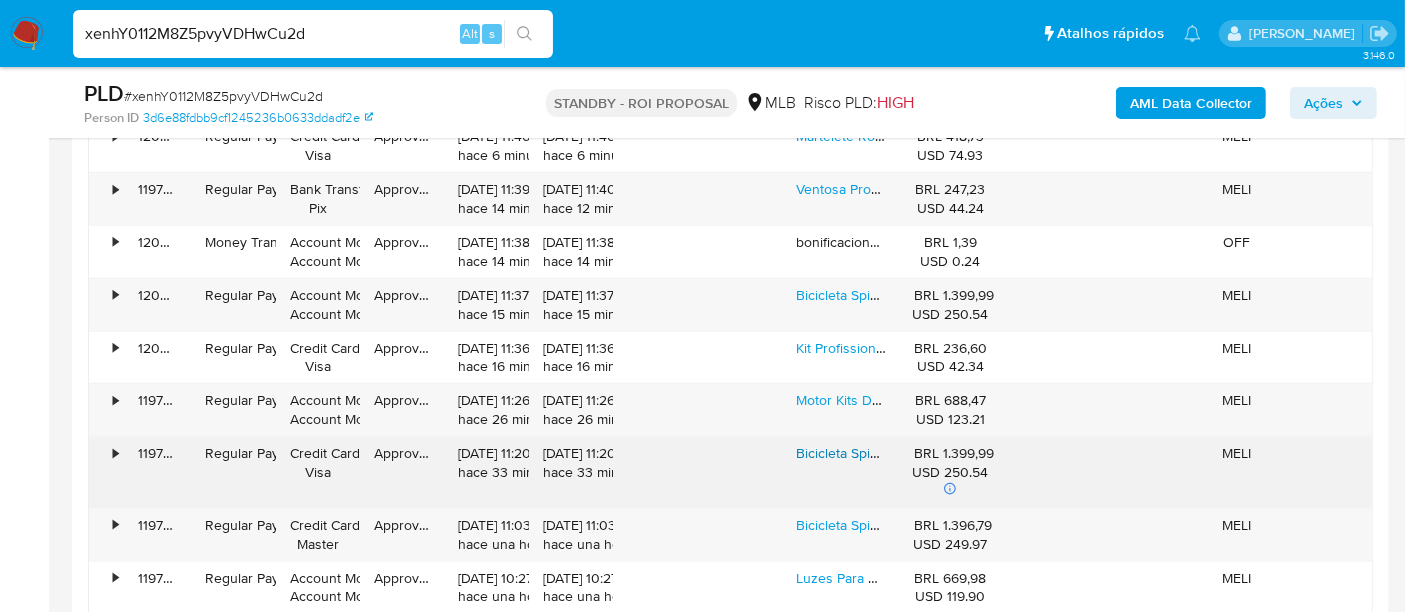 click on "Bicicleta Spinning Ergométrica Roda Inércia 13kgs Capacidade De Carga 150kg" at bounding box center [1039, 453] 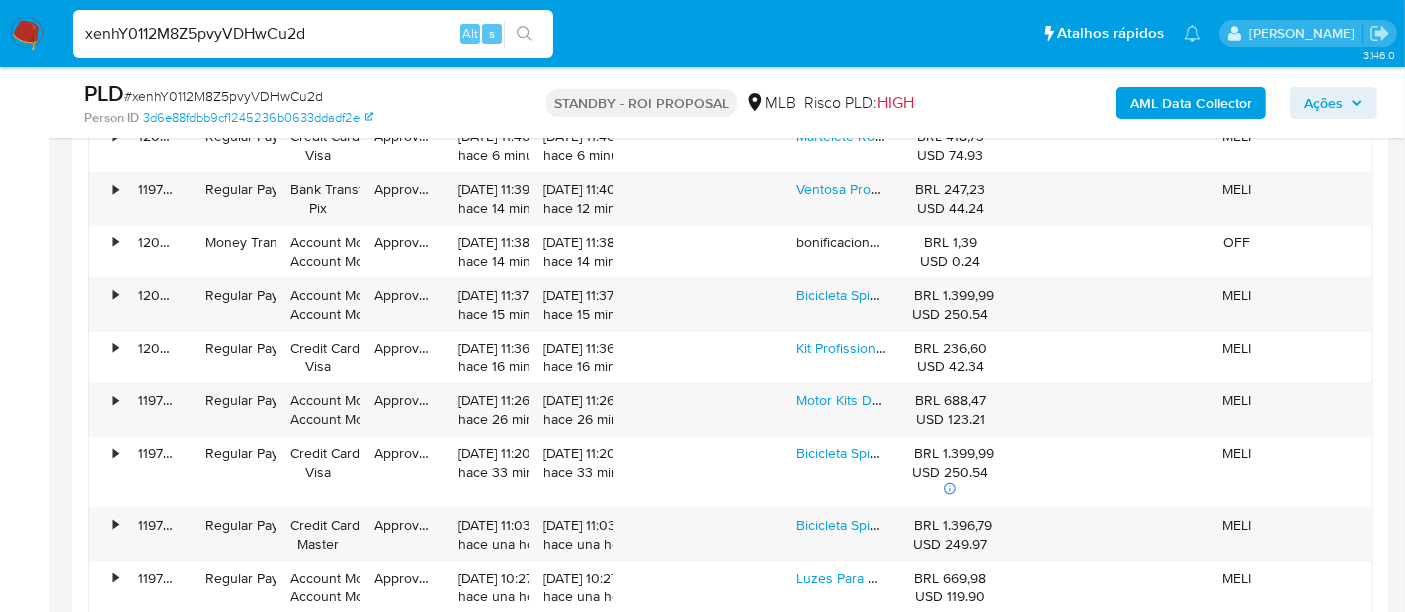 click on "xenhY0112M8Z5pvyVDHwCu2d" at bounding box center (313, 34) 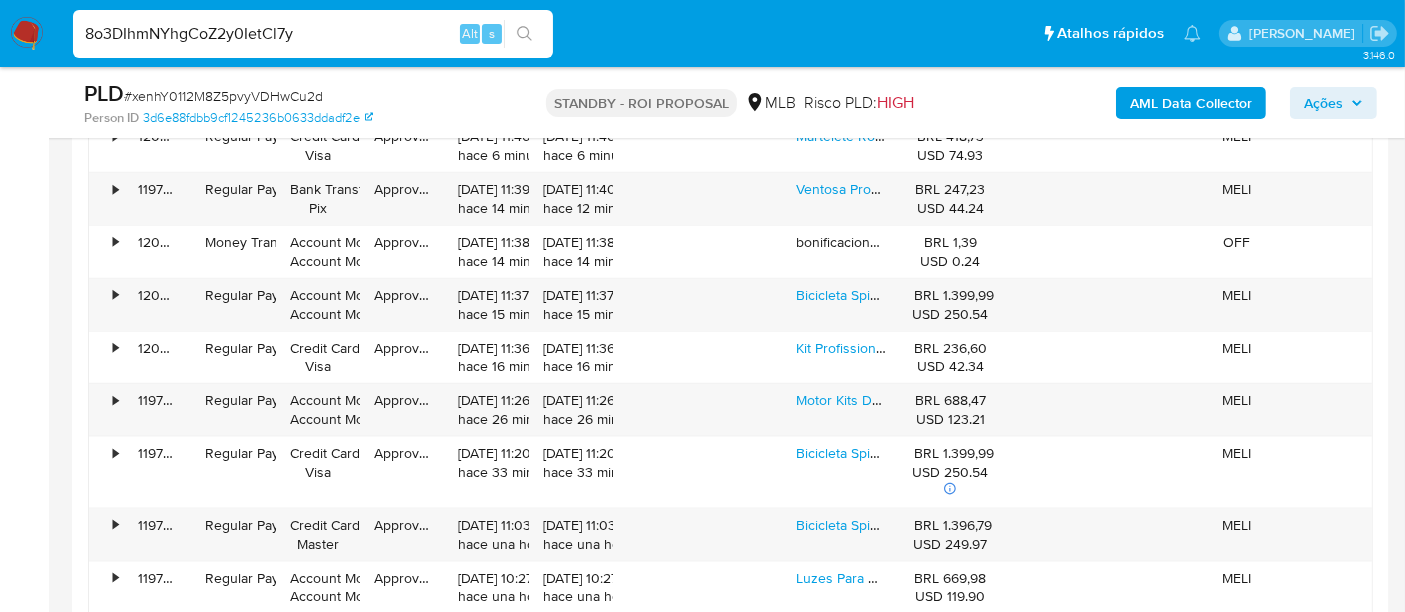 type on "8o3DIhmNYhgCoZ2y0IetCl7y" 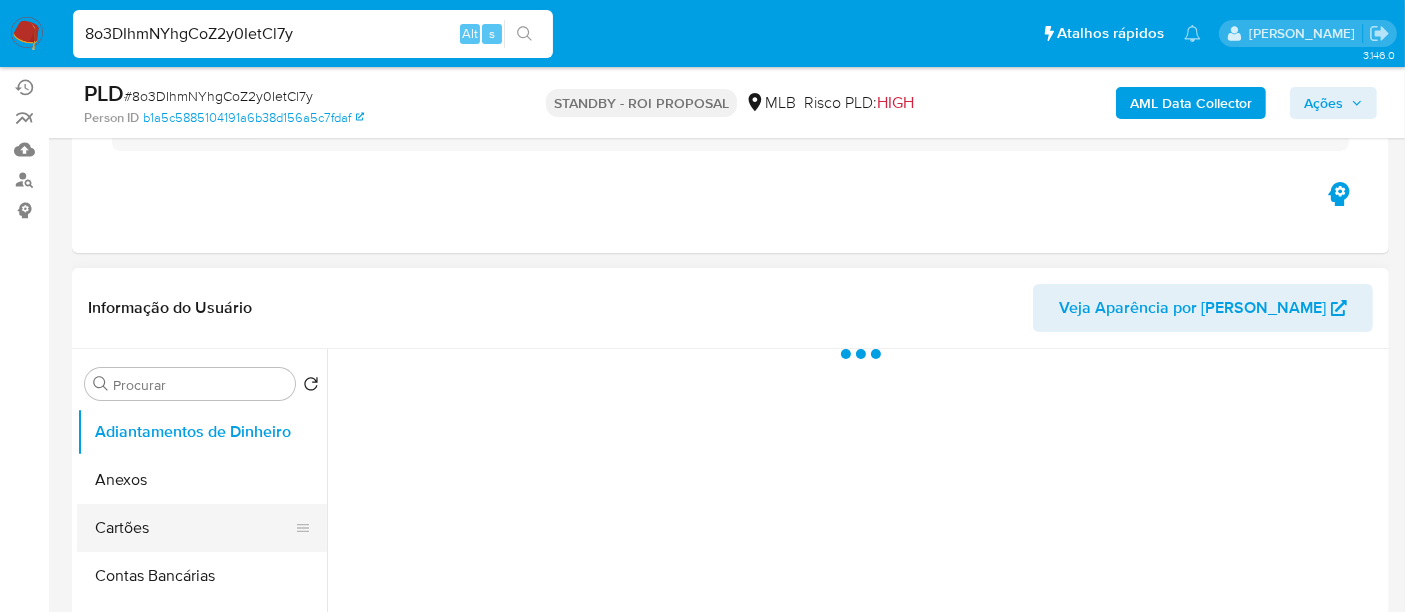 scroll, scrollTop: 333, scrollLeft: 0, axis: vertical 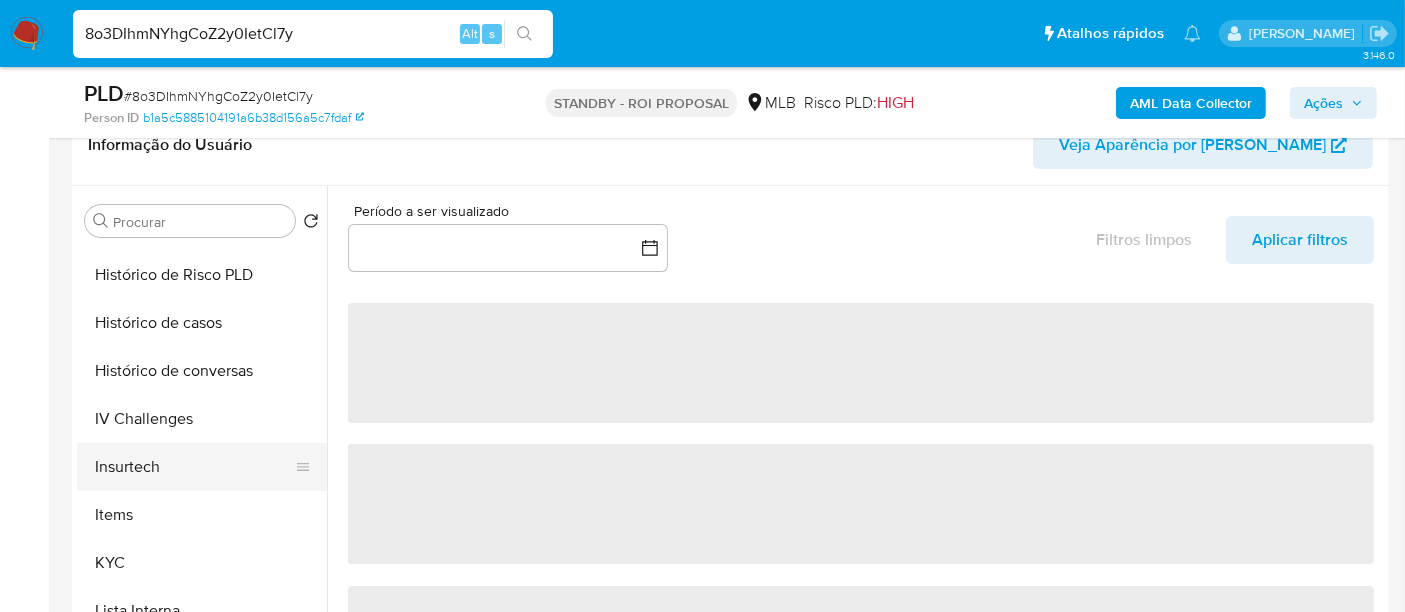 select on "10" 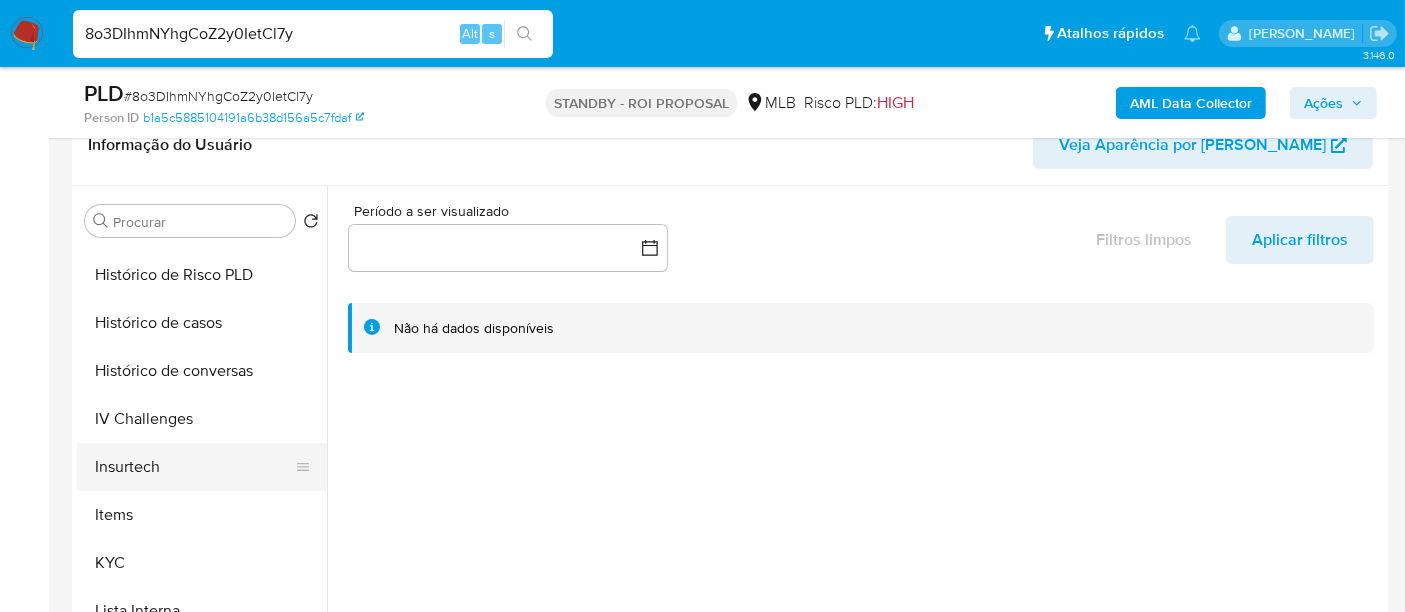 scroll, scrollTop: 777, scrollLeft: 0, axis: vertical 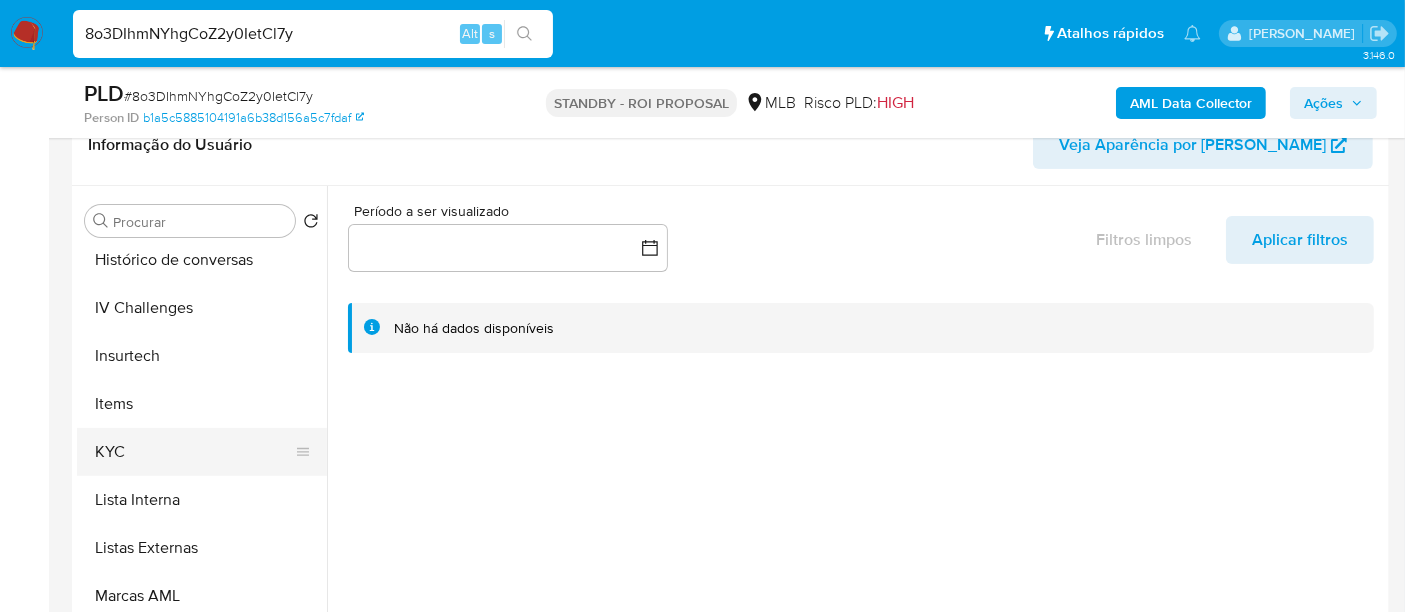 click on "KYC" at bounding box center (194, 452) 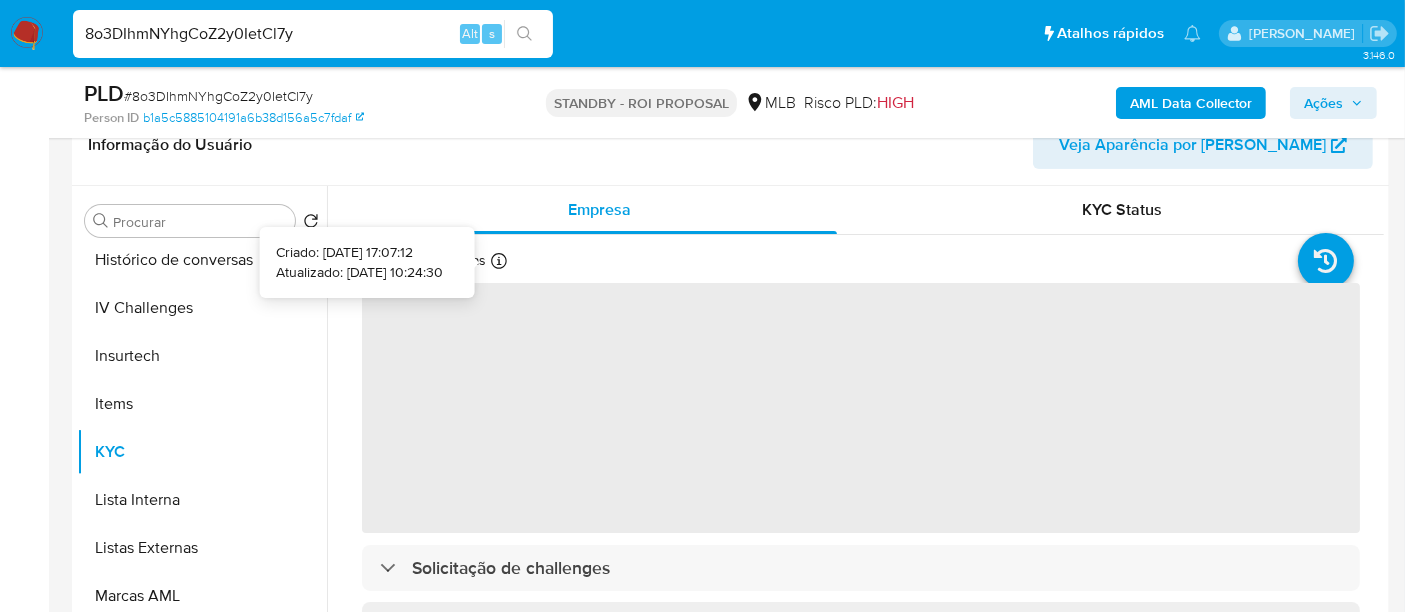 type 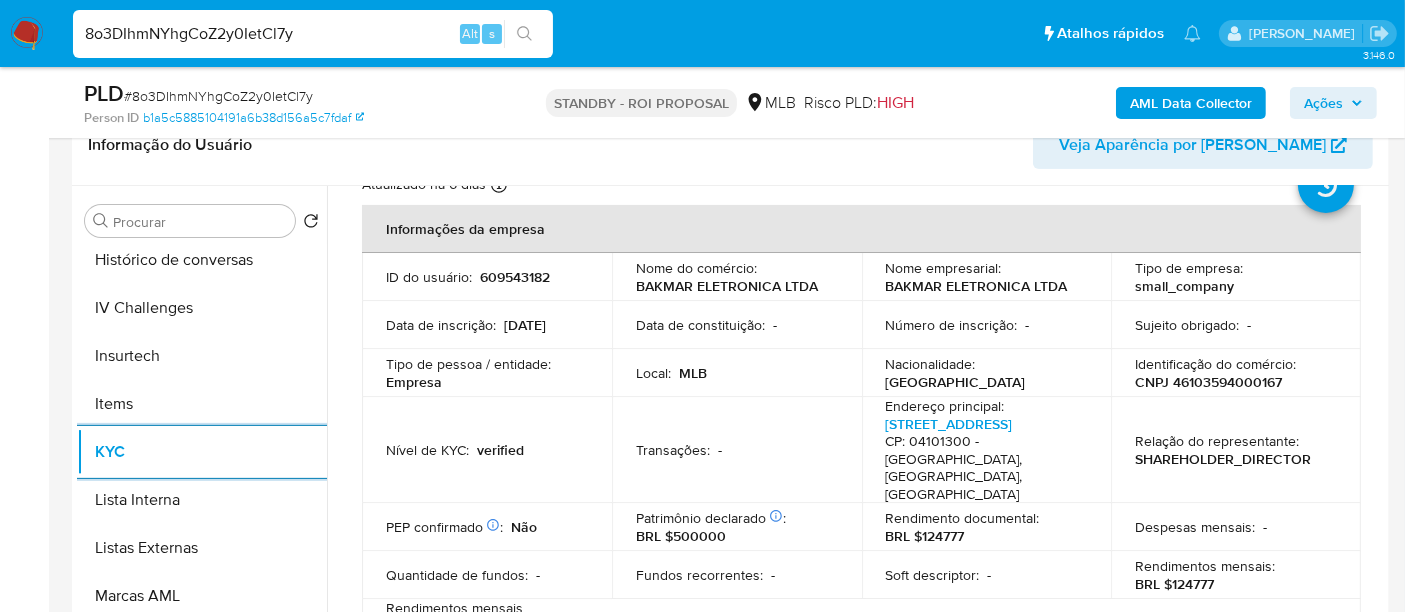 scroll, scrollTop: 111, scrollLeft: 0, axis: vertical 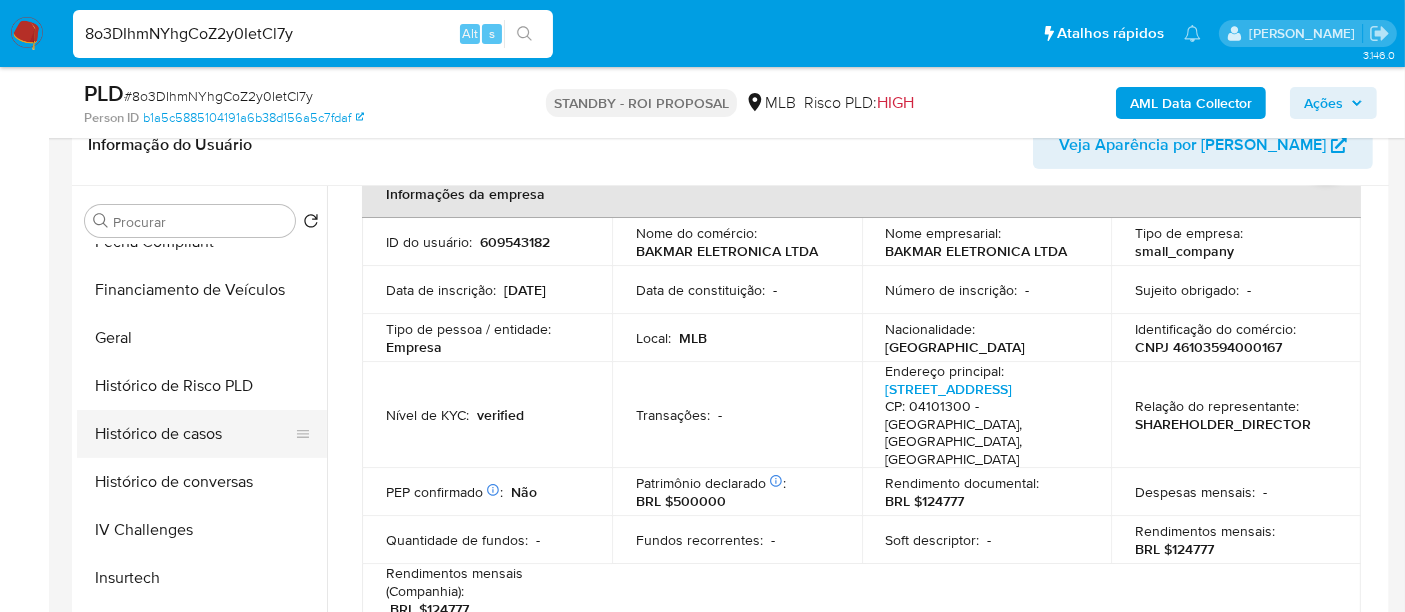 drag, startPoint x: 180, startPoint y: 432, endPoint x: 218, endPoint y: 427, distance: 38.327538 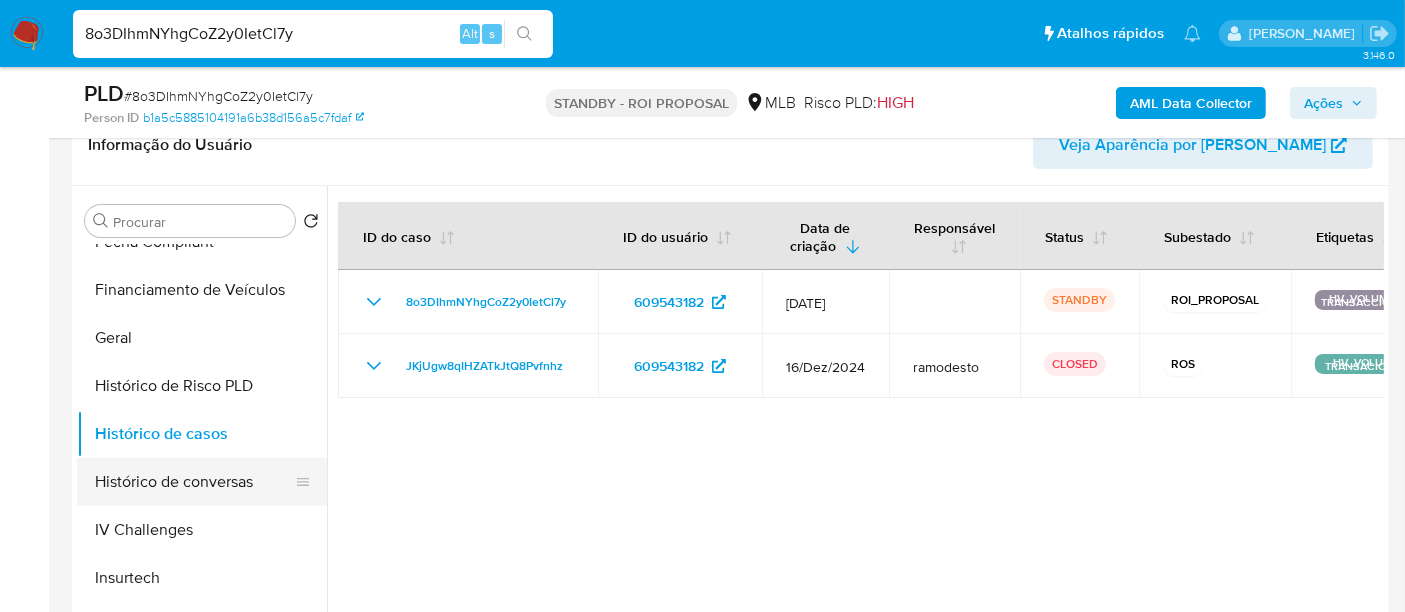 type 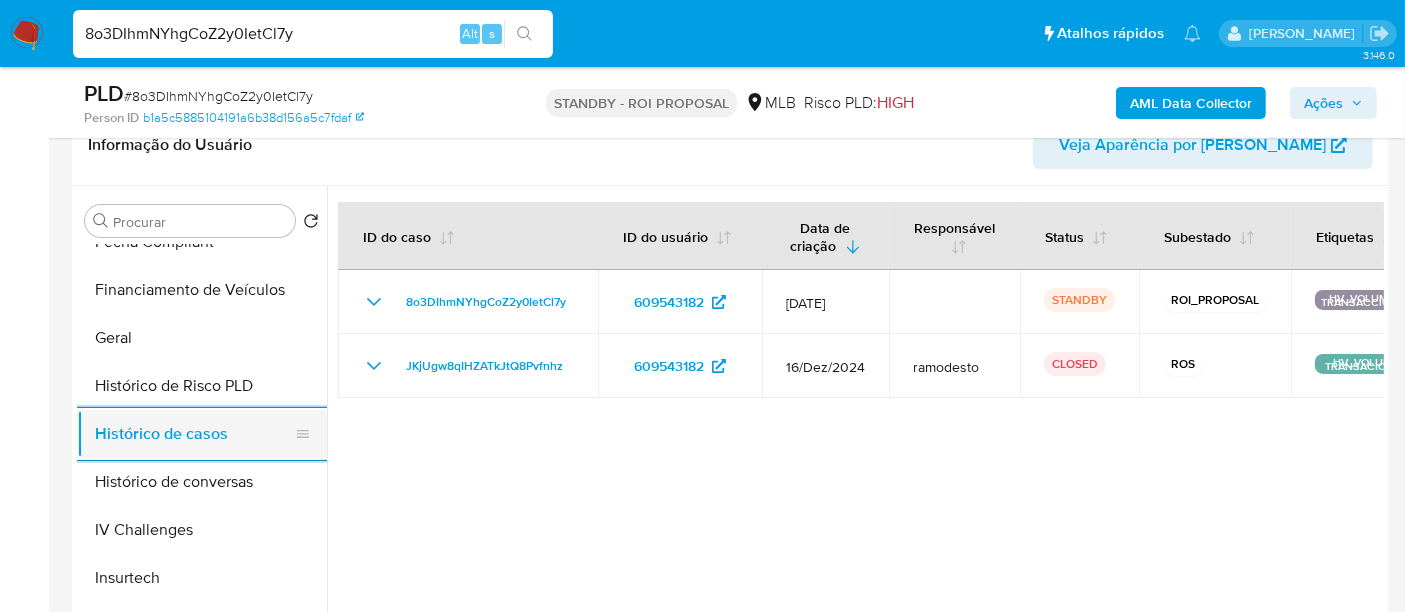 scroll, scrollTop: 333, scrollLeft: 0, axis: vertical 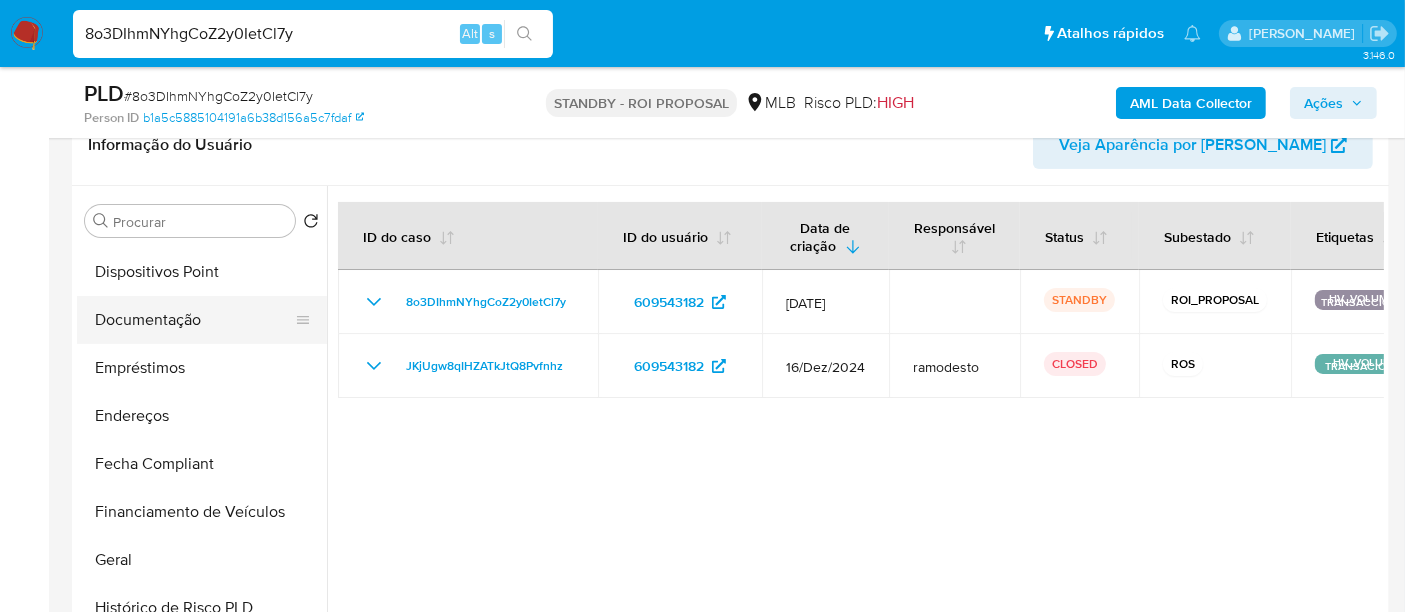 click on "Documentação" at bounding box center [194, 320] 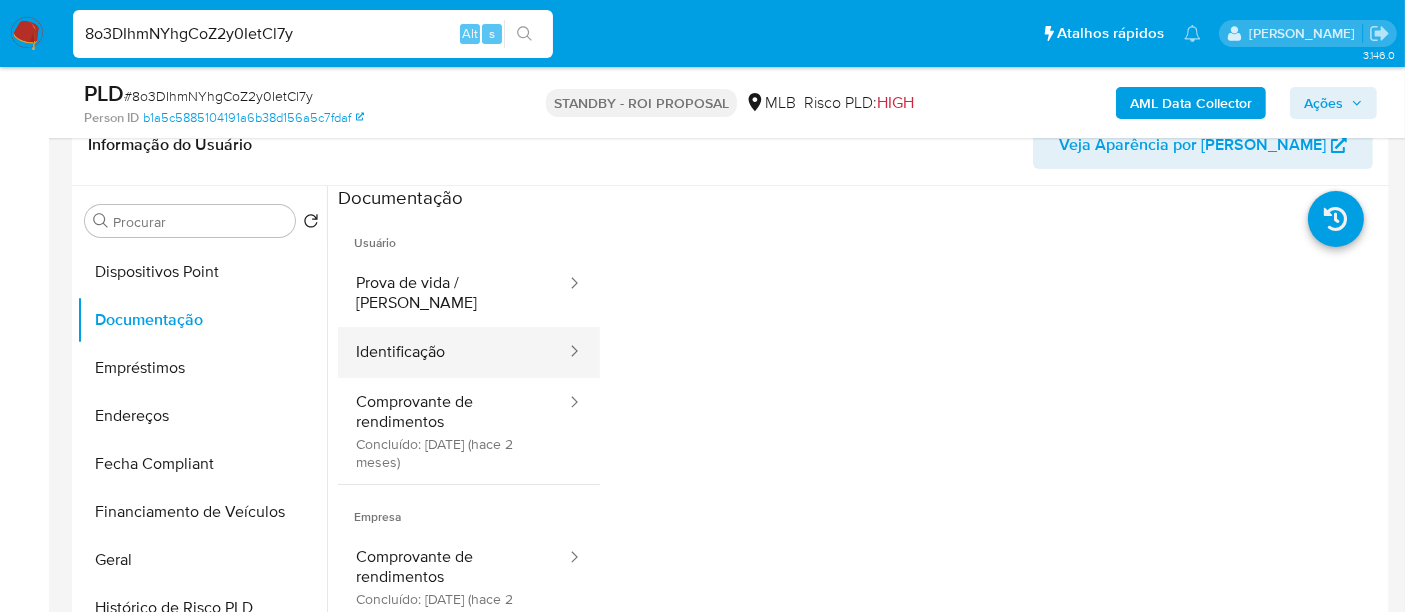 drag, startPoint x: 438, startPoint y: 348, endPoint x: 513, endPoint y: 347, distance: 75.00667 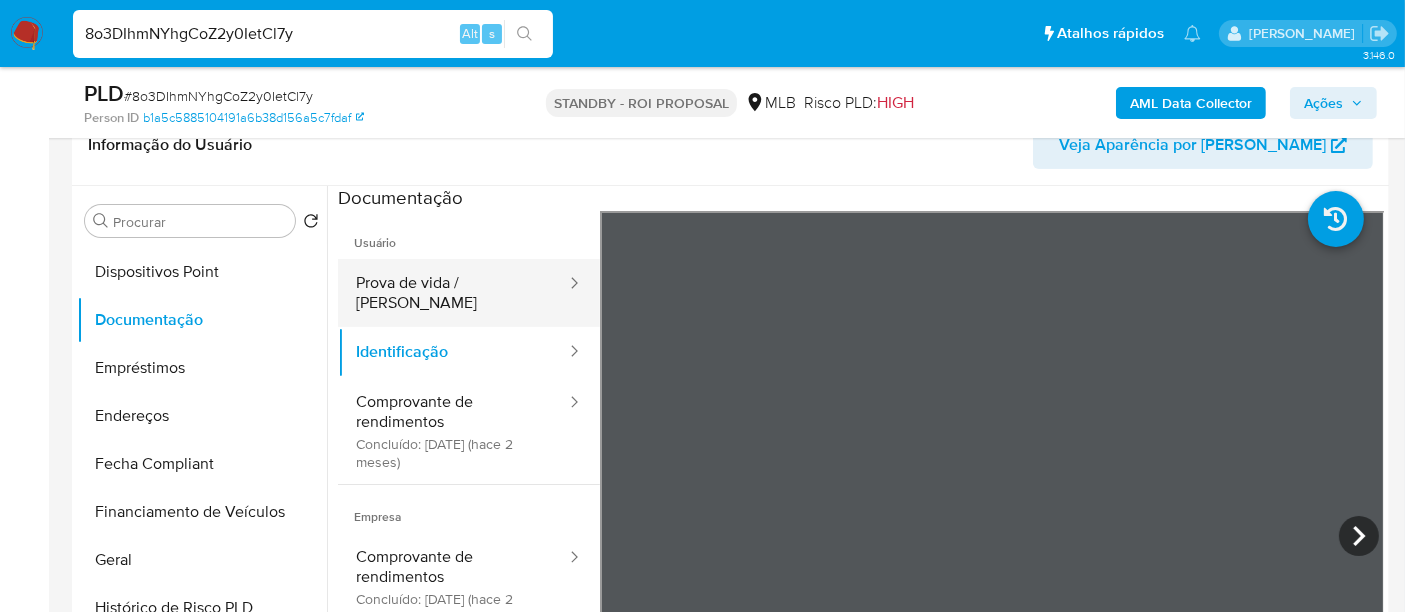 click on "Prova de vida / Selfie" at bounding box center (453, 293) 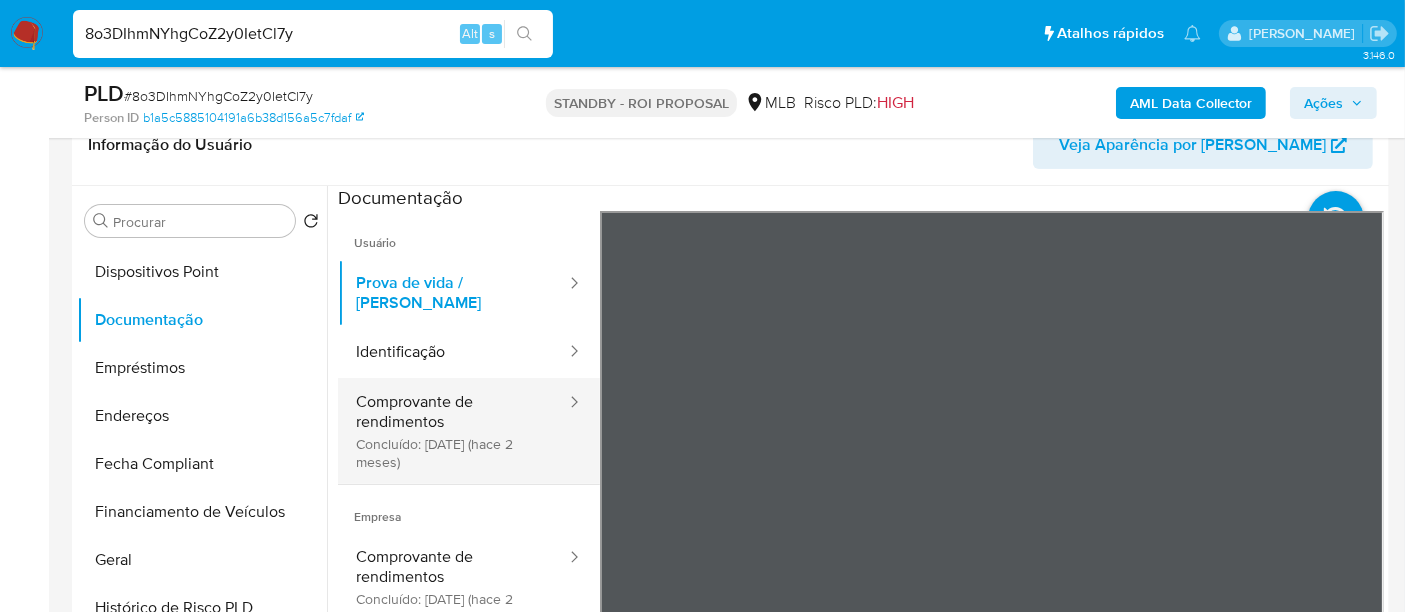 click on "Comprovante de rendimentos Concluído: 16/05/2025 (hace 2 meses)" at bounding box center (453, 431) 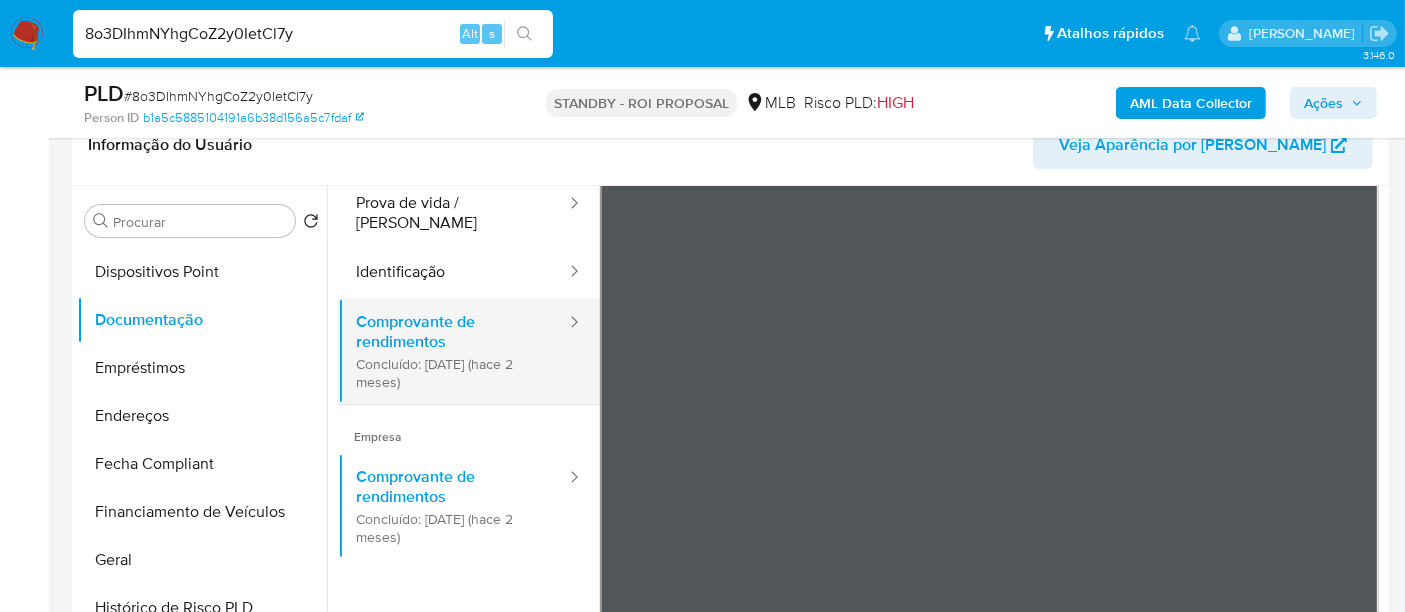 scroll, scrollTop: 111, scrollLeft: 0, axis: vertical 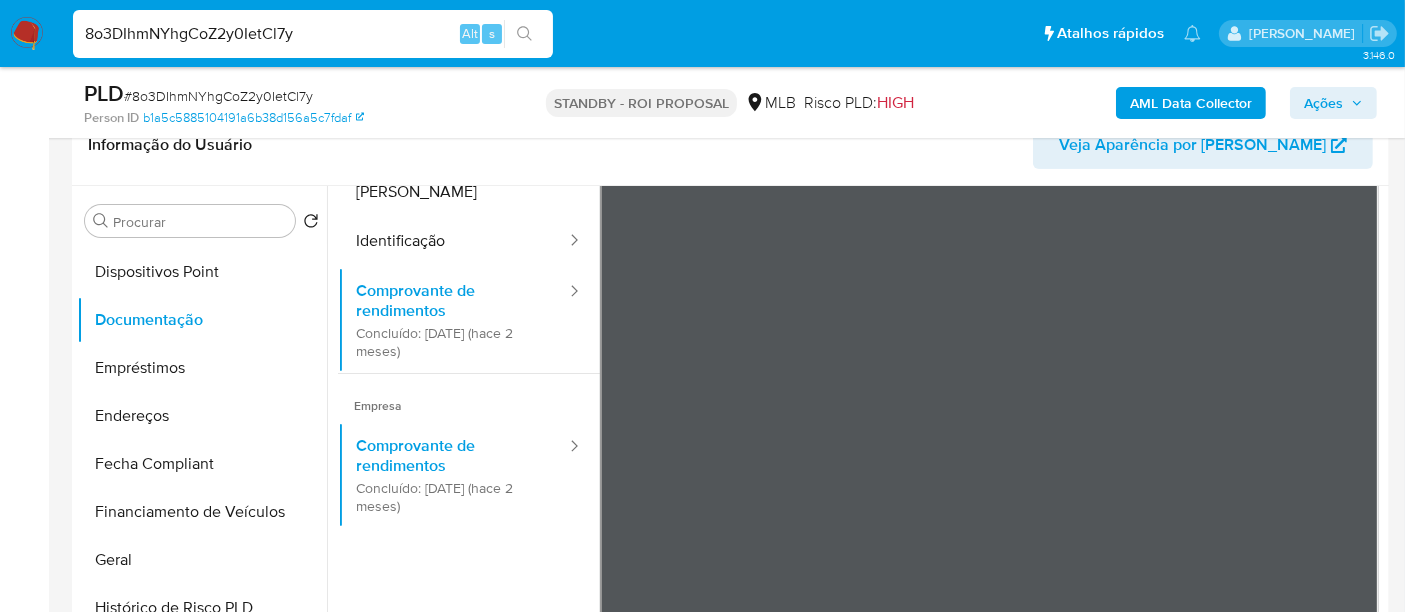 type 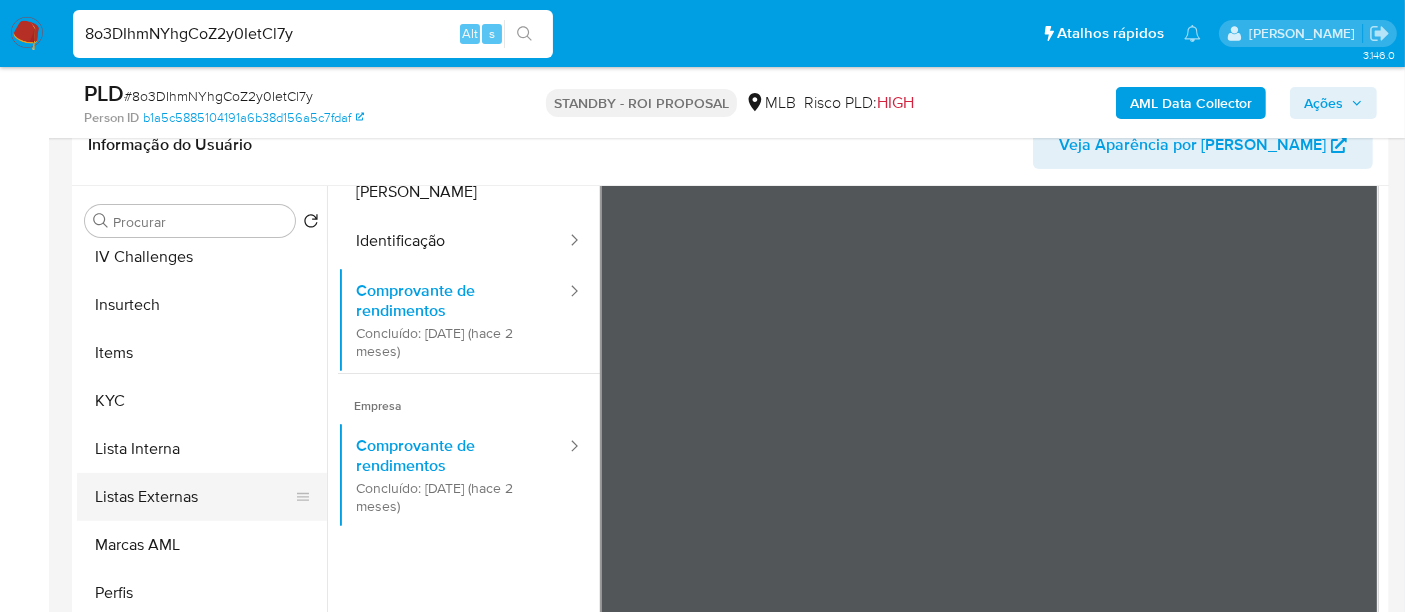 scroll, scrollTop: 844, scrollLeft: 0, axis: vertical 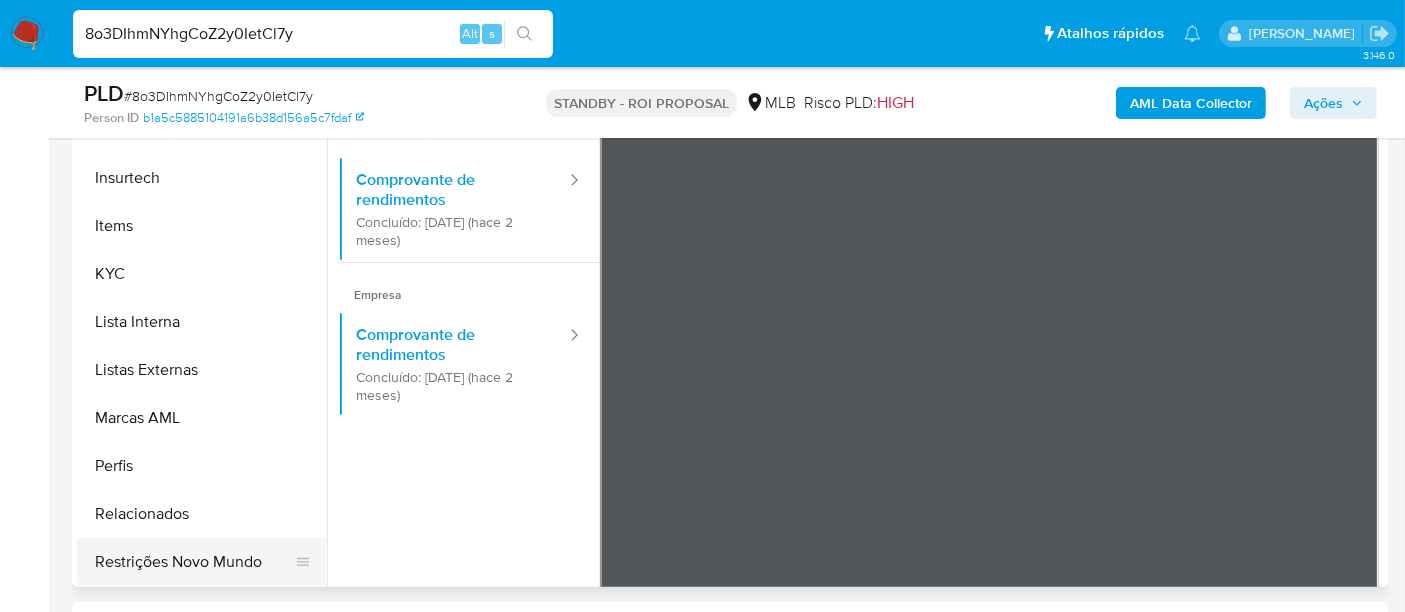 click on "Restrições Novo Mundo" at bounding box center [194, 562] 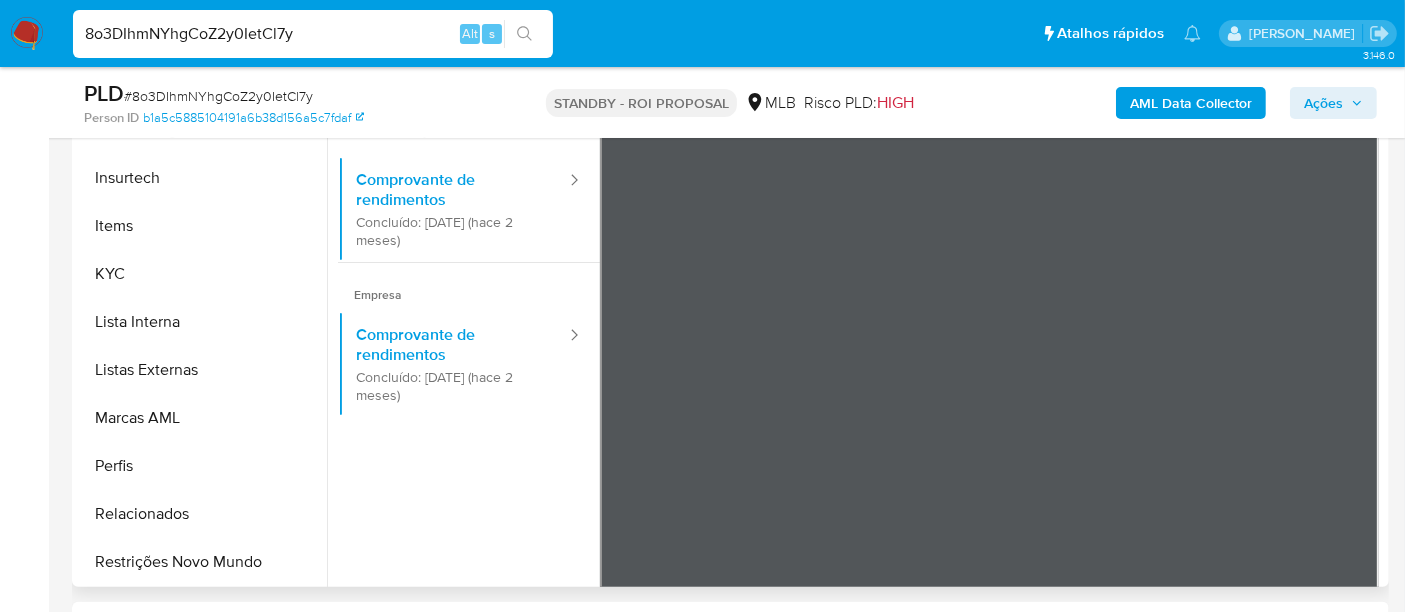 scroll, scrollTop: 0, scrollLeft: 0, axis: both 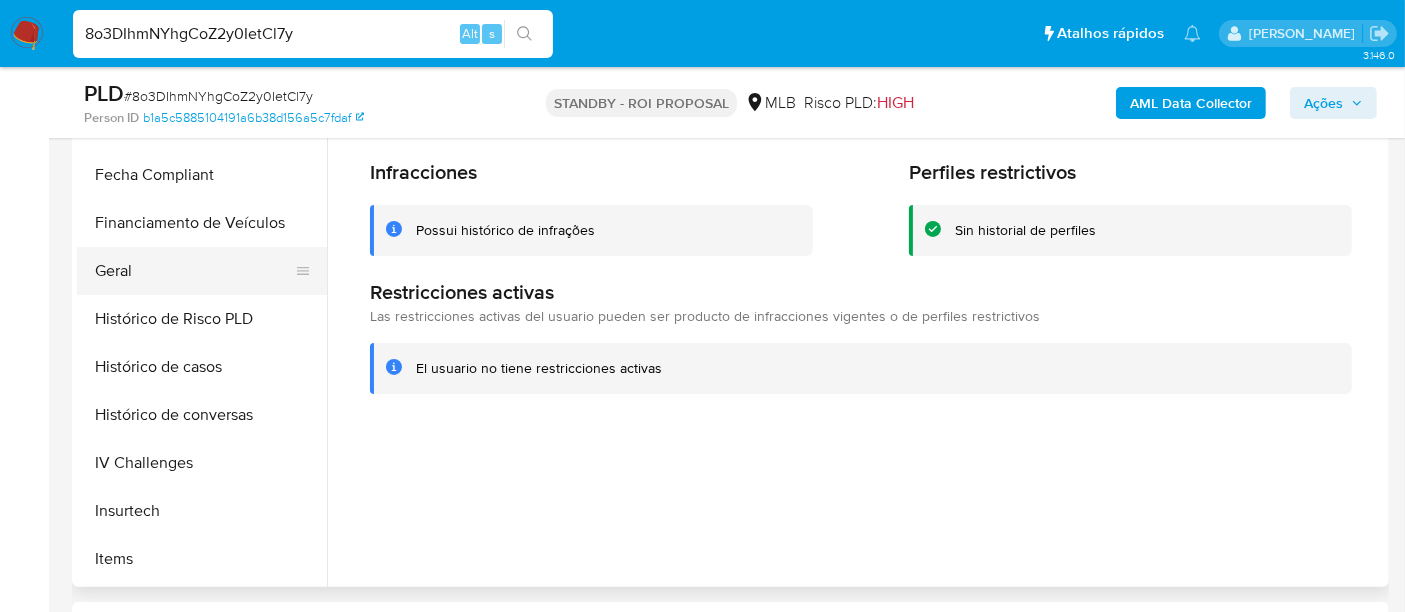 click on "Geral" at bounding box center (194, 271) 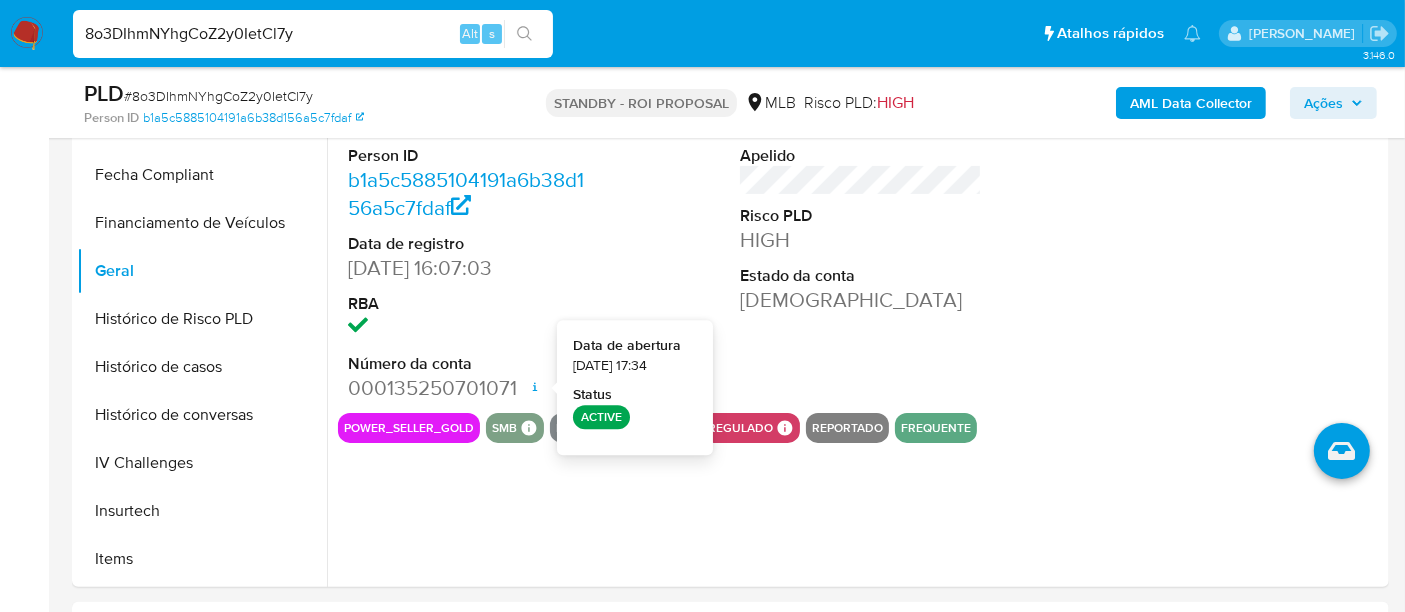 type 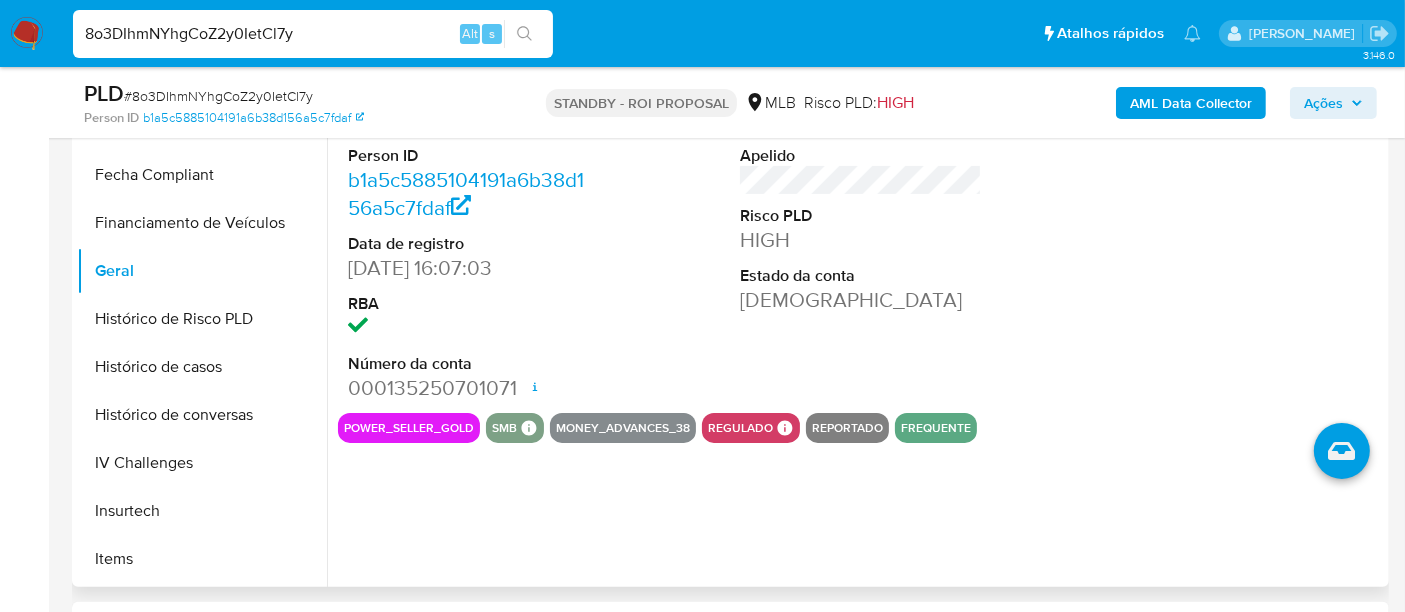 scroll, scrollTop: 333, scrollLeft: 0, axis: vertical 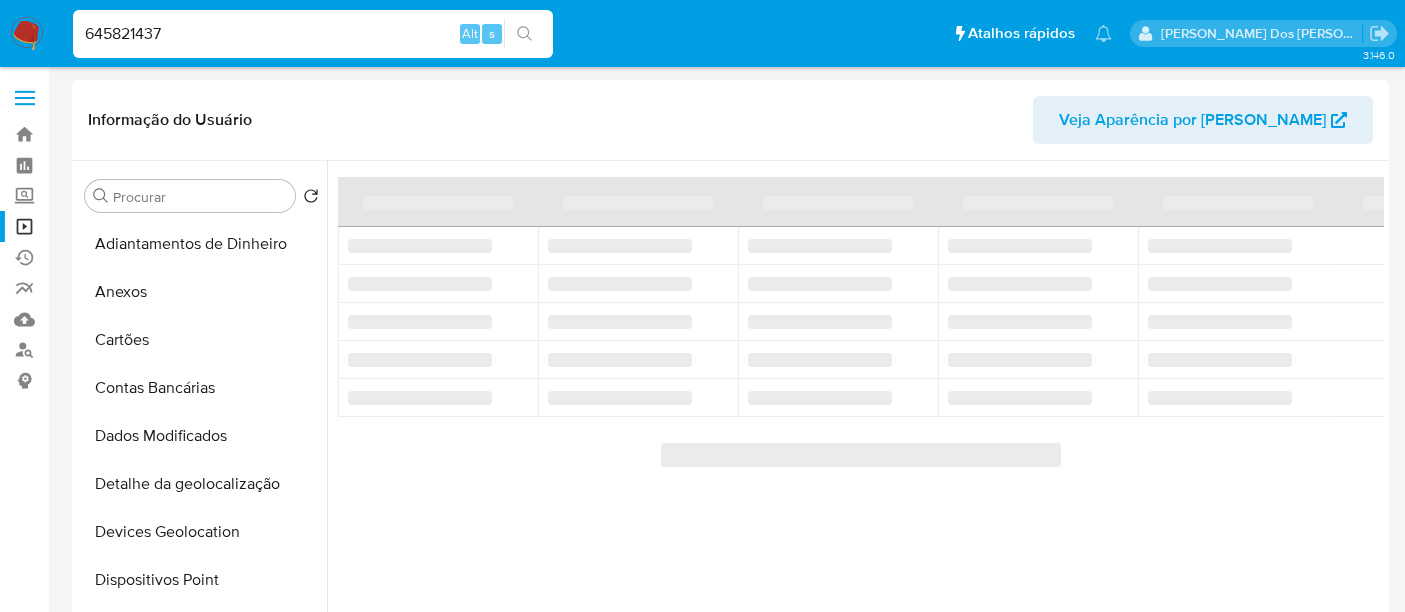 select on "10" 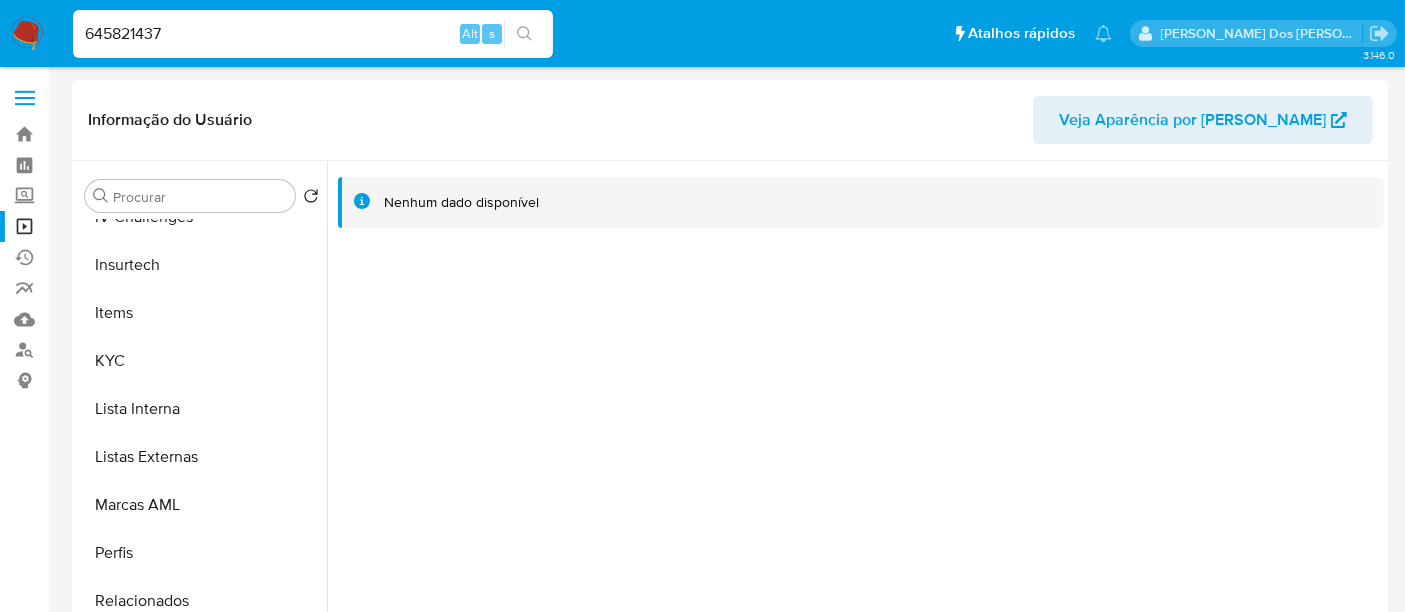 scroll, scrollTop: 844, scrollLeft: 0, axis: vertical 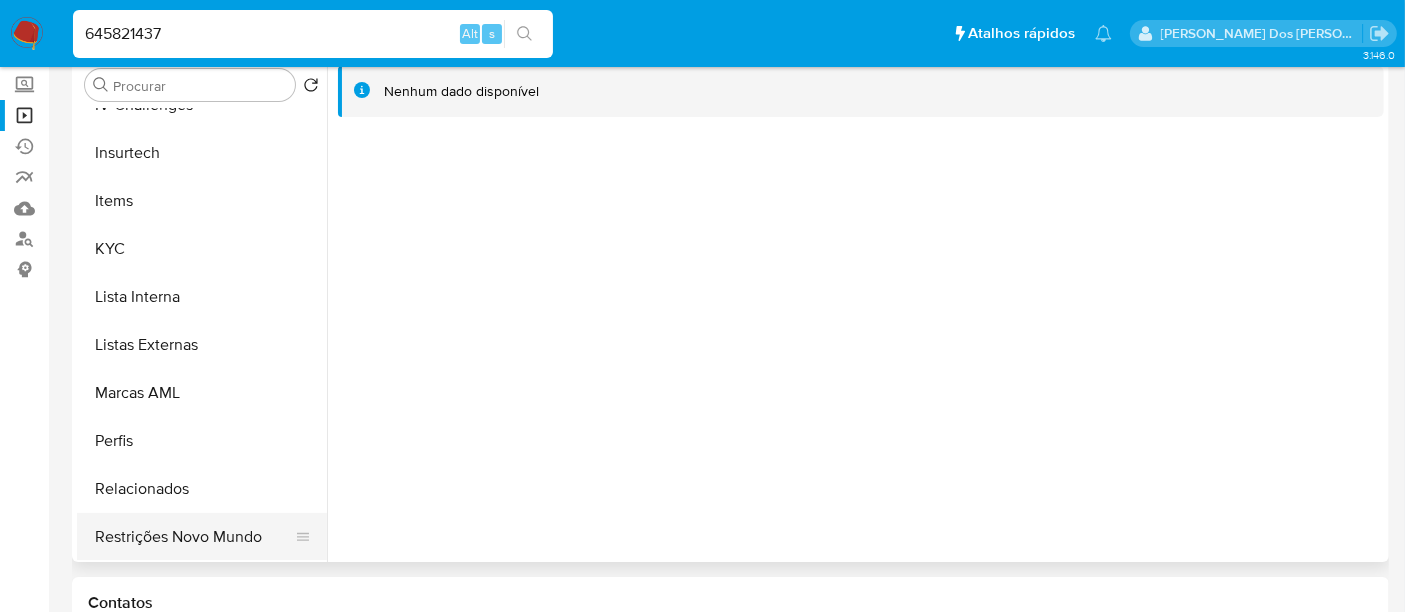 click on "Restrições Novo Mundo" at bounding box center [194, 537] 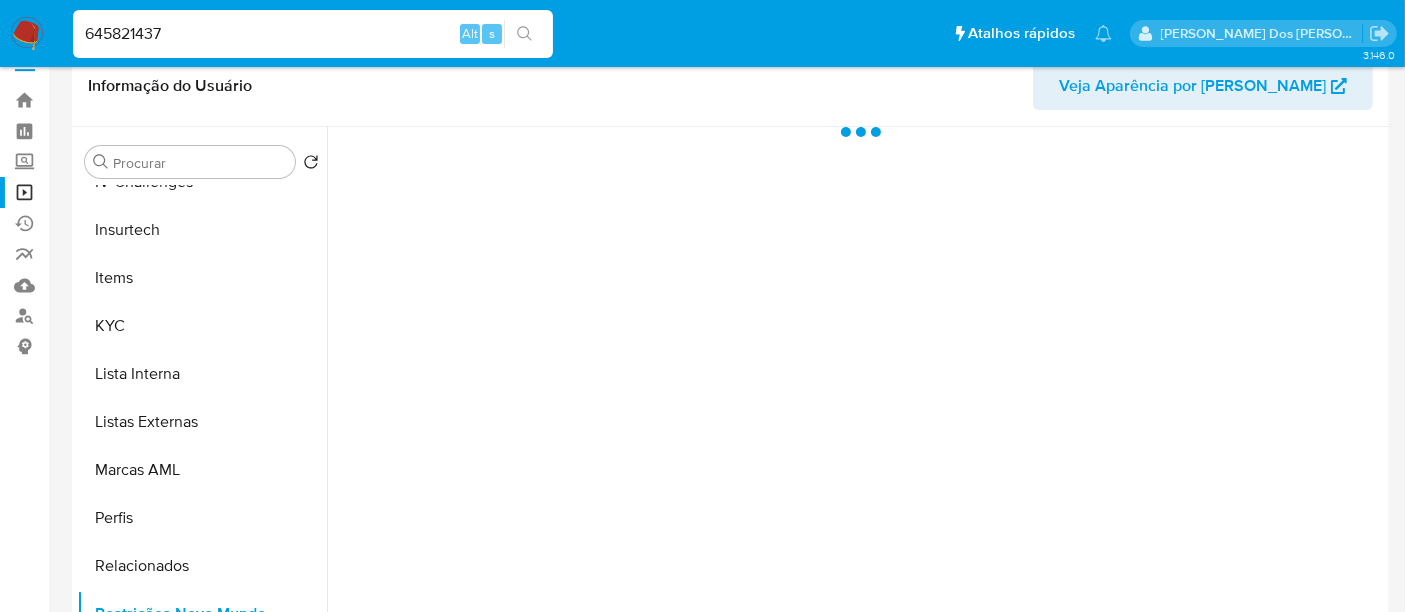 scroll, scrollTop: 0, scrollLeft: 0, axis: both 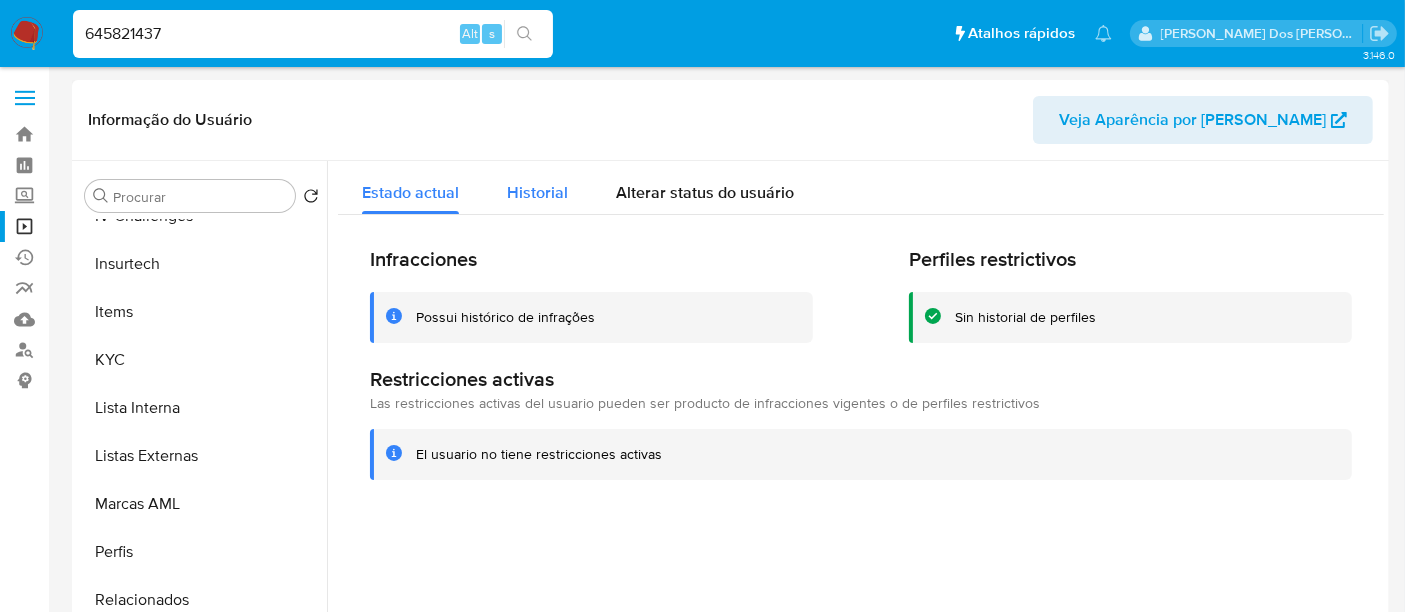 click on "Historial" at bounding box center [537, 192] 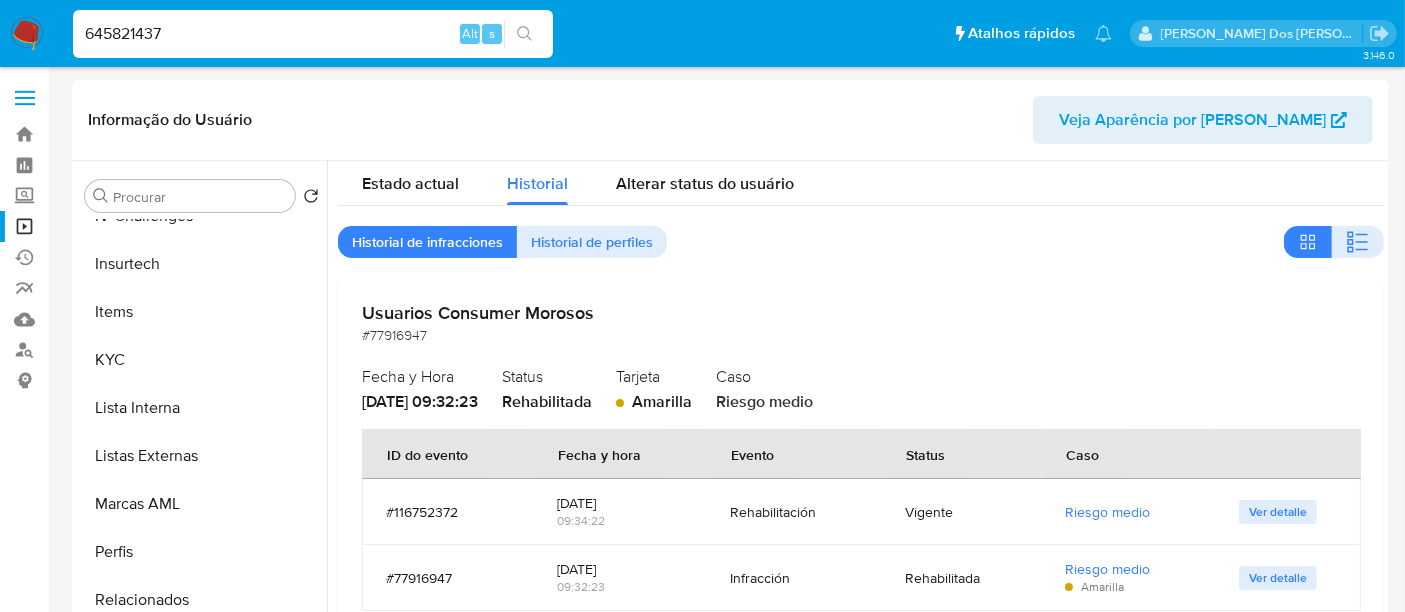 scroll, scrollTop: 12, scrollLeft: 0, axis: vertical 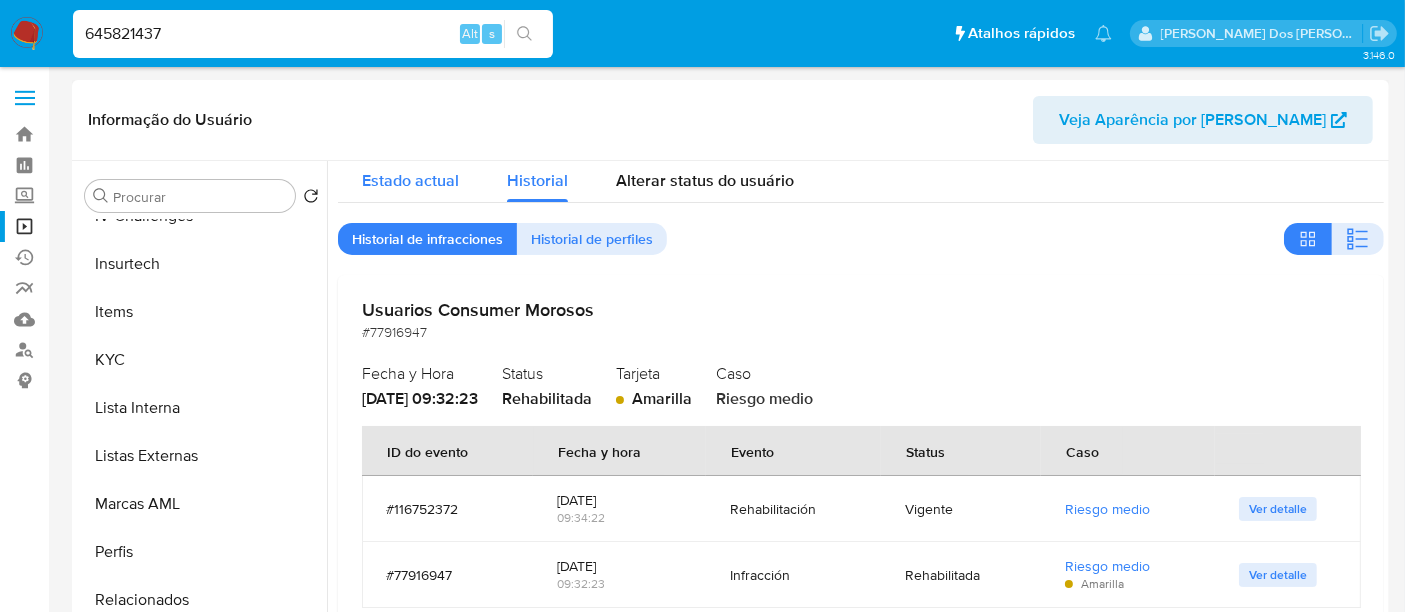 click on "Estado actual" at bounding box center (410, 180) 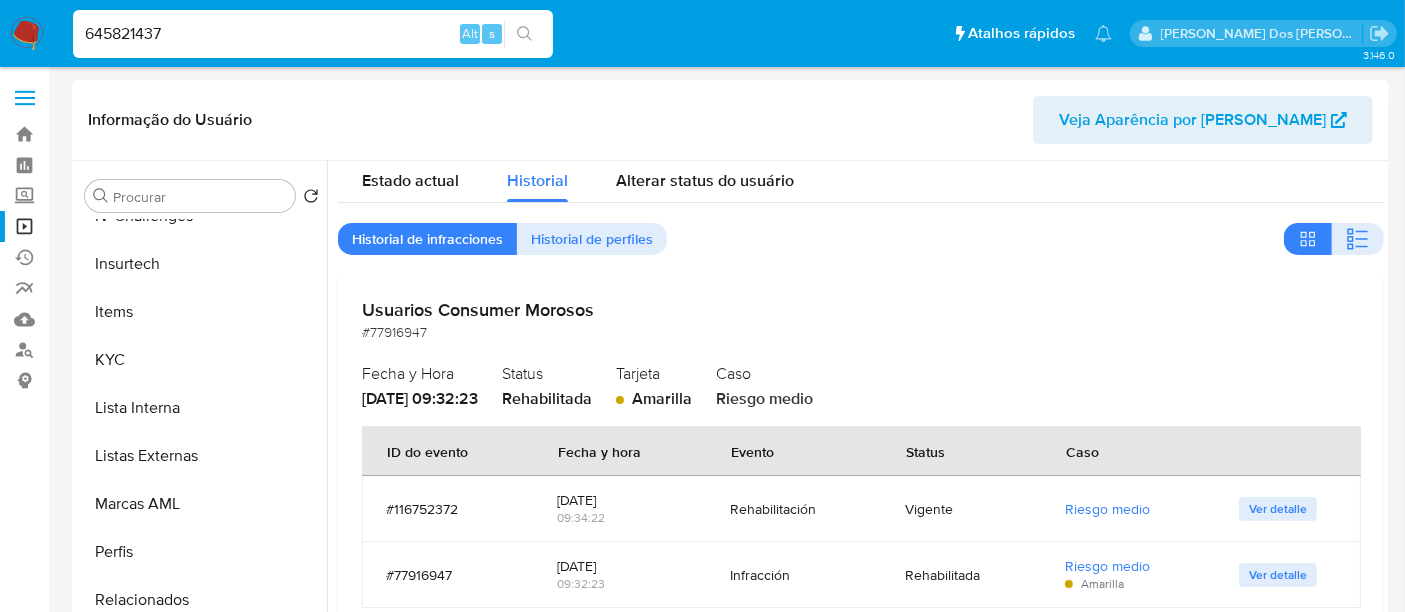 scroll, scrollTop: 0, scrollLeft: 0, axis: both 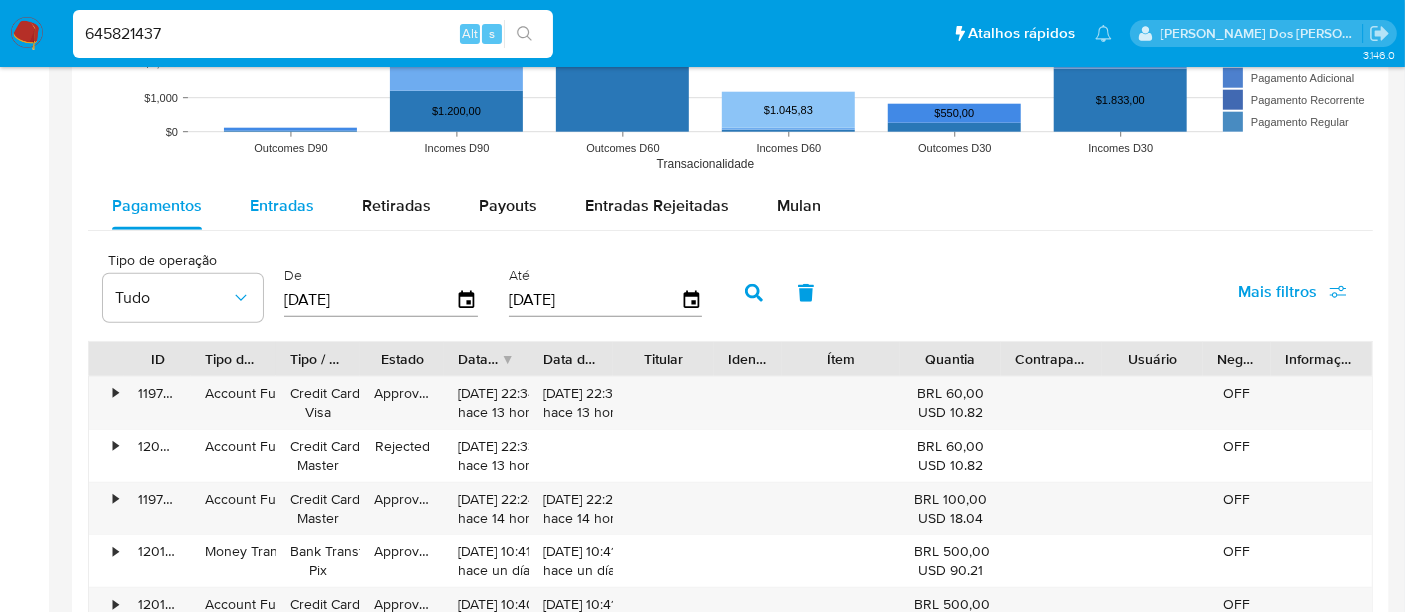 click on "Entradas" at bounding box center (282, 205) 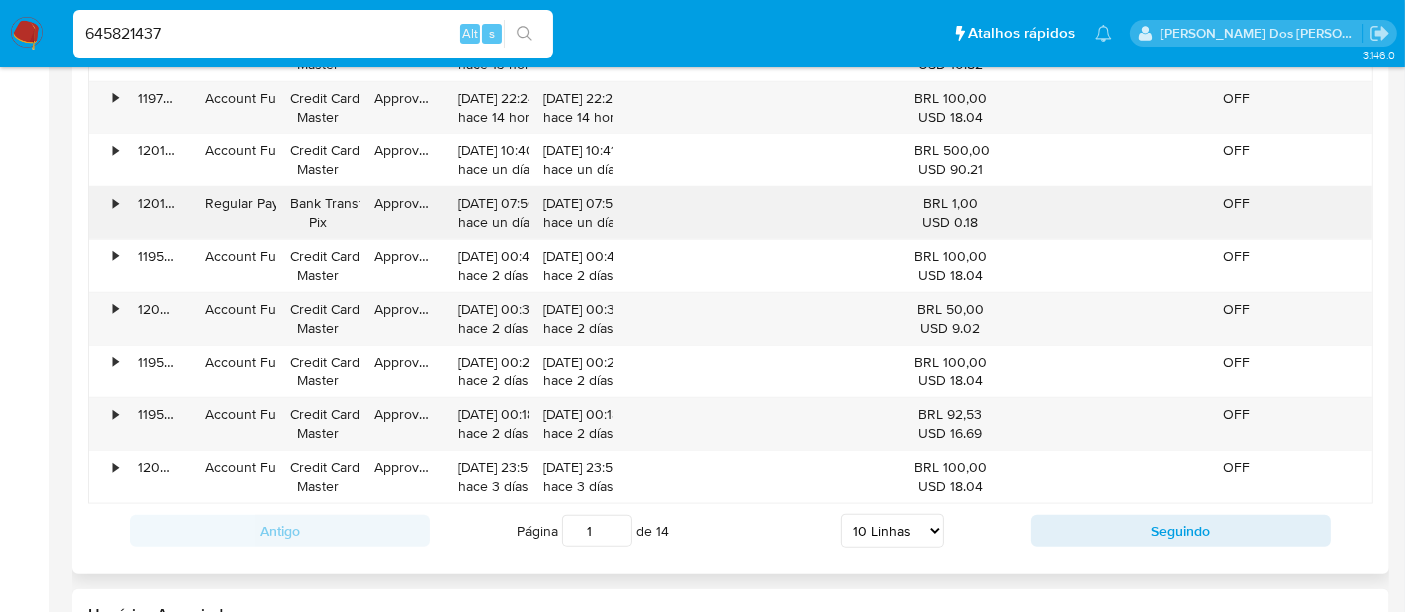 scroll, scrollTop: 2333, scrollLeft: 0, axis: vertical 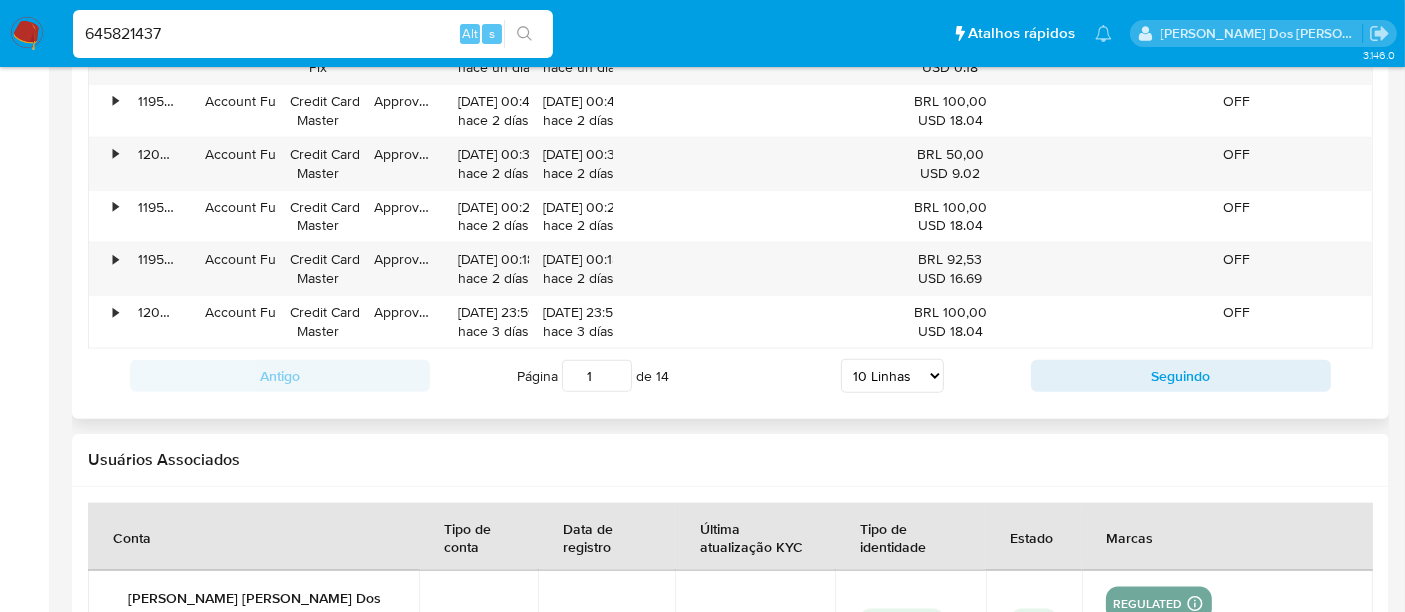 click on "5   Linhas 10   Linhas 20   Linhas 25   Linhas 50   Linhas 100   Linhas" at bounding box center [892, 376] 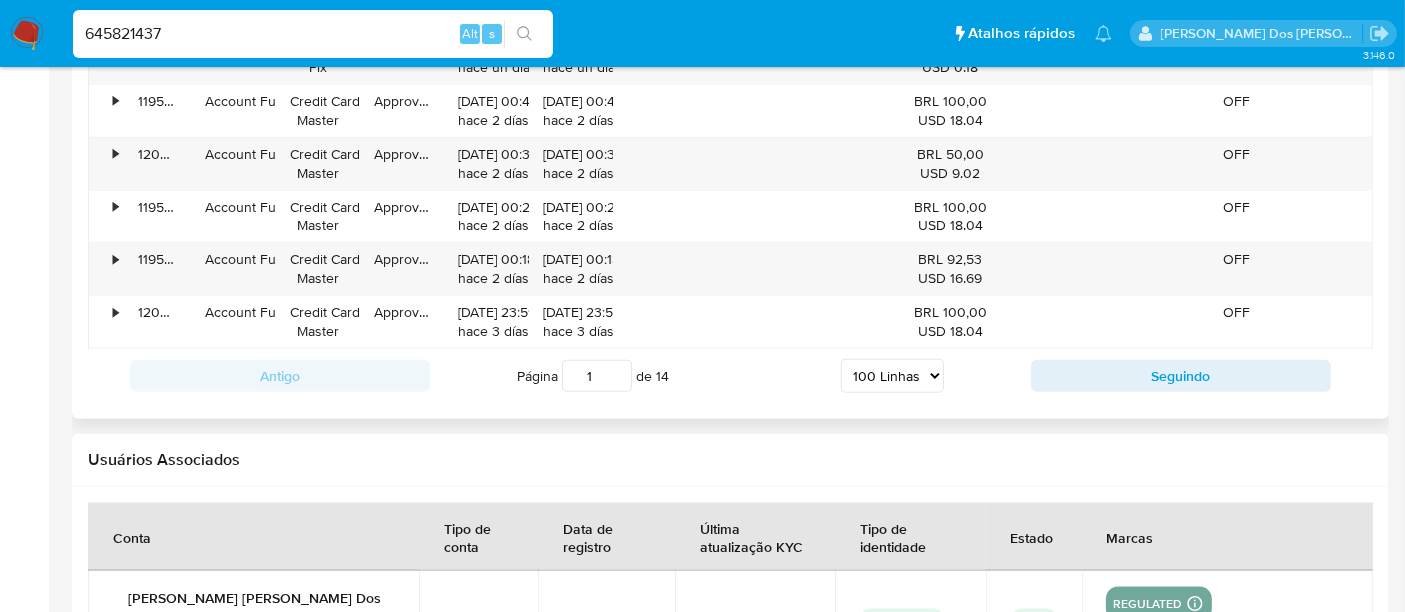 click on "5   Linhas 10   Linhas 20   Linhas 25   Linhas 50   Linhas 100   Linhas" at bounding box center (892, 376) 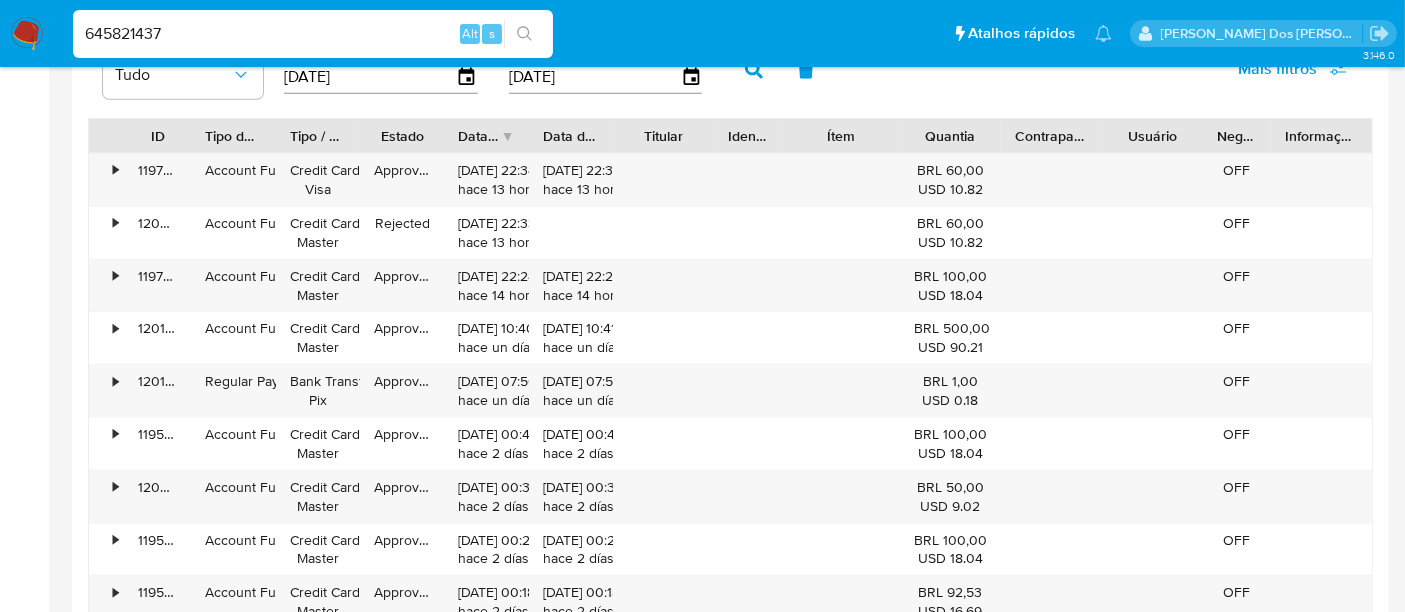 scroll, scrollTop: 1666, scrollLeft: 0, axis: vertical 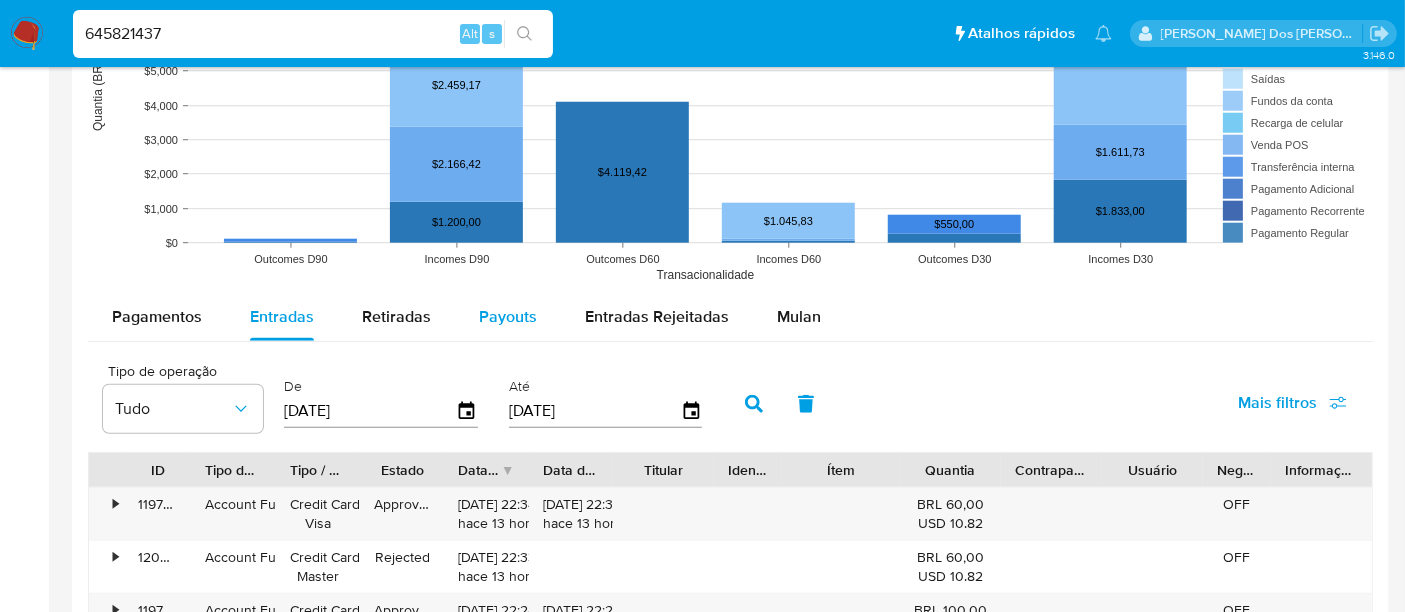 click on "Payouts" at bounding box center [508, 316] 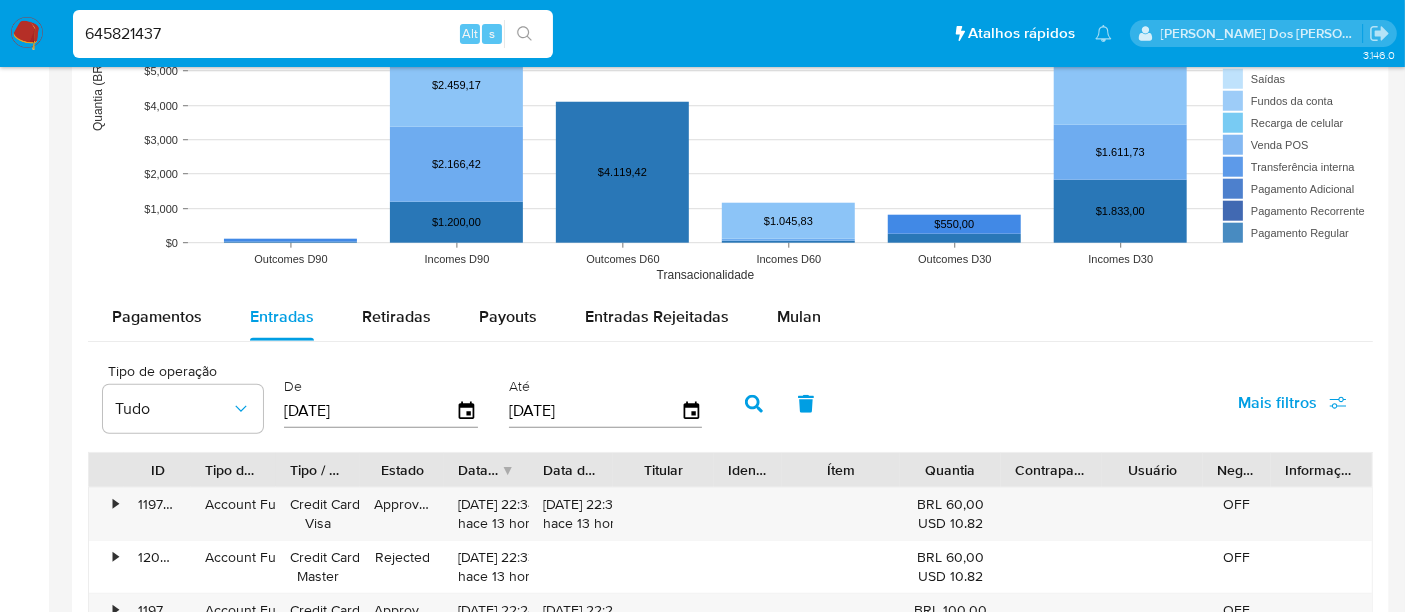select on "10" 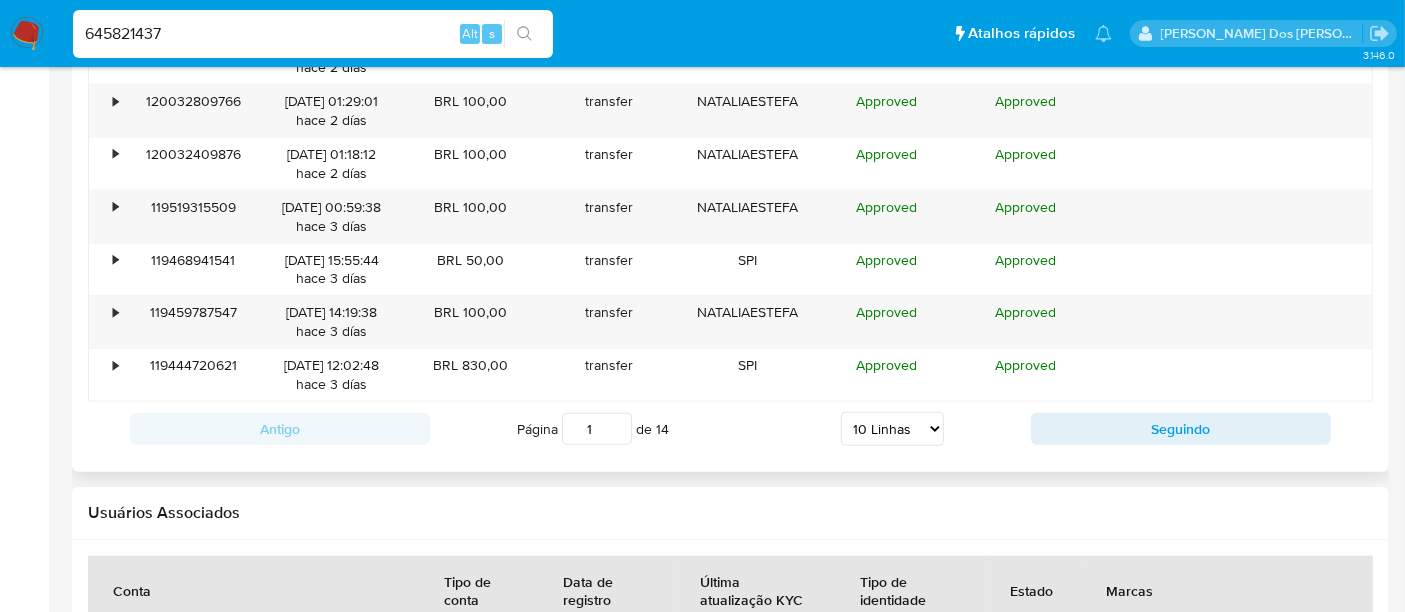 scroll, scrollTop: 2333, scrollLeft: 0, axis: vertical 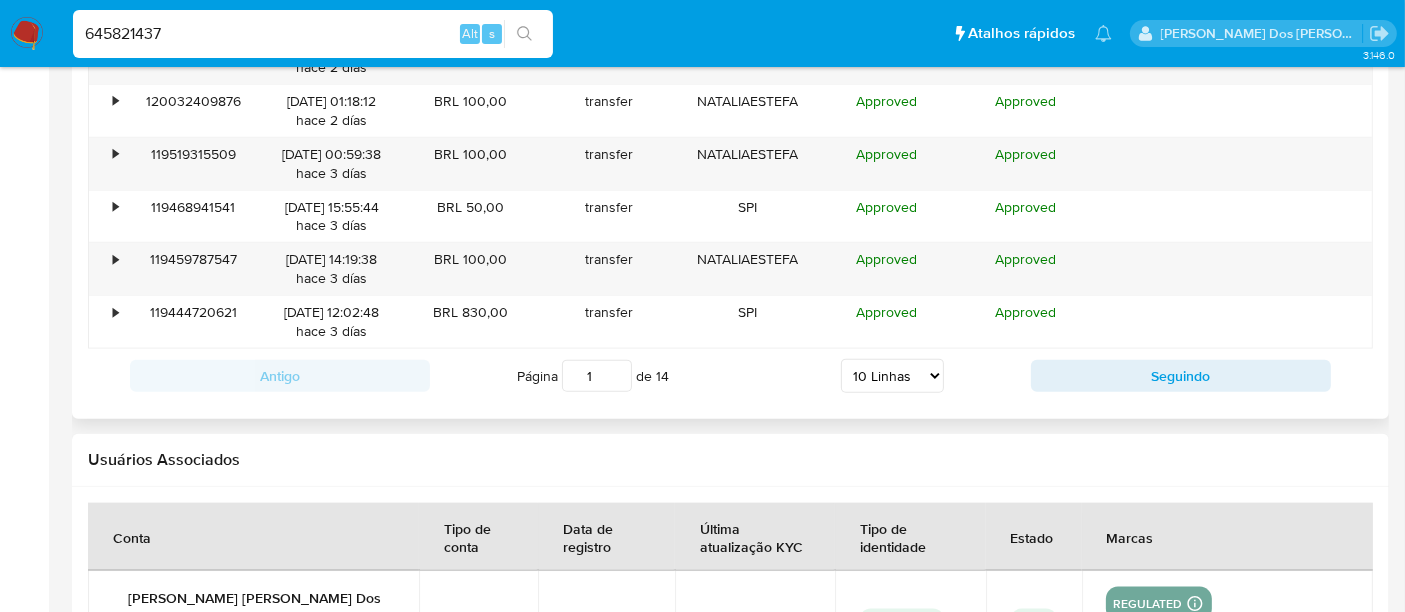 type 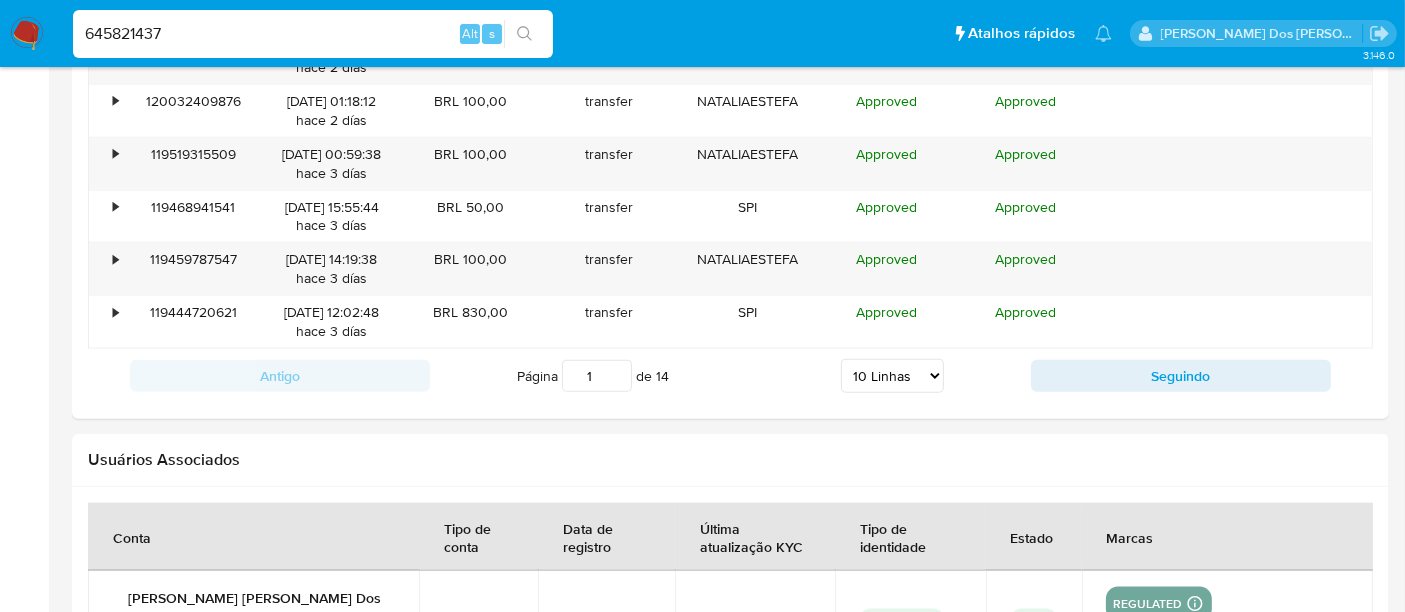 click on "645821437" at bounding box center [313, 34] 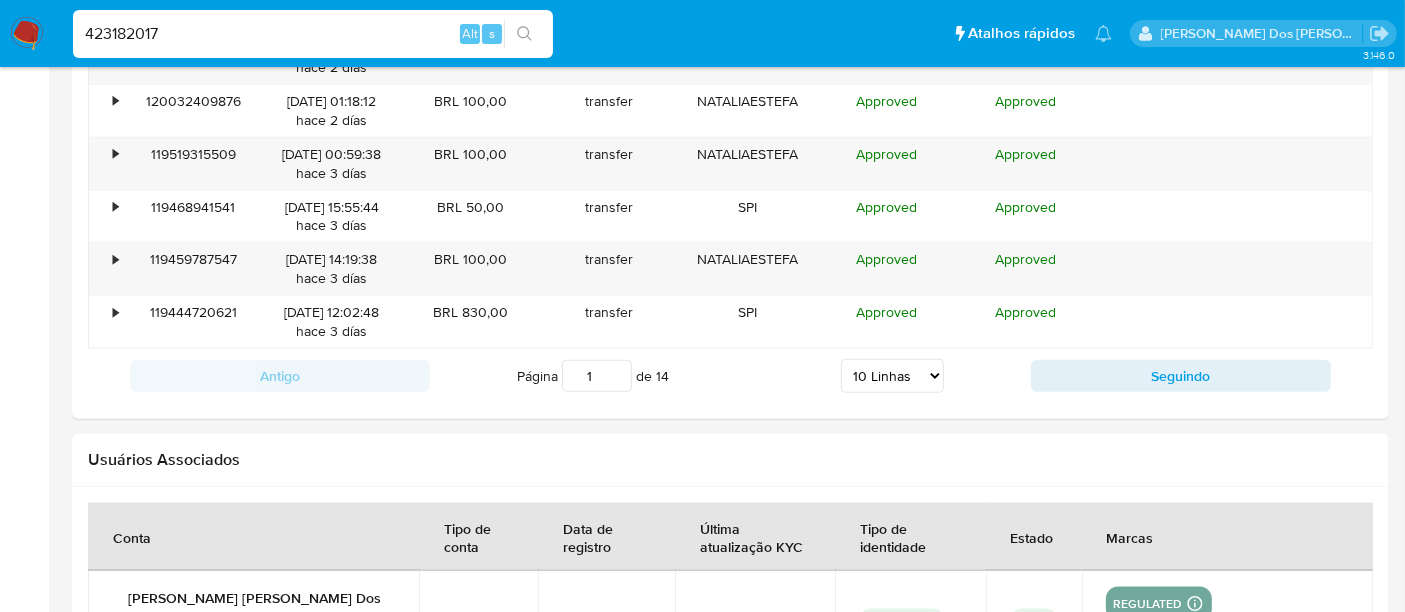 type on "423182017" 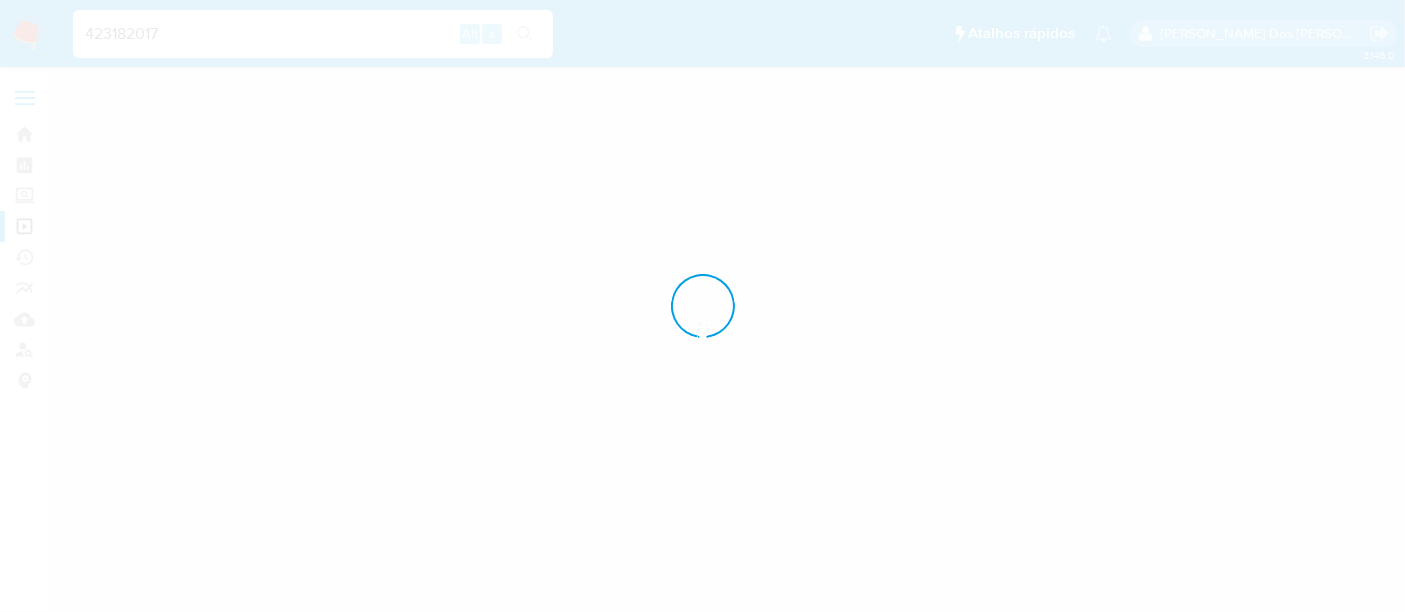scroll, scrollTop: 0, scrollLeft: 0, axis: both 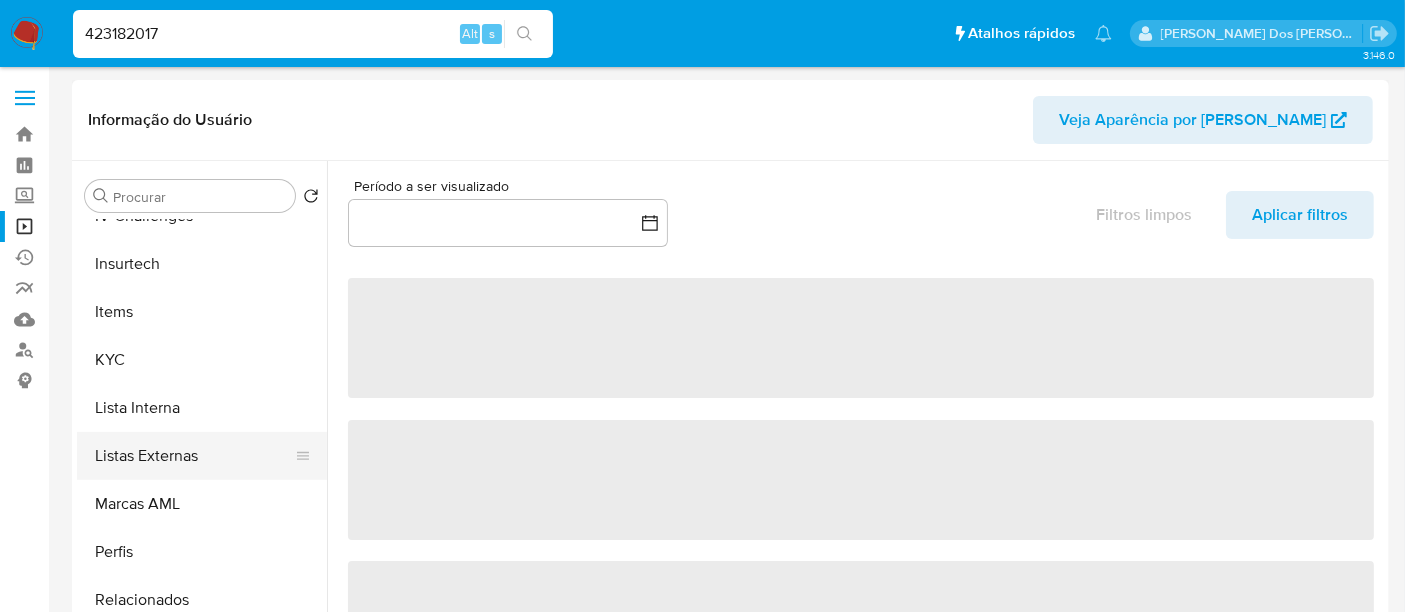 select on "10" 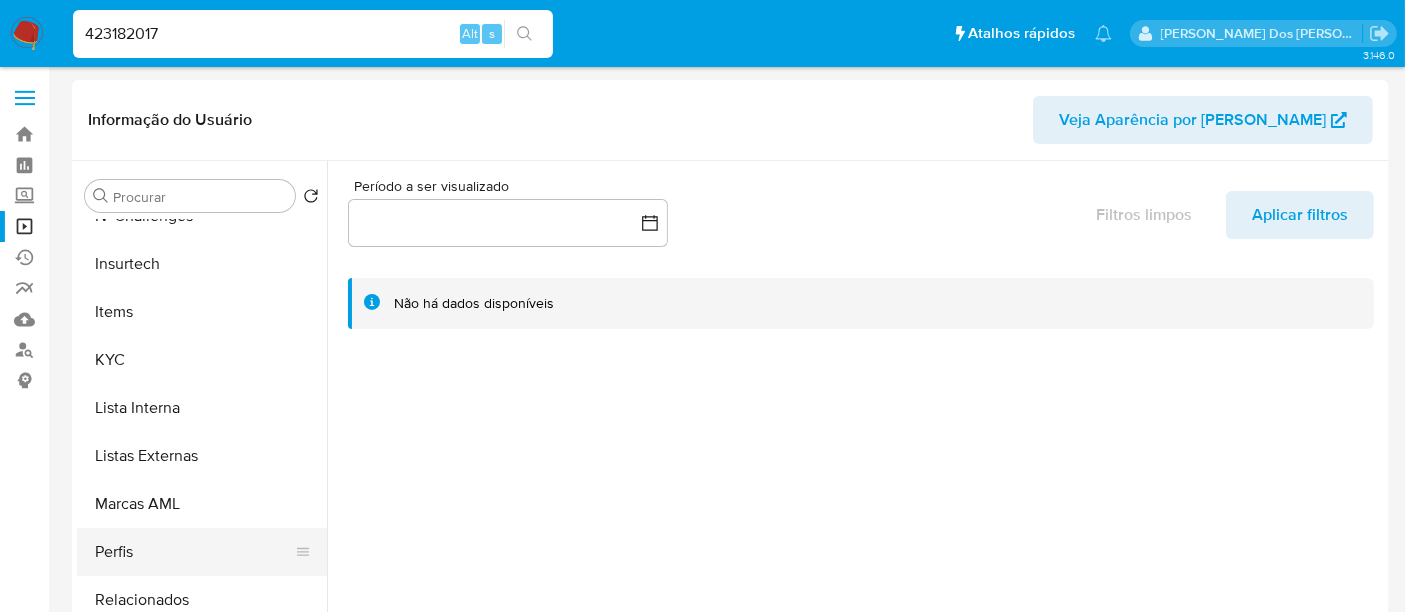 scroll, scrollTop: 111, scrollLeft: 0, axis: vertical 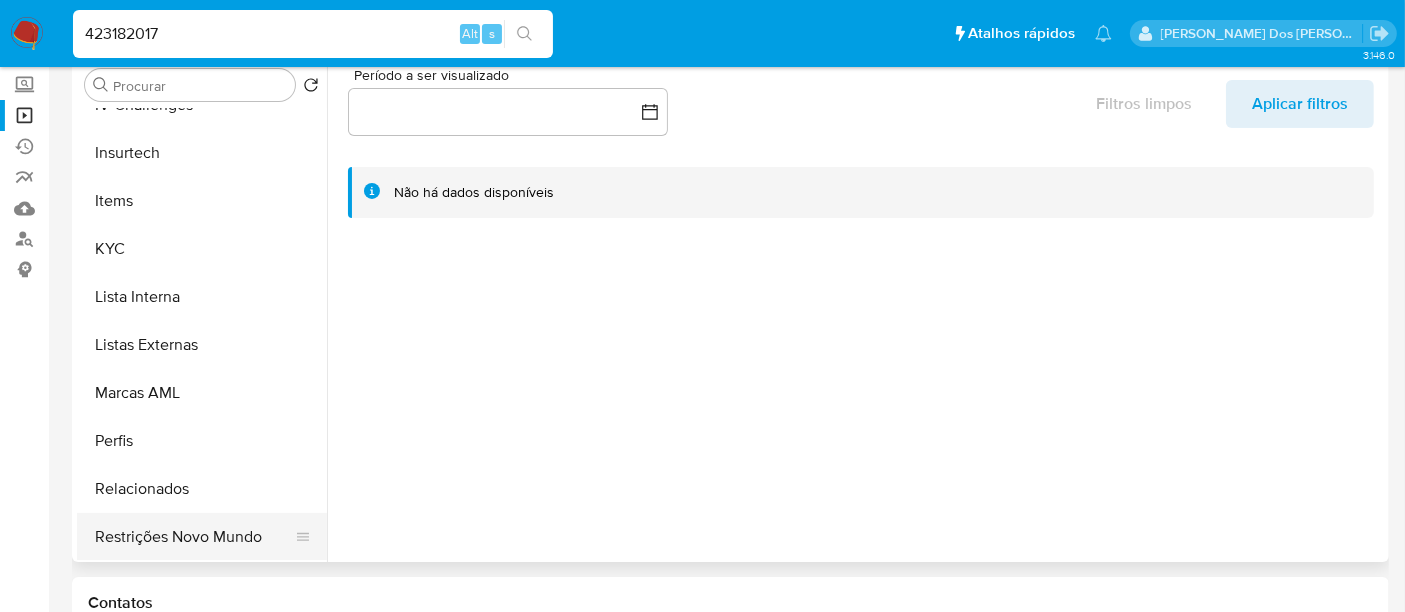 click on "Restrições Novo Mundo" at bounding box center (194, 537) 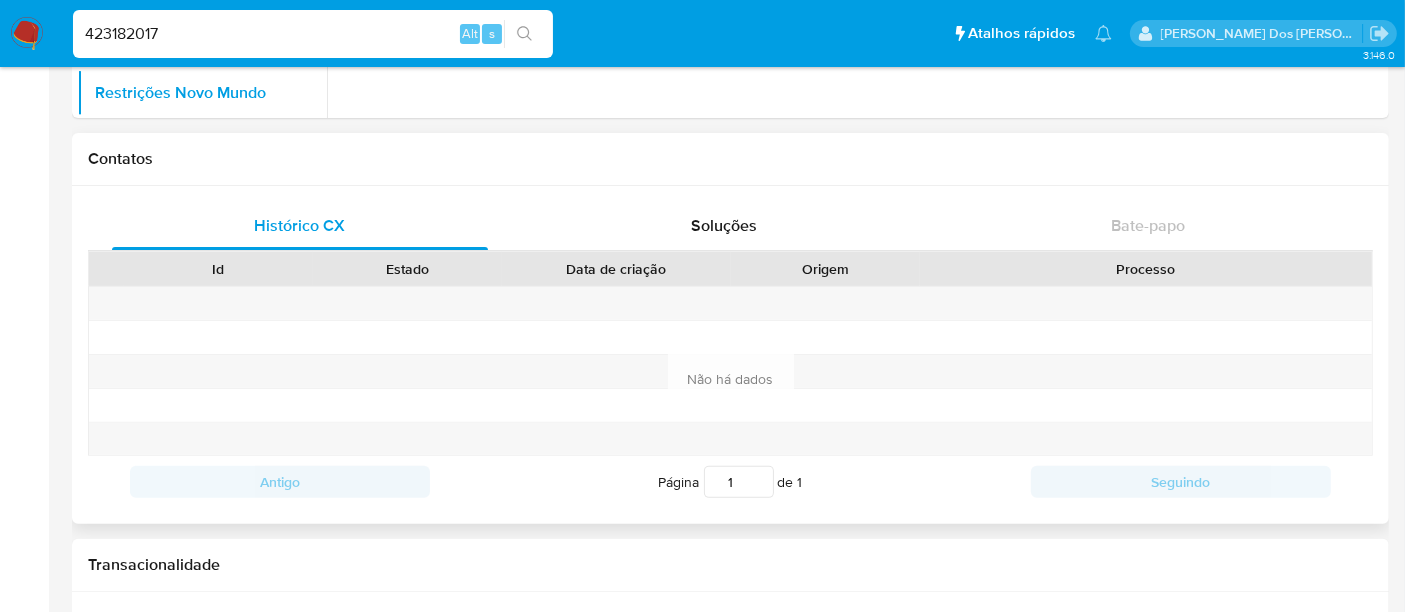 scroll, scrollTop: 1000, scrollLeft: 0, axis: vertical 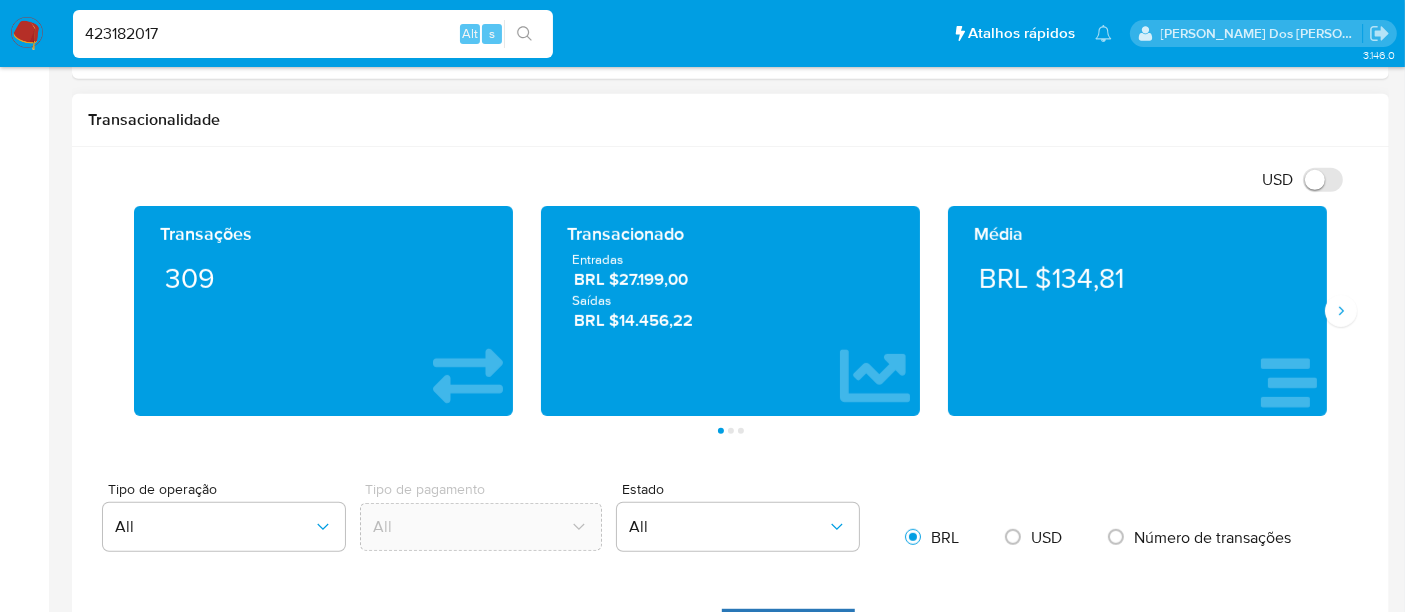 type 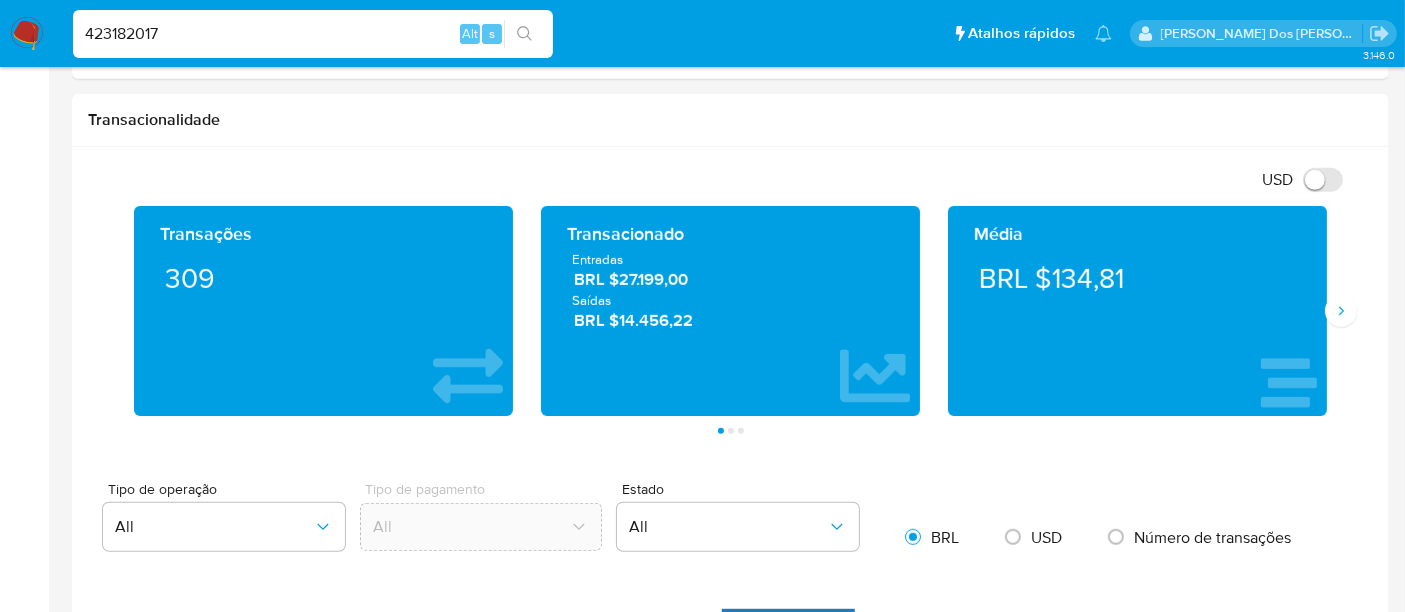 click on "423182017" at bounding box center [313, 34] 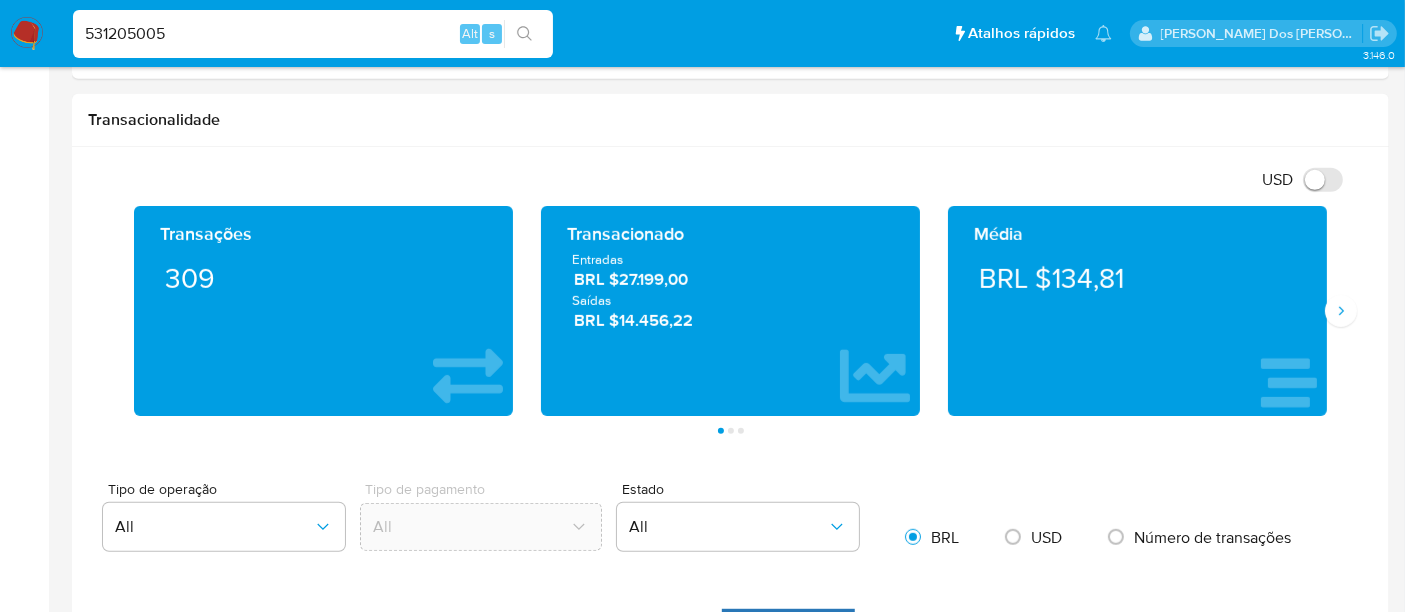 type on "531205005" 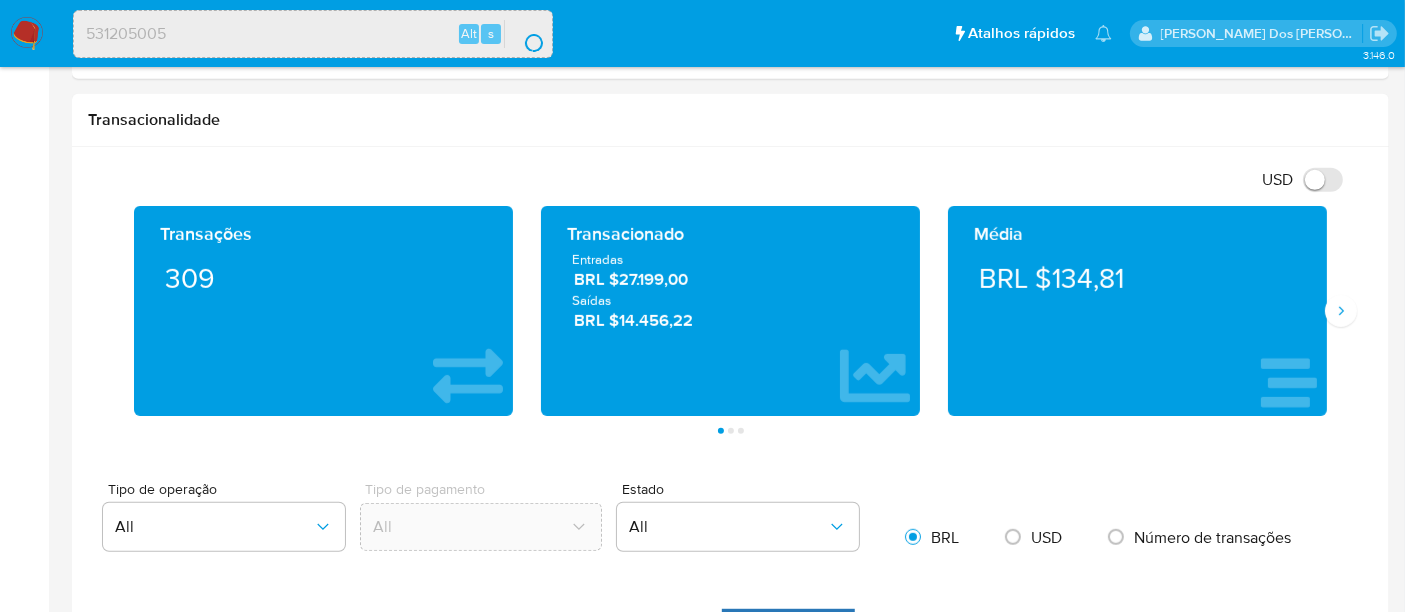 scroll, scrollTop: 0, scrollLeft: 0, axis: both 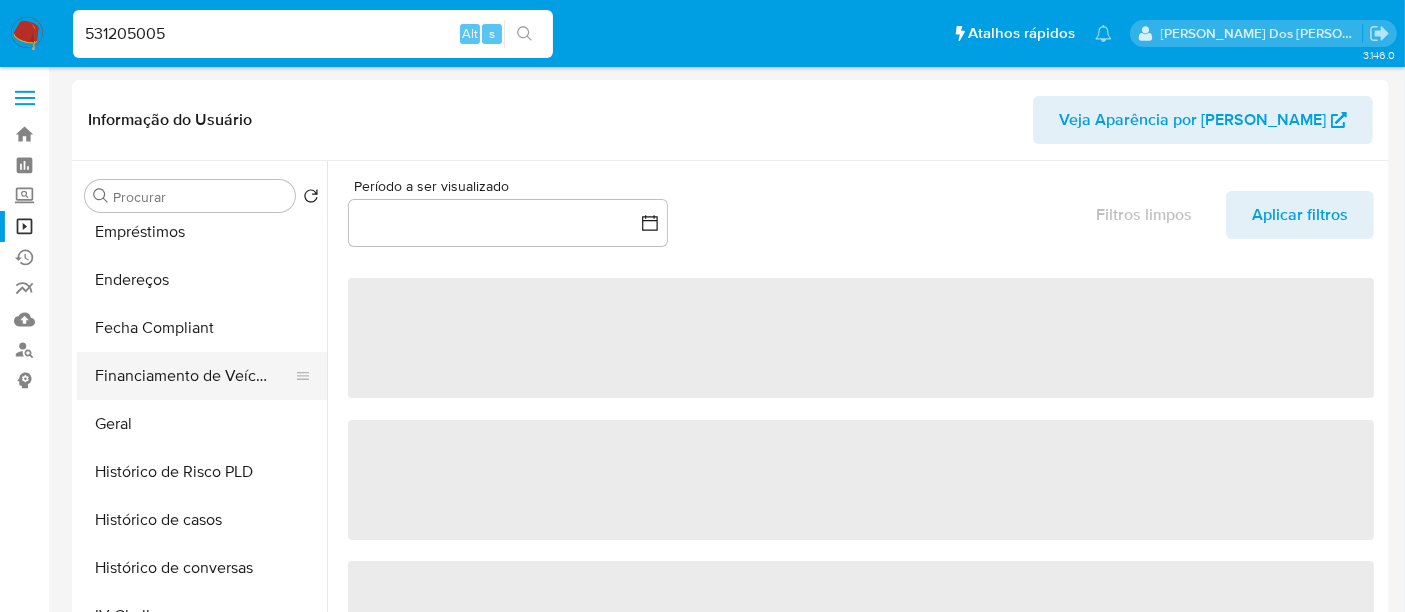 select on "10" 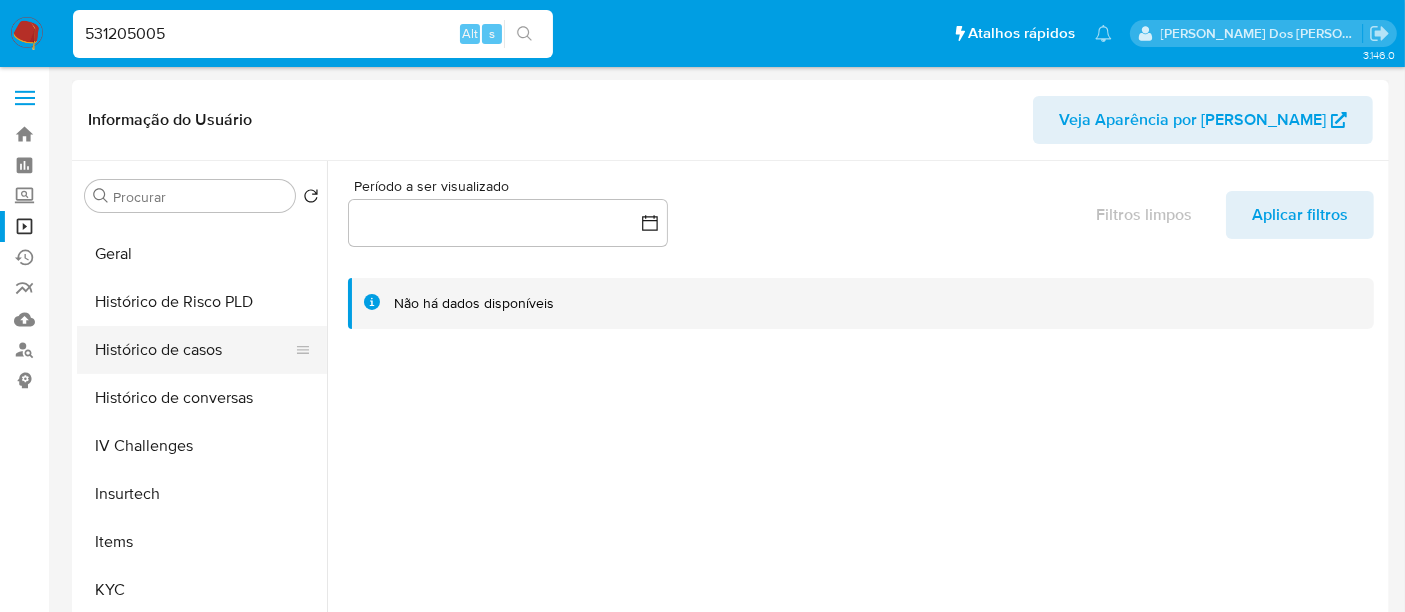 scroll, scrollTop: 777, scrollLeft: 0, axis: vertical 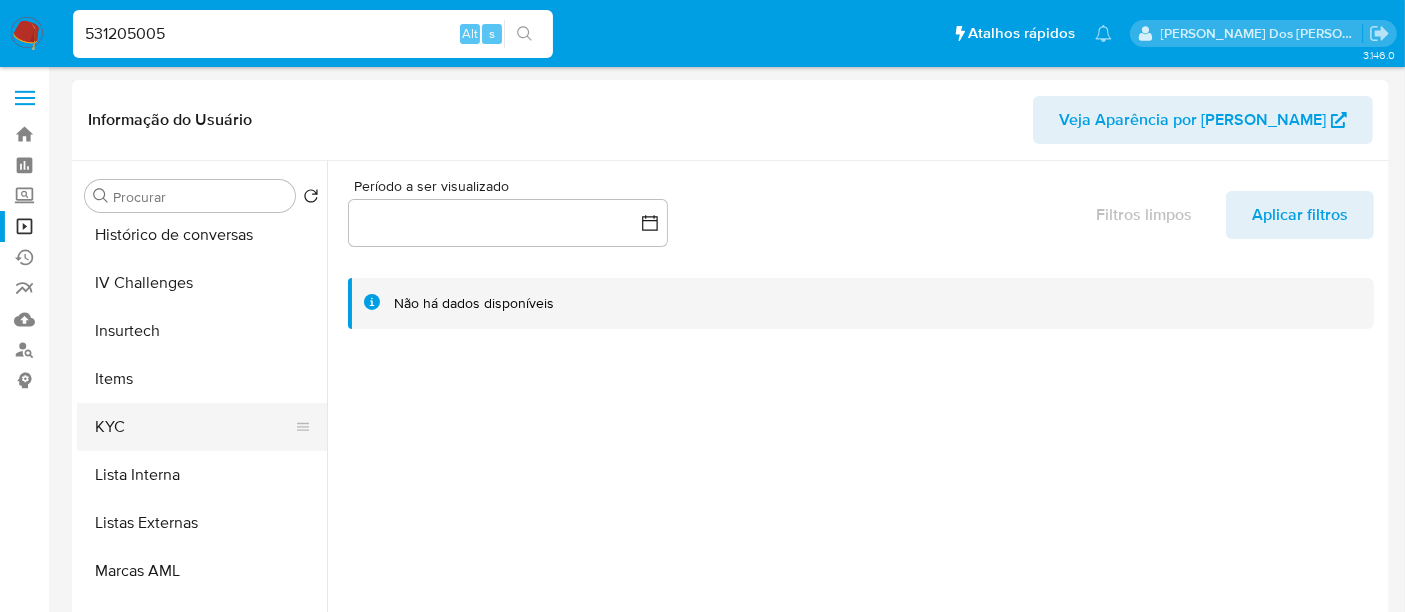 click on "KYC" at bounding box center (194, 427) 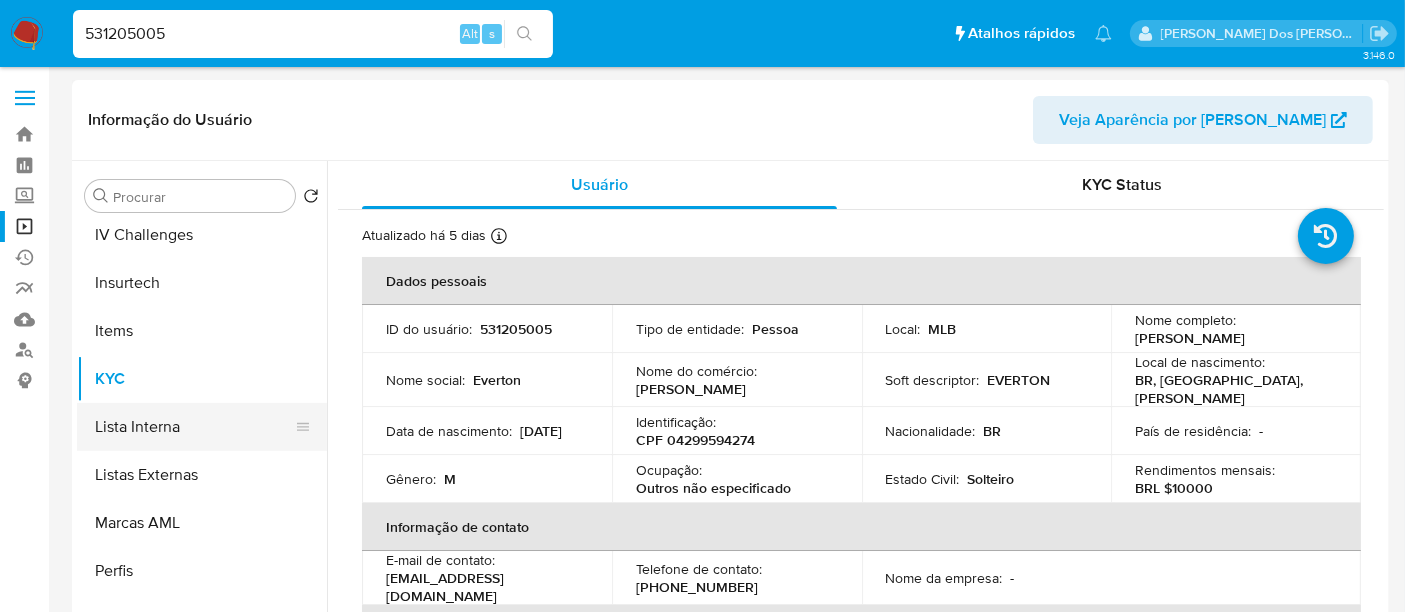 scroll, scrollTop: 844, scrollLeft: 0, axis: vertical 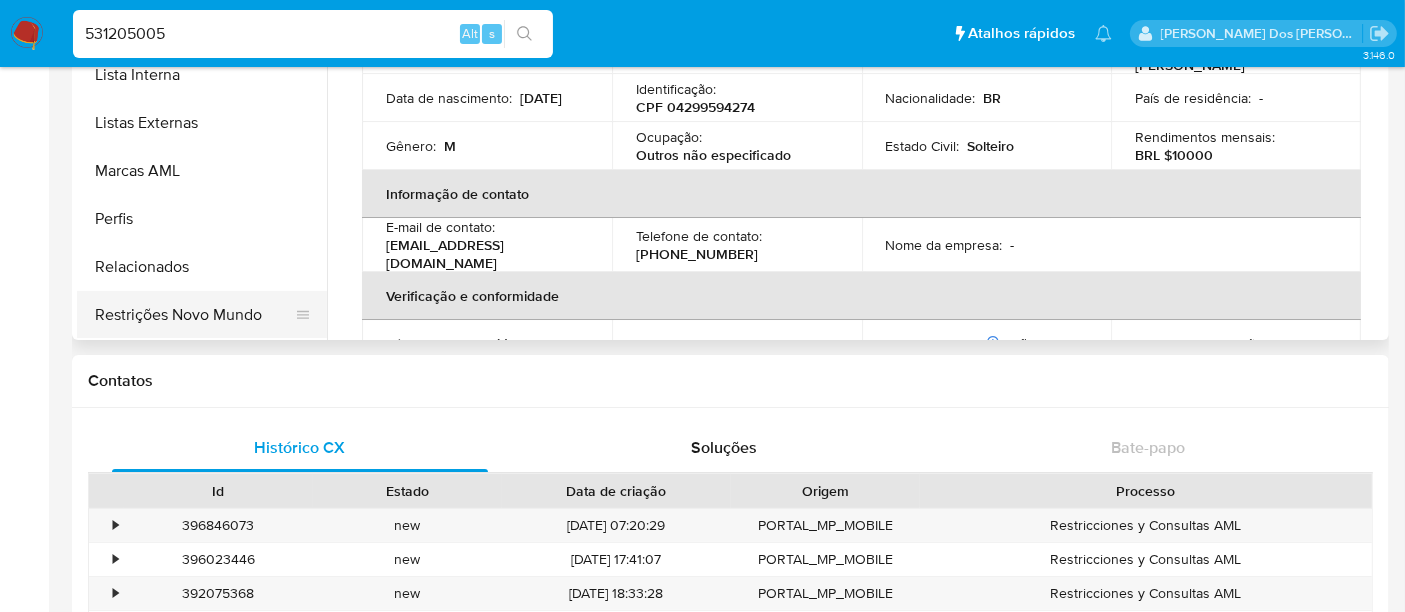 click on "Restrições Novo Mundo" at bounding box center [194, 315] 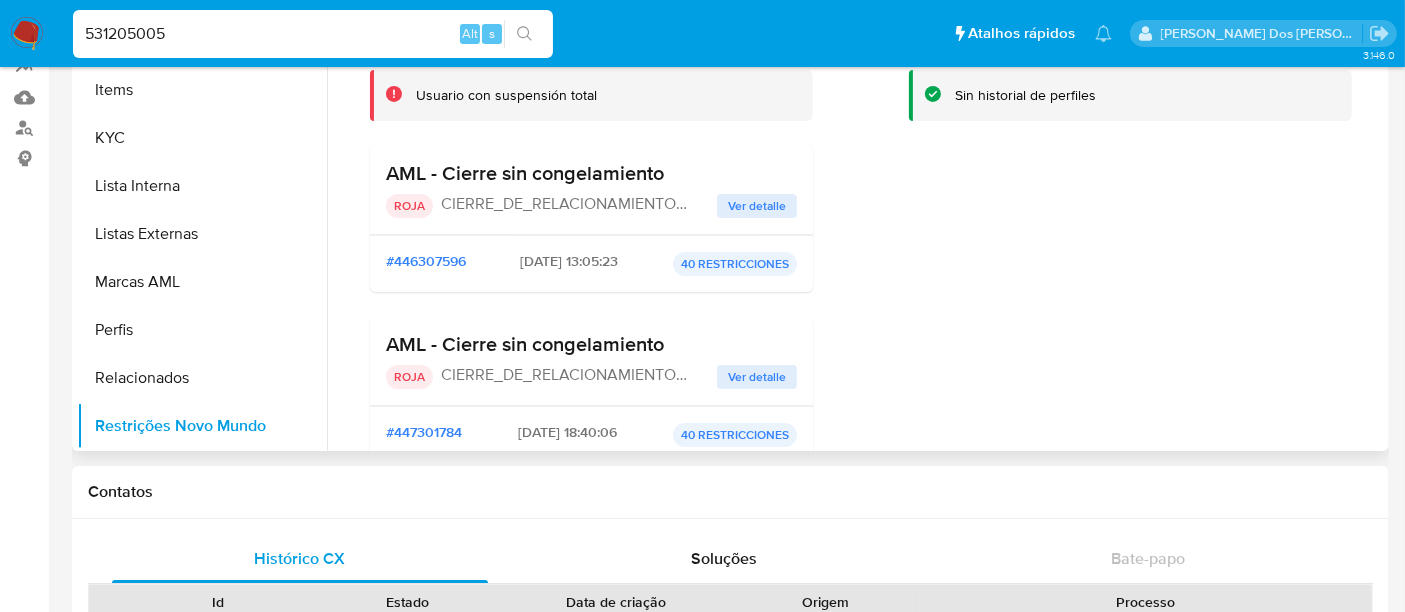 scroll, scrollTop: 555, scrollLeft: 0, axis: vertical 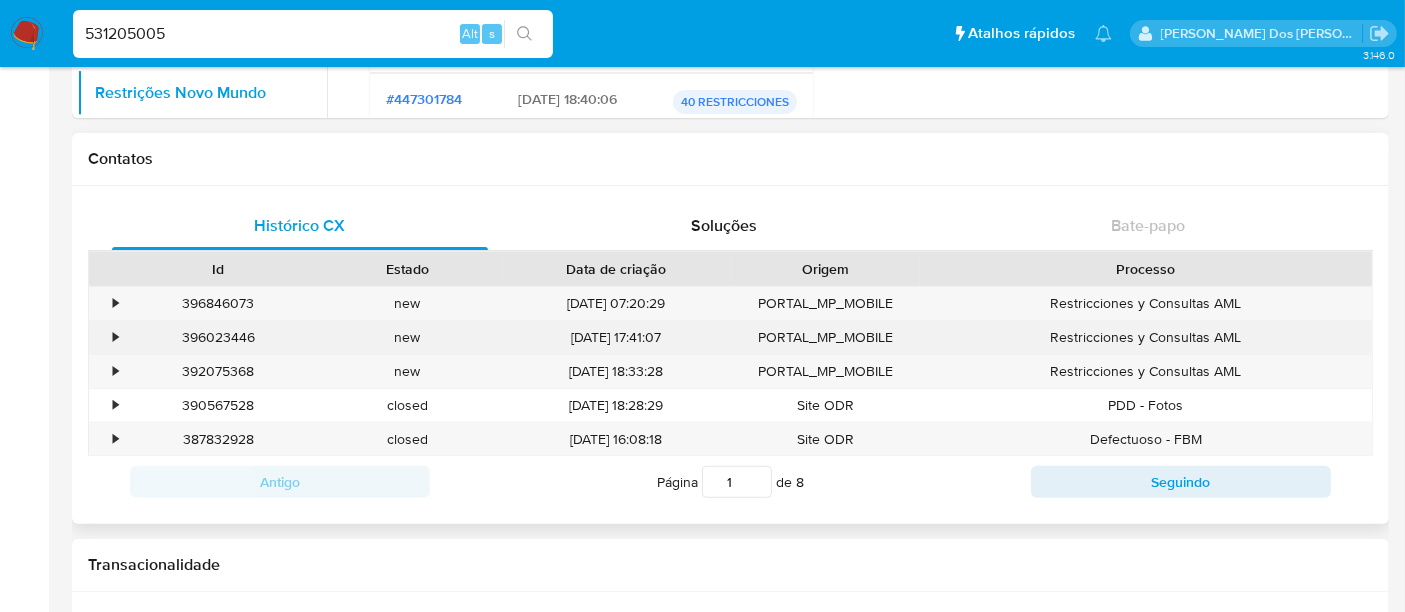 click on "•" at bounding box center [115, 337] 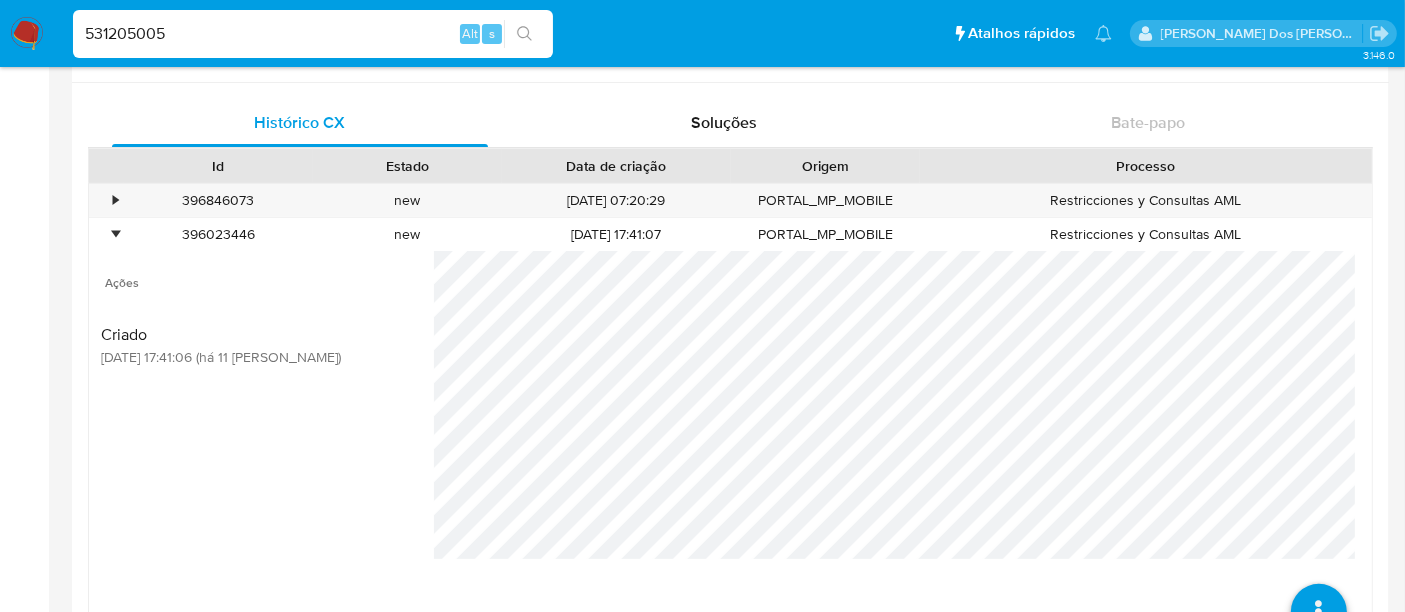 scroll, scrollTop: 777, scrollLeft: 0, axis: vertical 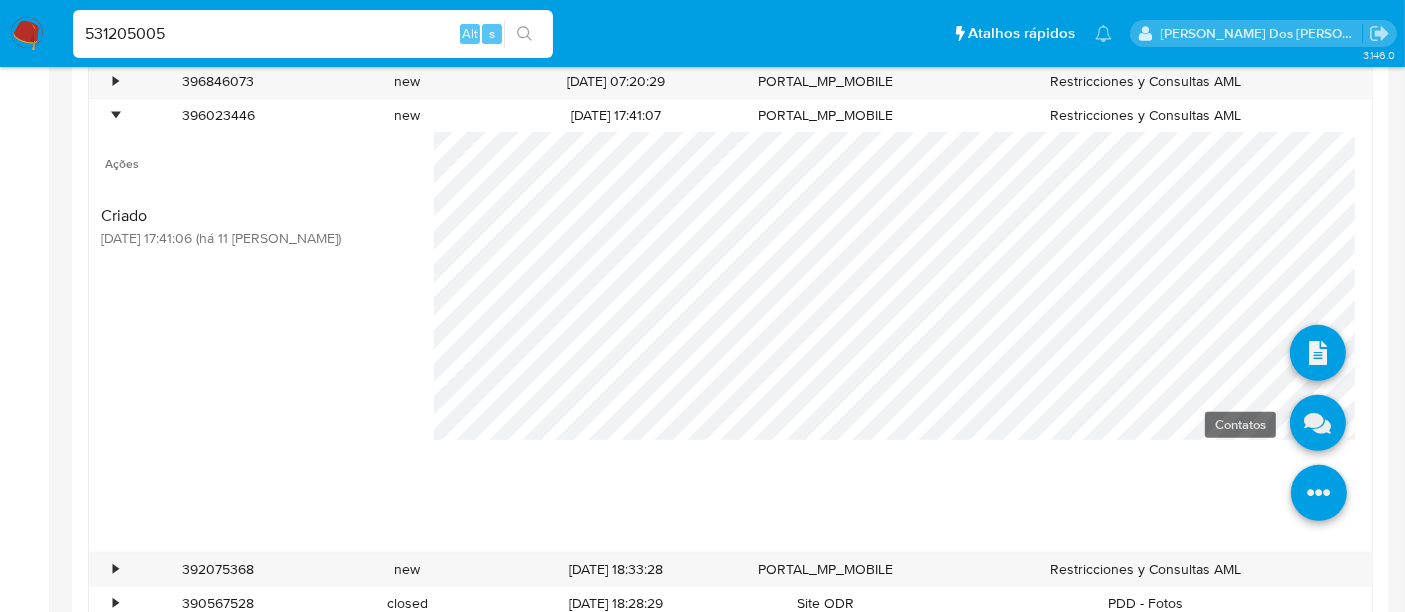 click at bounding box center (1318, 423) 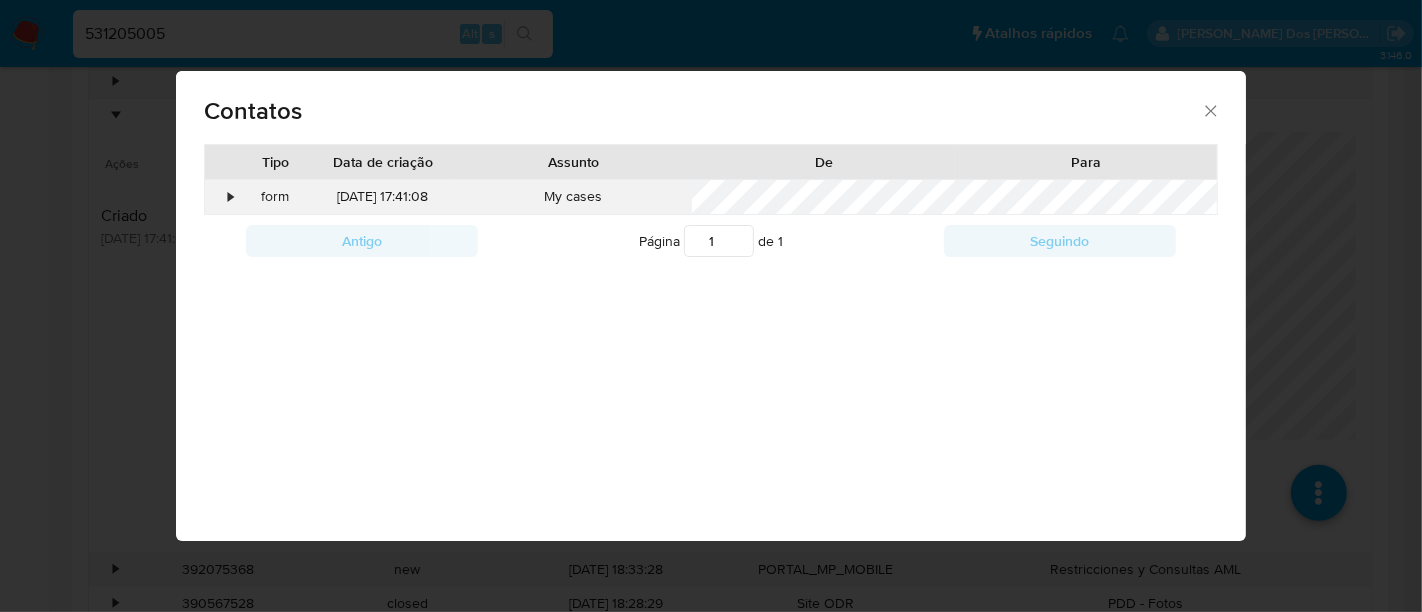 click on "•" at bounding box center [222, 197] 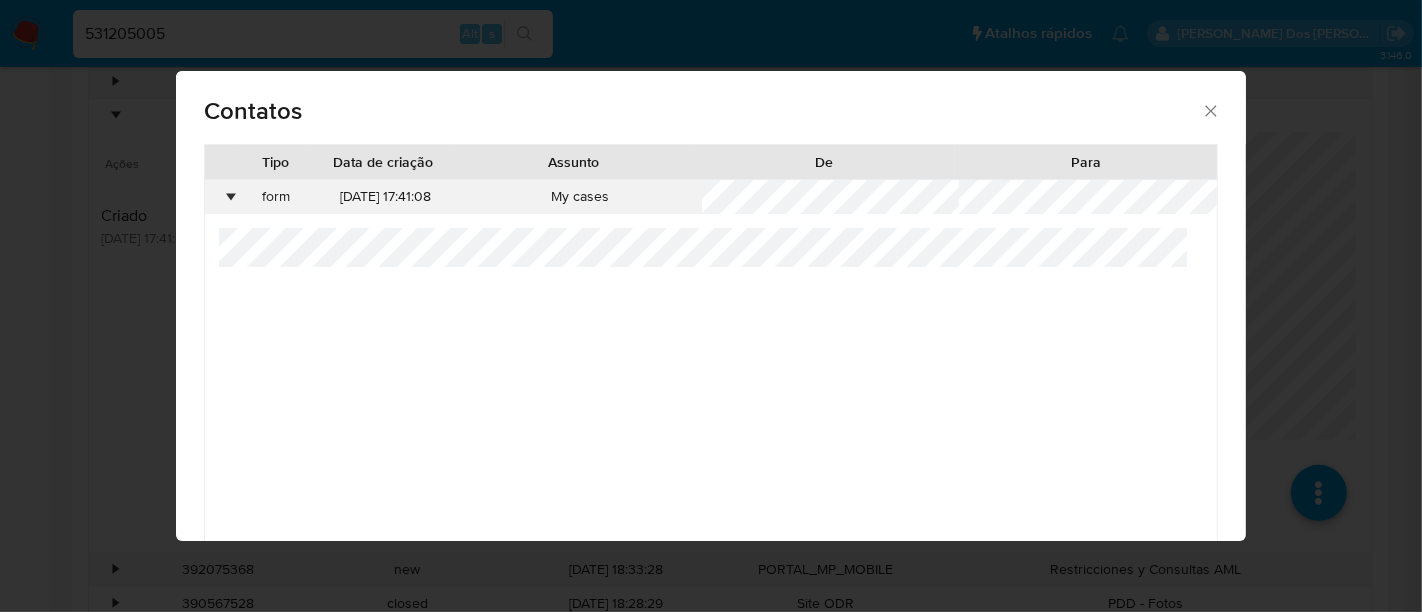 click on "•" at bounding box center (222, 197) 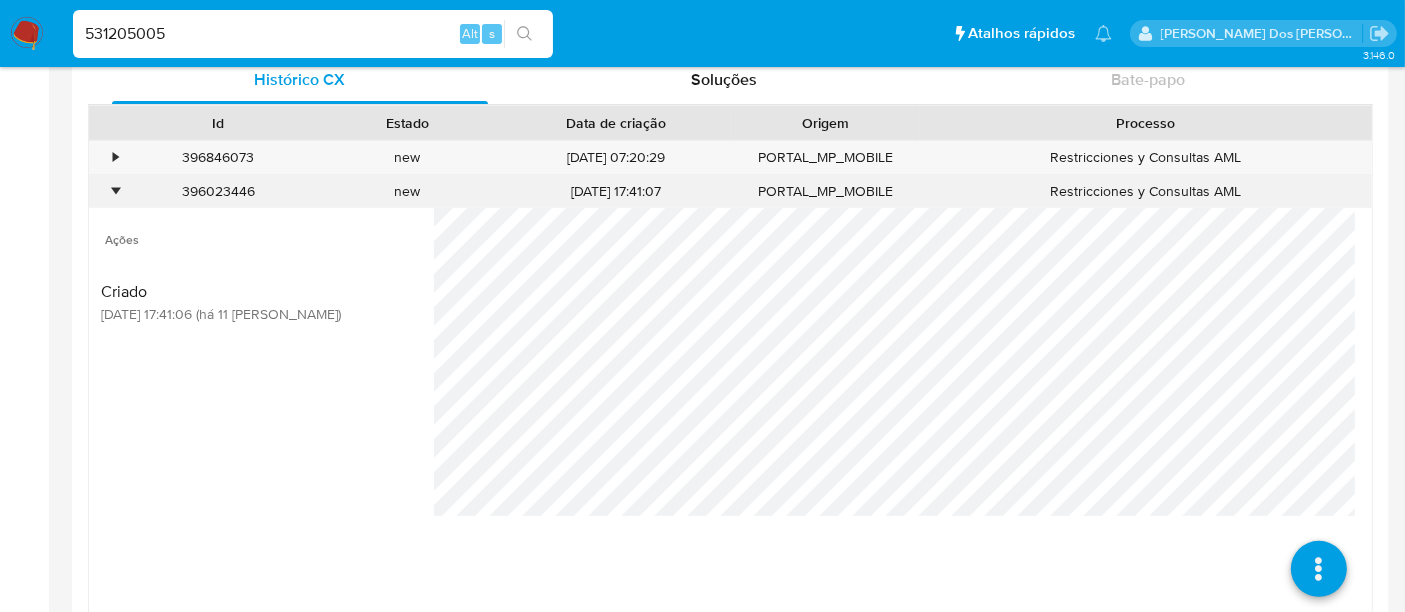 scroll, scrollTop: 666, scrollLeft: 0, axis: vertical 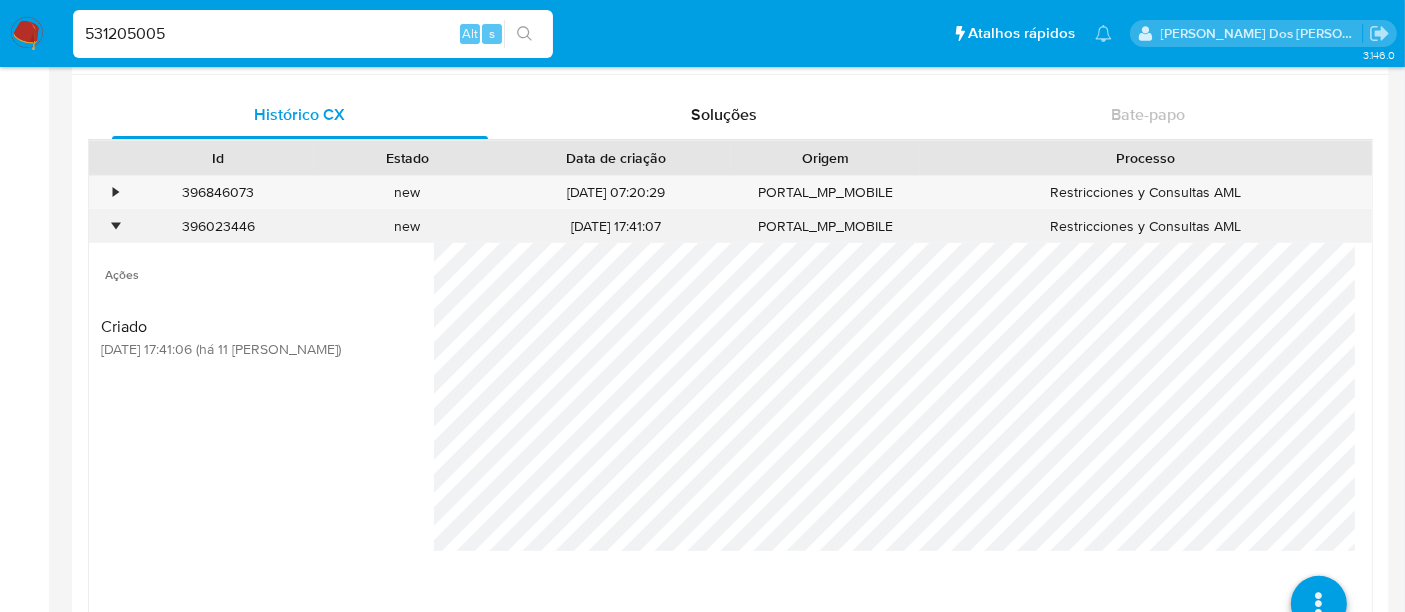 click on "•" at bounding box center [106, 226] 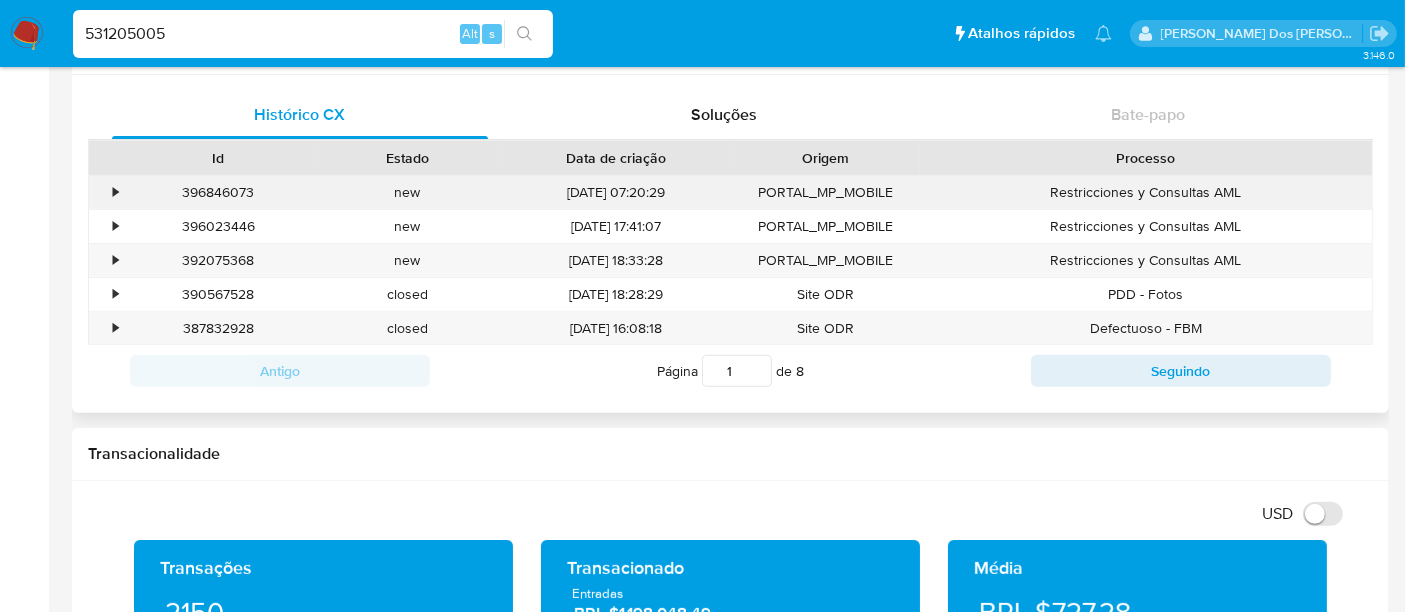 click on "•" at bounding box center (115, 192) 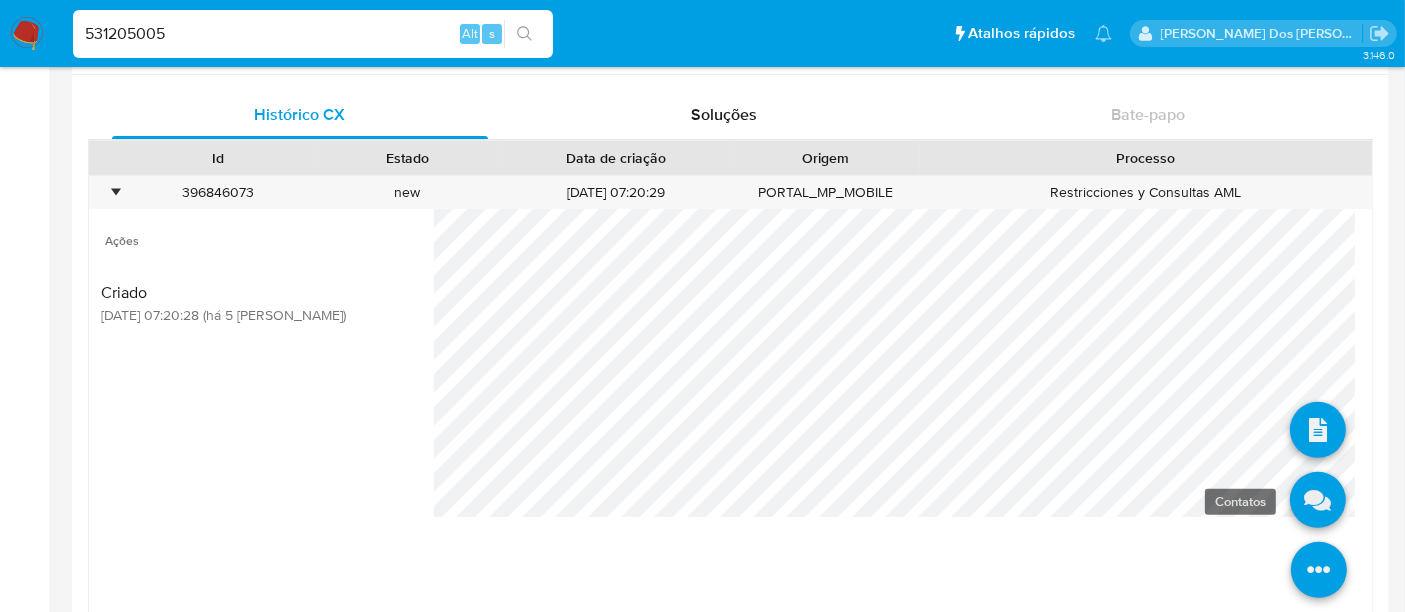 click at bounding box center [1318, 500] 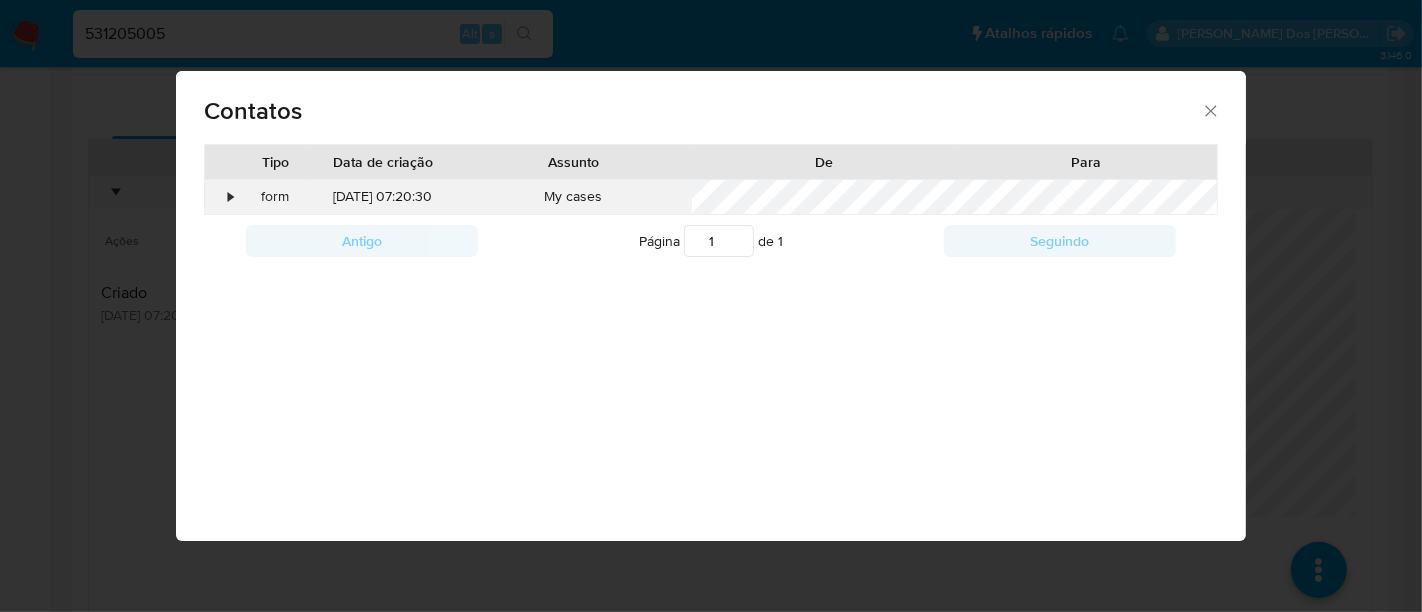 click on "•" at bounding box center (231, 197) 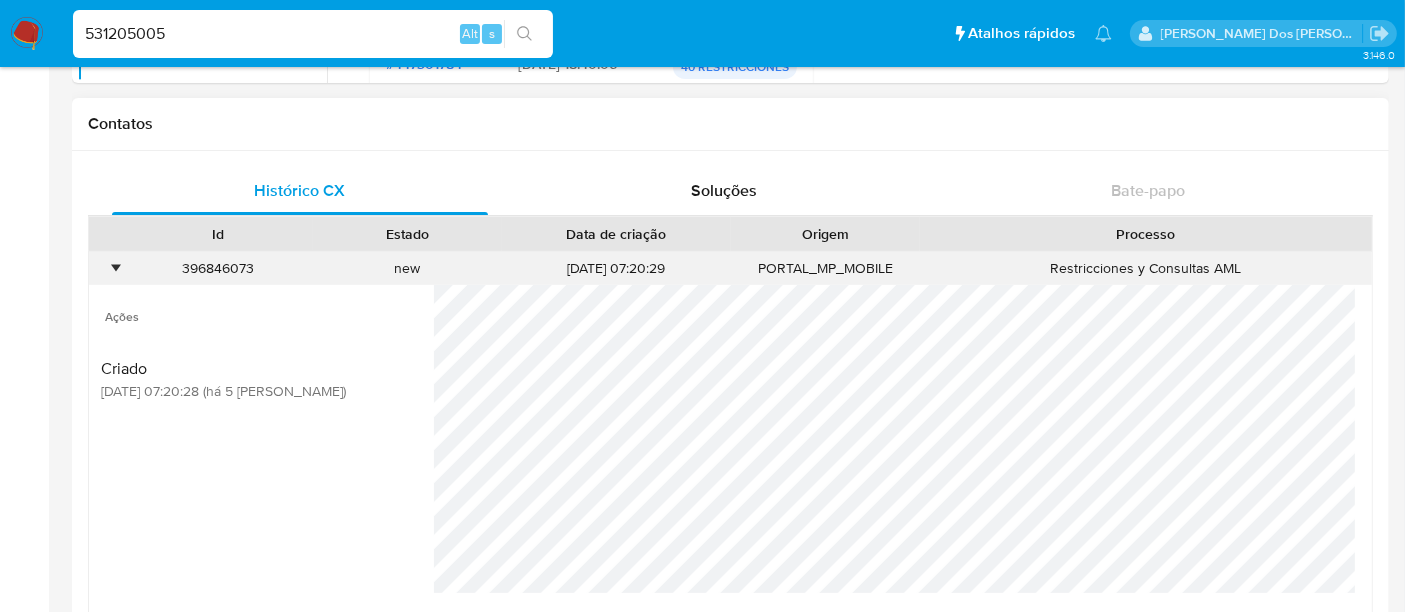 scroll, scrollTop: 555, scrollLeft: 0, axis: vertical 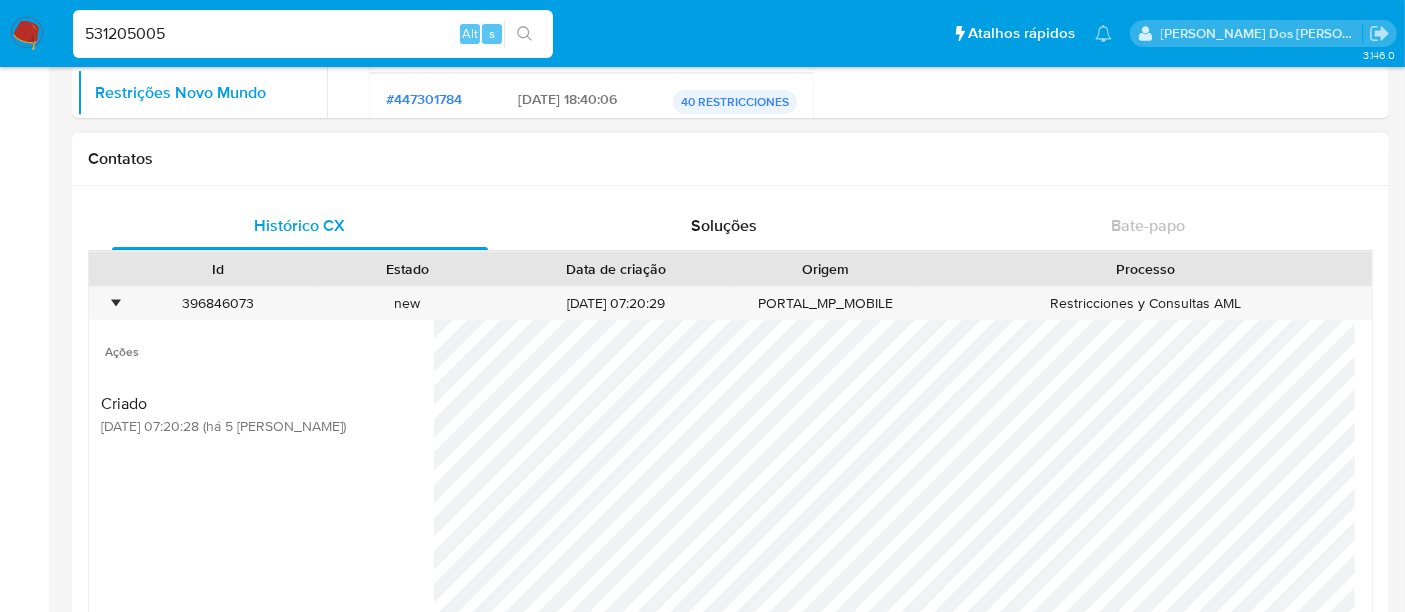drag, startPoint x: 117, startPoint y: 303, endPoint x: 228, endPoint y: 336, distance: 115.80155 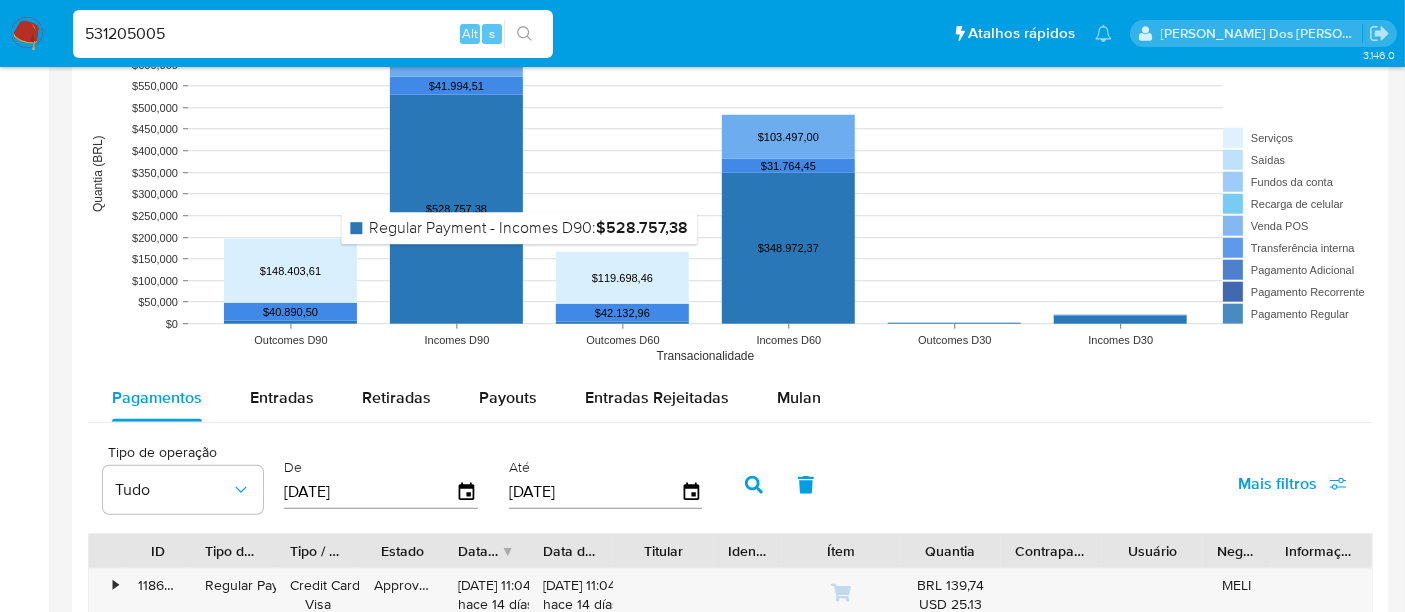 scroll, scrollTop: 1666, scrollLeft: 0, axis: vertical 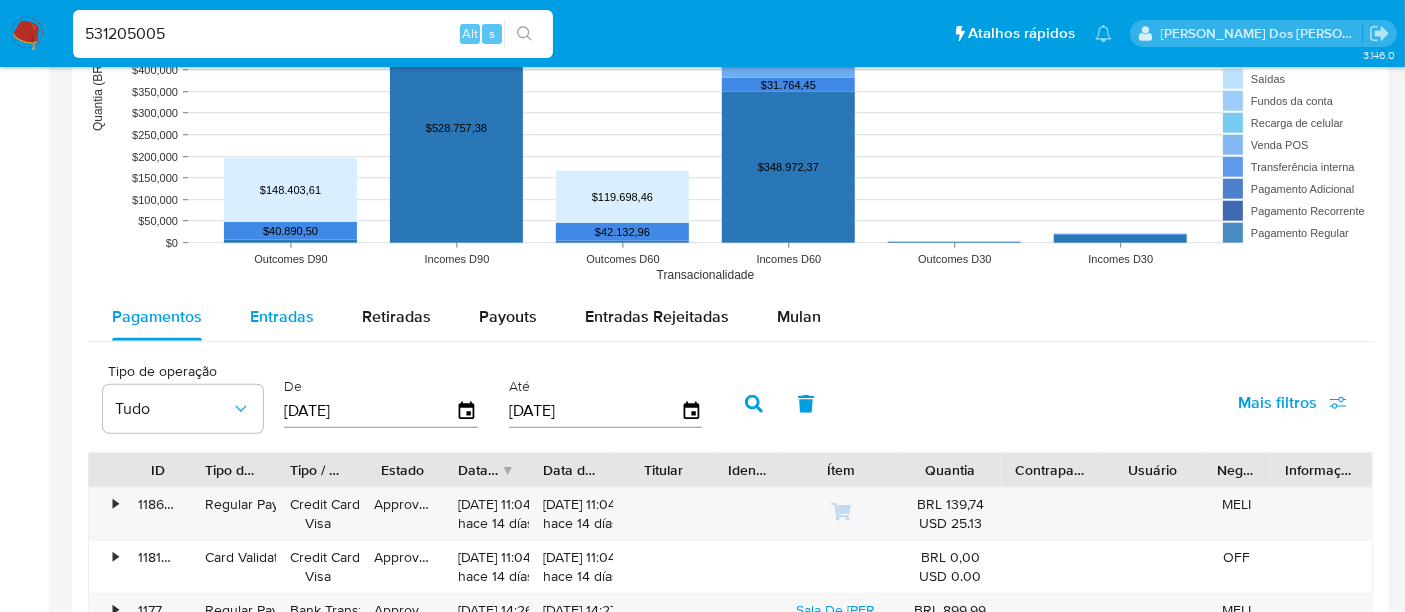 click on "Entradas" at bounding box center [282, 316] 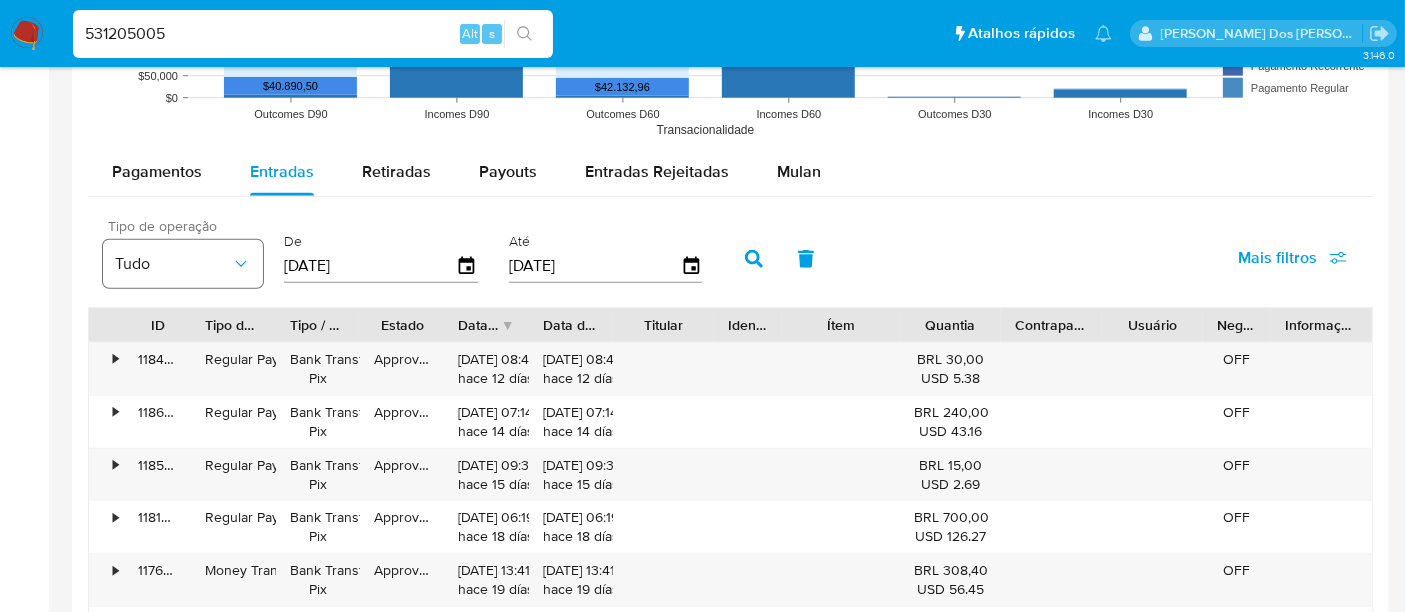 scroll, scrollTop: 1777, scrollLeft: 0, axis: vertical 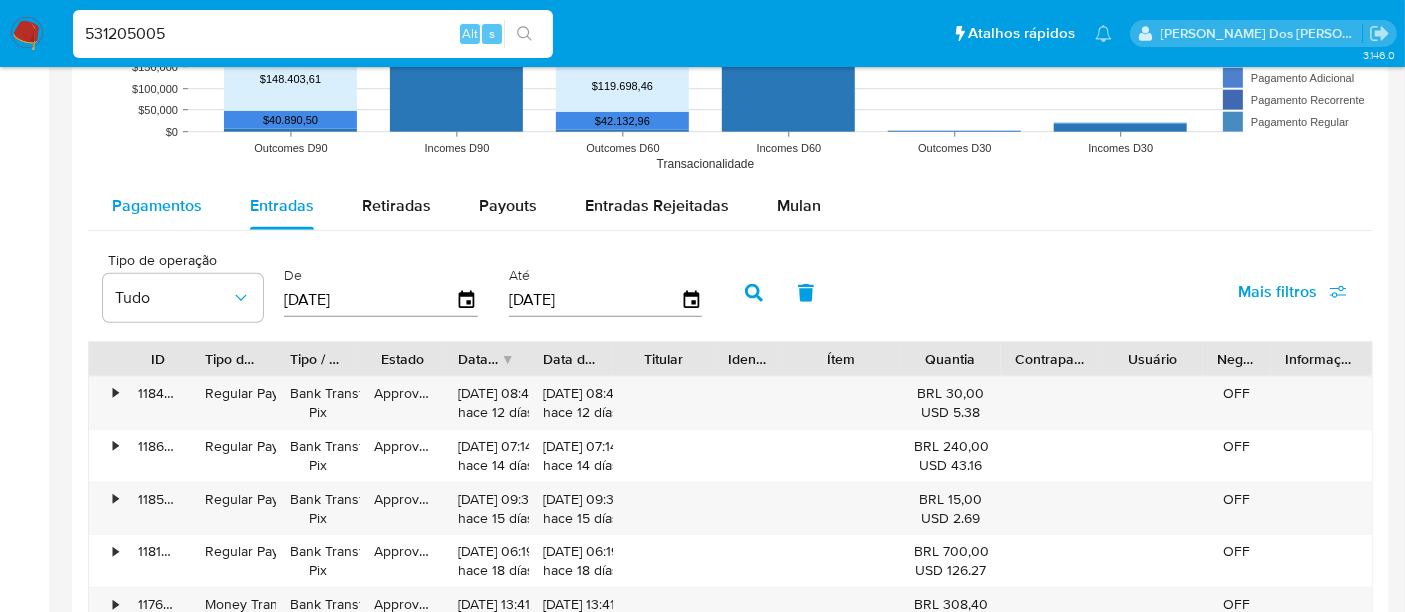 click on "Pagamentos" at bounding box center (157, 205) 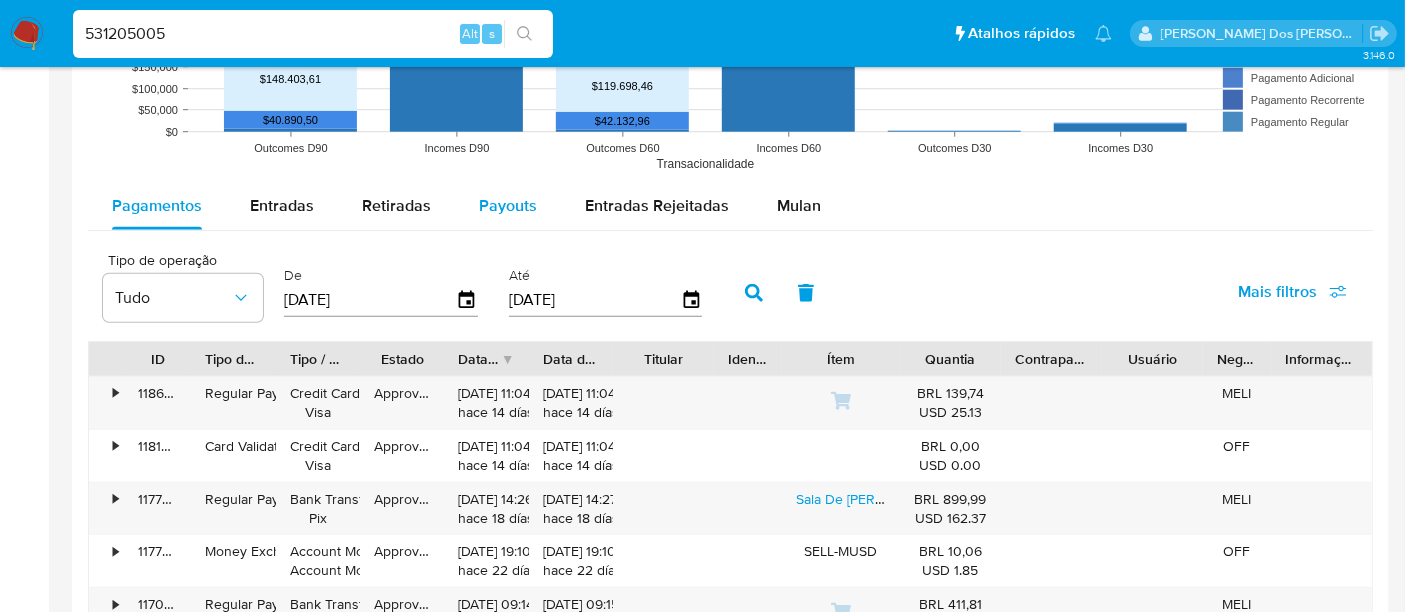 click on "Payouts" at bounding box center (508, 205) 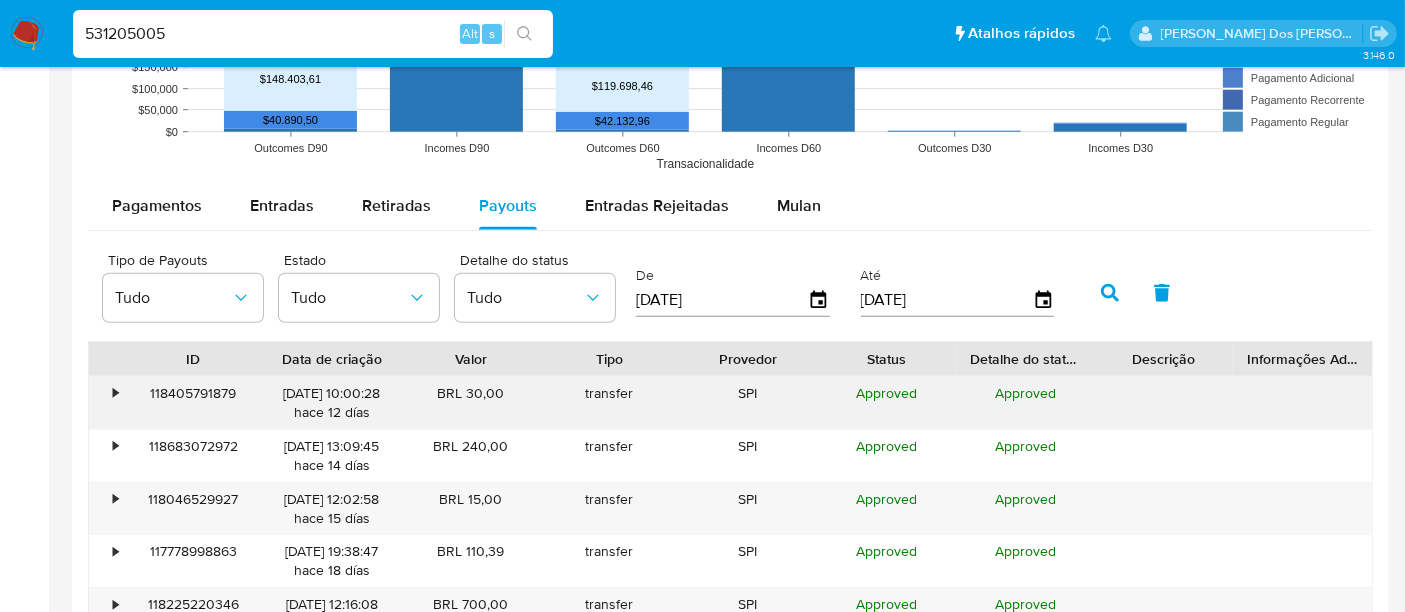 click on "•" at bounding box center (106, 403) 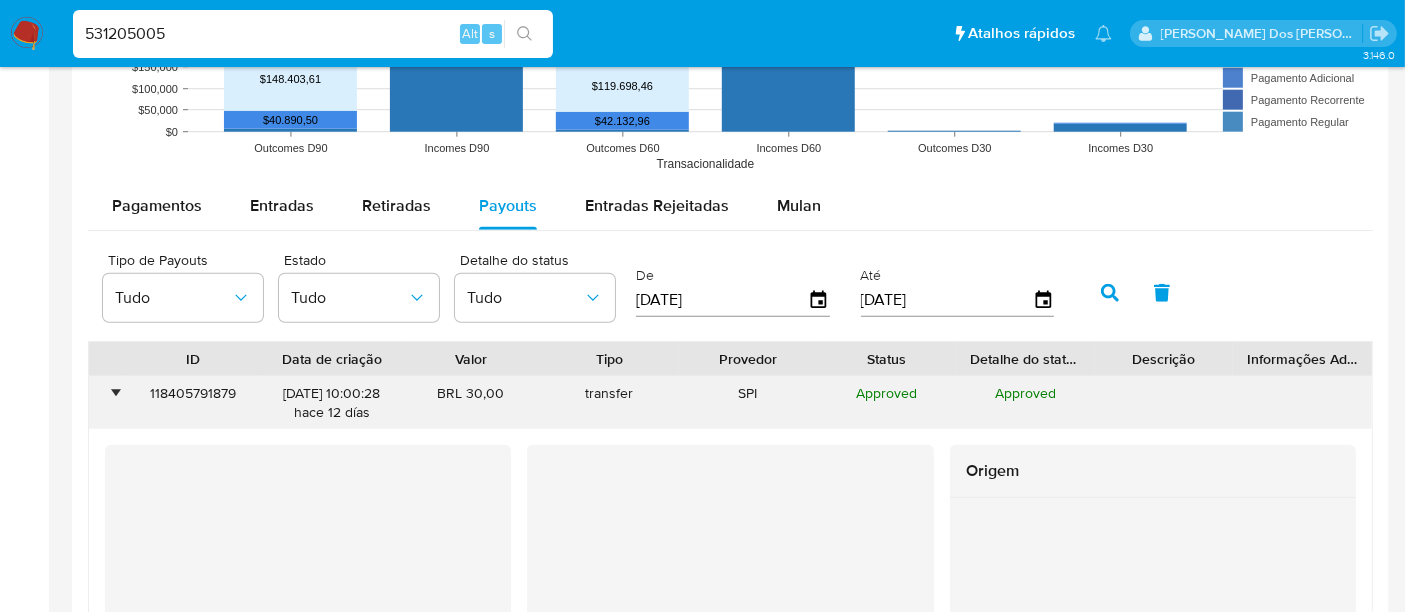 click on "•" at bounding box center (115, 393) 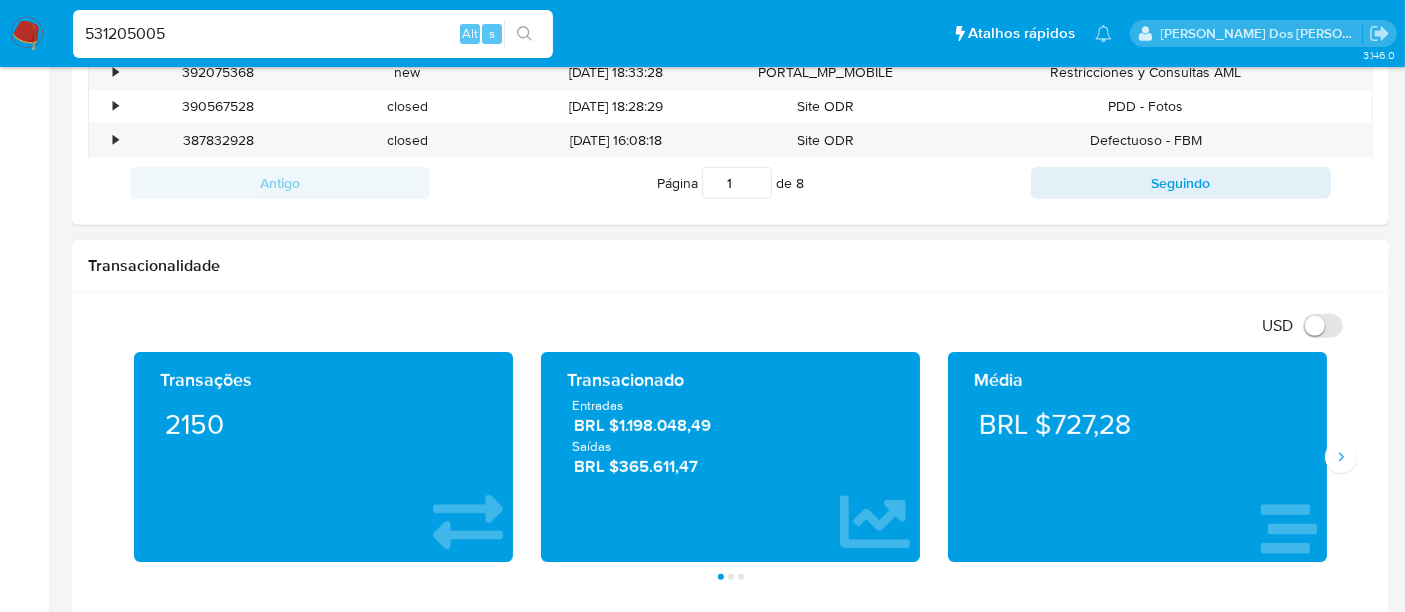 scroll, scrollTop: 888, scrollLeft: 0, axis: vertical 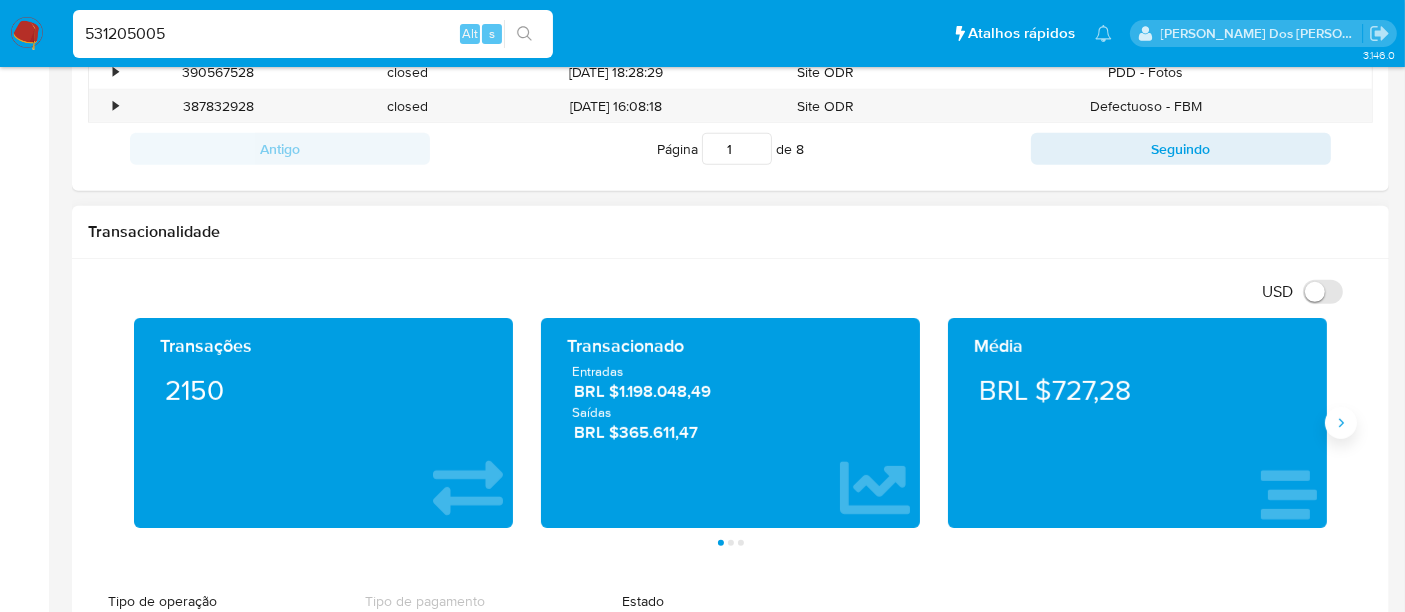 click at bounding box center (1341, 423) 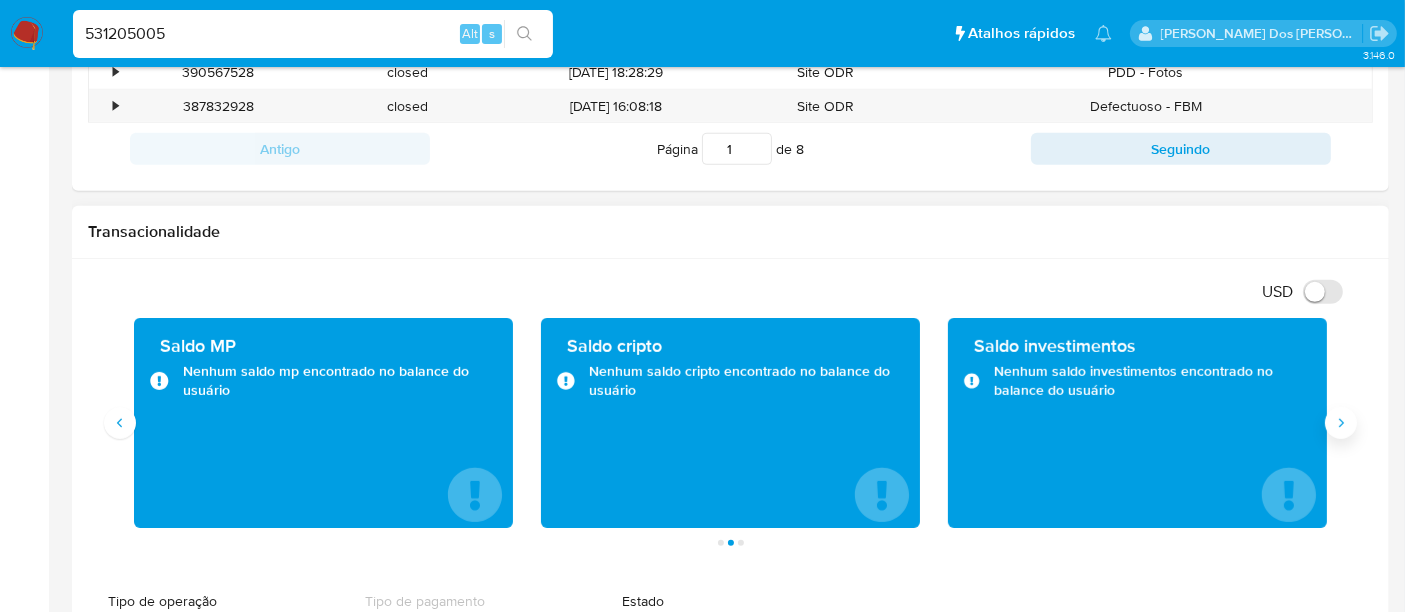 click 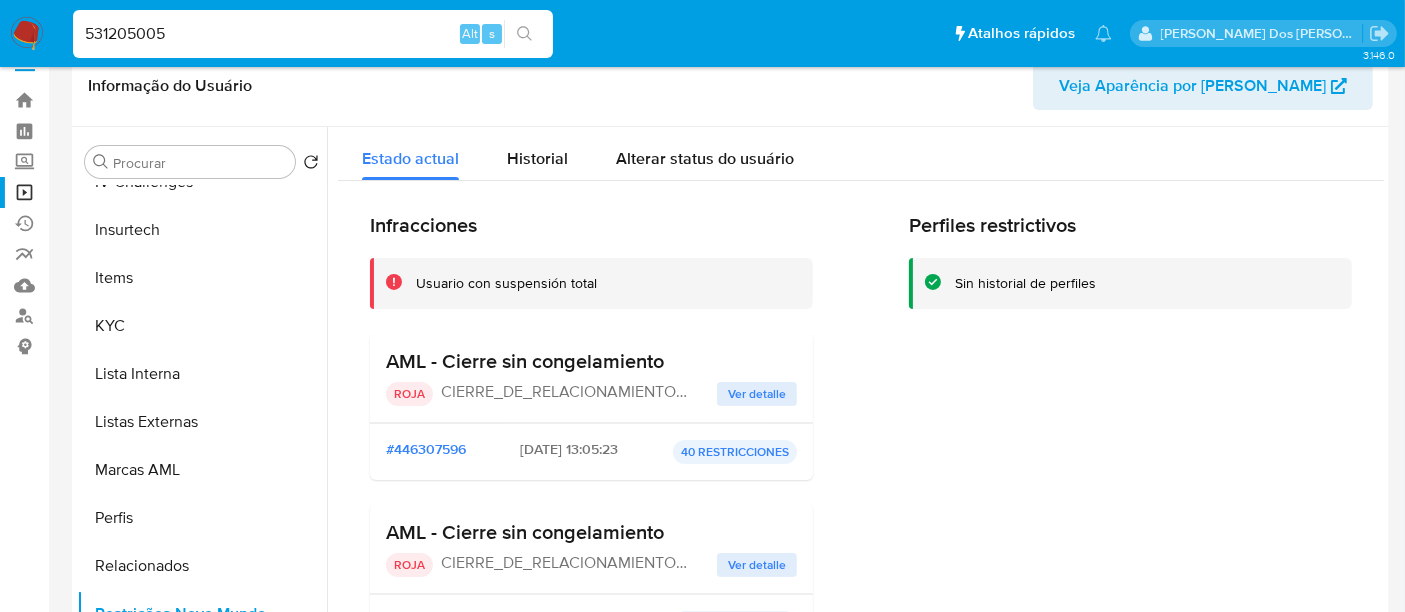 scroll, scrollTop: 0, scrollLeft: 0, axis: both 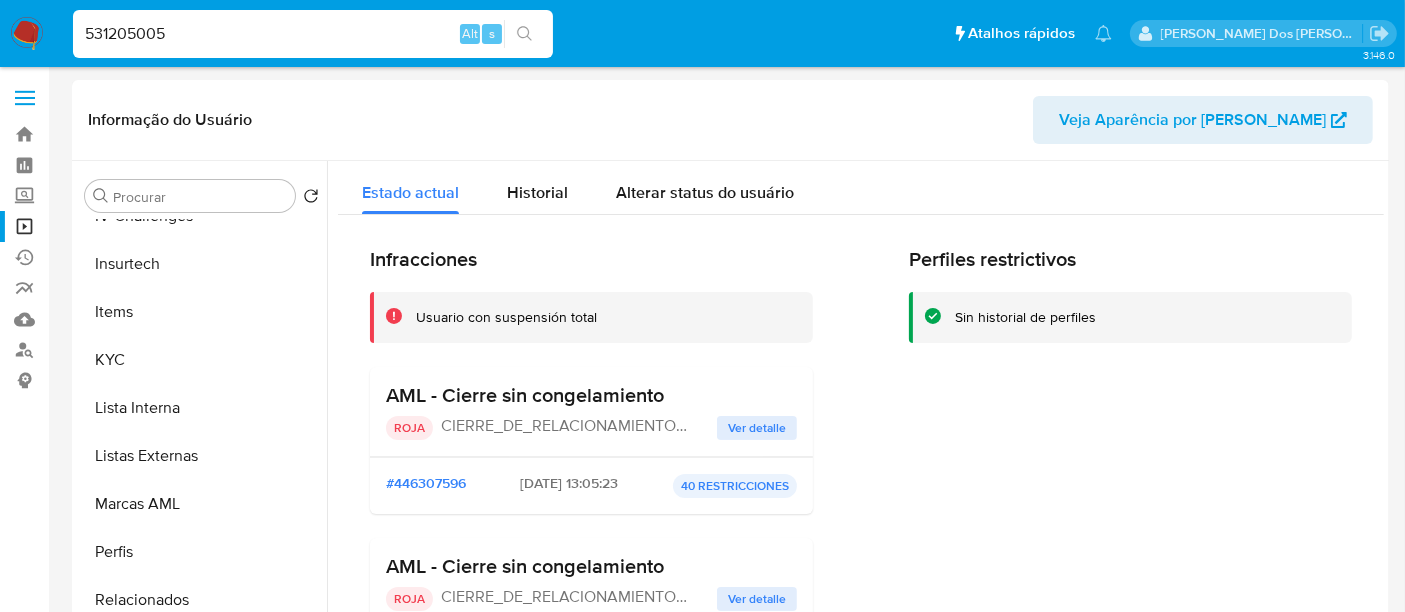 click on "531205005" at bounding box center (313, 34) 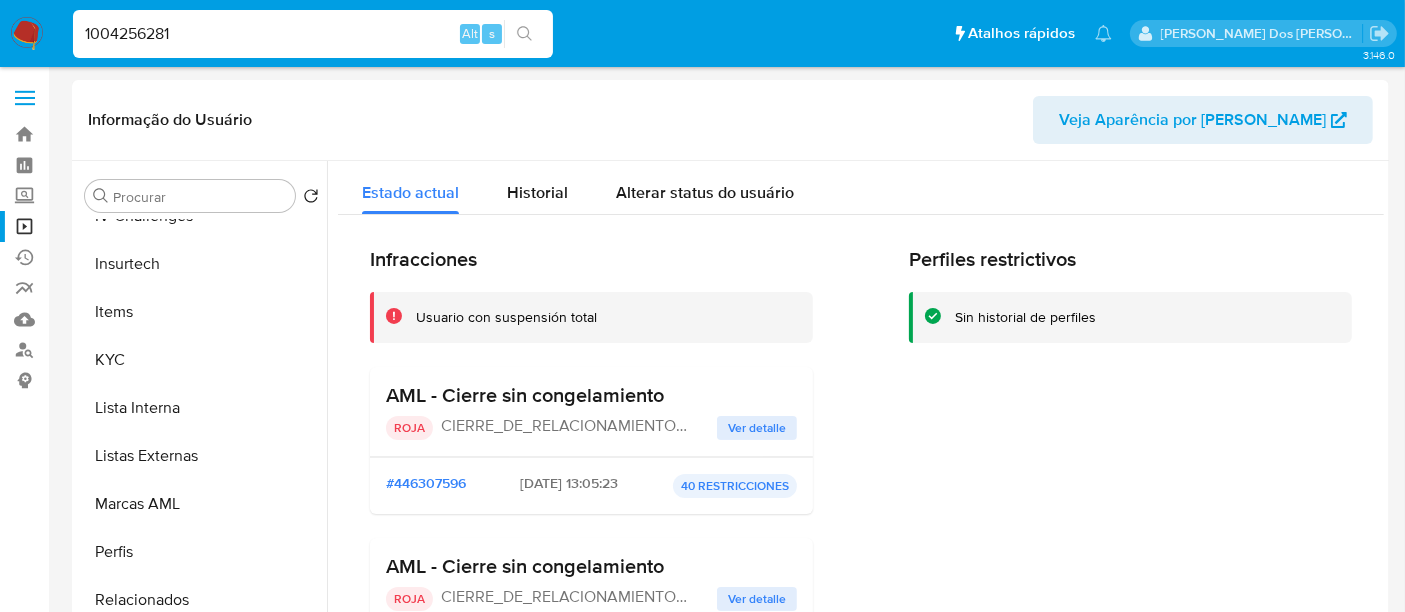 type on "1004256281" 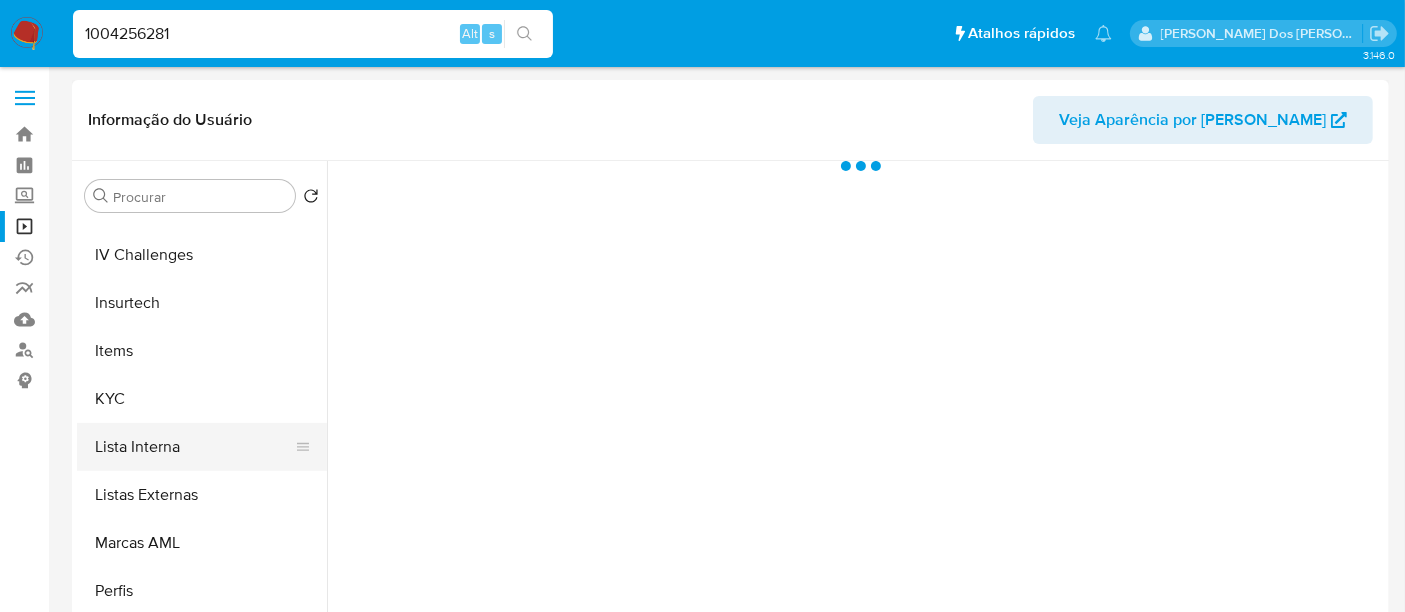 scroll, scrollTop: 844, scrollLeft: 0, axis: vertical 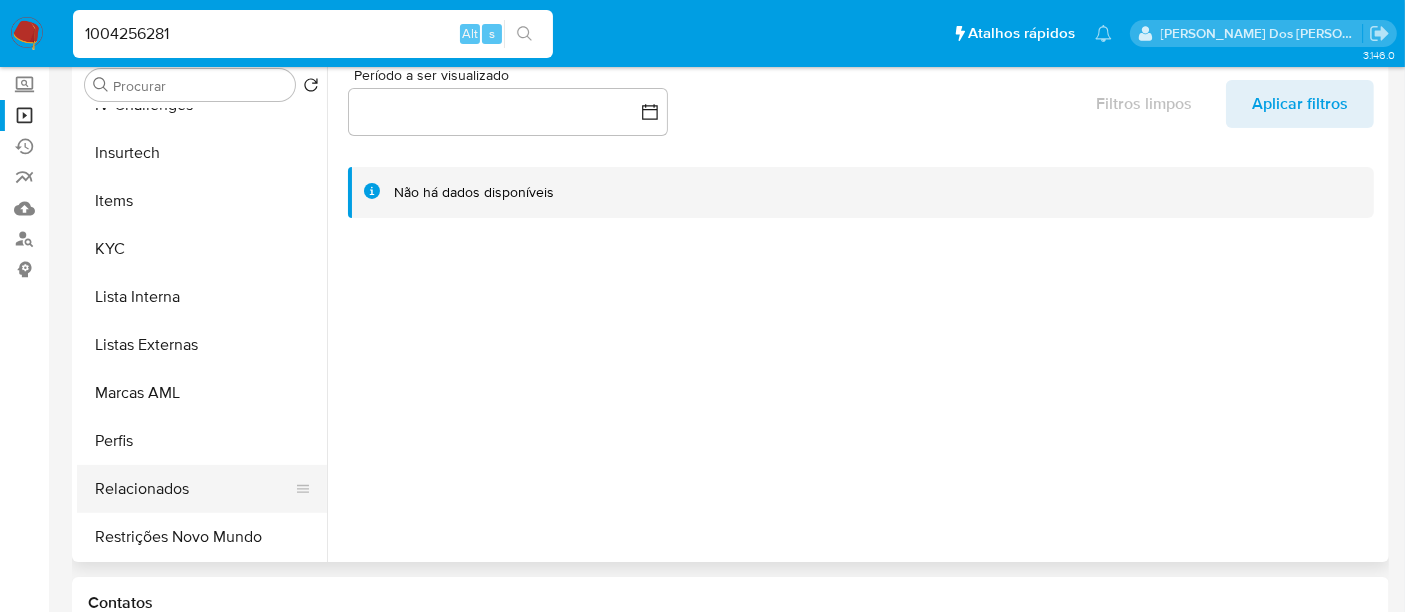 select on "10" 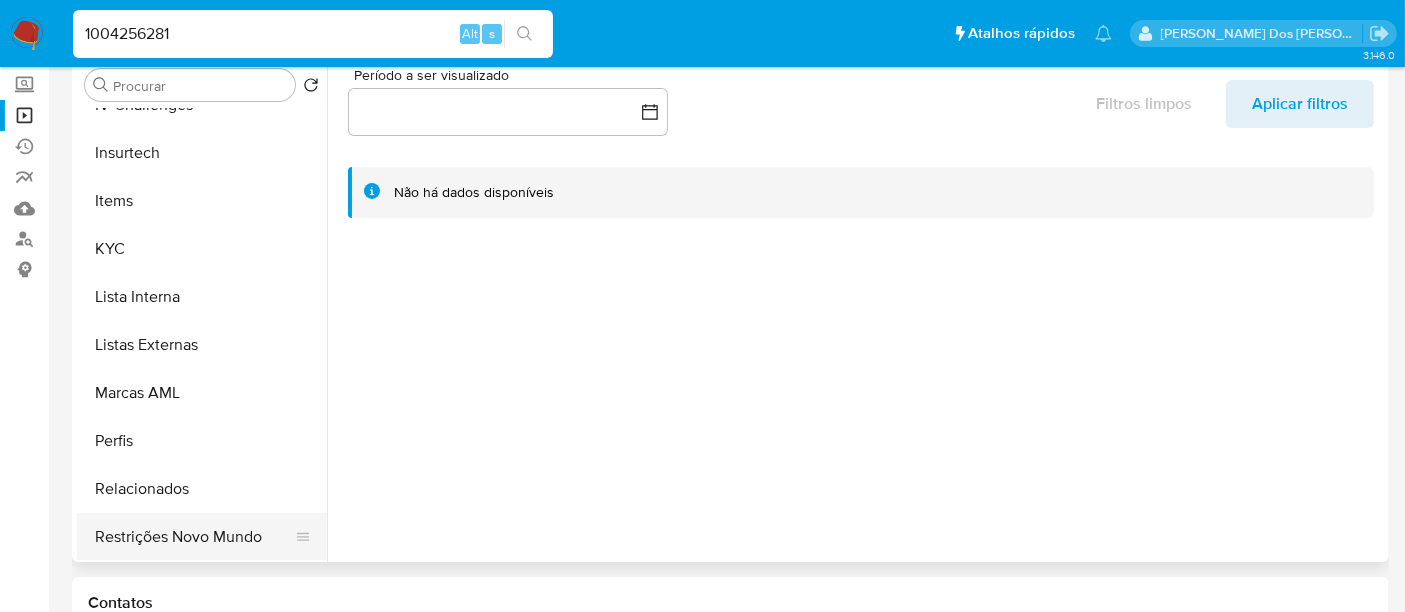 click on "Restrições Novo Mundo" at bounding box center (194, 537) 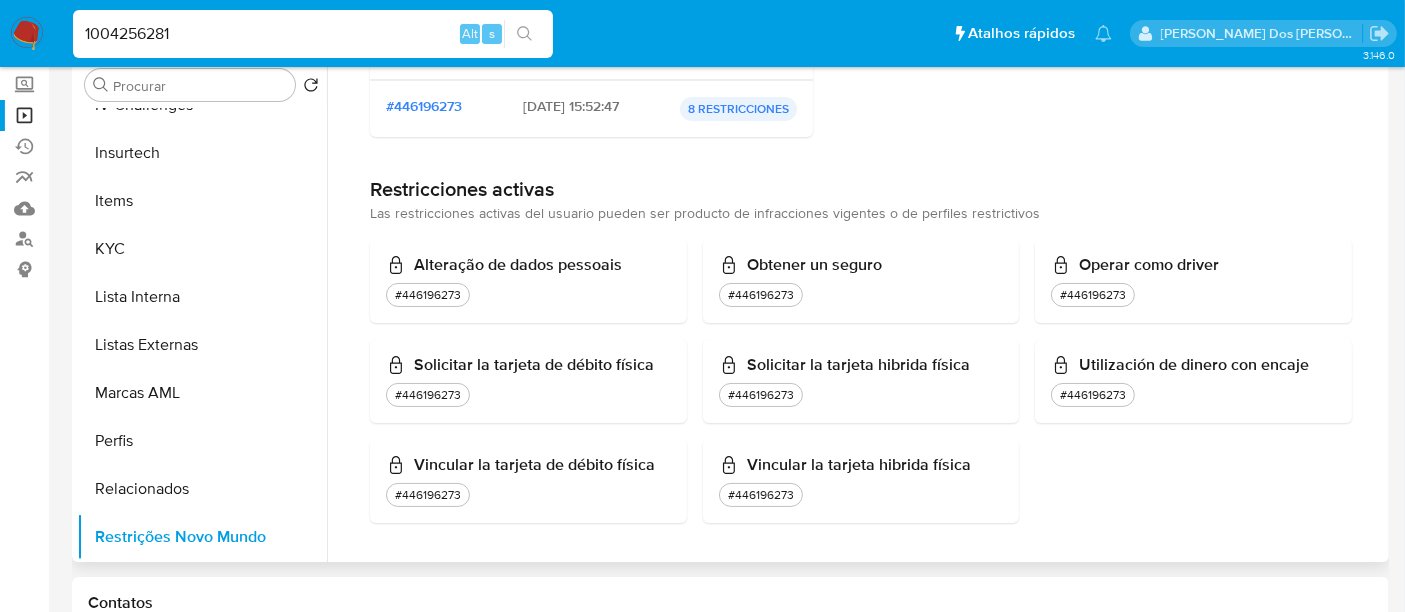 scroll, scrollTop: 268, scrollLeft: 0, axis: vertical 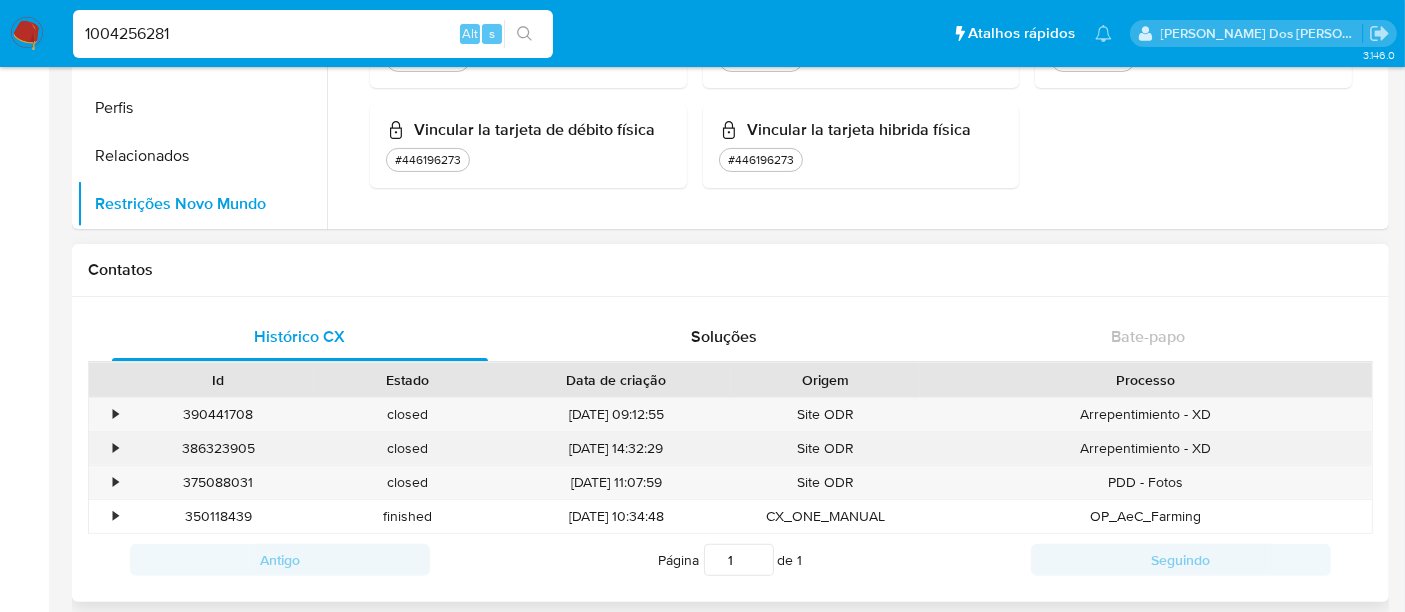 type 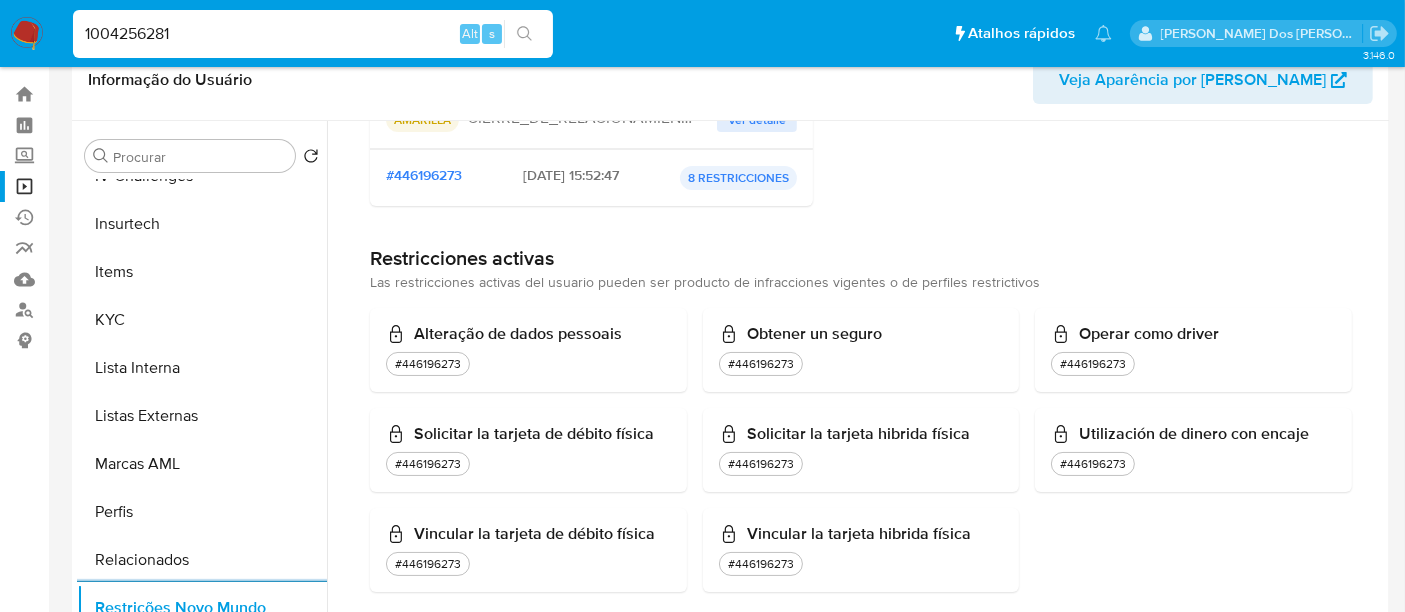 scroll, scrollTop: 0, scrollLeft: 0, axis: both 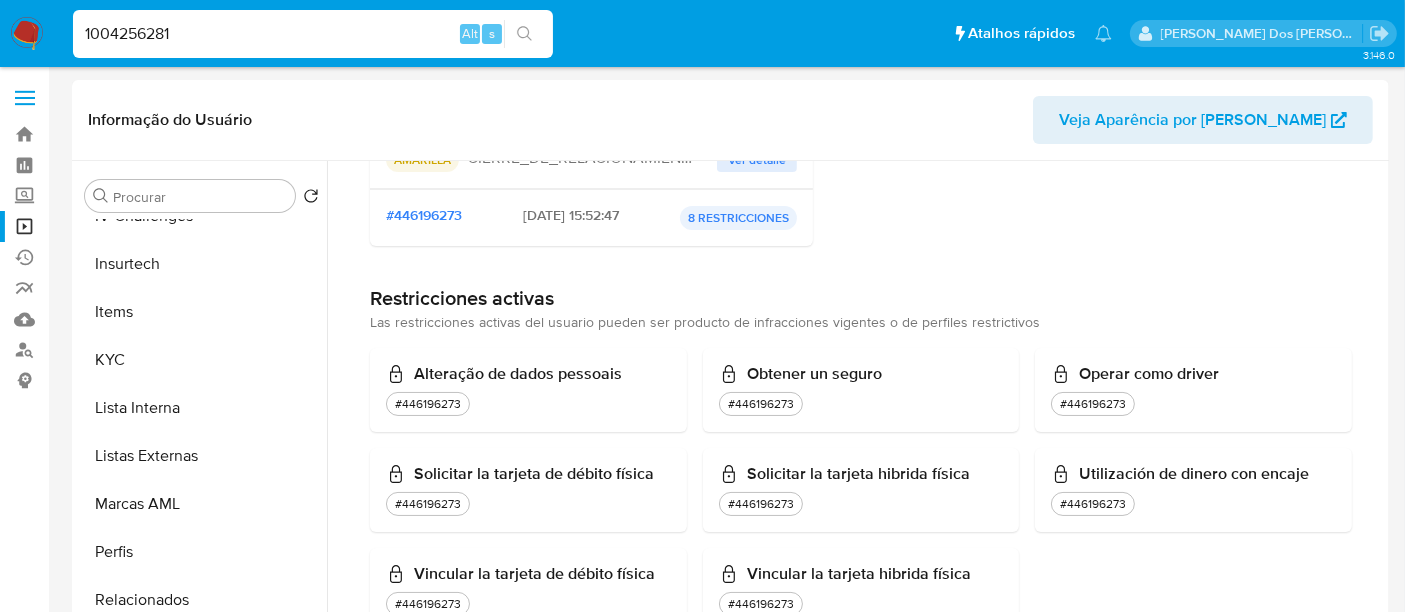 click on "1004256281" at bounding box center [313, 34] 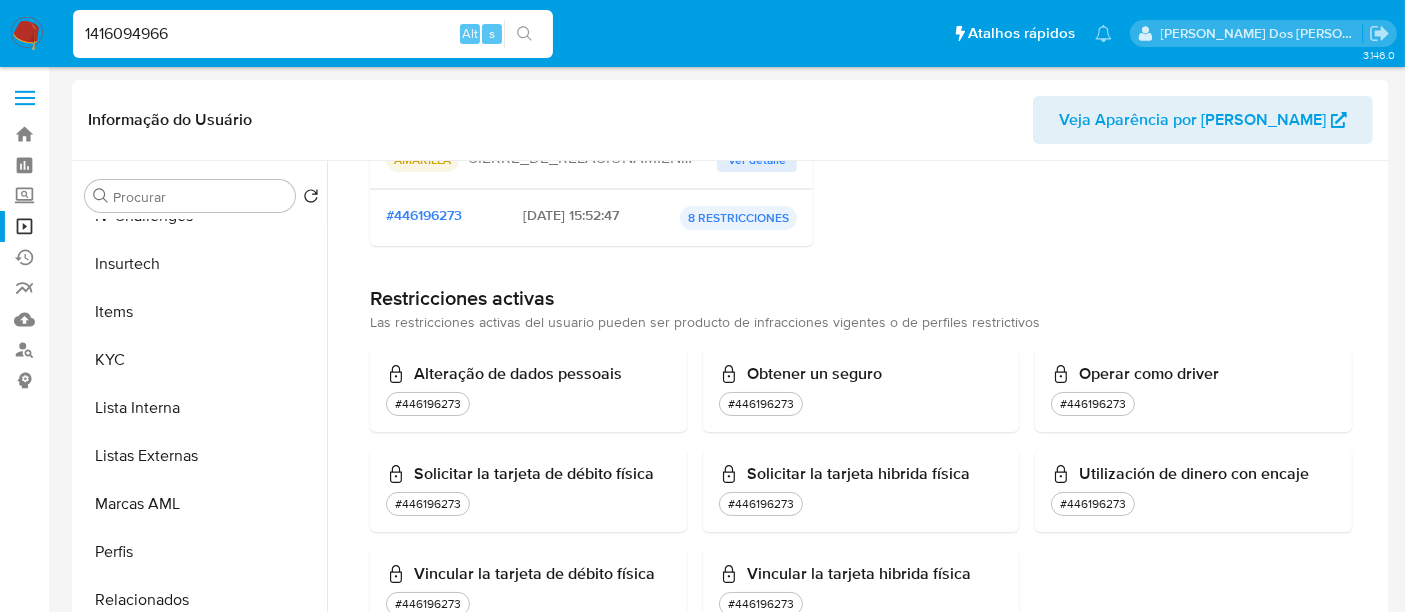 type on "1416094966" 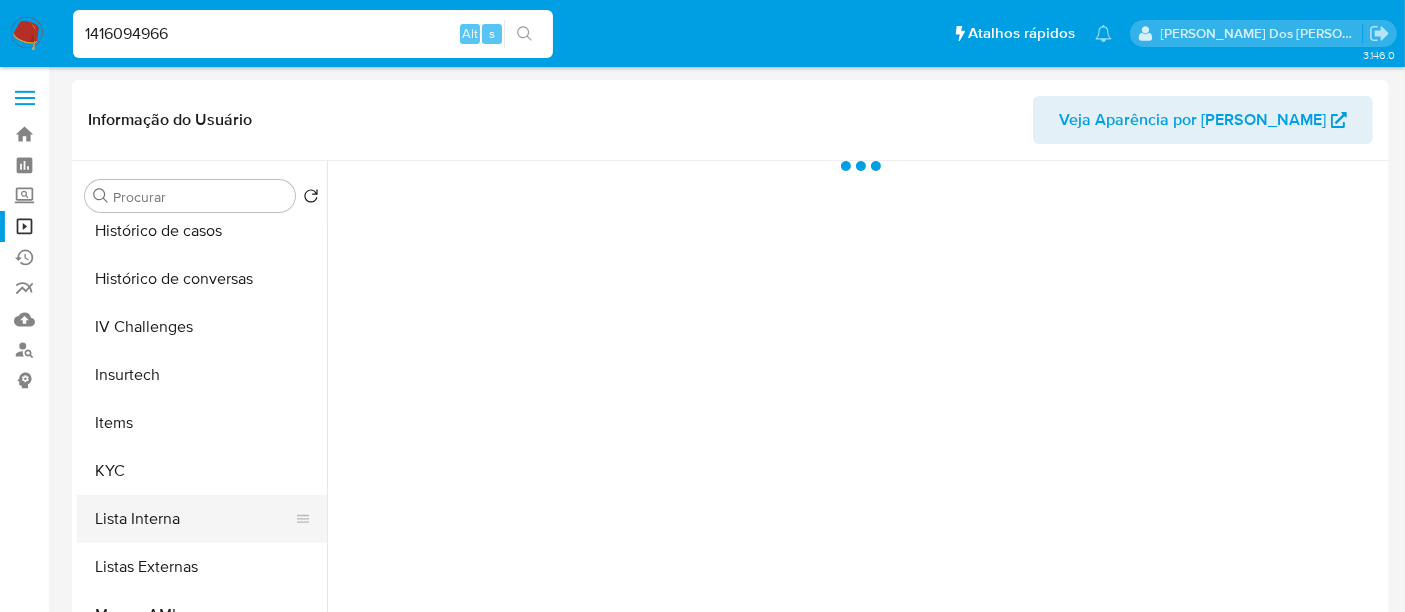 scroll, scrollTop: 844, scrollLeft: 0, axis: vertical 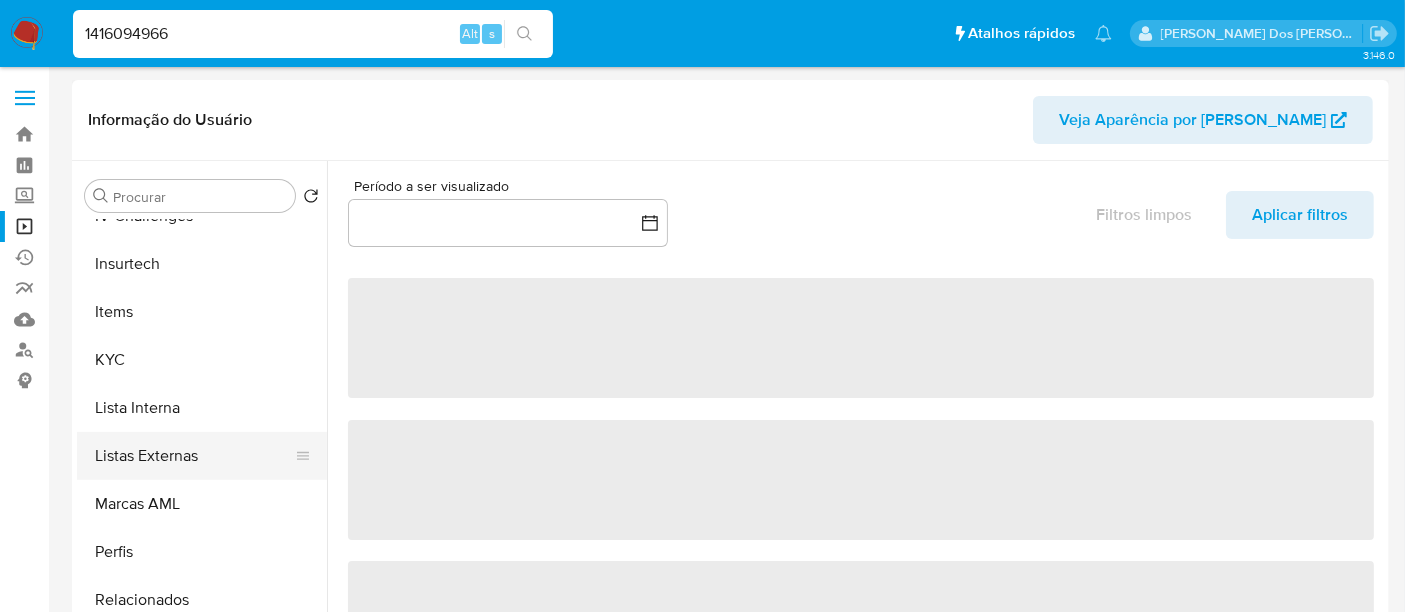 select on "10" 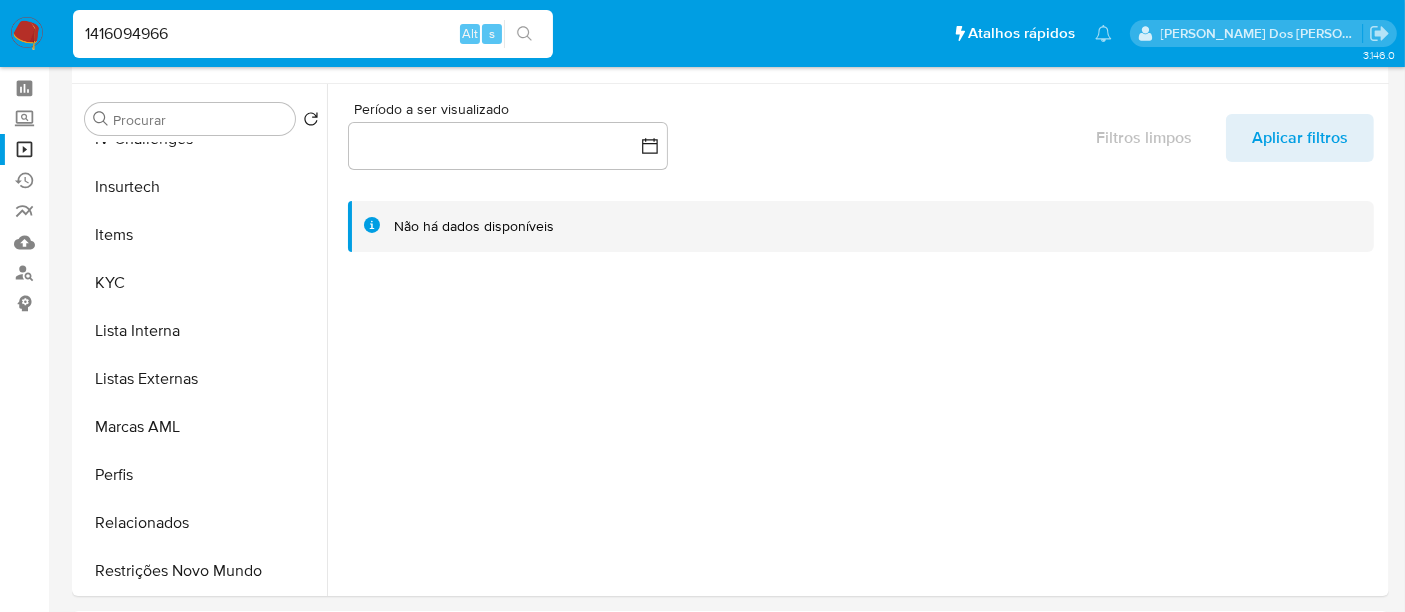scroll, scrollTop: 111, scrollLeft: 0, axis: vertical 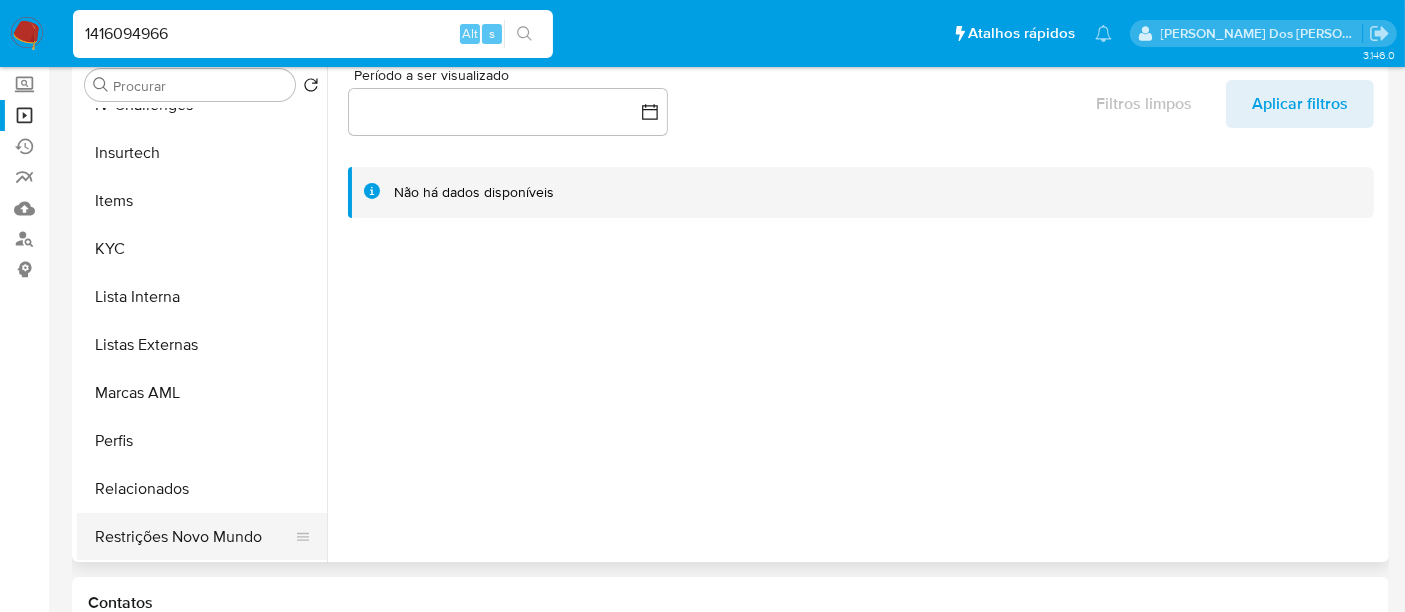 click on "Restrições Novo Mundo" at bounding box center (194, 537) 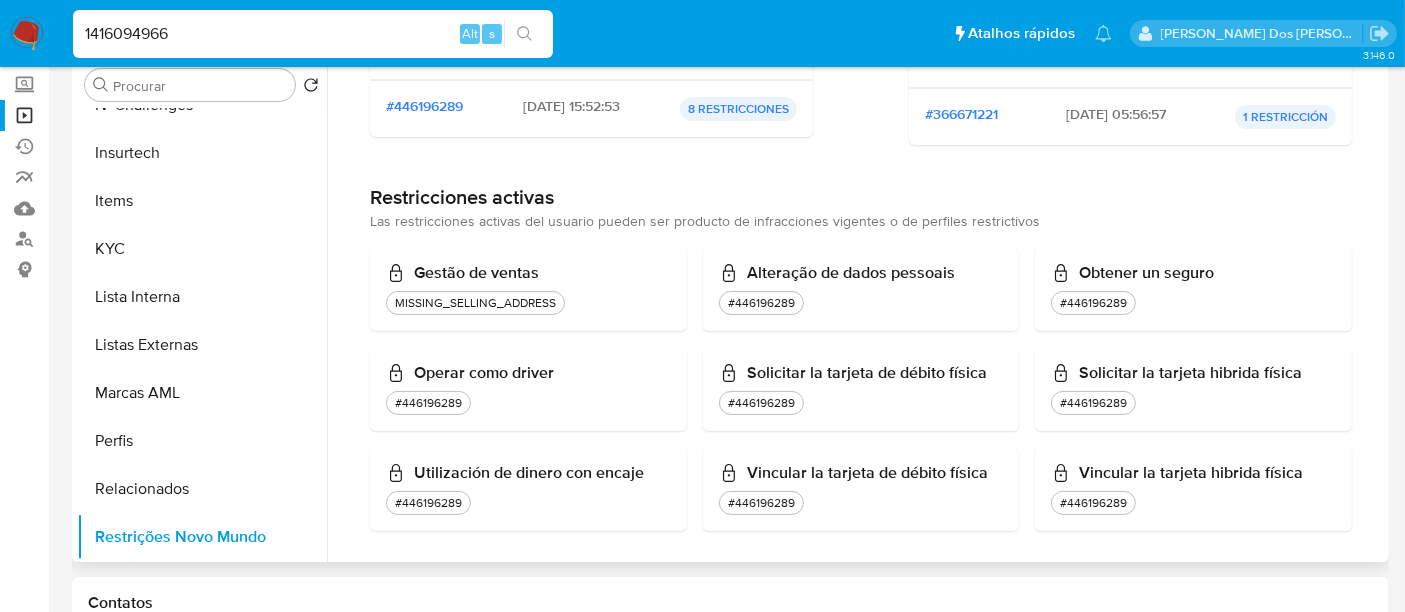 scroll, scrollTop: 277, scrollLeft: 0, axis: vertical 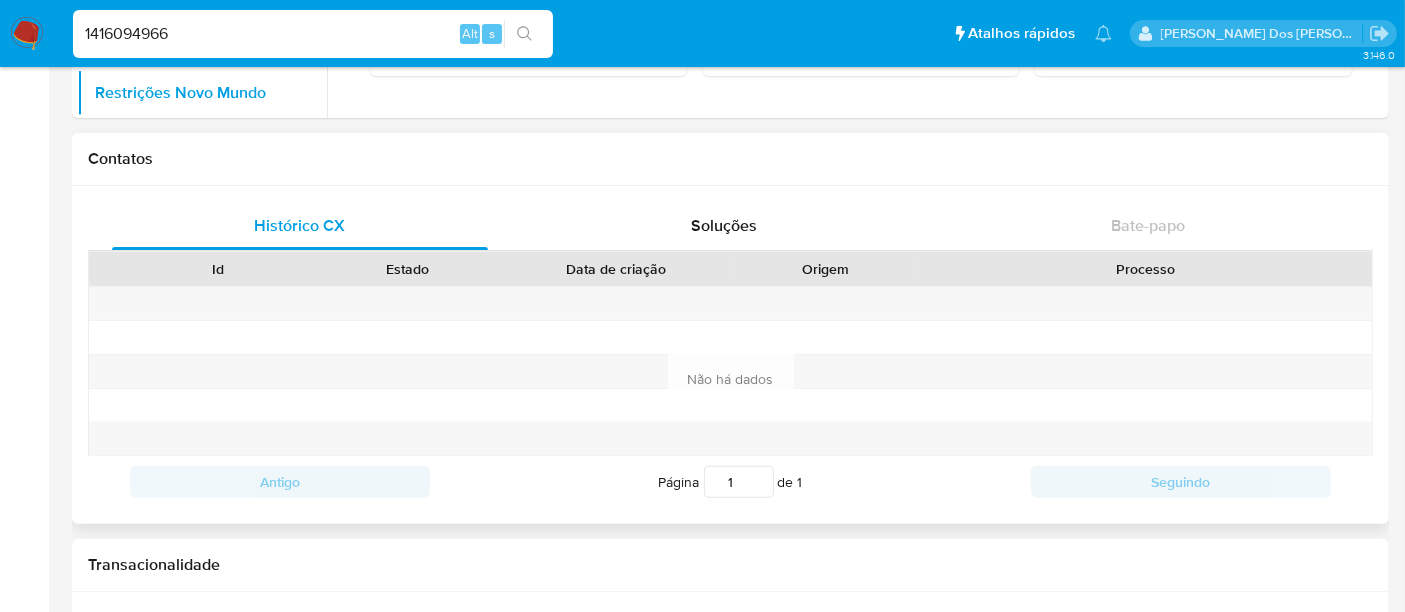 type 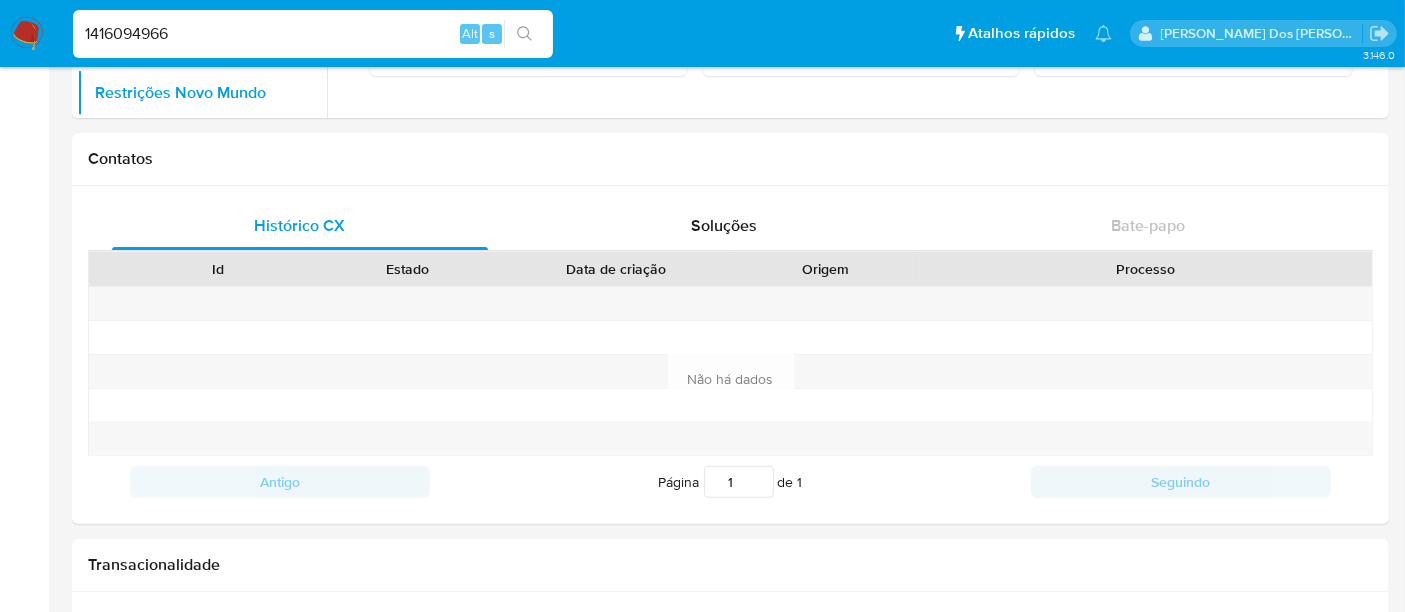 click on "1416094966" at bounding box center [313, 34] 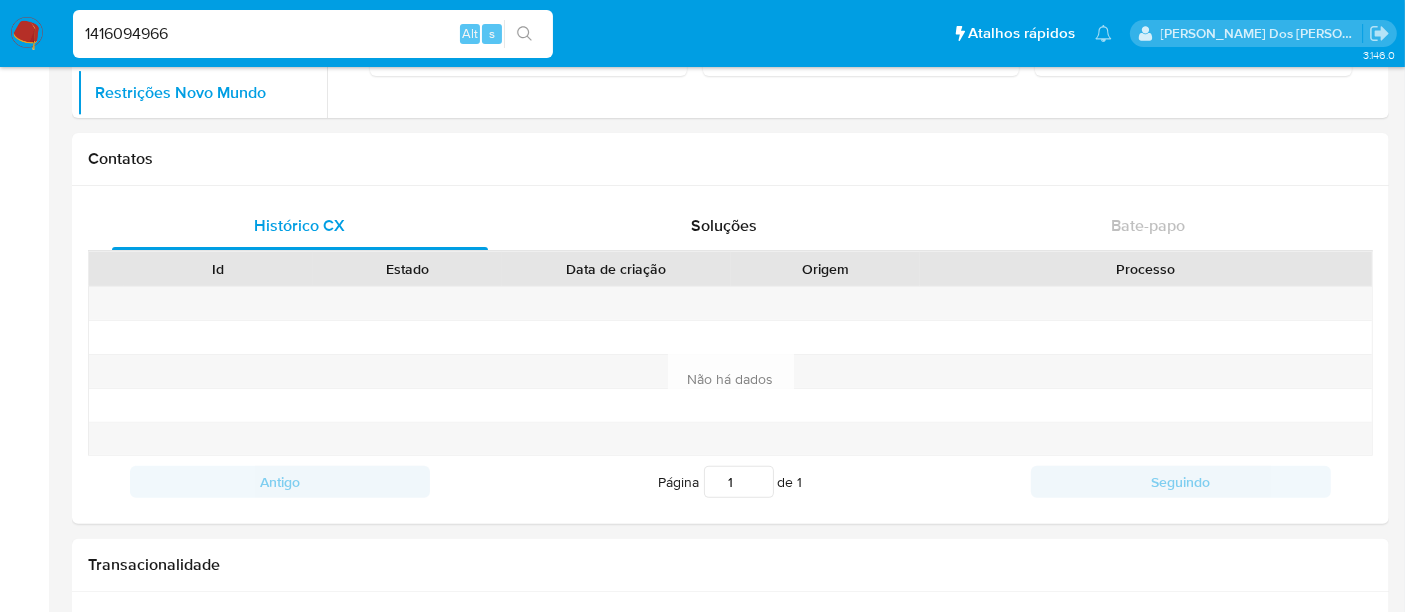 click on "1416094966" at bounding box center (313, 34) 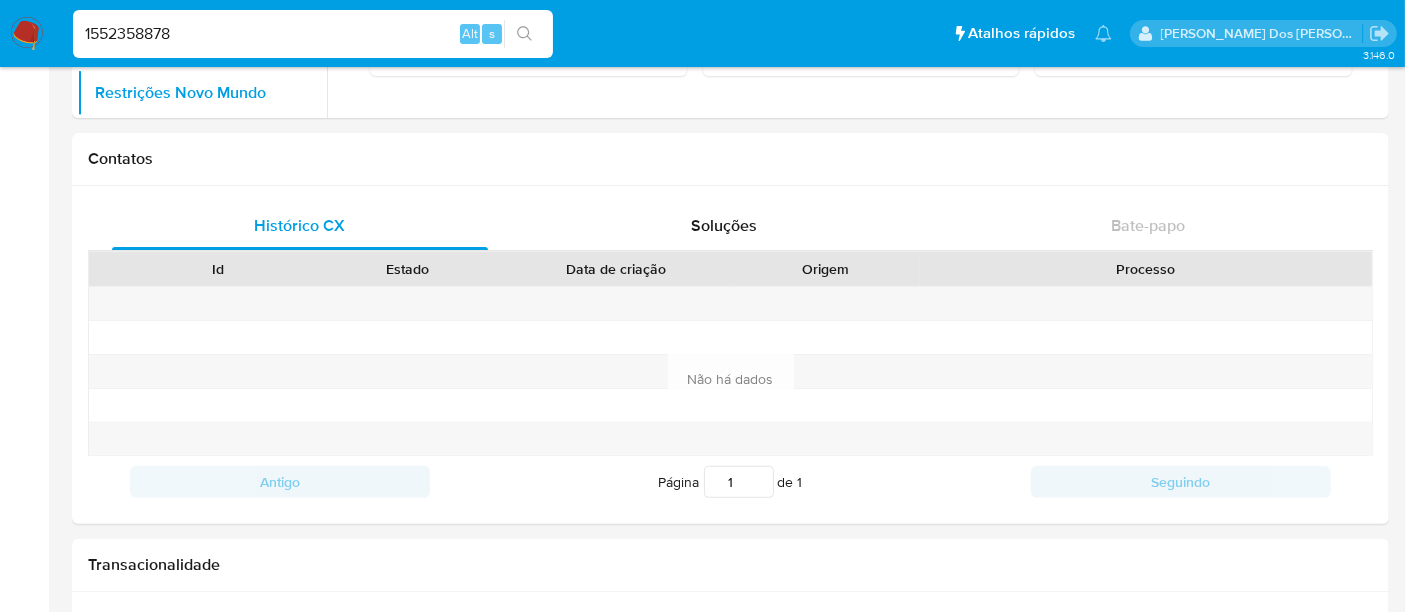 type on "1552358878" 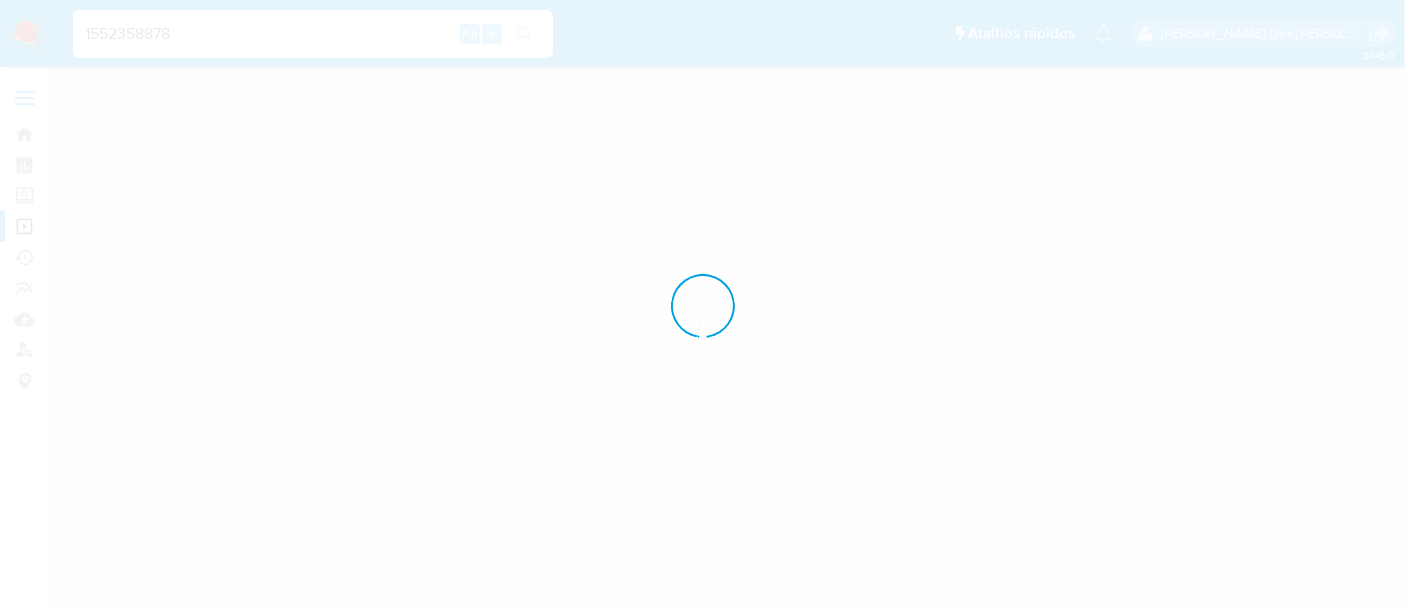 scroll, scrollTop: 0, scrollLeft: 0, axis: both 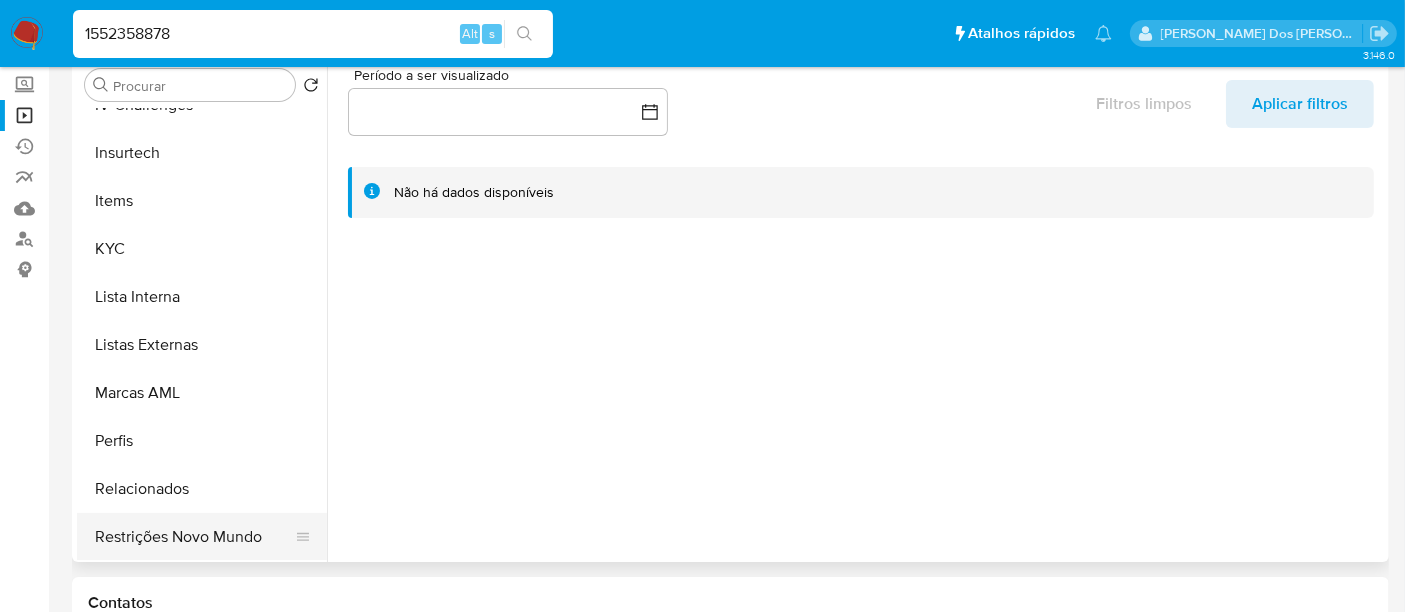 click on "Restrições Novo Mundo" at bounding box center (194, 537) 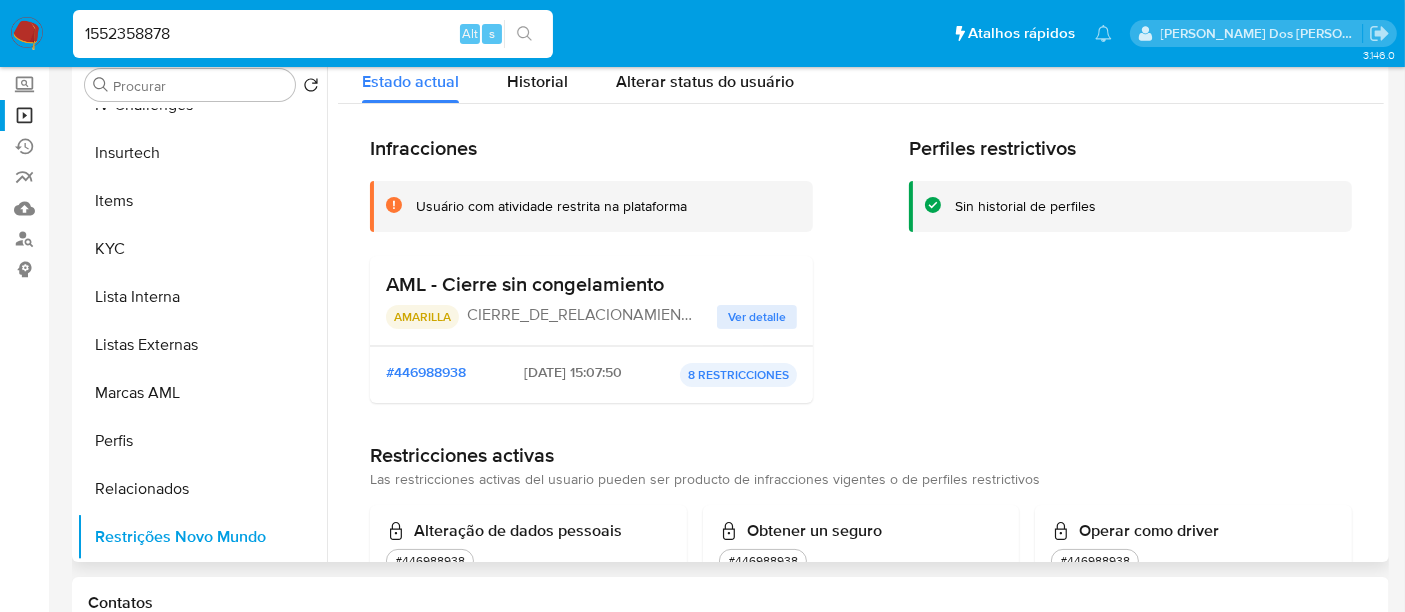 scroll, scrollTop: 268, scrollLeft: 0, axis: vertical 